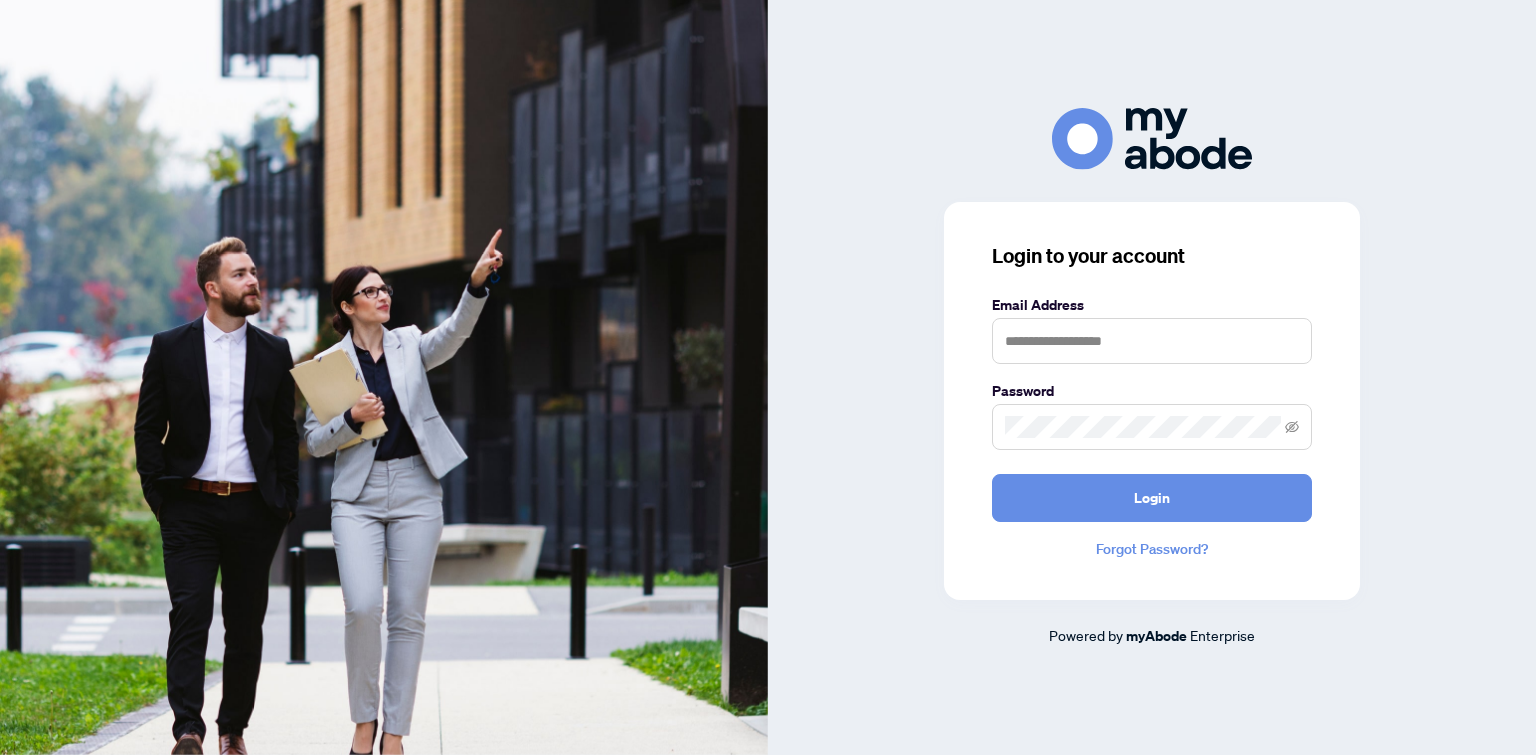 scroll, scrollTop: 0, scrollLeft: 0, axis: both 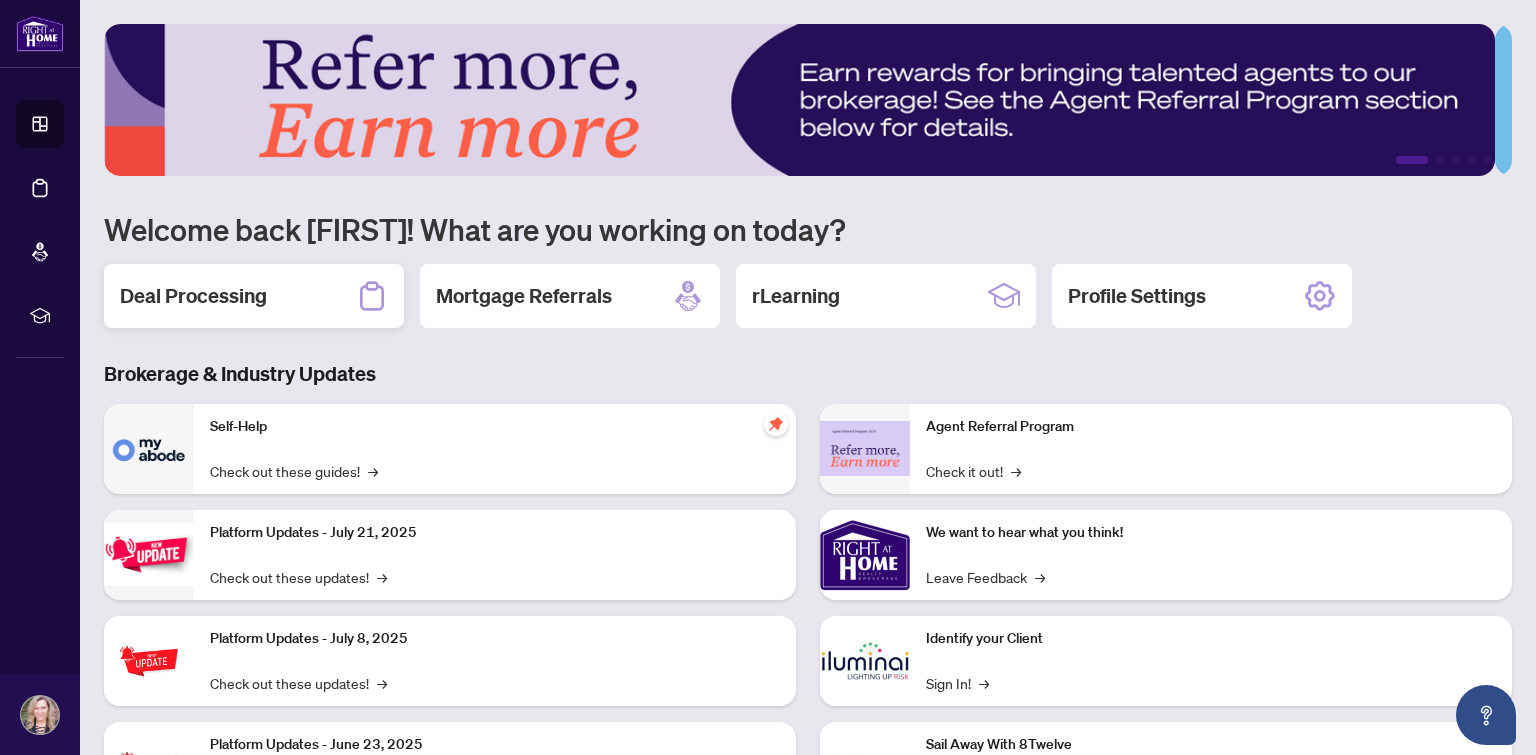 click on "Deal Processing" at bounding box center [193, 296] 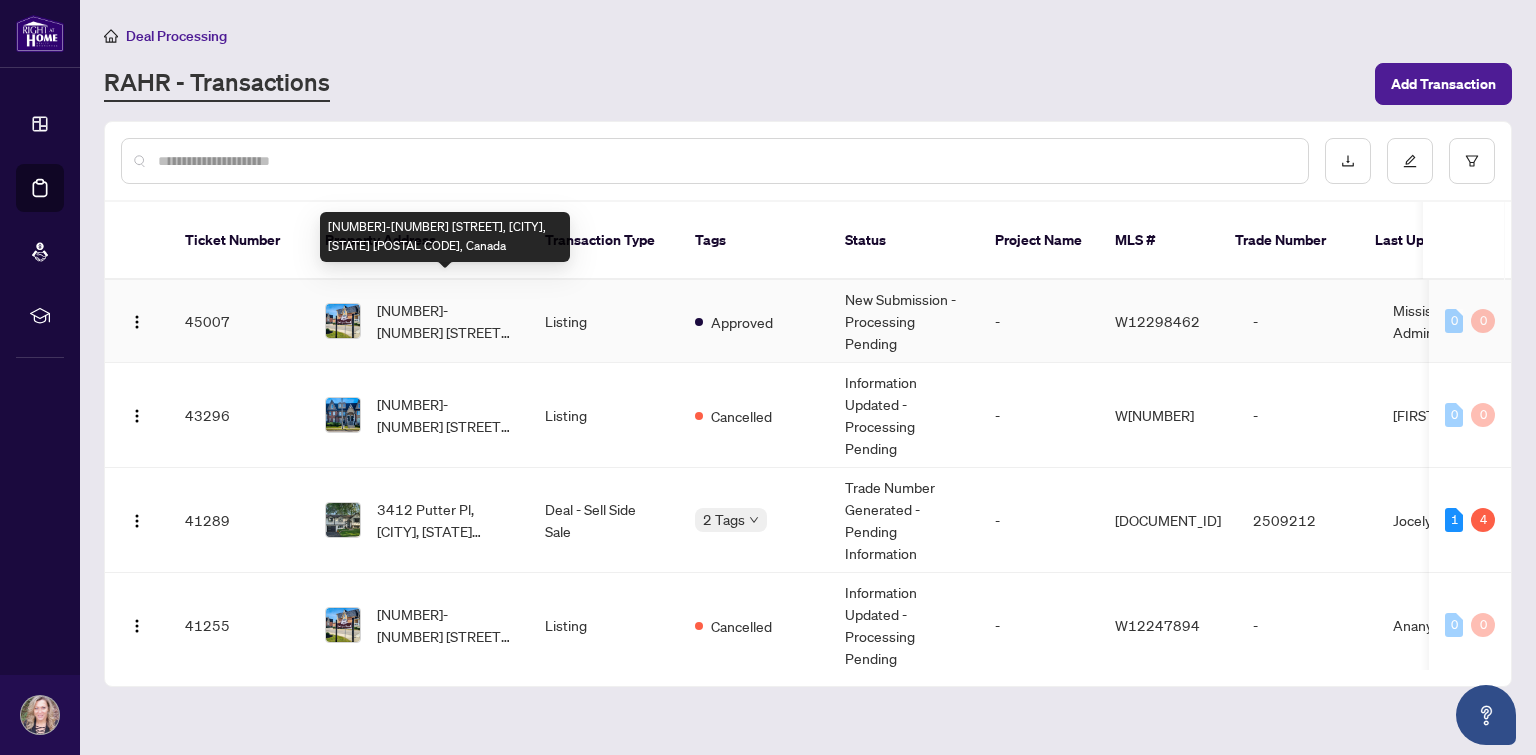 click on "[NUMBER]-[NUMBER] [STREET], [CITY], [STATE] [POSTAL CODE], Canada" at bounding box center (445, 321) 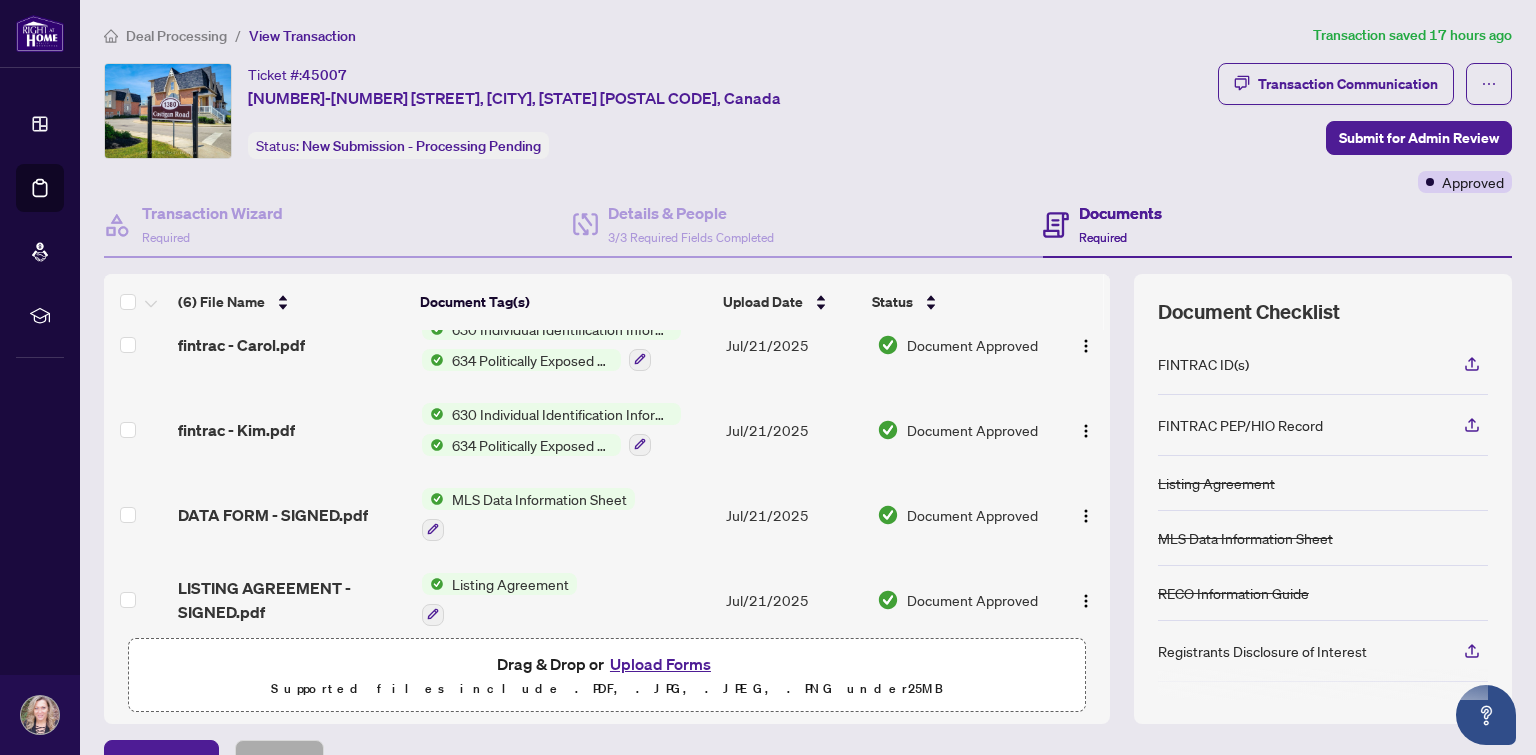 scroll, scrollTop: 214, scrollLeft: 0, axis: vertical 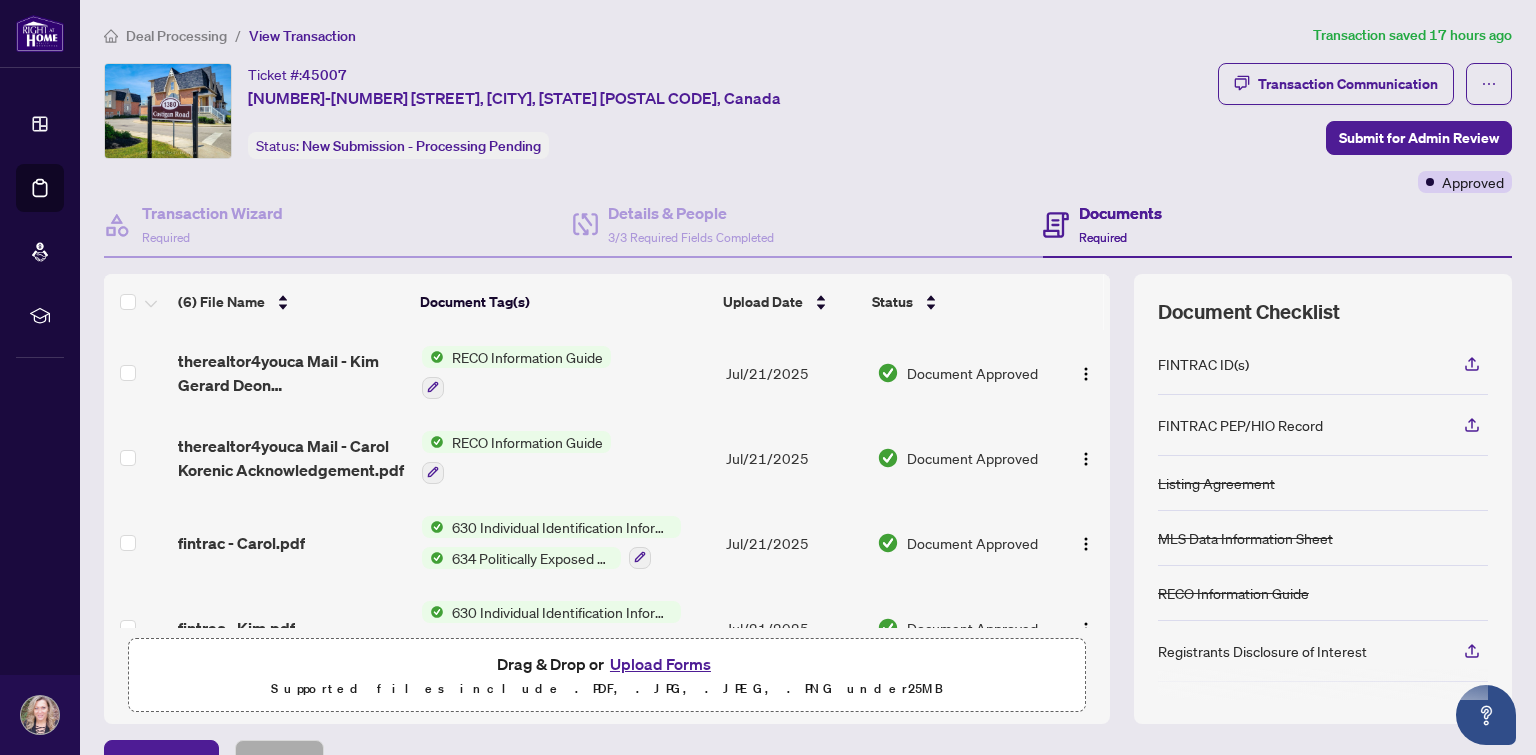 click on "Deal Processing" at bounding box center (165, 36) 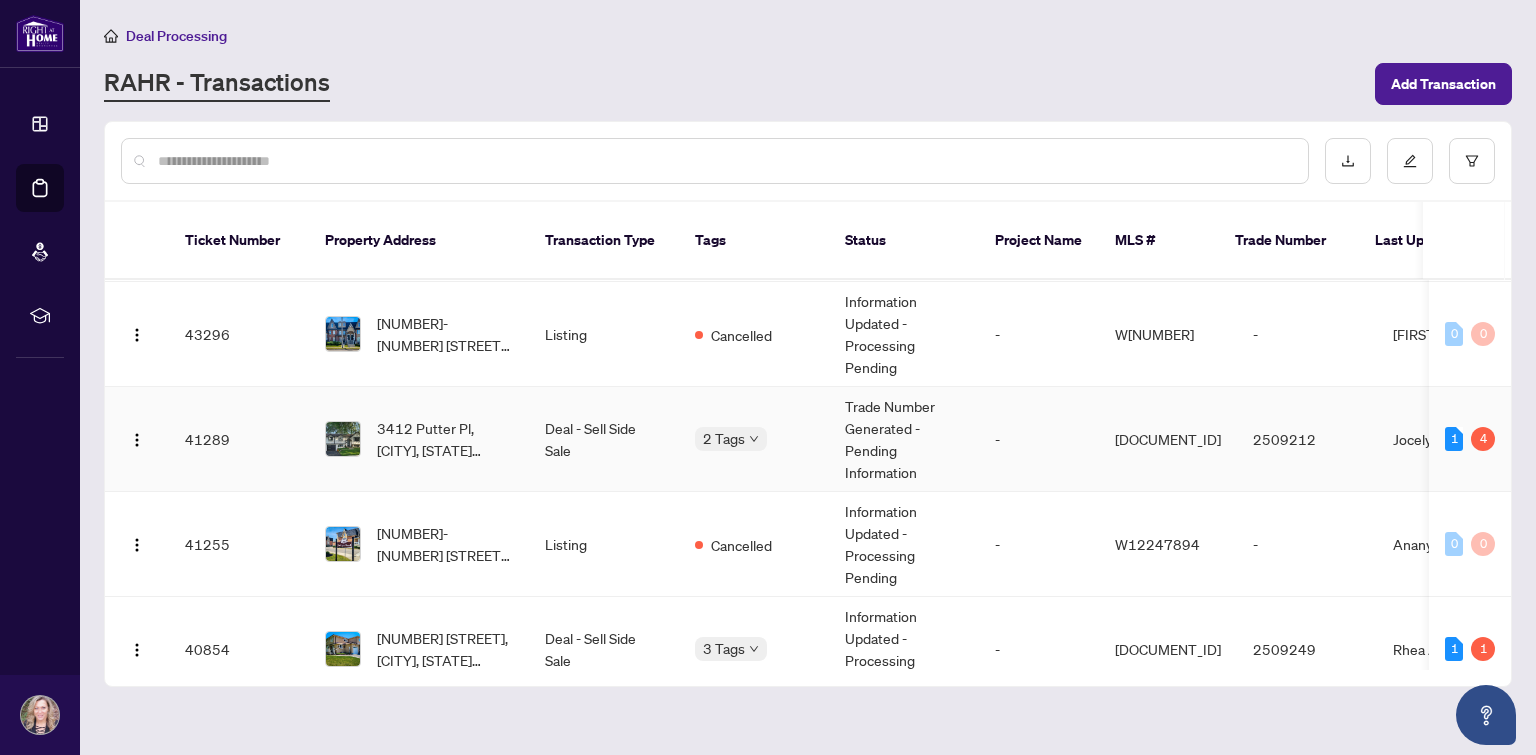 scroll, scrollTop: 100, scrollLeft: 0, axis: vertical 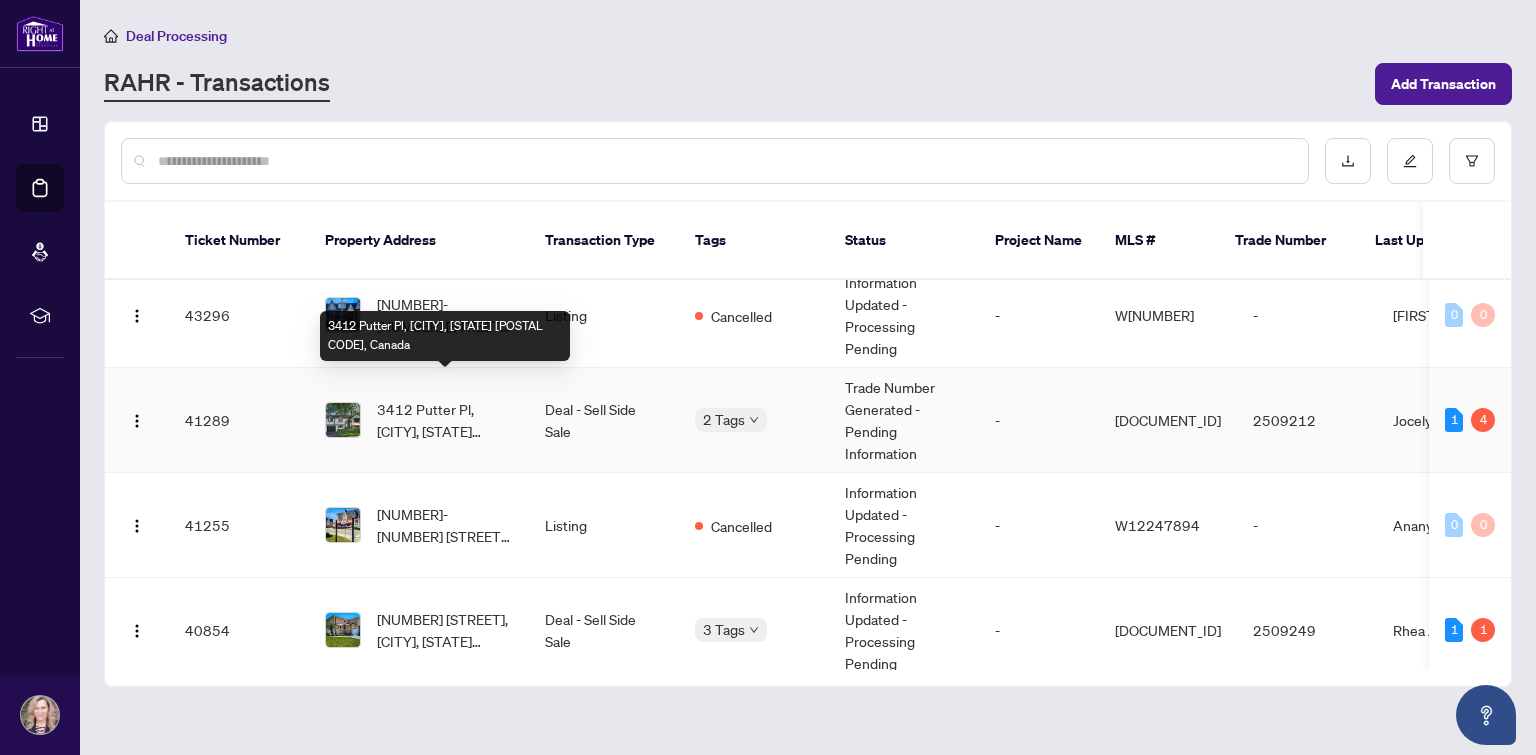 click on "3412 Putter Pl, [CITY], [STATE] [POSTAL CODE], Canada" at bounding box center (445, 420) 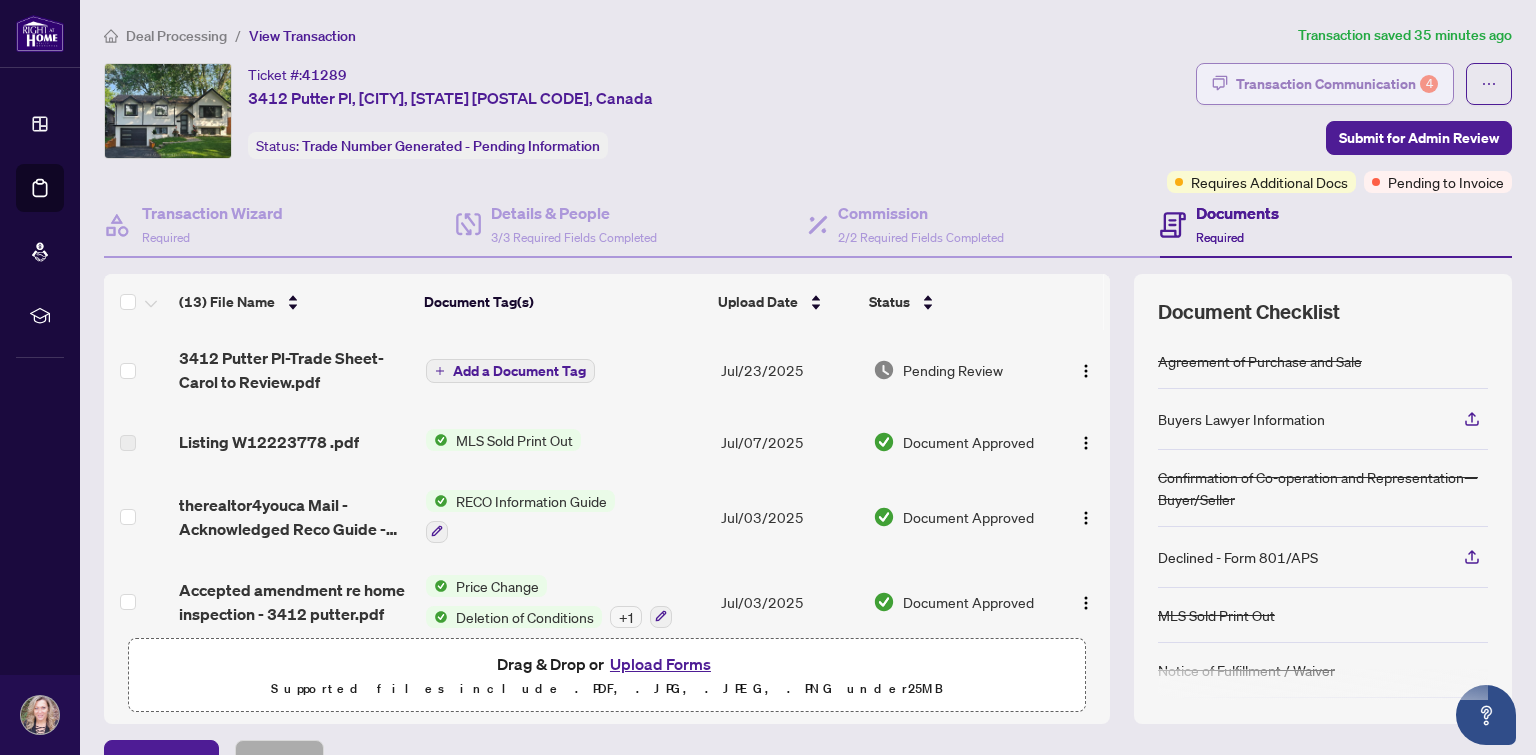 click on "Transaction Communication 4" at bounding box center [1337, 84] 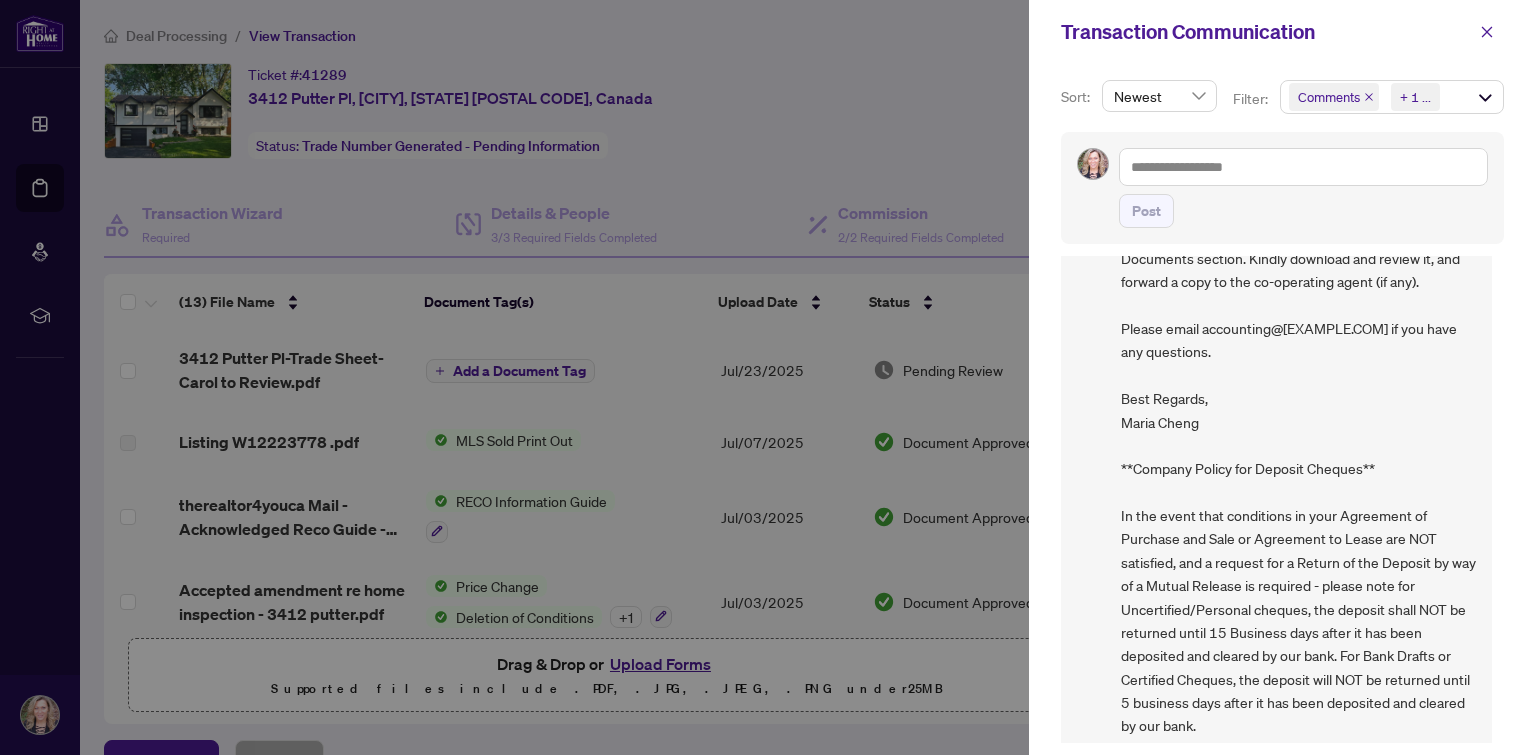 scroll, scrollTop: 1487, scrollLeft: 0, axis: vertical 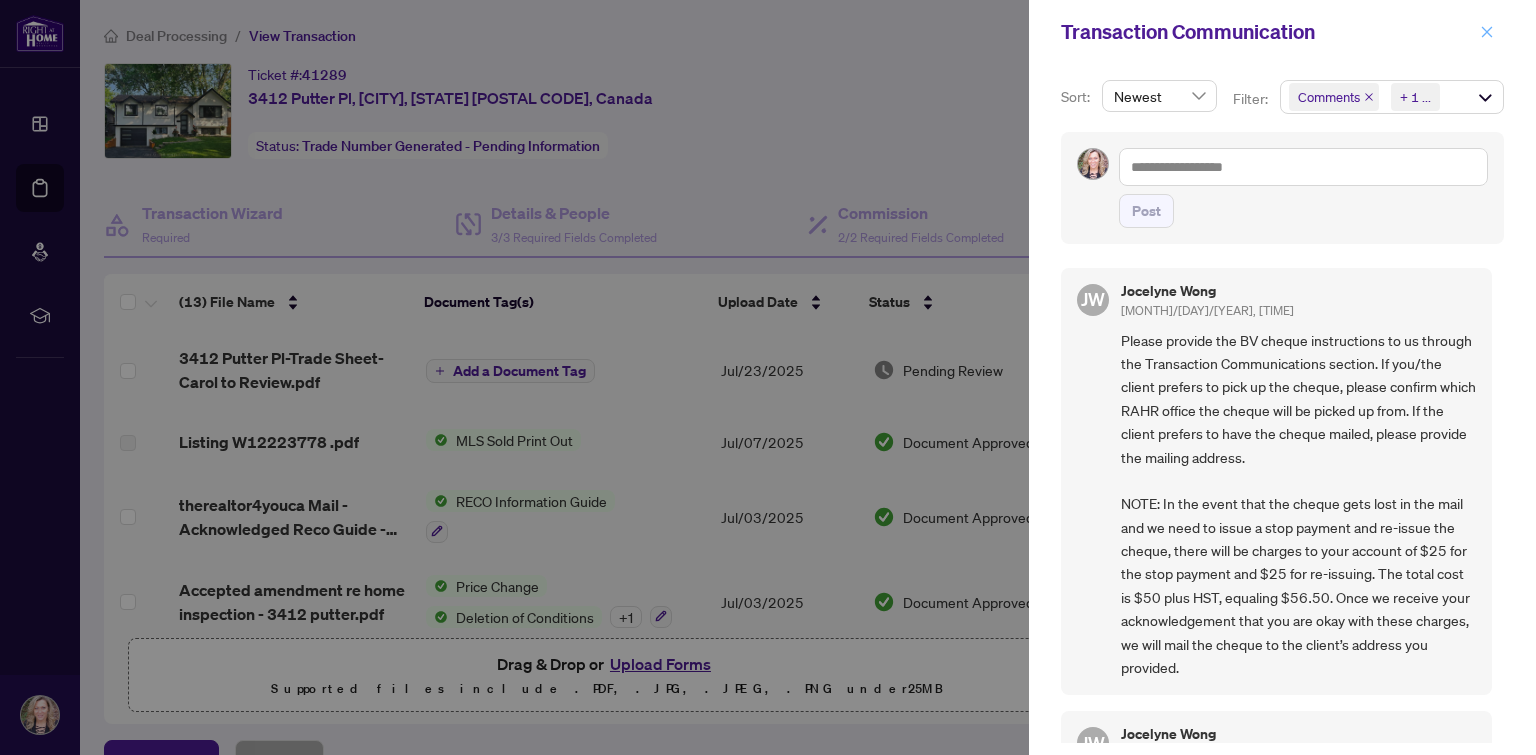 click 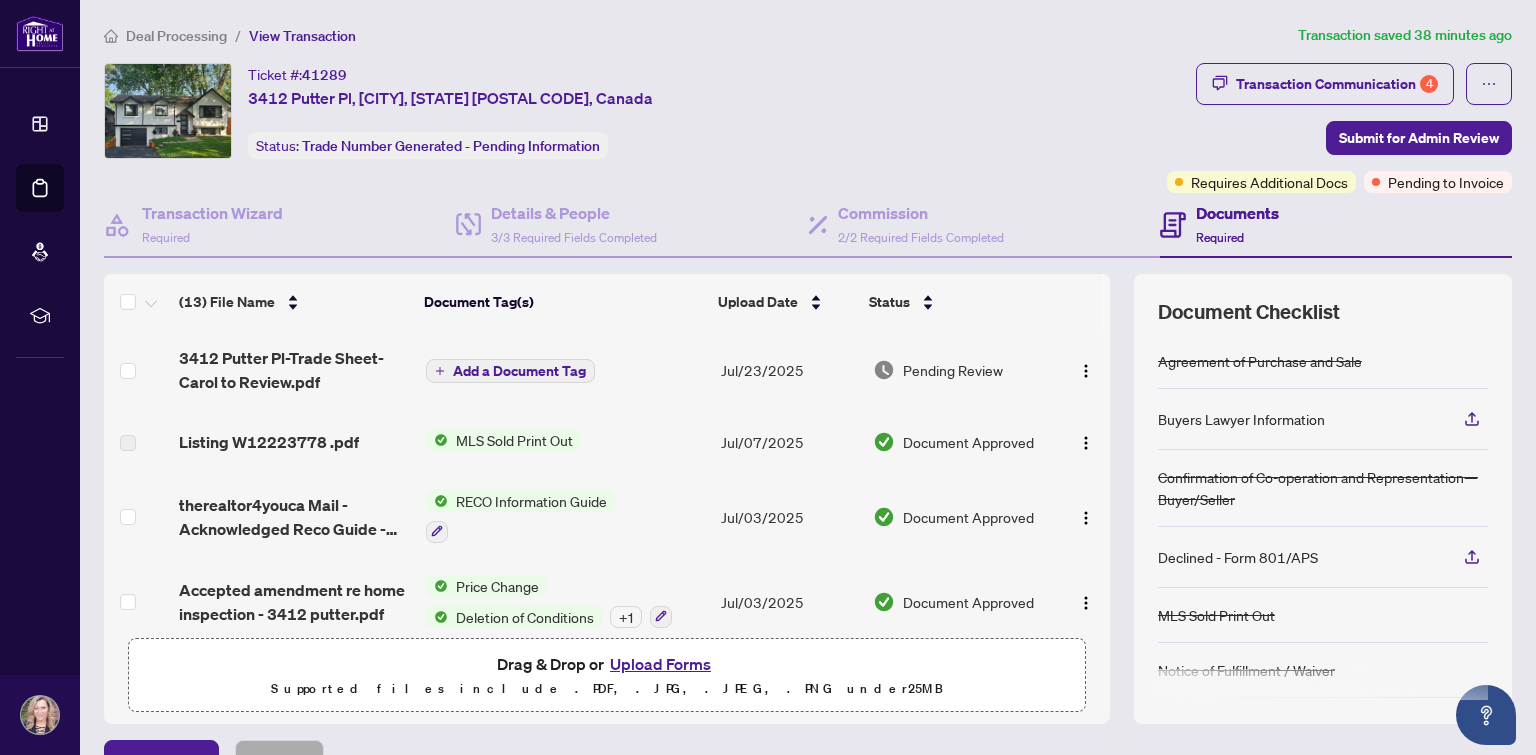 click on "Deal Processing" at bounding box center (176, 36) 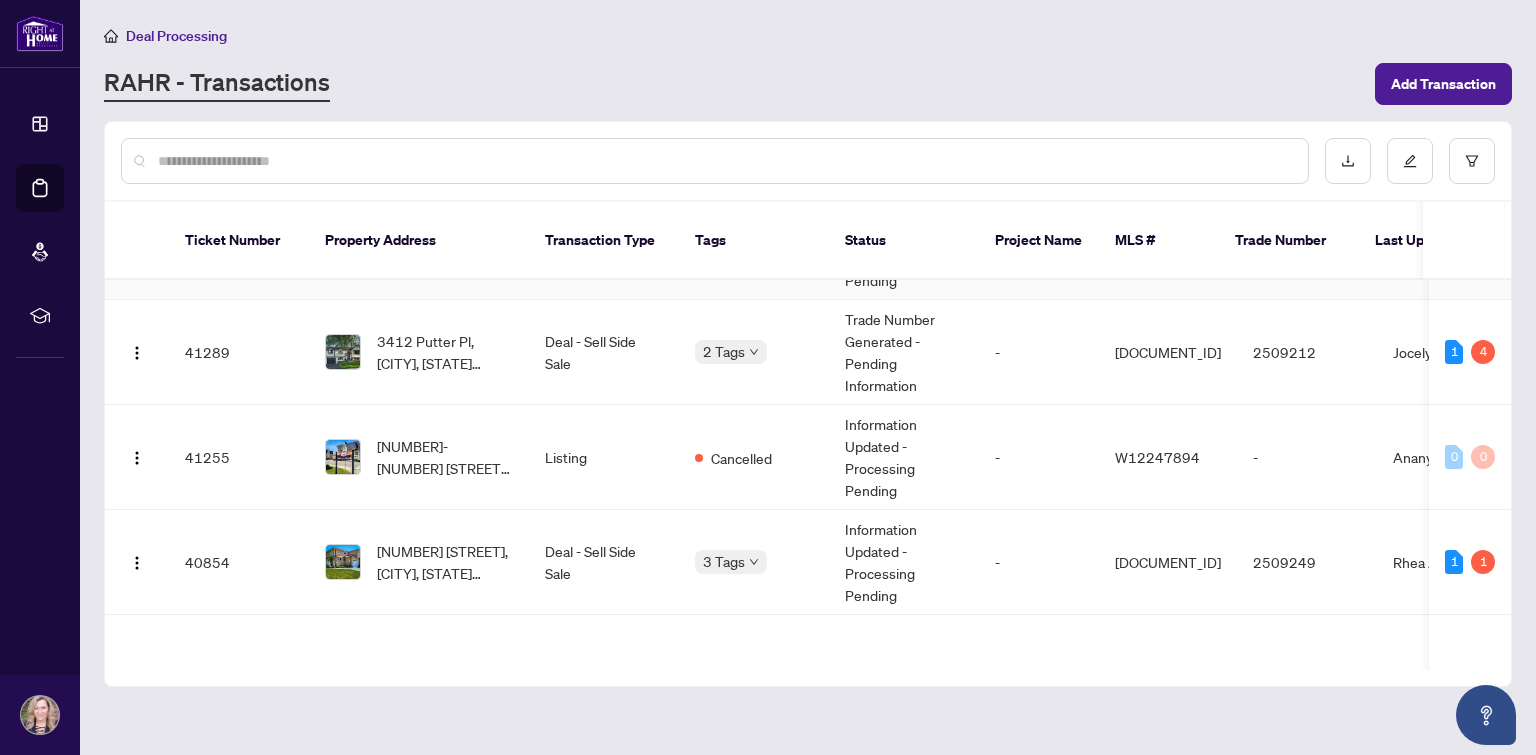 scroll, scrollTop: 200, scrollLeft: 0, axis: vertical 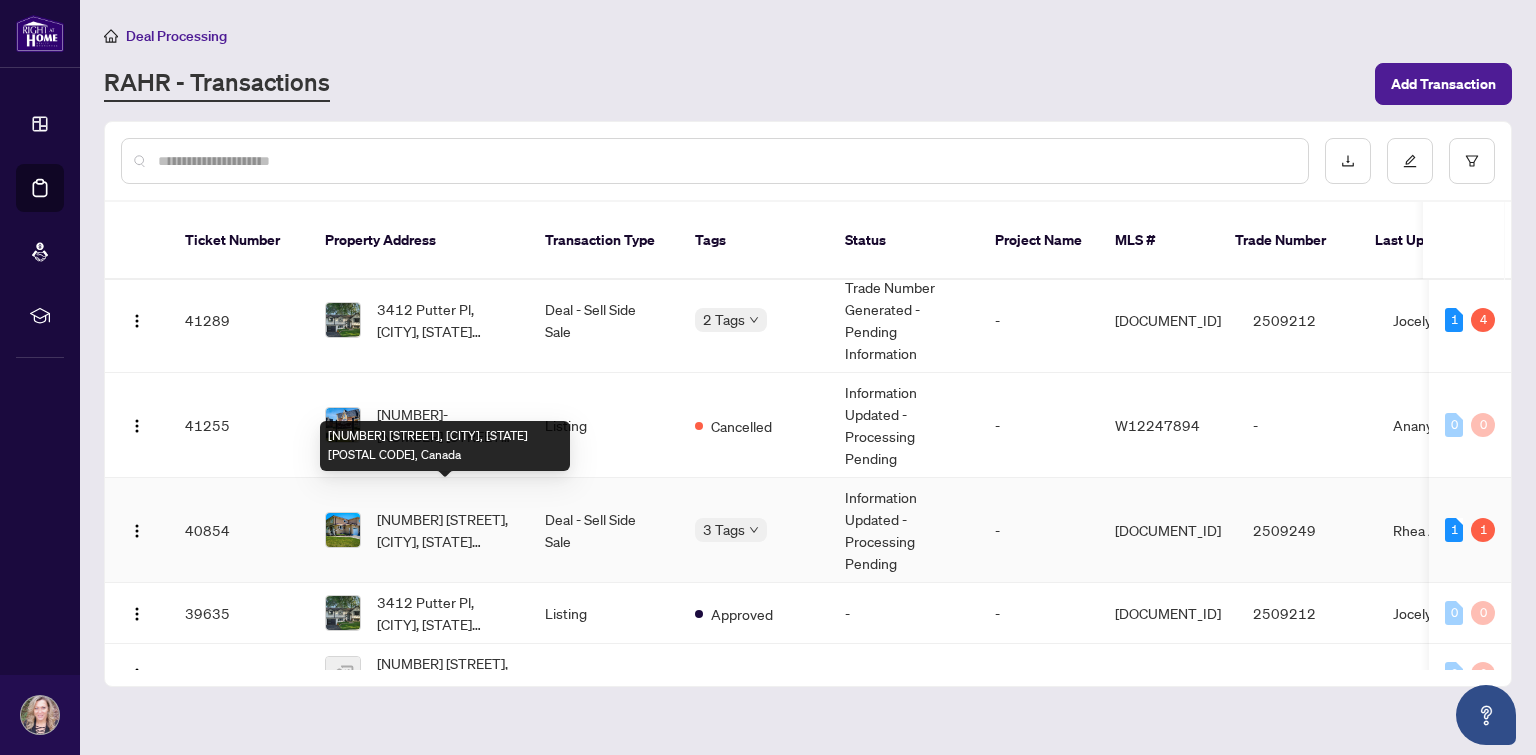 click on "[NUMBER] [STREET], [CITY], [STATE] [POSTAL CODE], Canada" at bounding box center [445, 530] 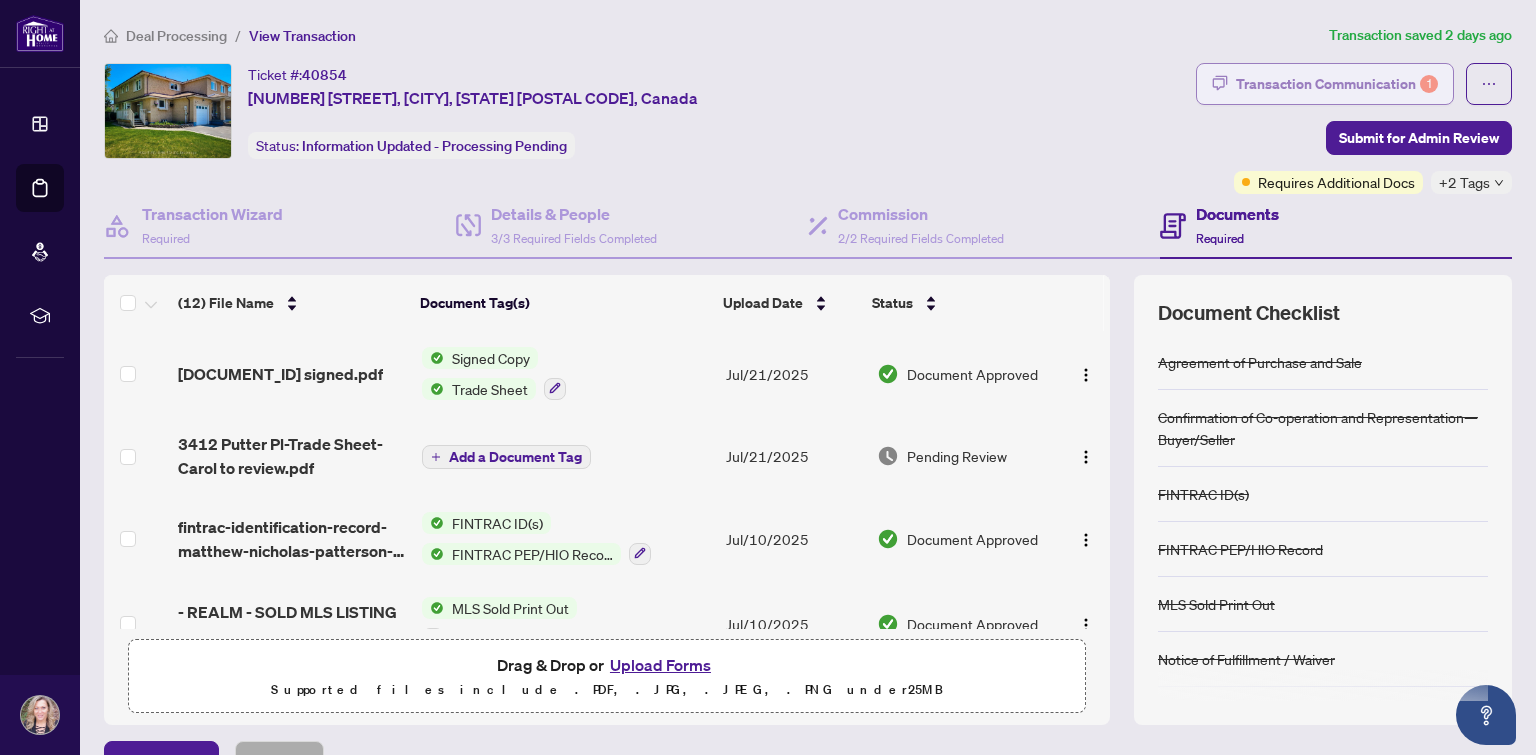 click on "Transaction Communication 1" at bounding box center [1337, 84] 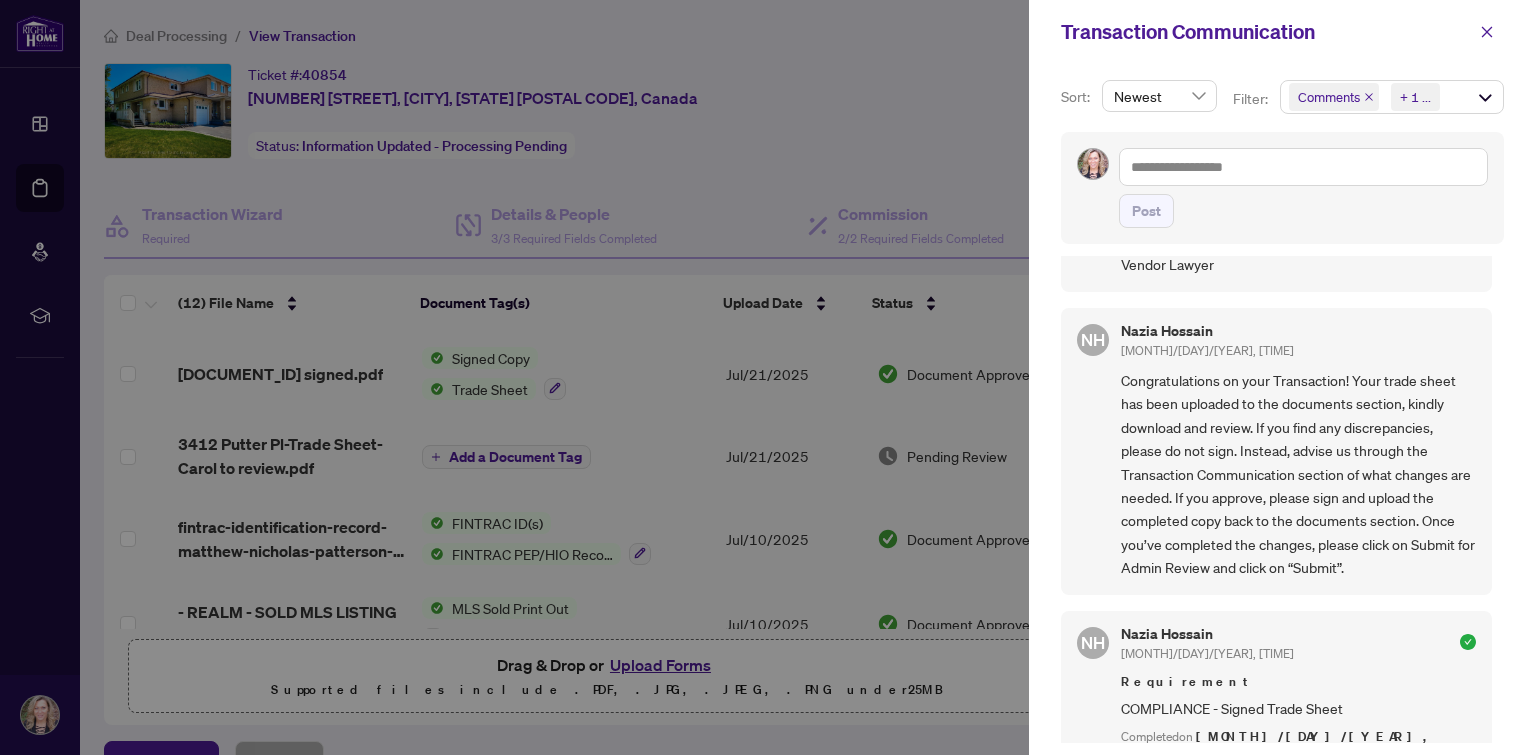 scroll, scrollTop: 0, scrollLeft: 0, axis: both 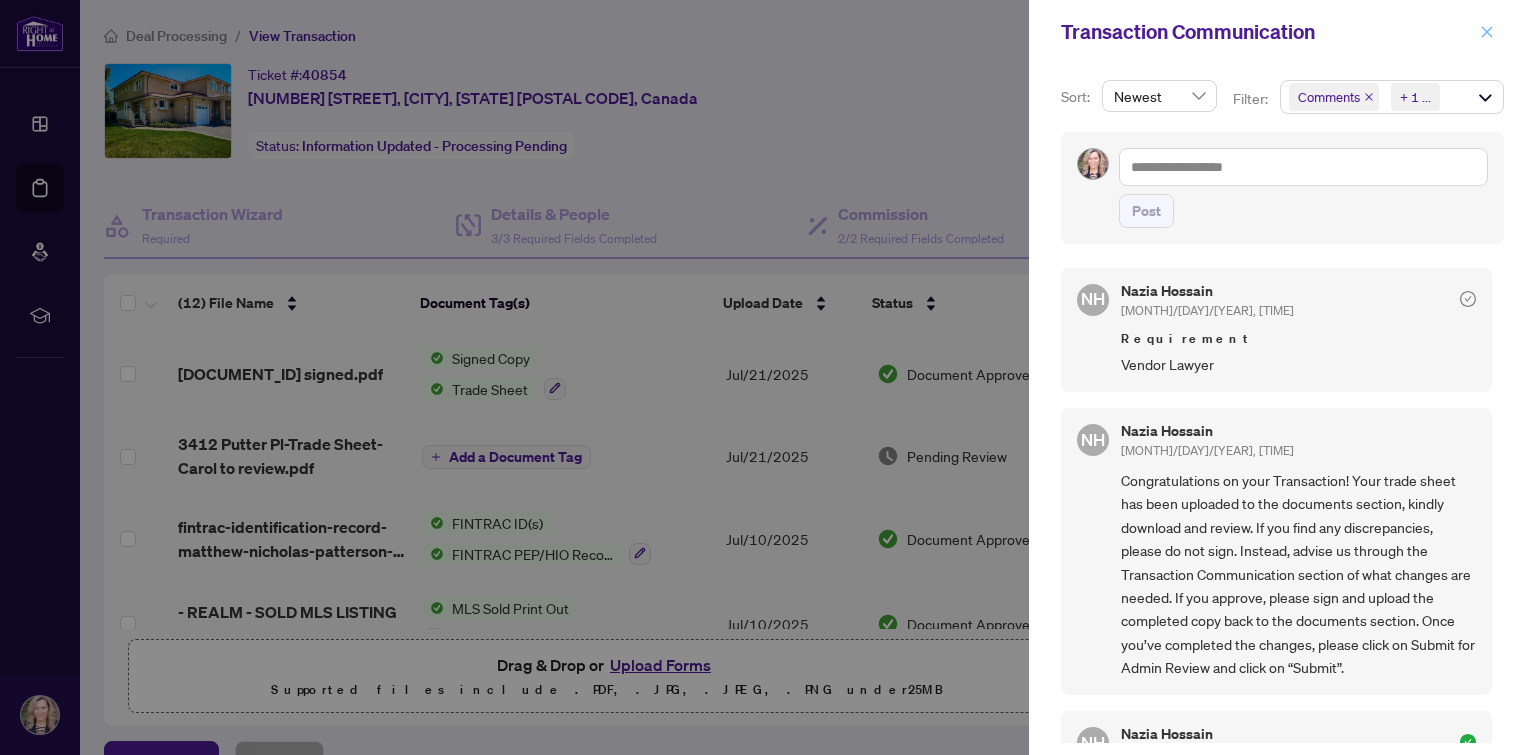 click at bounding box center [1487, 32] 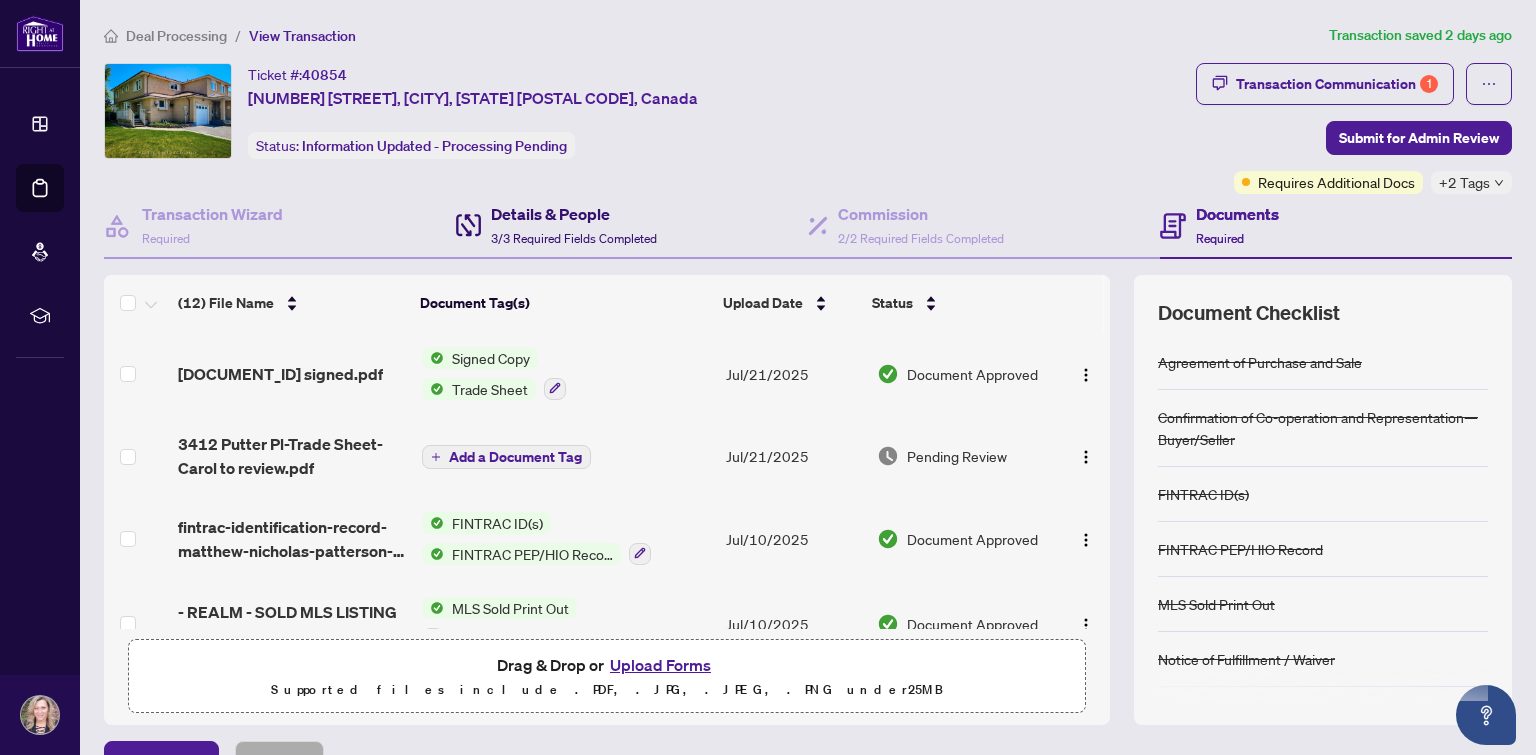 click on "3/3 Required Fields Completed" at bounding box center [574, 238] 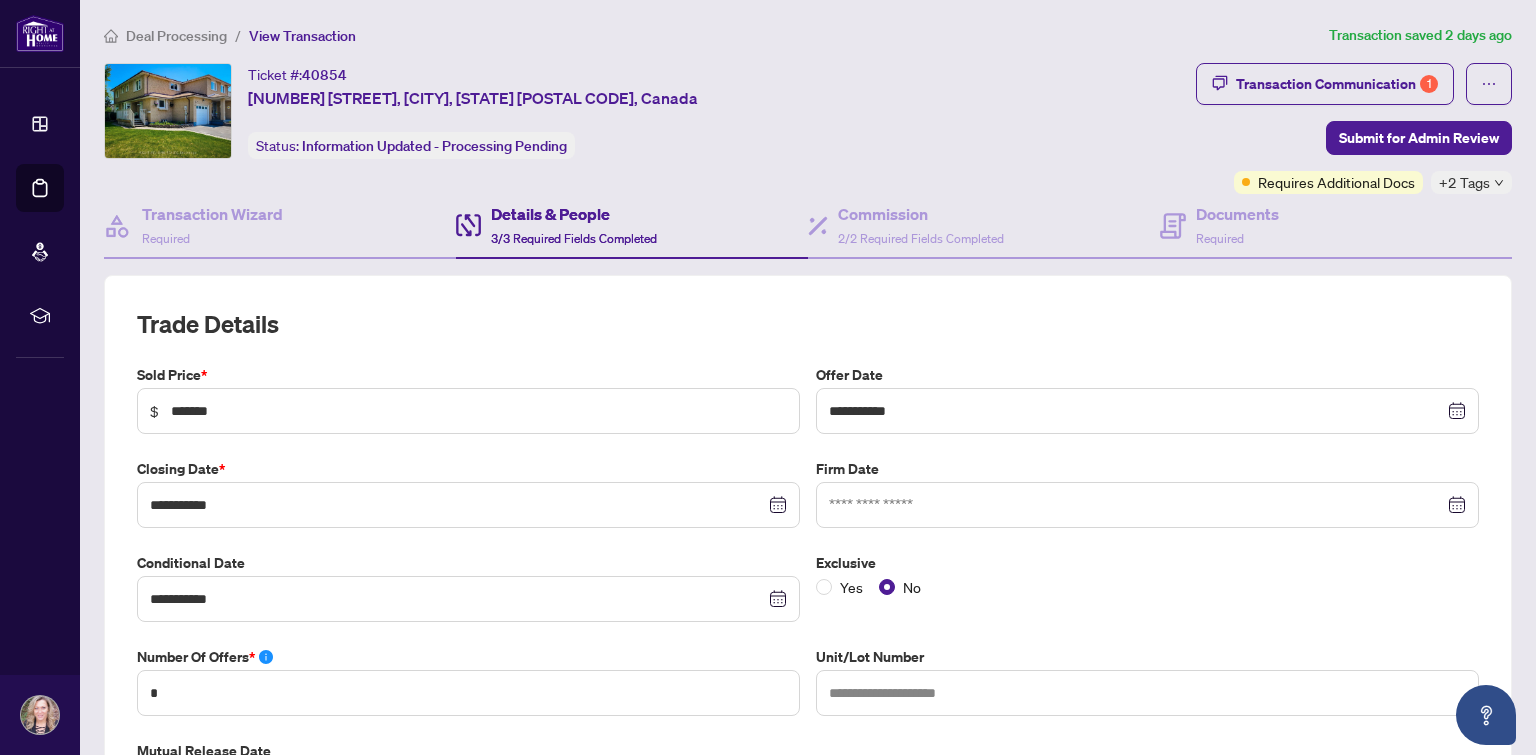 type on "**********" 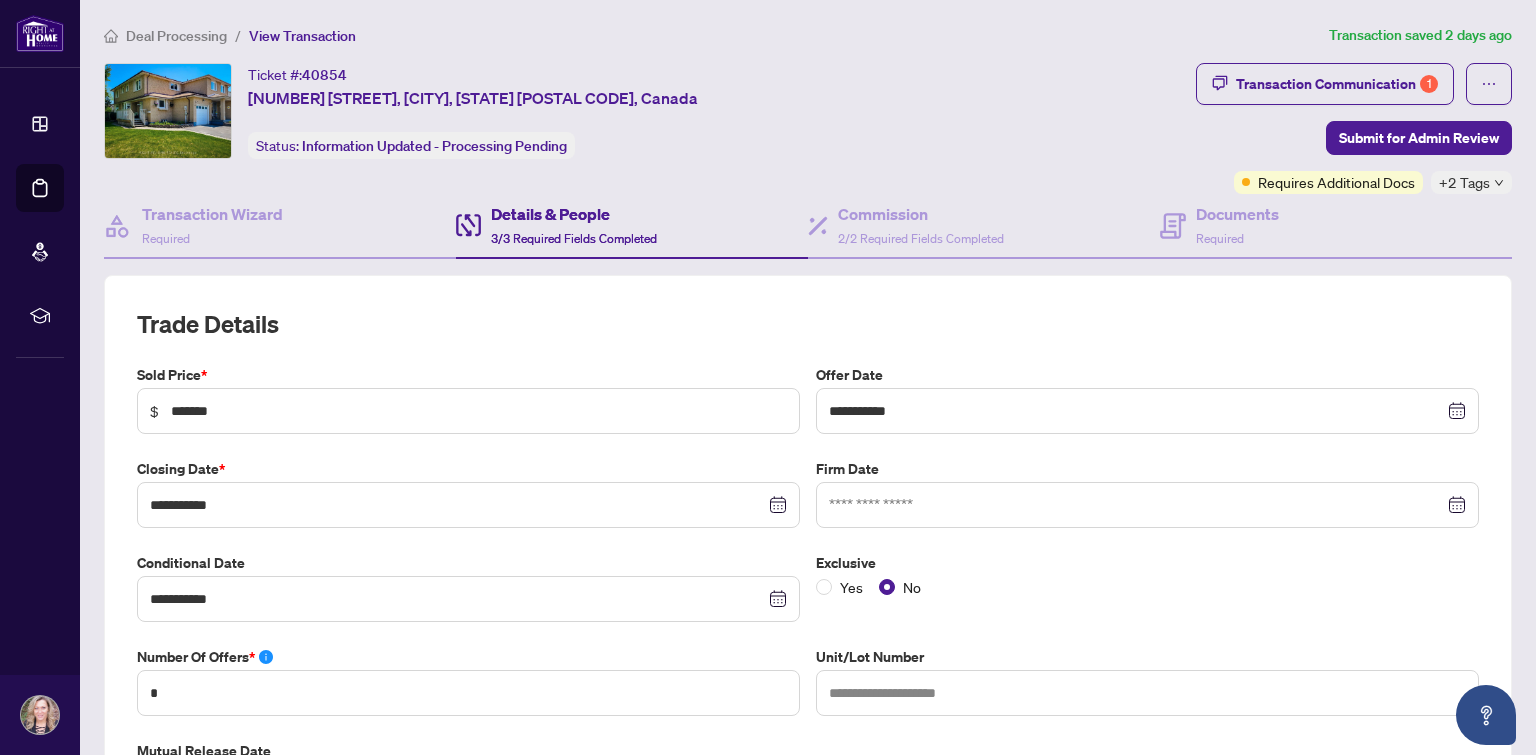 type on "**********" 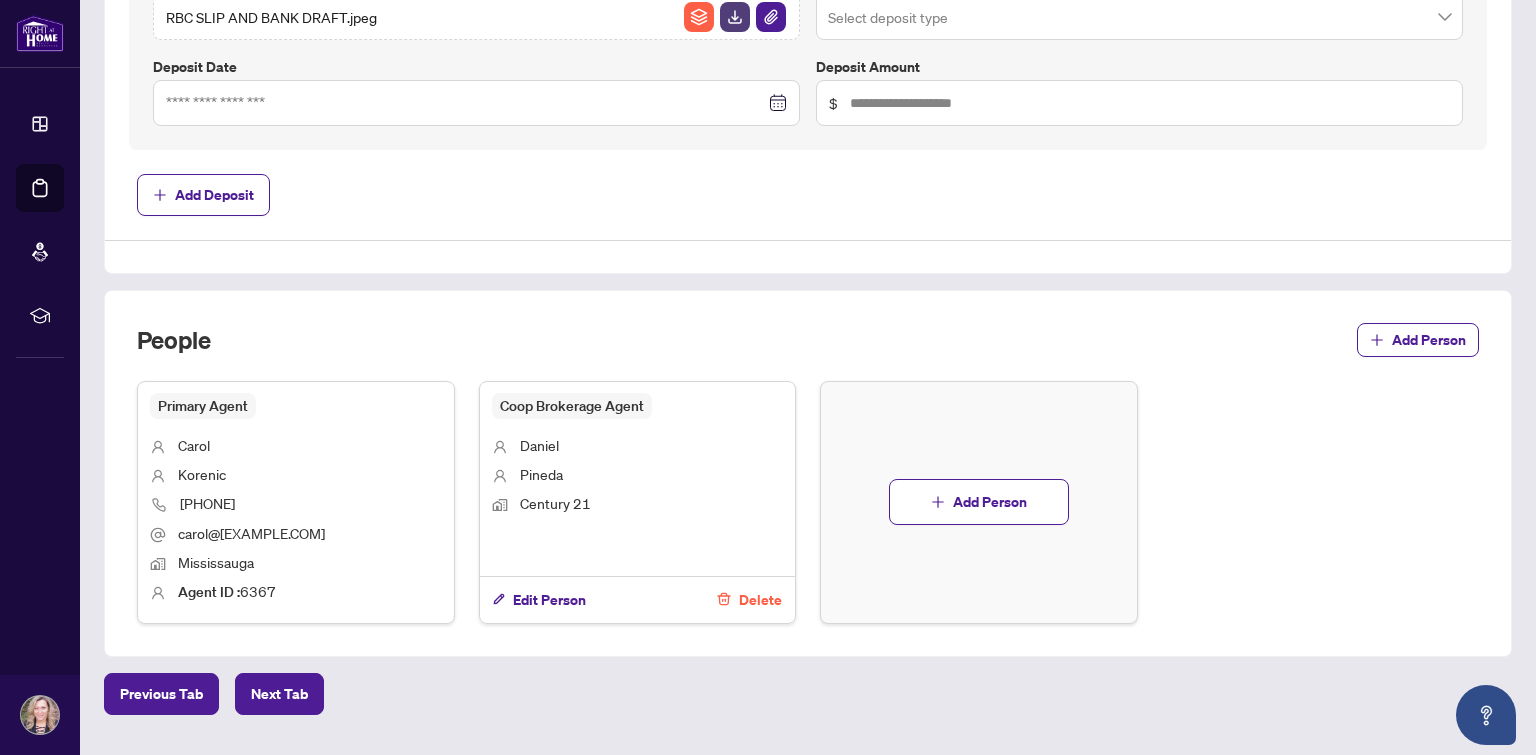scroll, scrollTop: 1000, scrollLeft: 0, axis: vertical 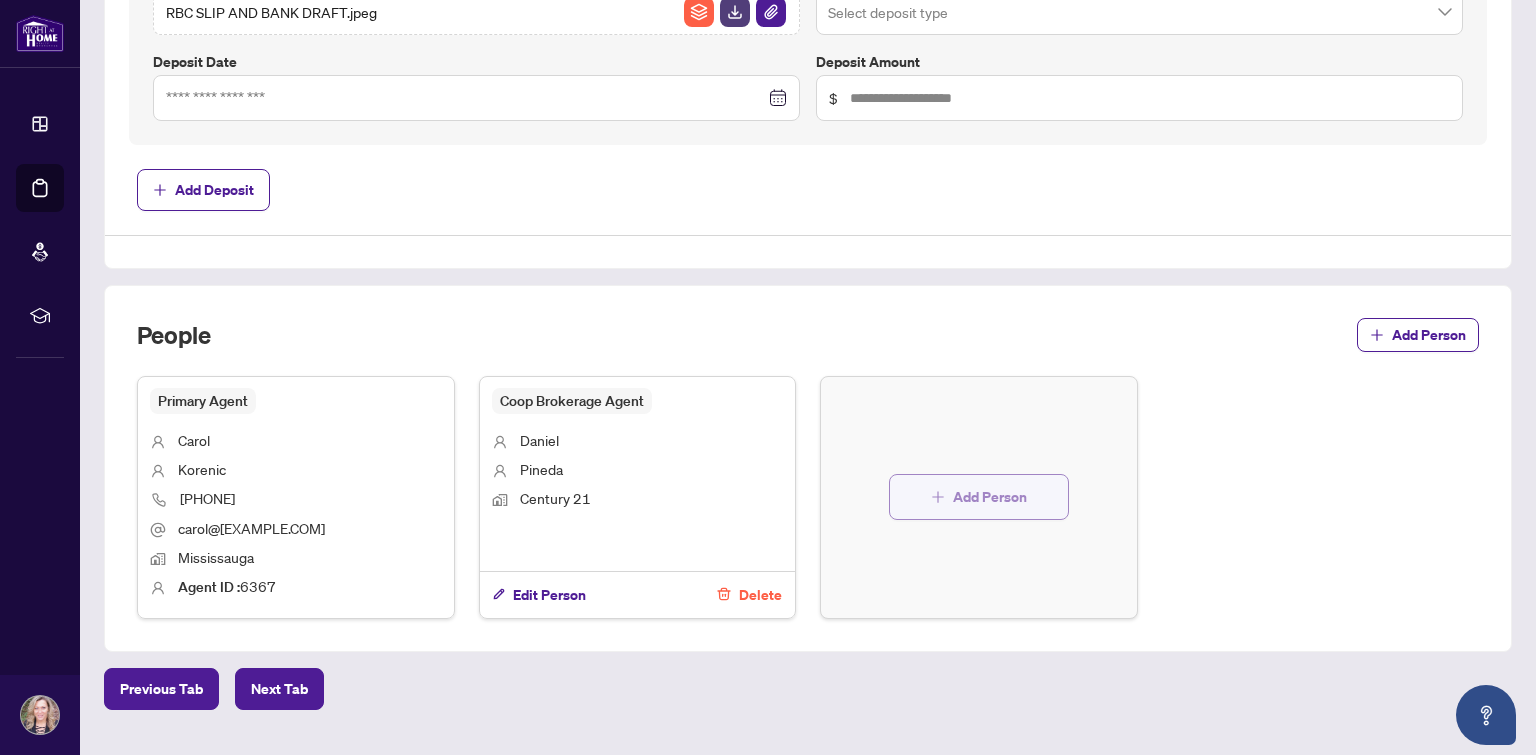 click 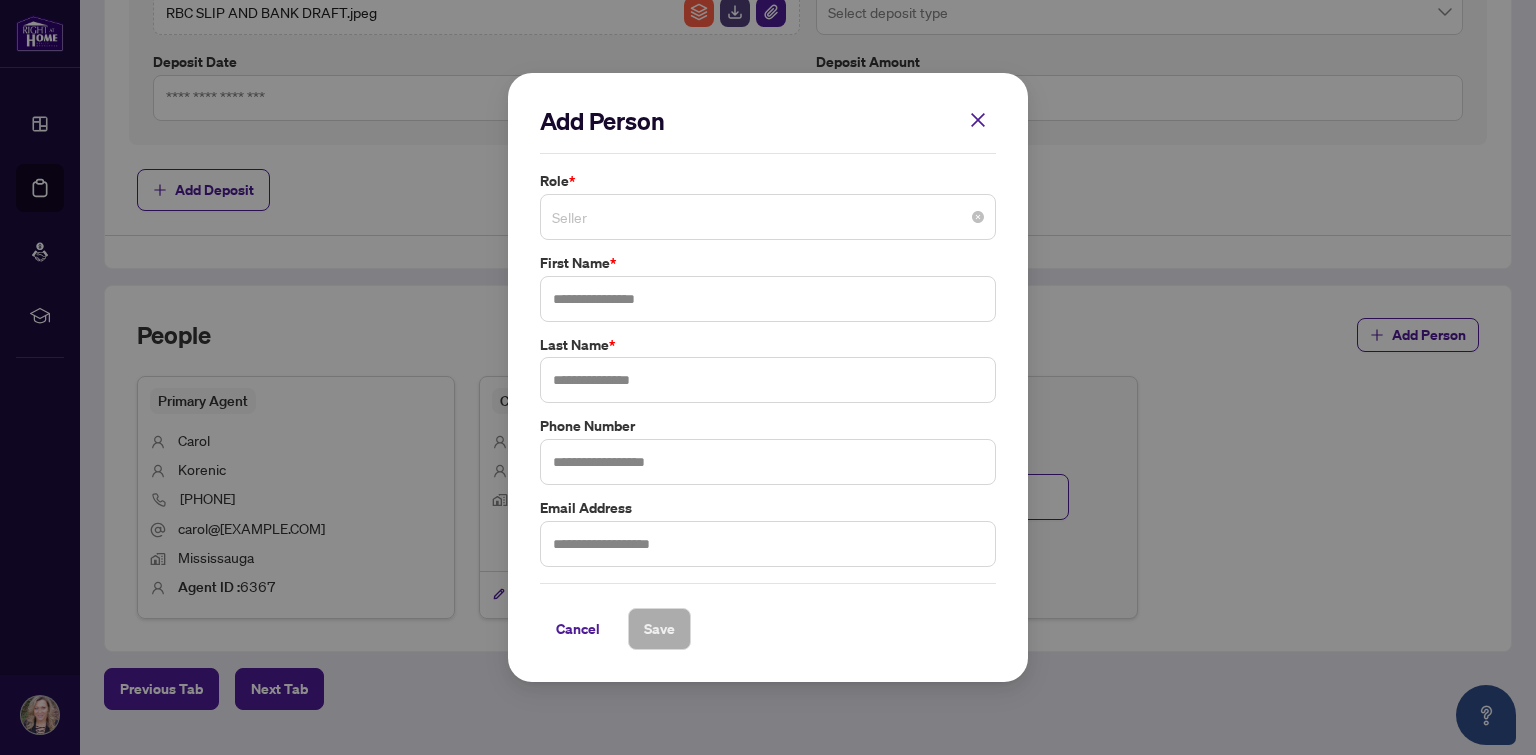 click on "Seller" at bounding box center (768, 217) 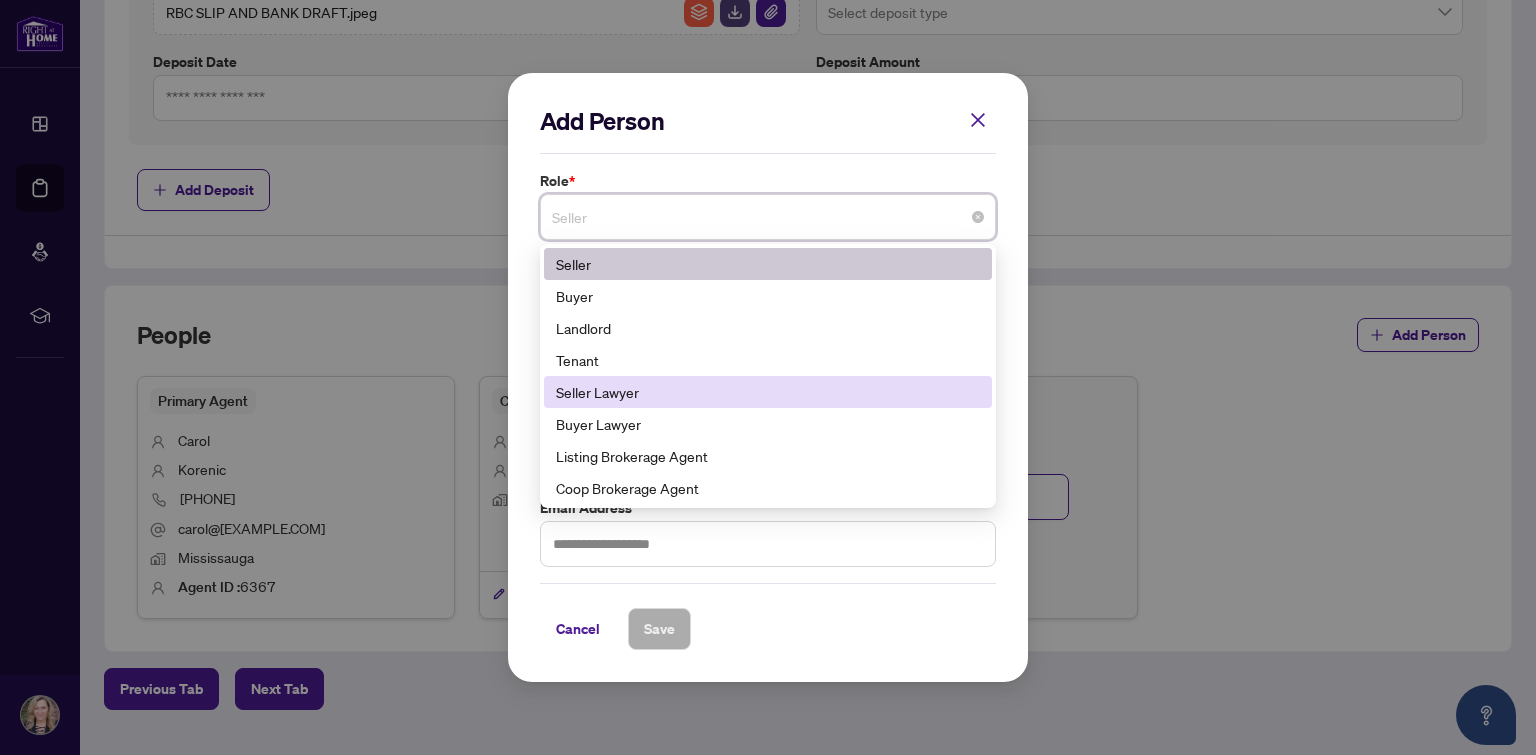 click on "Seller Lawyer" at bounding box center (768, 392) 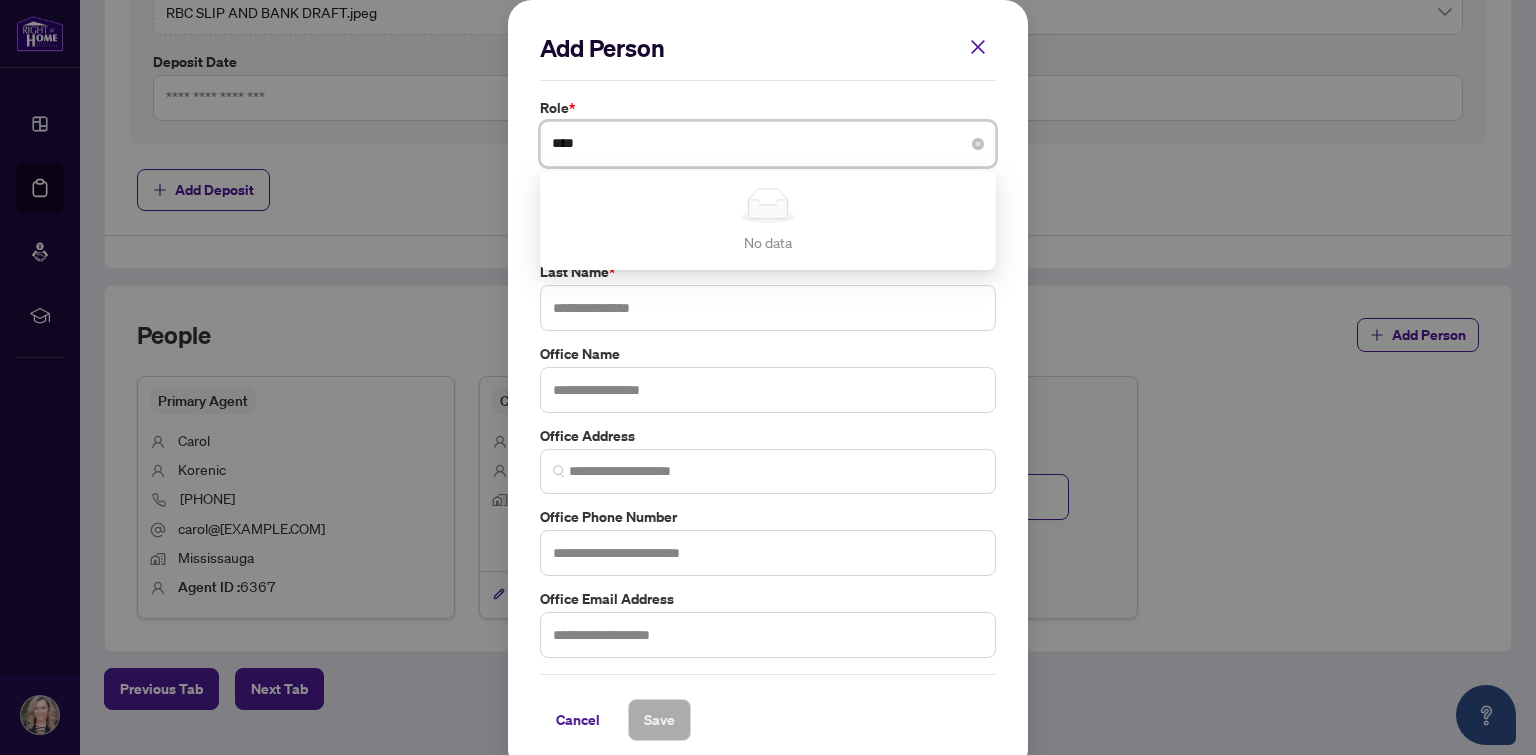click on "***" at bounding box center (768, 144) 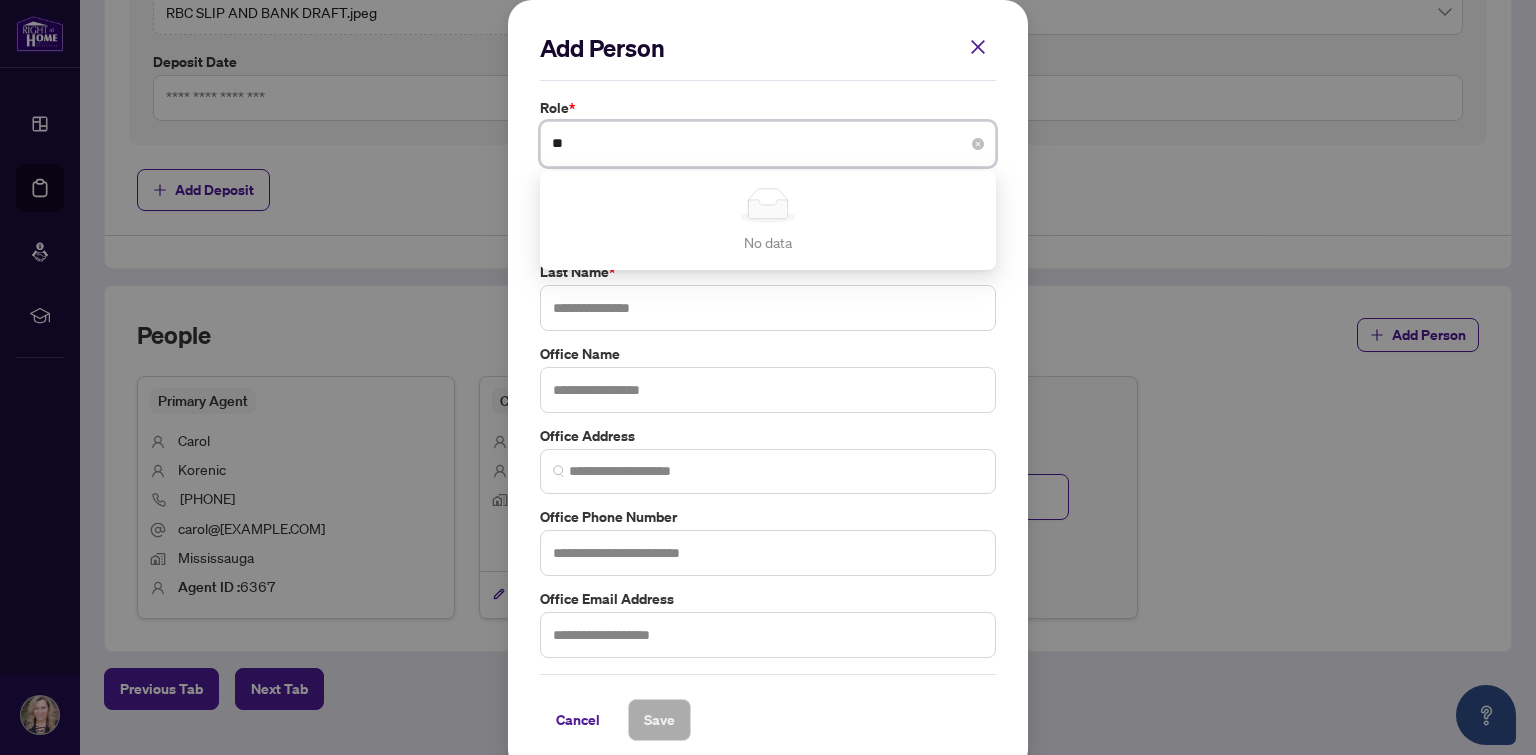 type on "*" 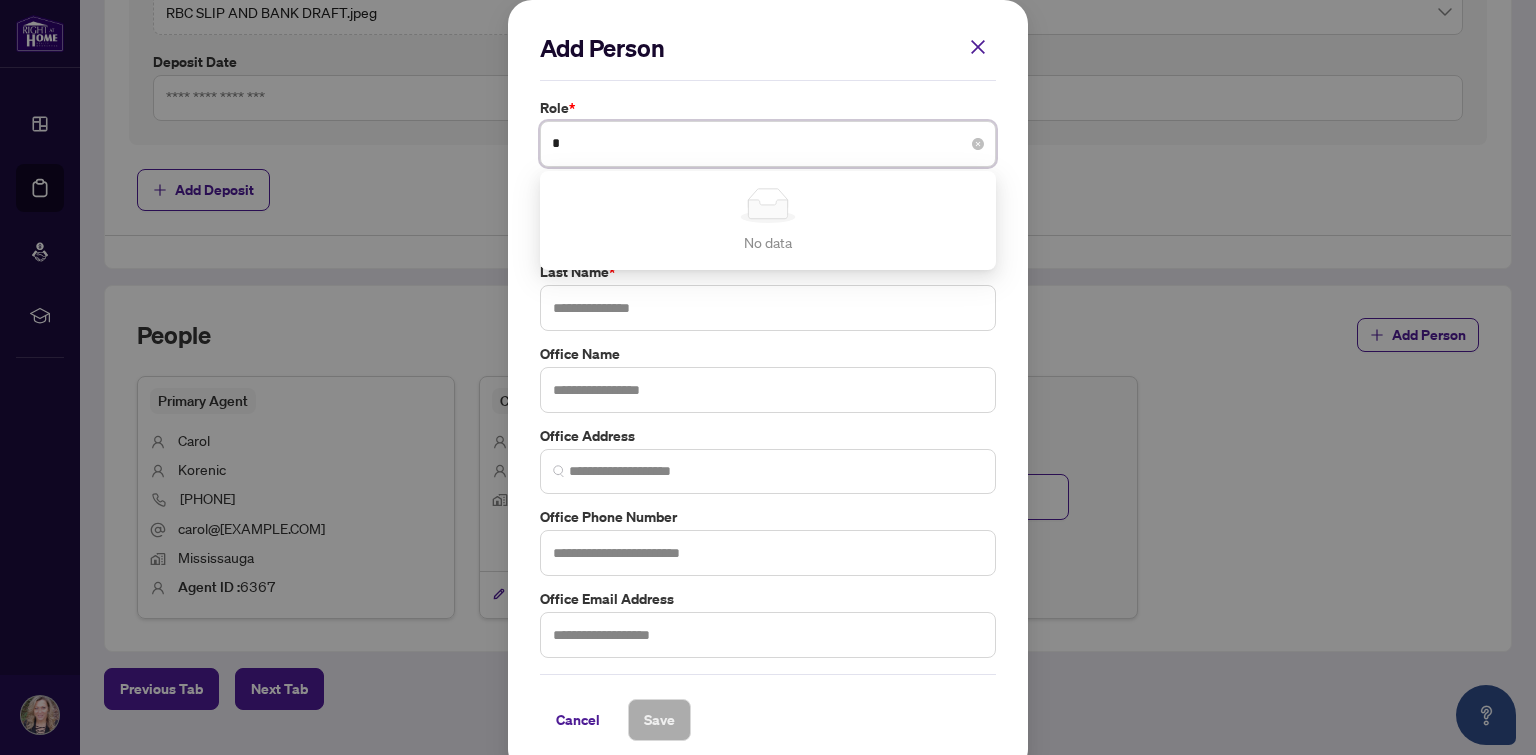 type 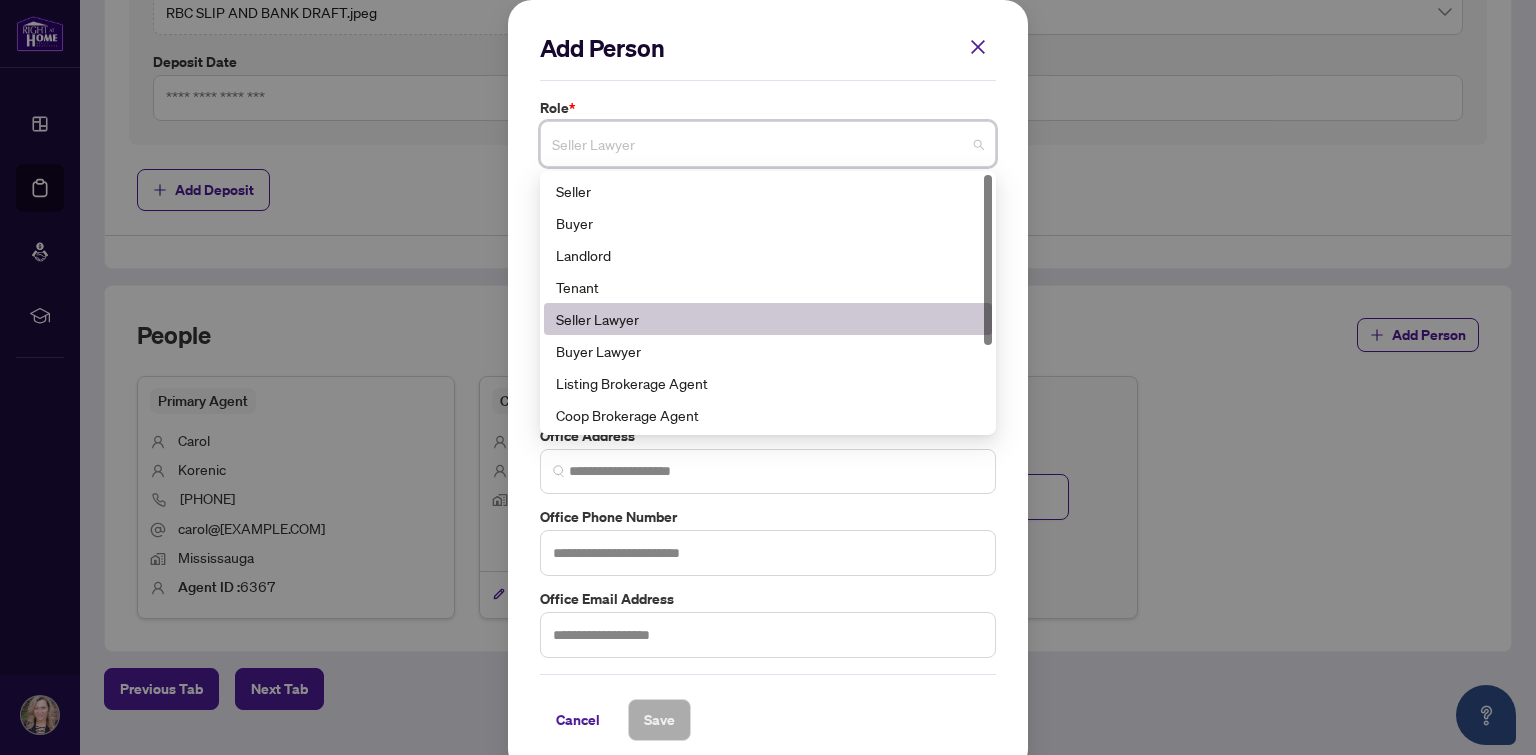 click on "Seller Lawyer" at bounding box center [768, 319] 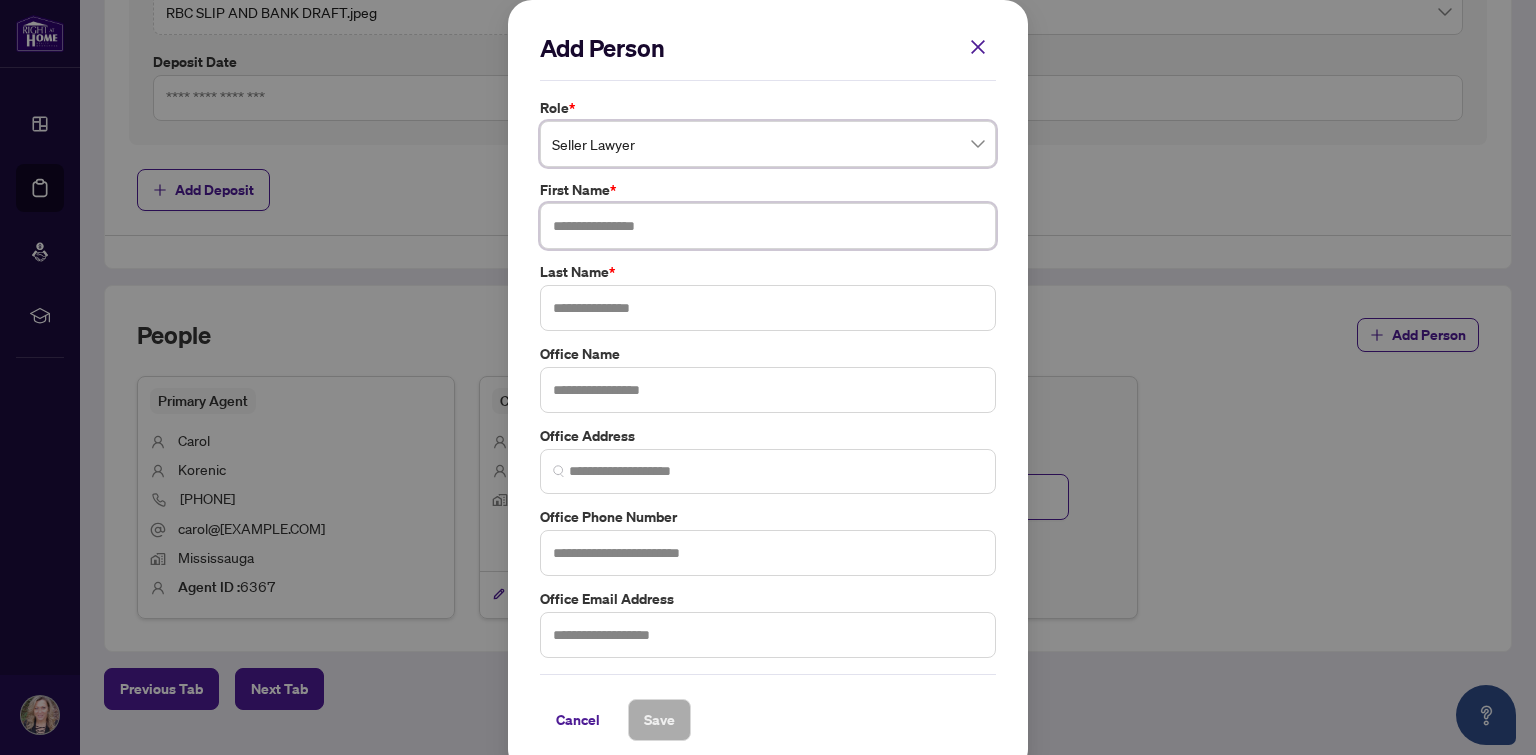 click at bounding box center (768, 226) 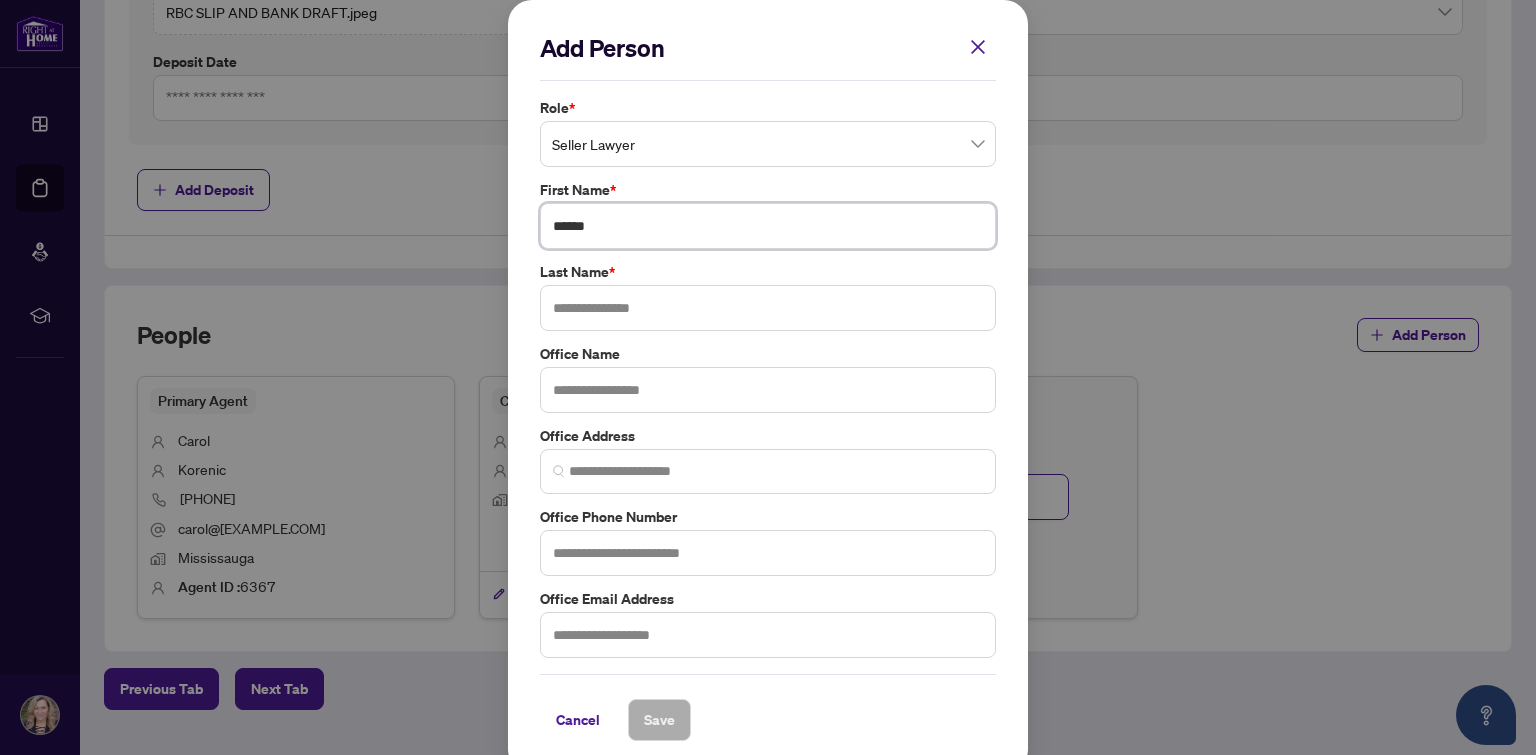 type on "******" 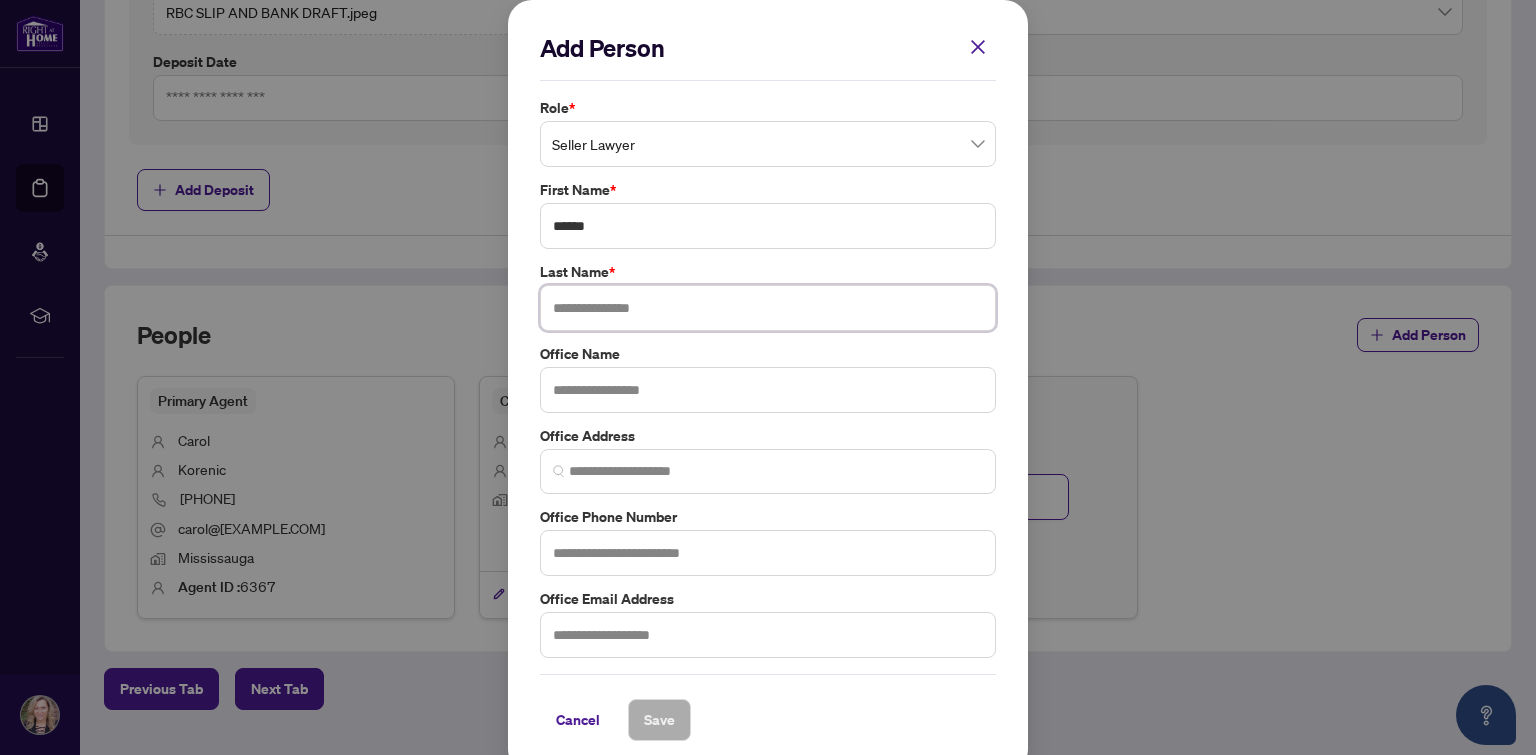 click at bounding box center (768, 308) 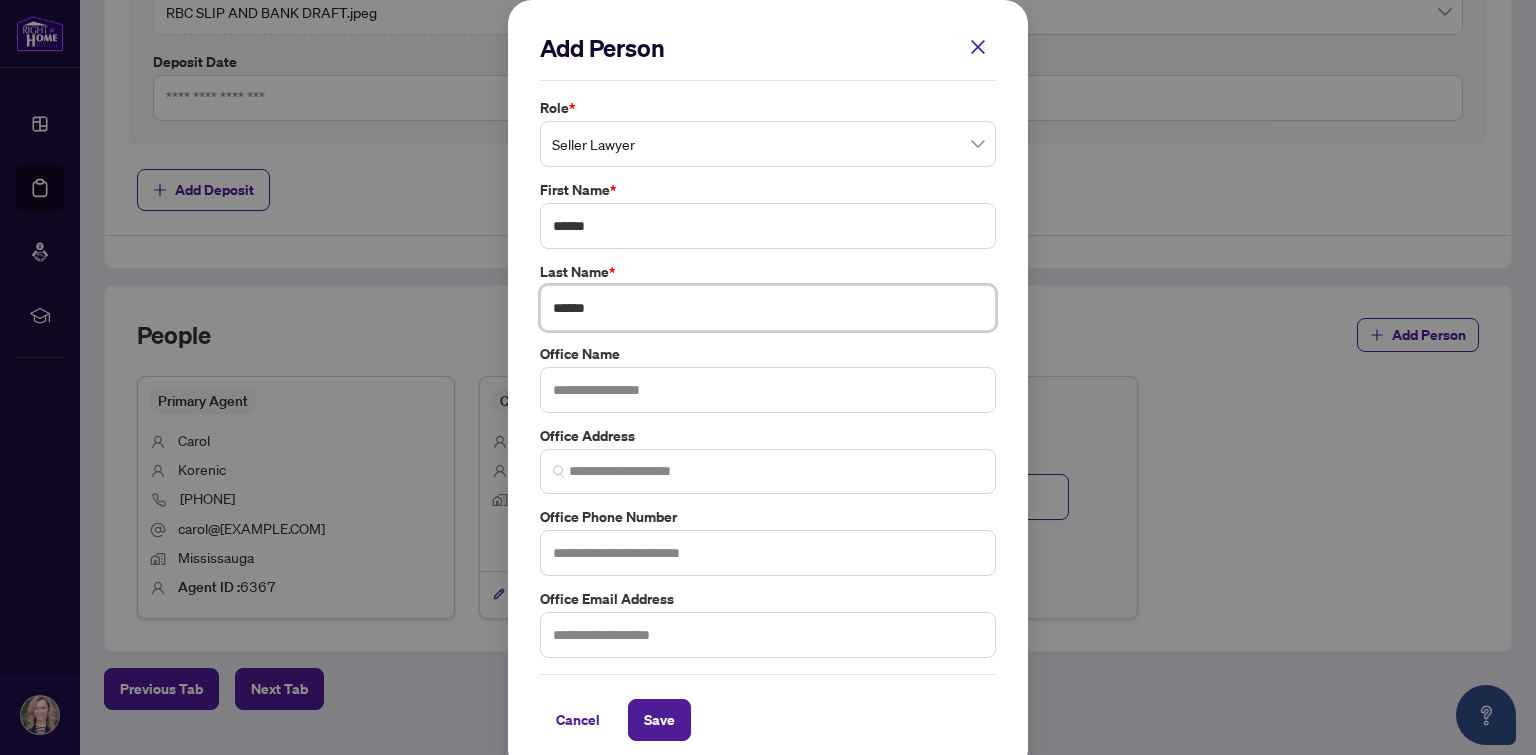 type on "******" 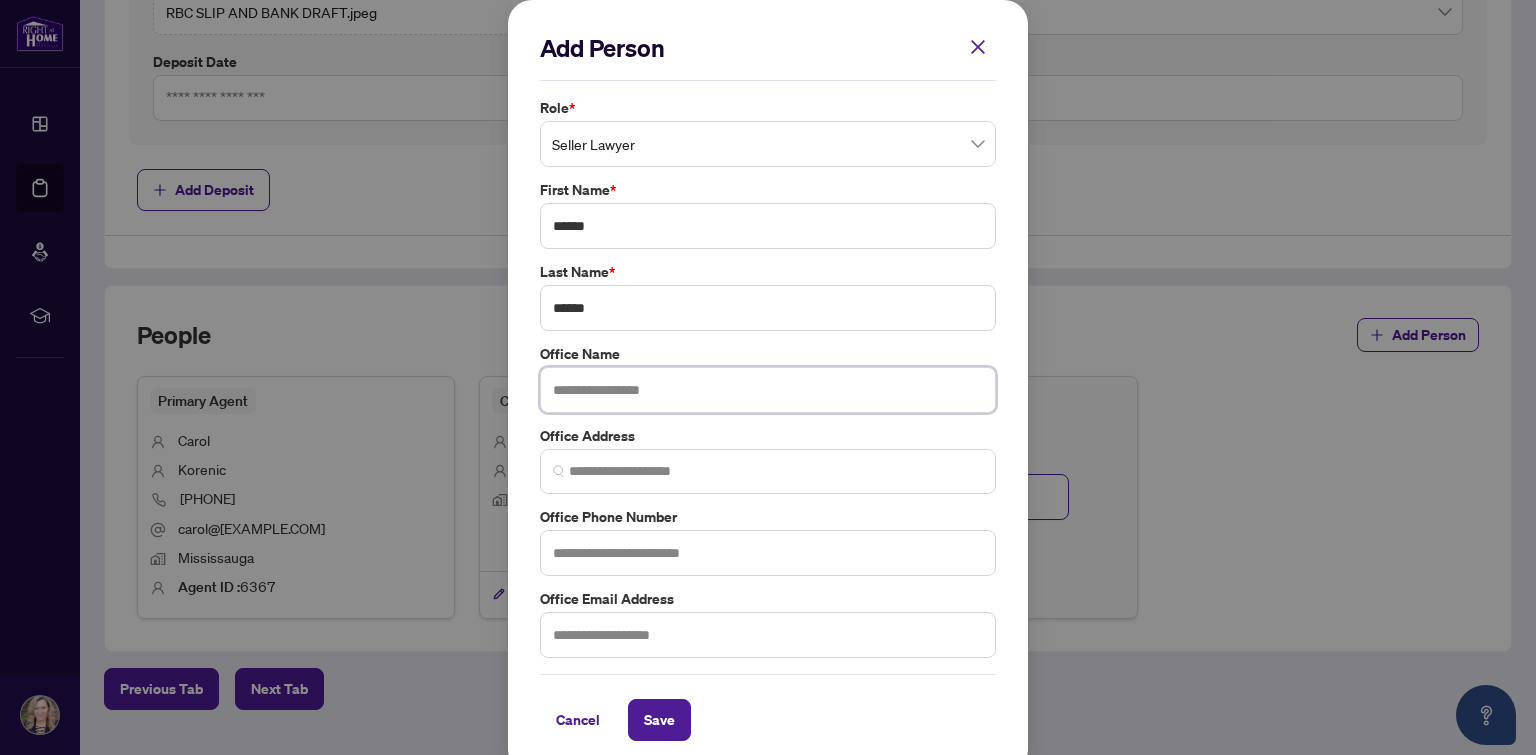 click at bounding box center [768, 390] 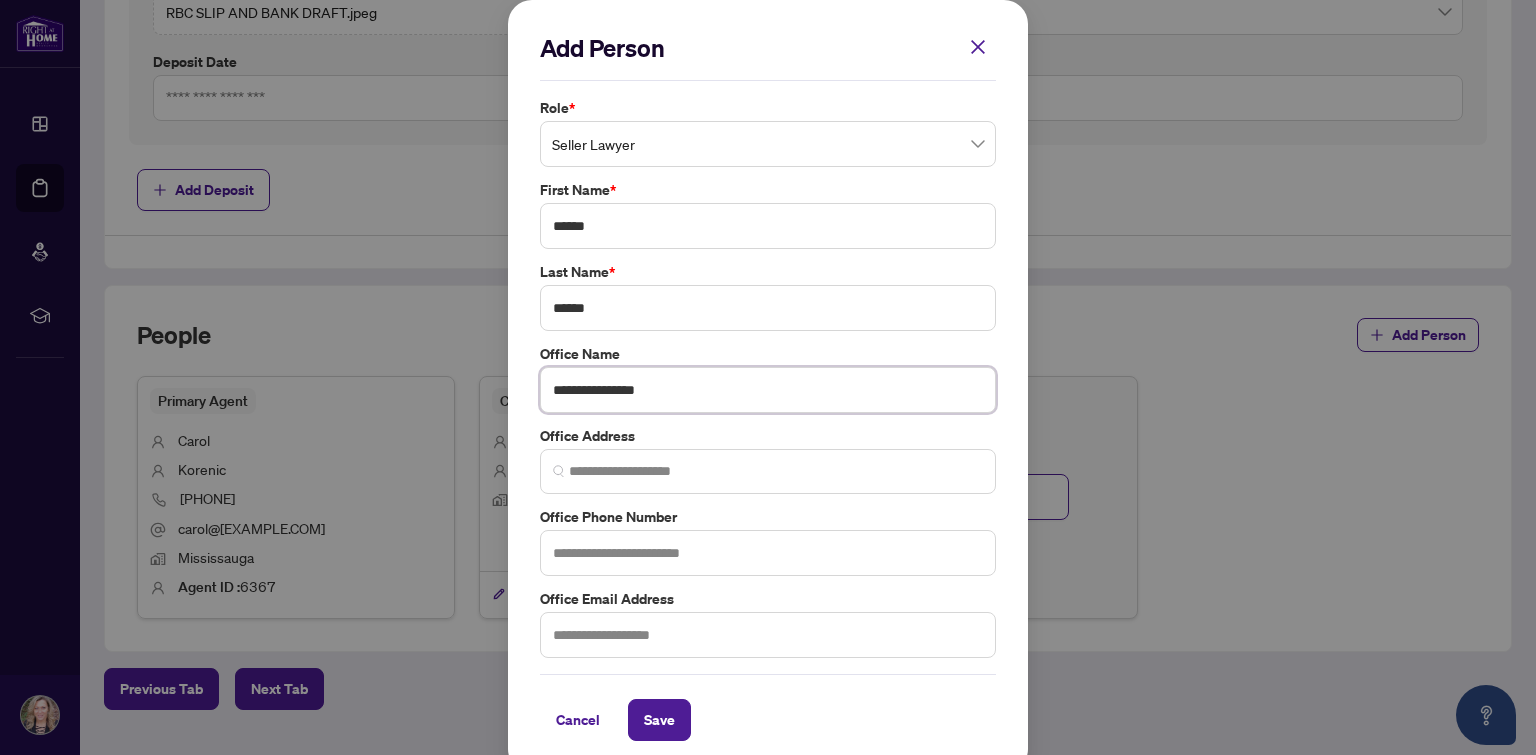 type on "**********" 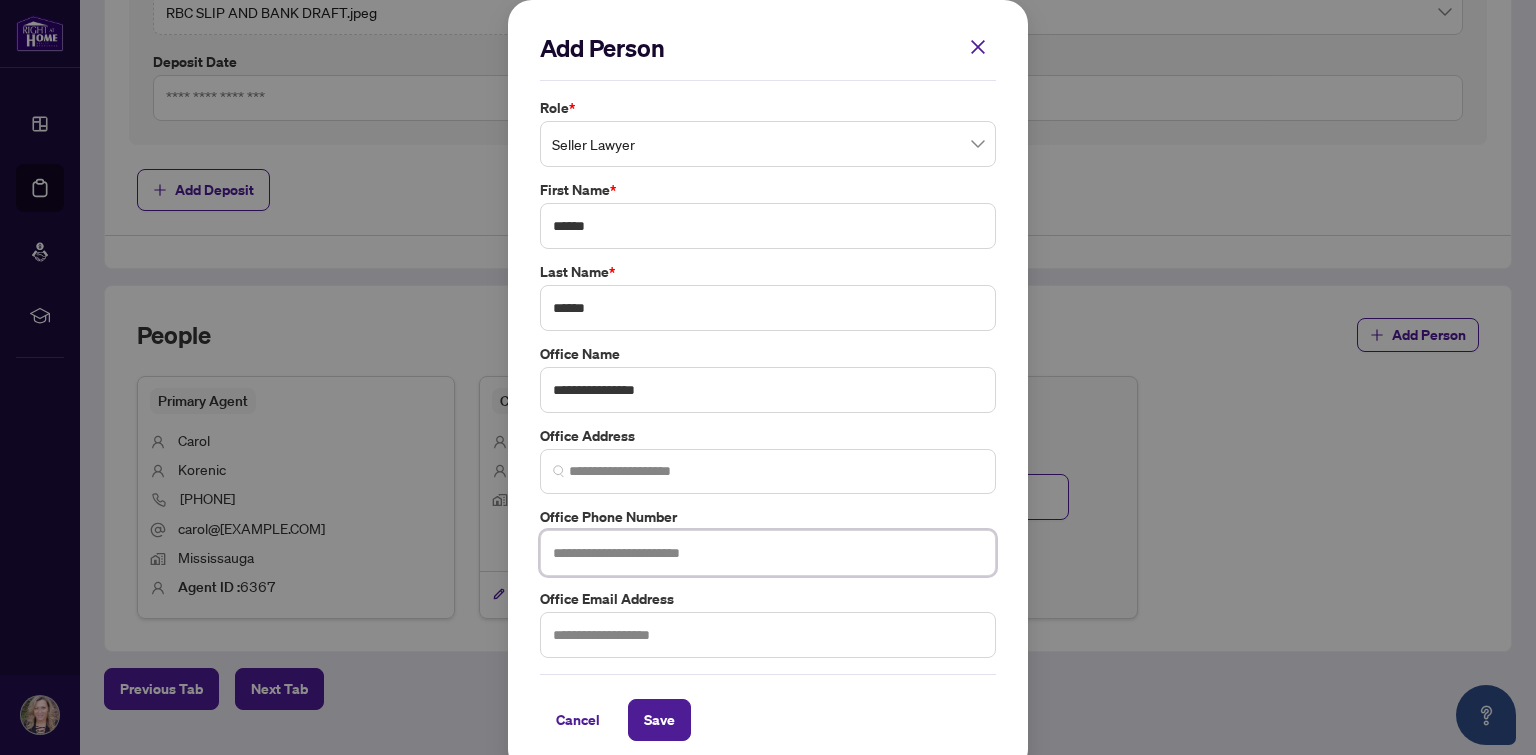 click at bounding box center [768, 553] 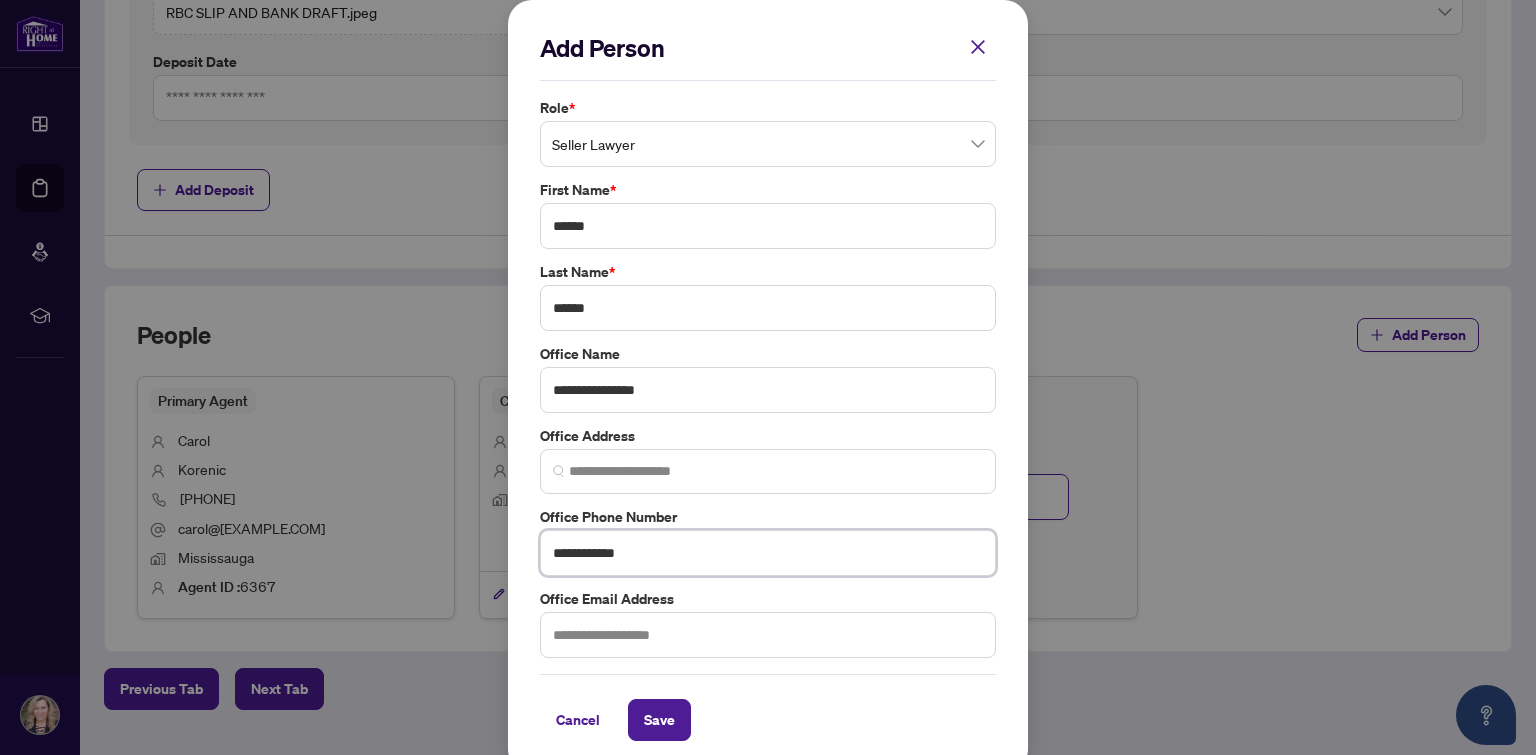 type on "**********" 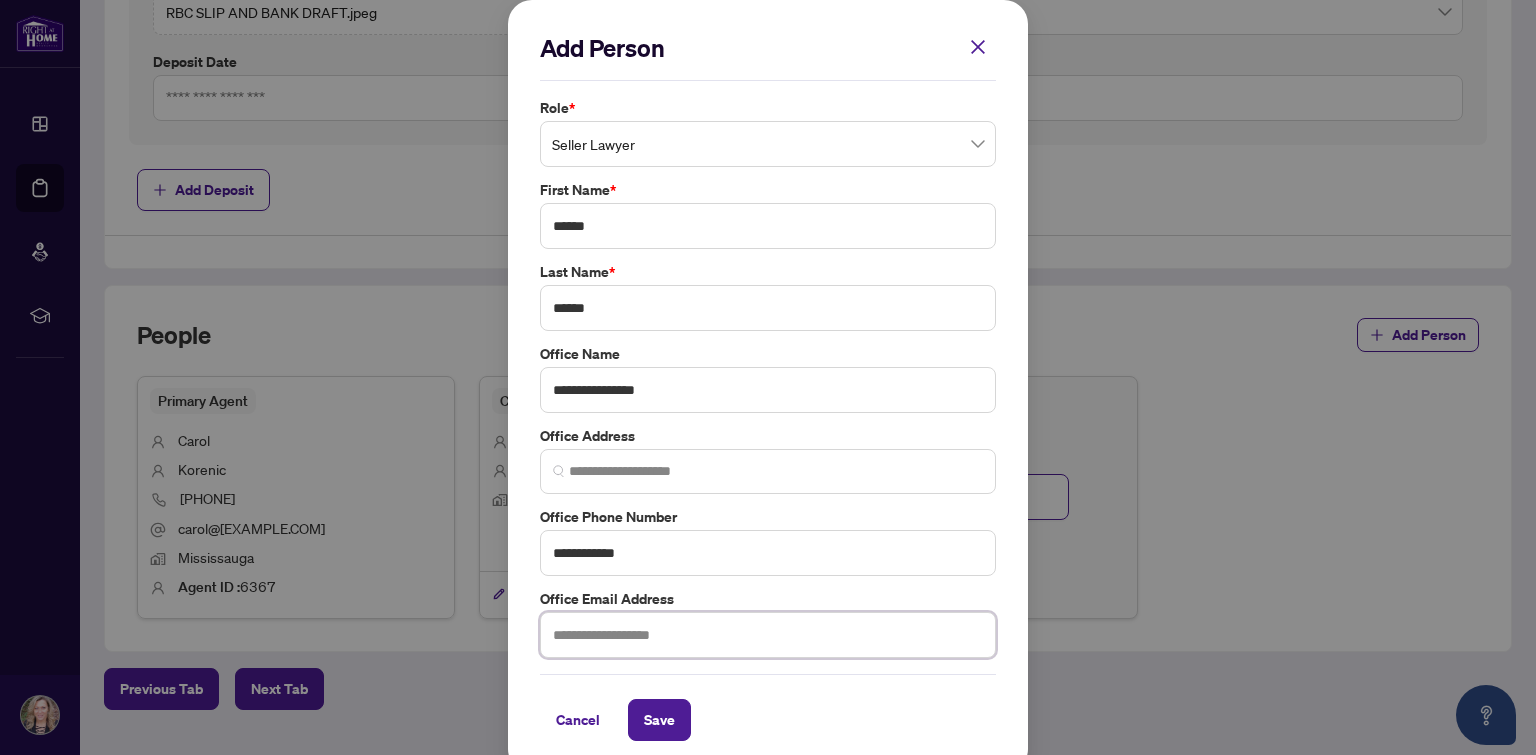 click at bounding box center [768, 635] 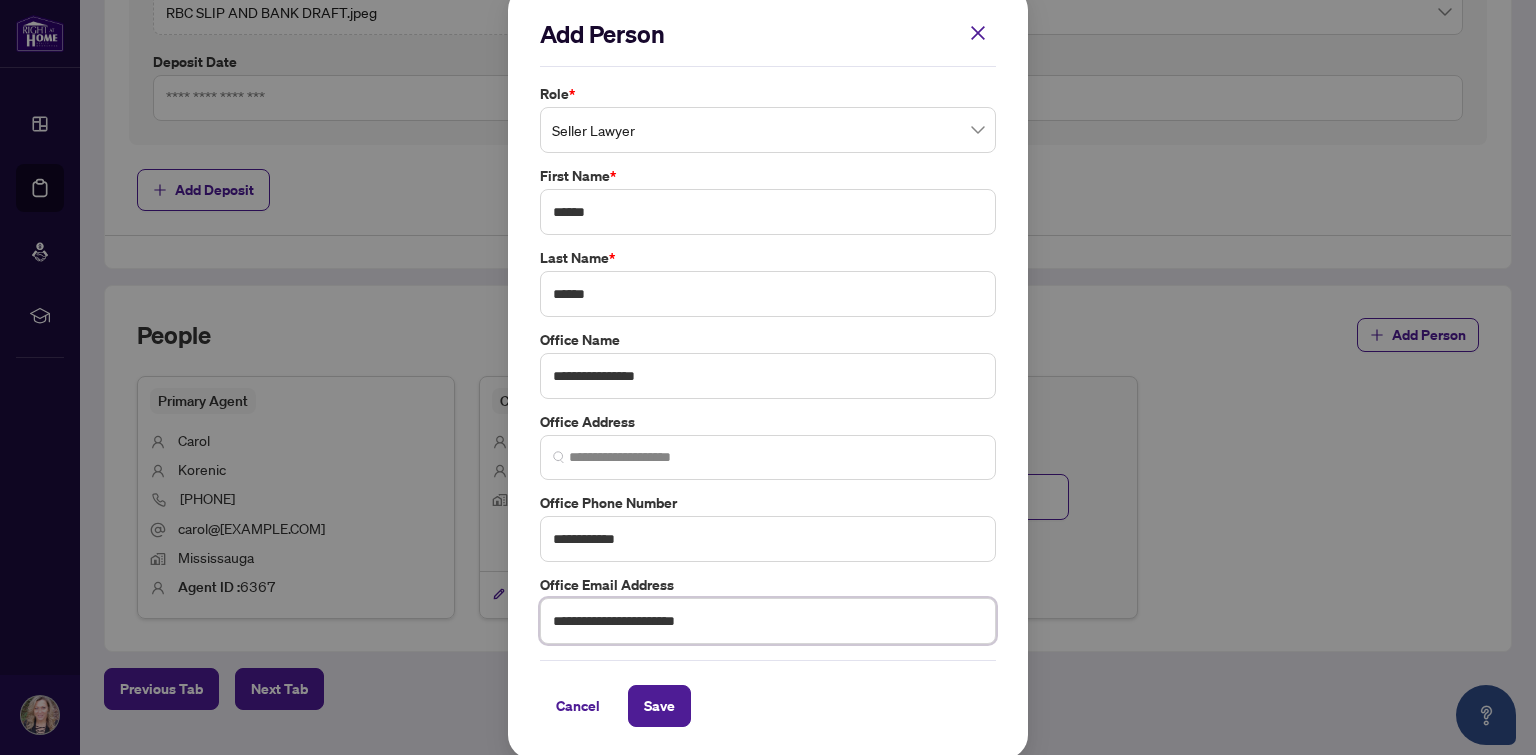 type on "**********" 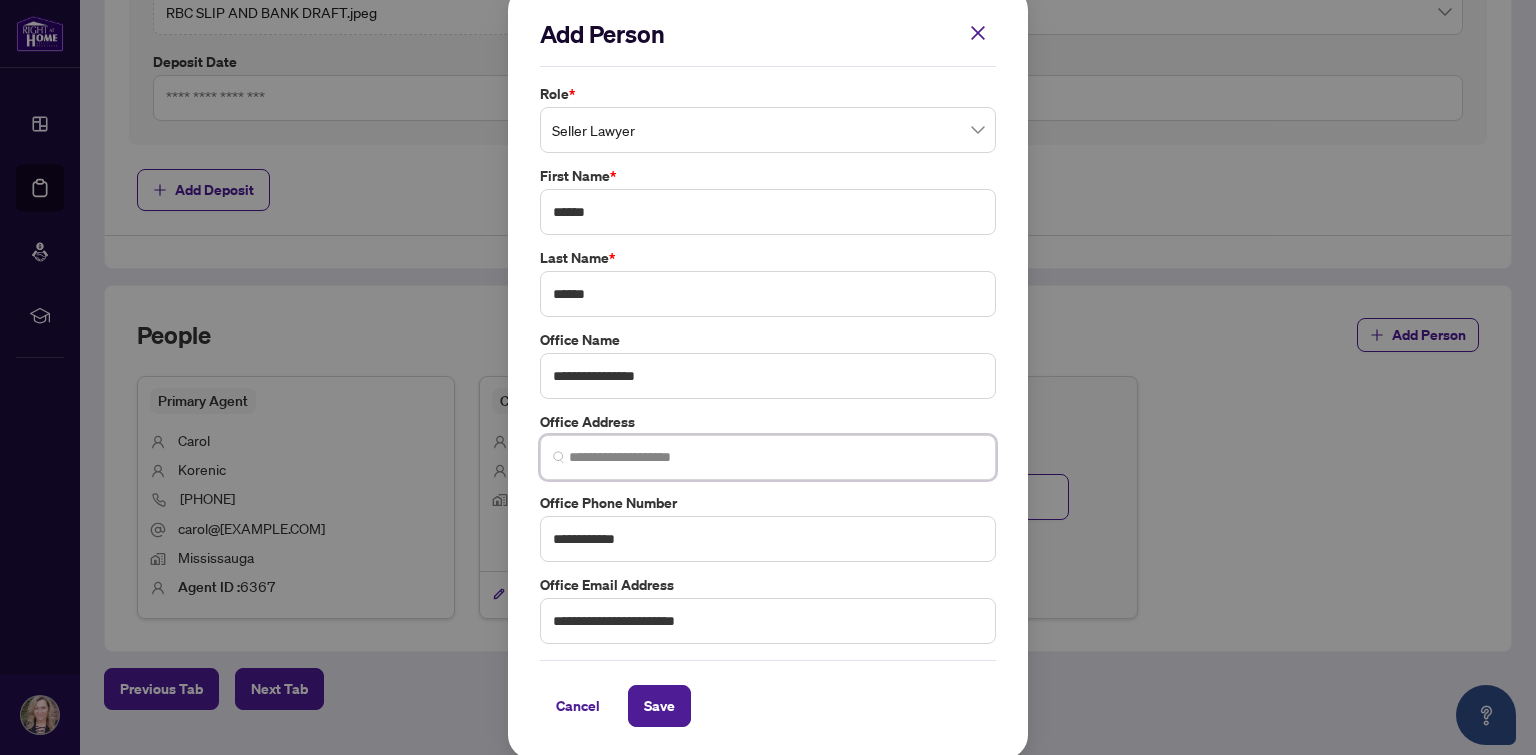 click at bounding box center [776, 457] 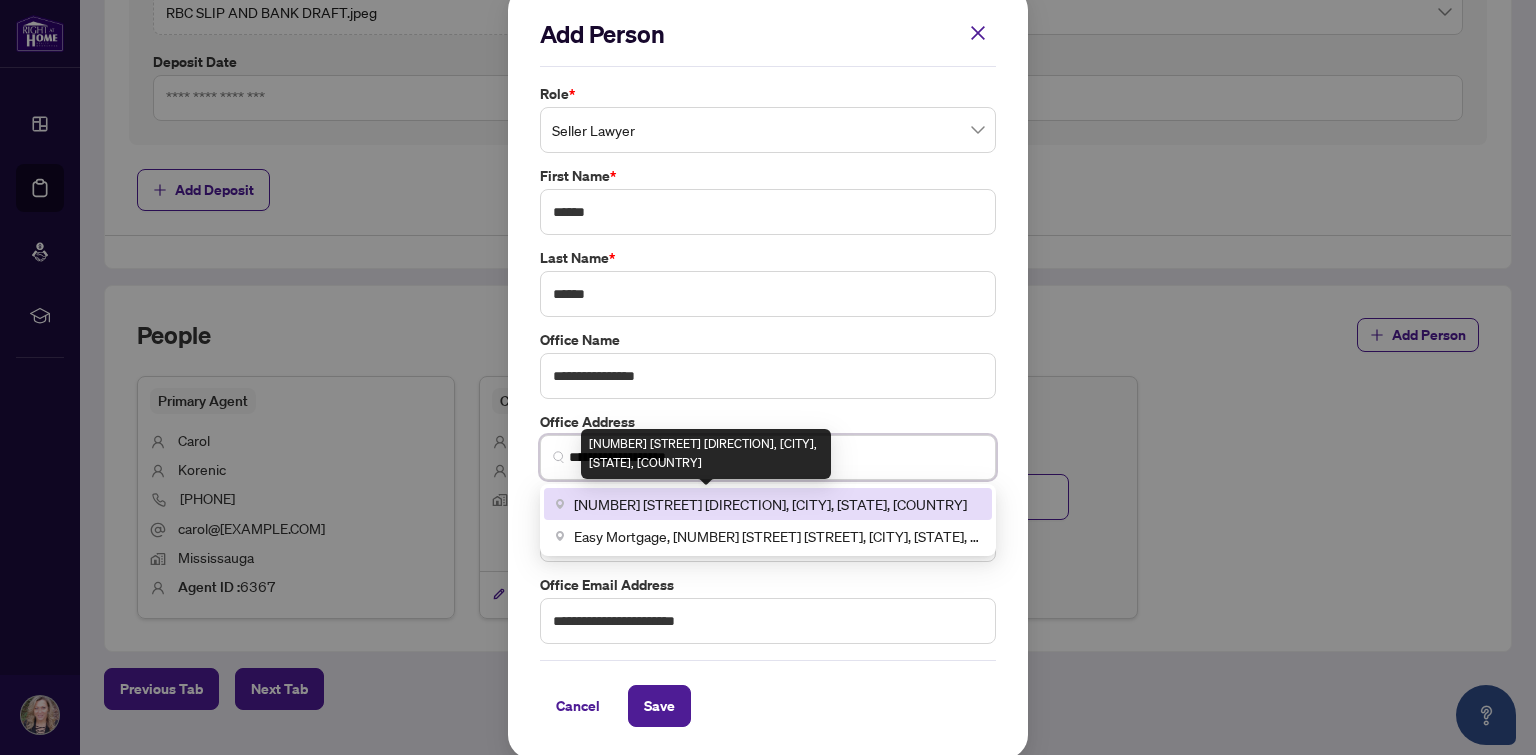 click on "[NUMBER] [STREET] [DIRECTION], [CITY], [STATE], [COUNTRY]" at bounding box center [770, 504] 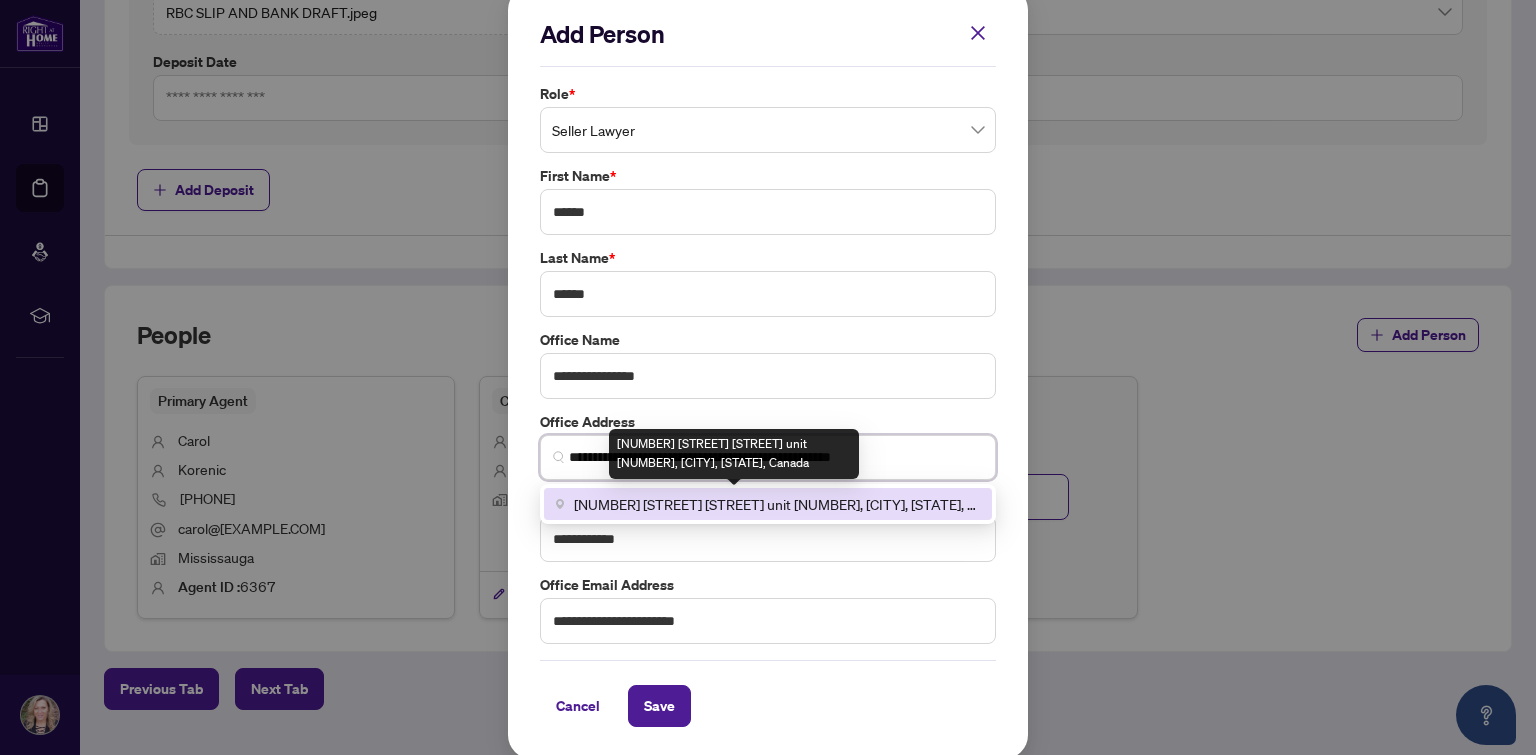 click on "[NUMBER] [STREET] [STREET] unit [NUMBER], [CITY], [STATE], Canada" at bounding box center [777, 504] 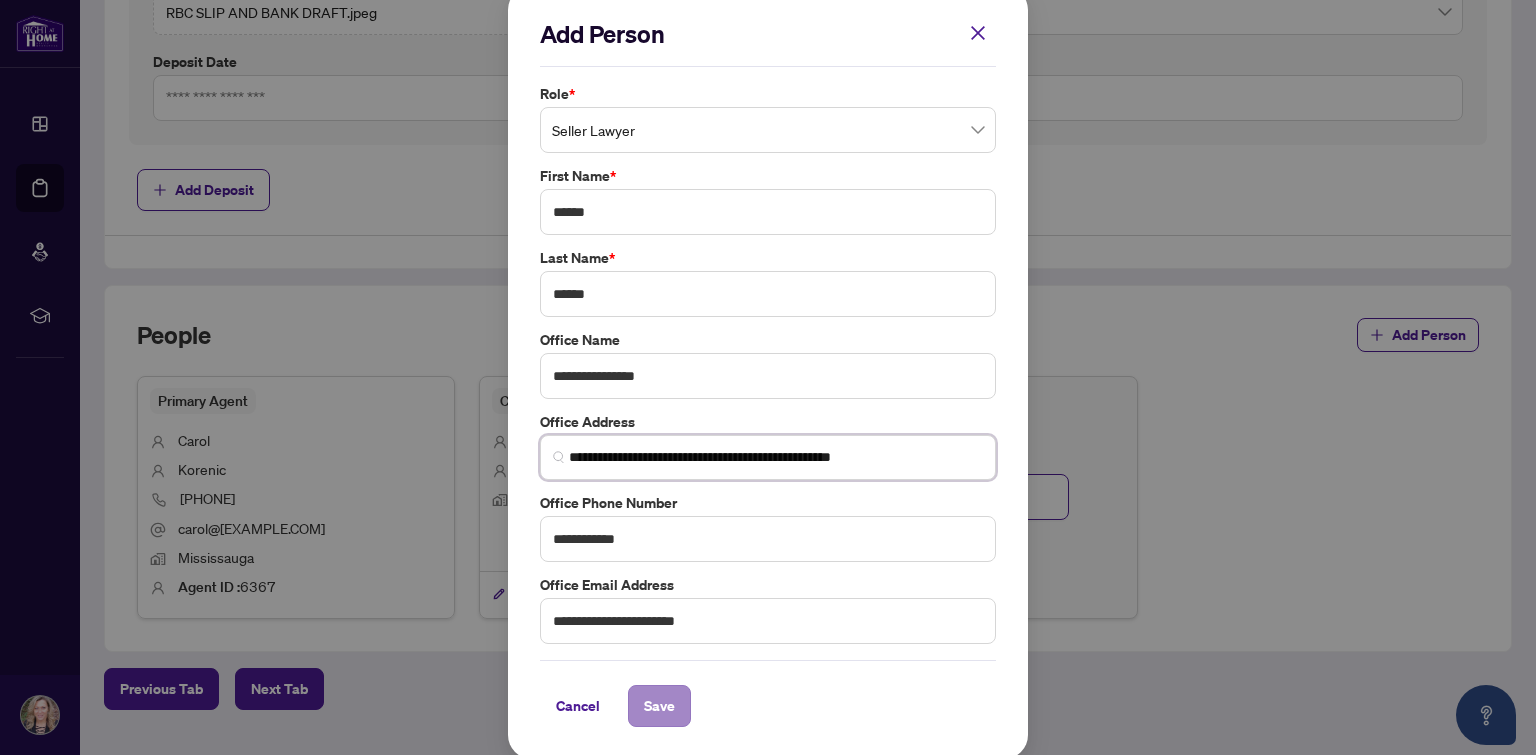 type on "**********" 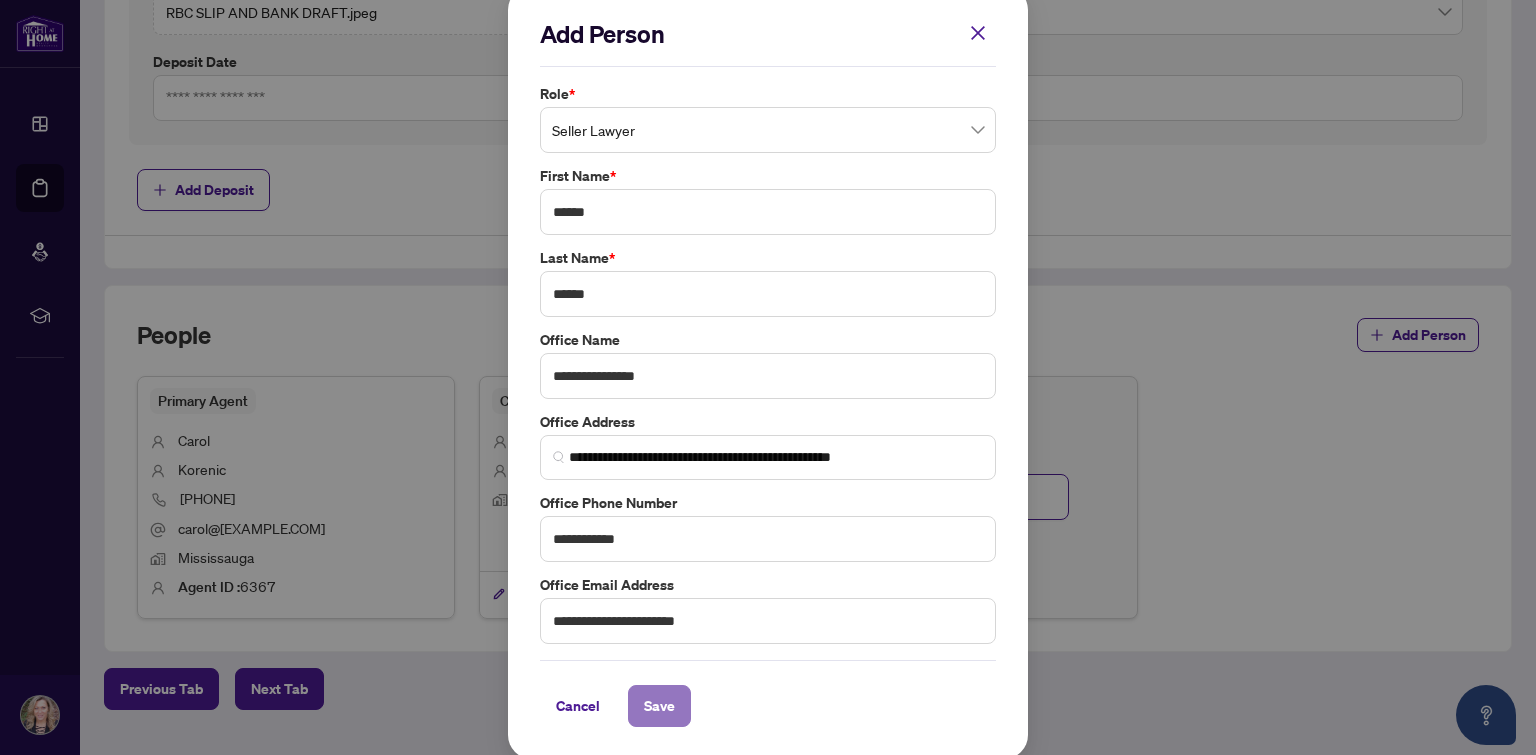 click on "Save" at bounding box center [659, 706] 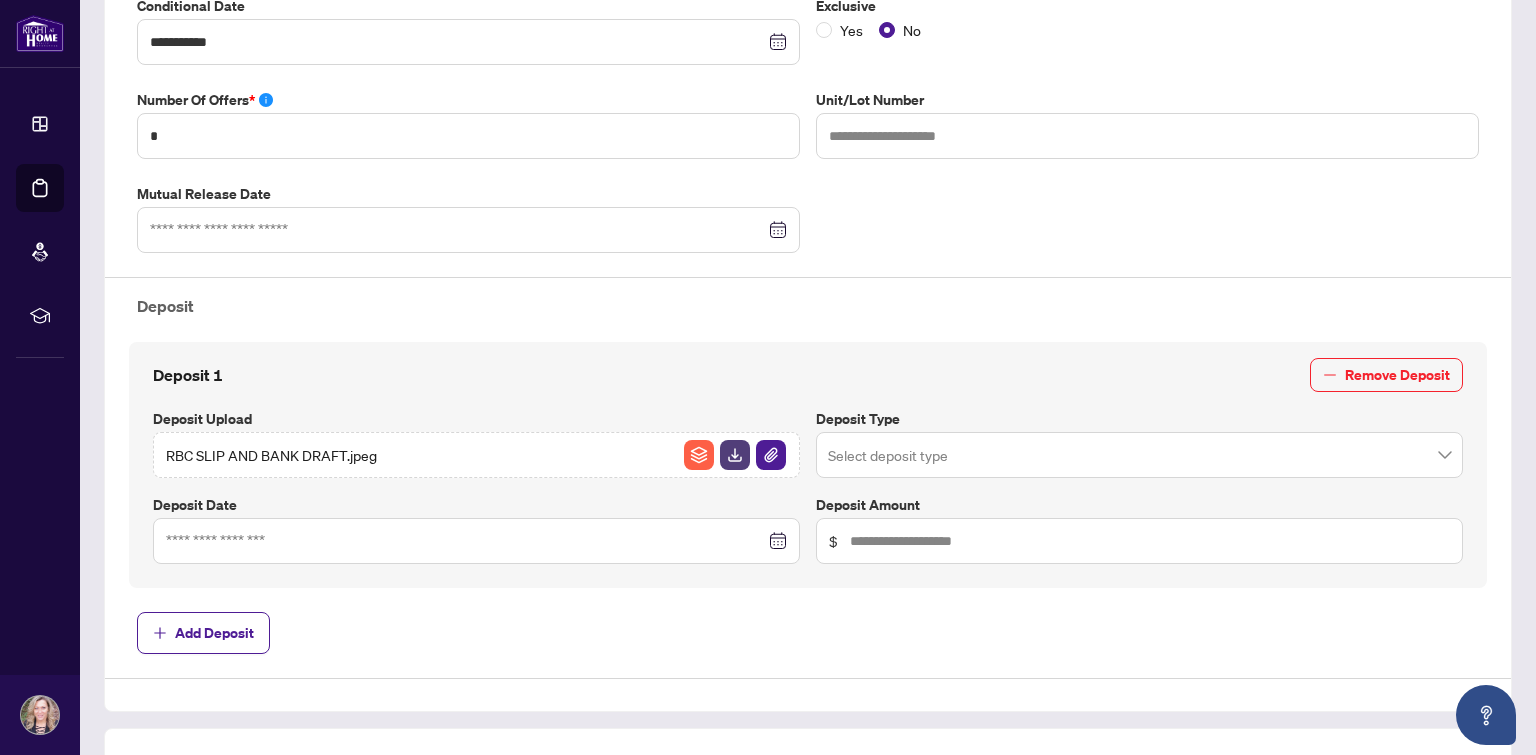 scroll, scrollTop: 0, scrollLeft: 0, axis: both 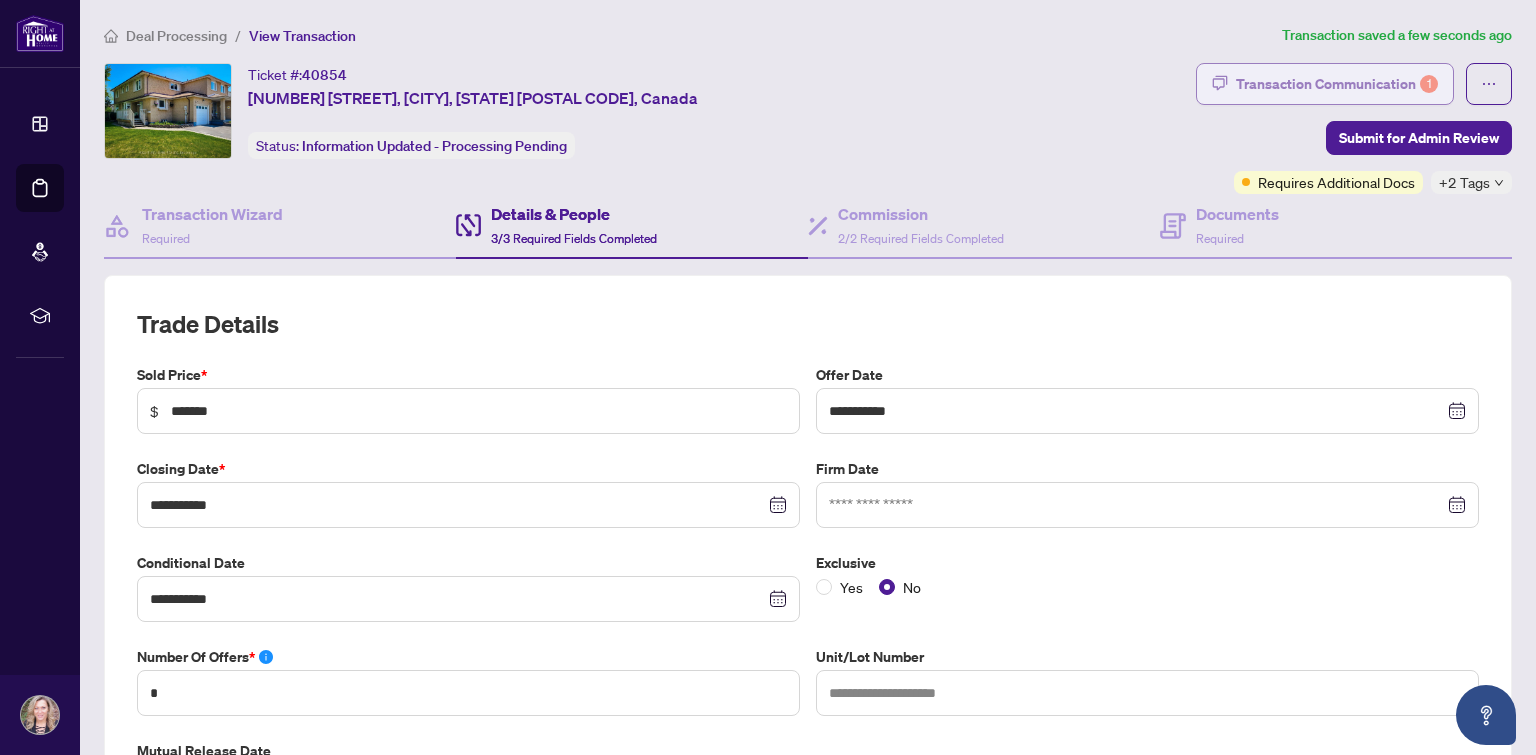 click on "Transaction Communication 1" at bounding box center [1337, 84] 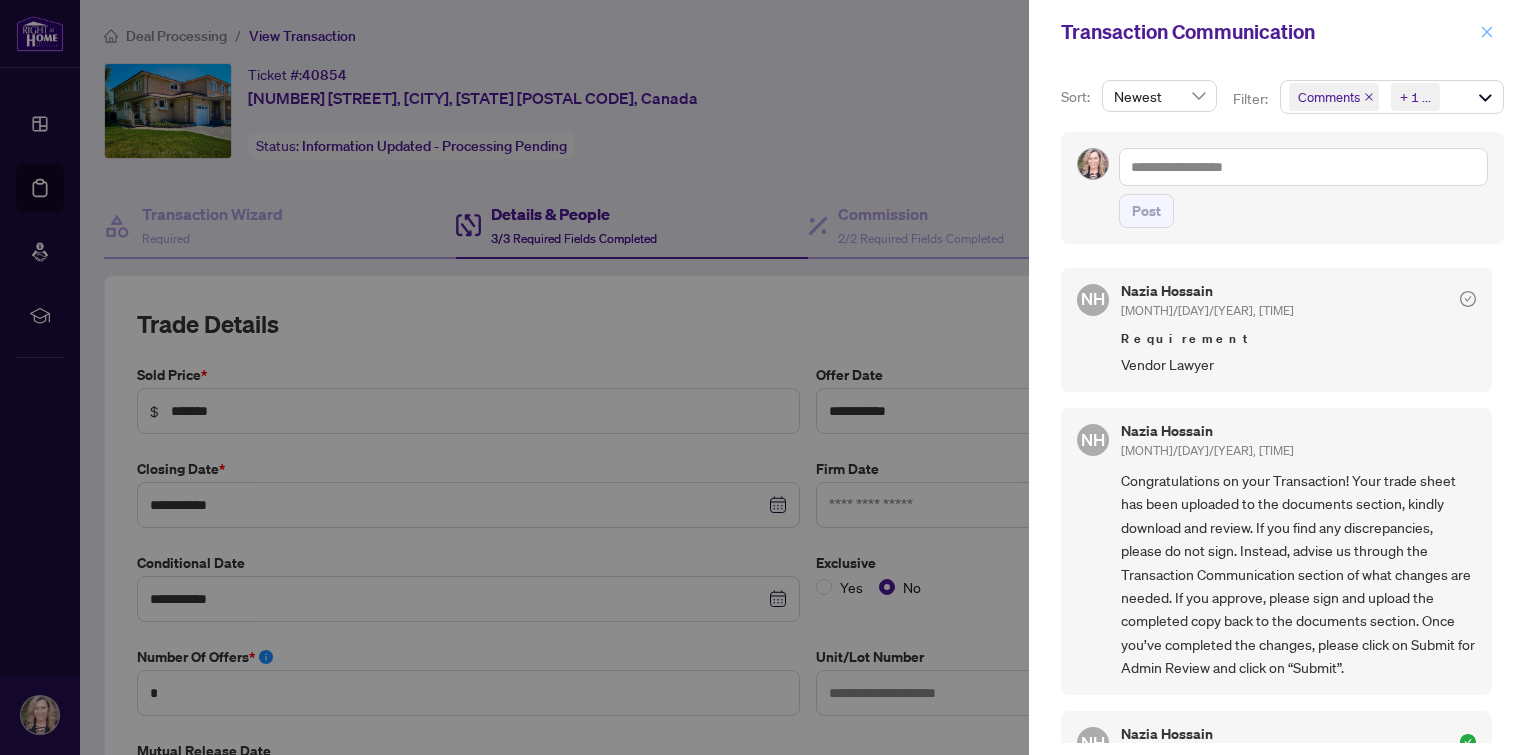 click 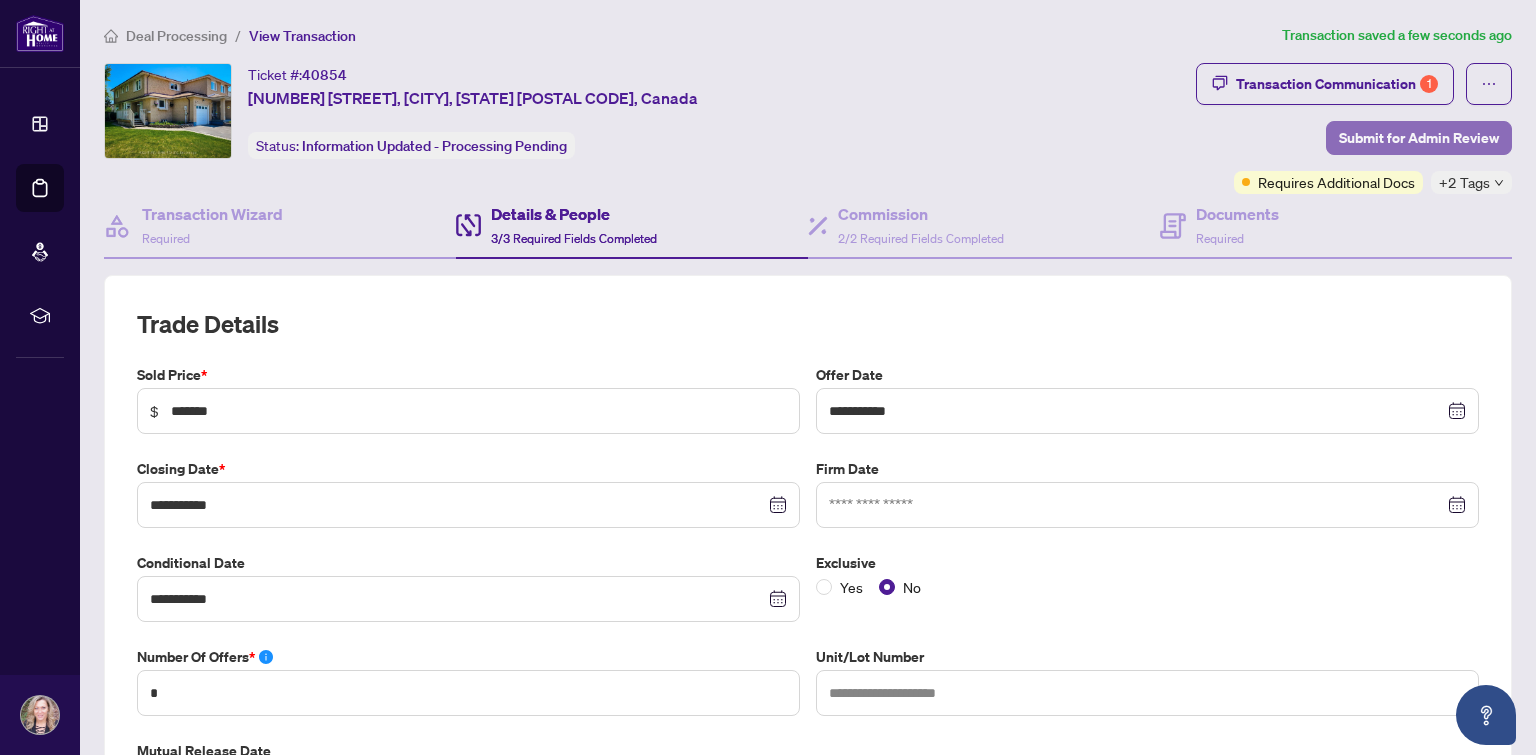 click on "Submit for Admin Review" at bounding box center (1419, 138) 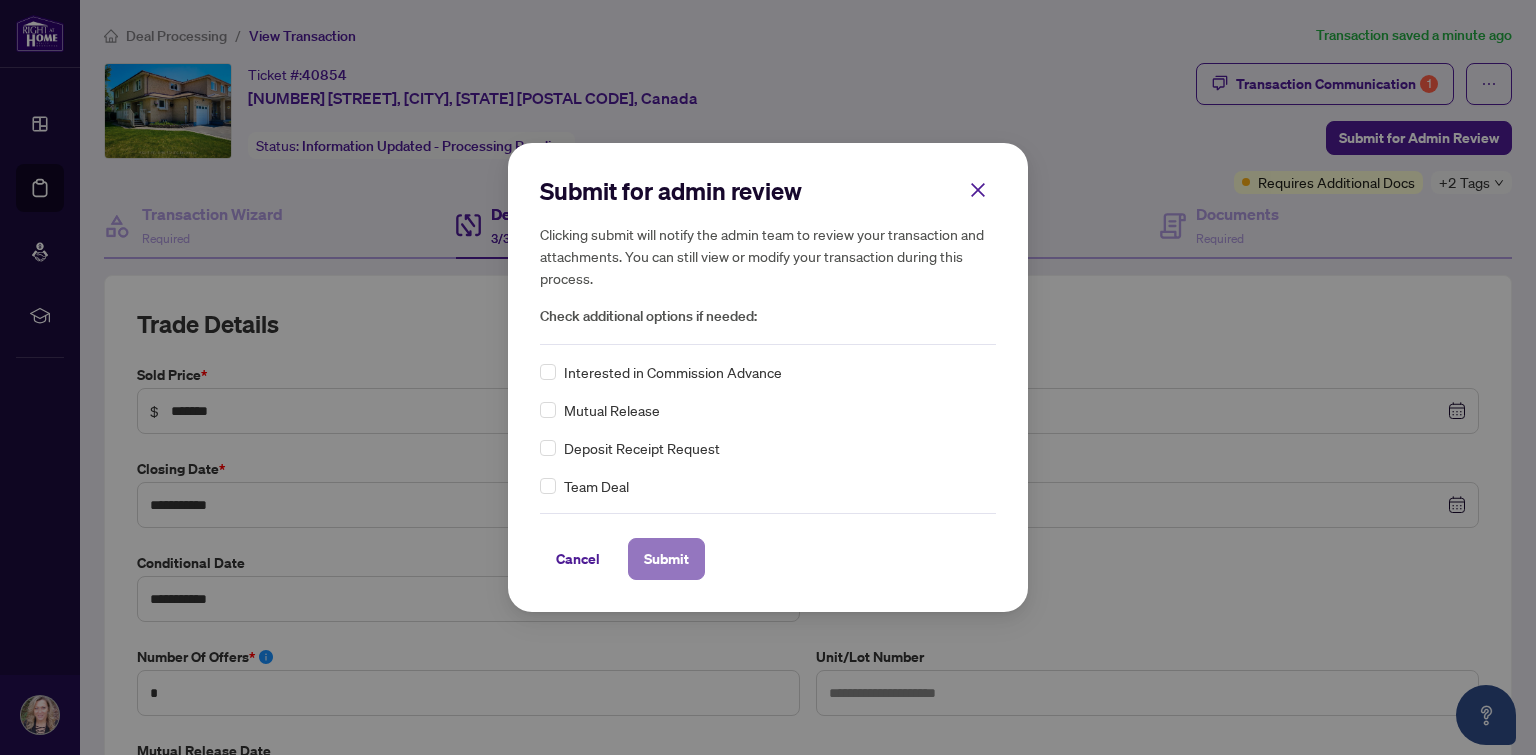click on "Submit" at bounding box center (666, 559) 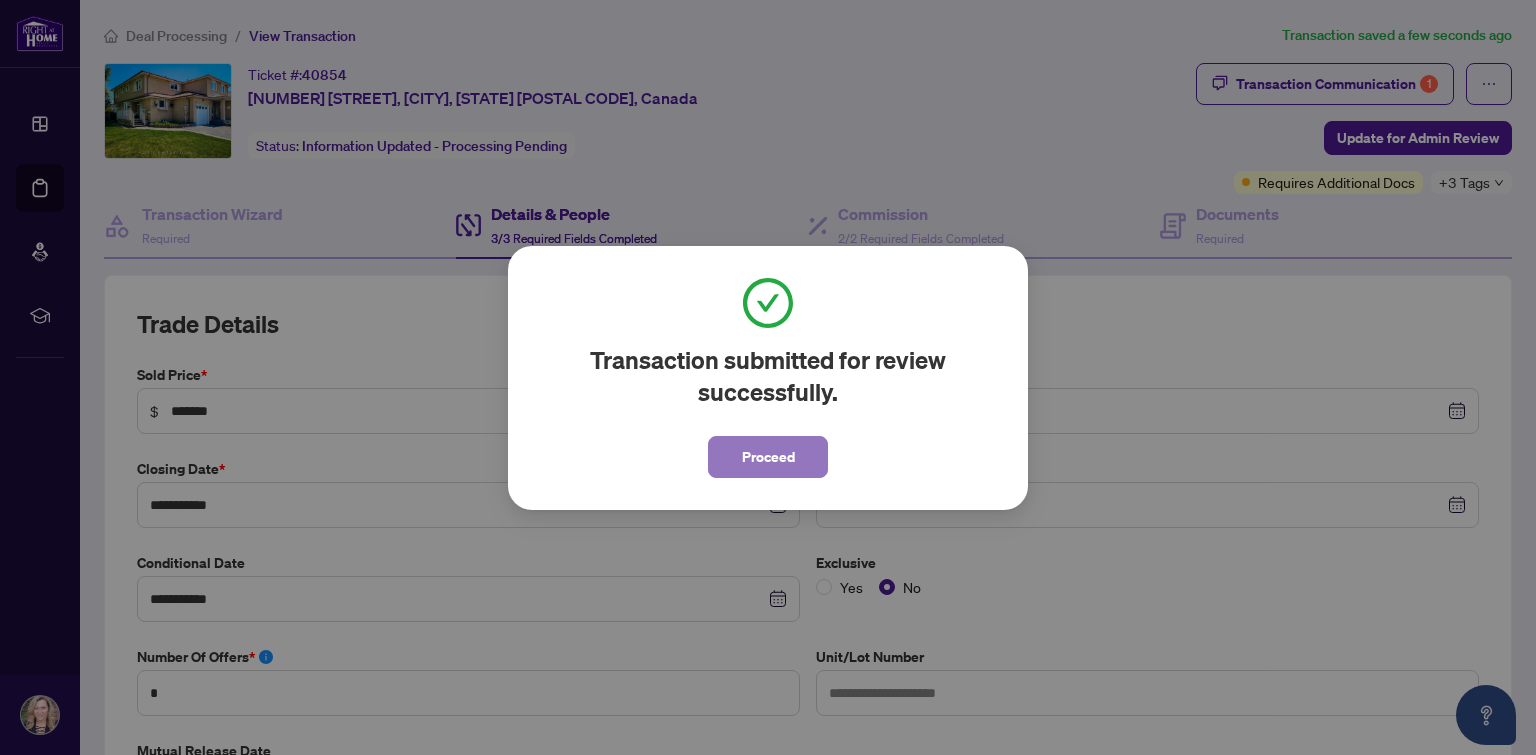 click on "Proceed" at bounding box center [768, 457] 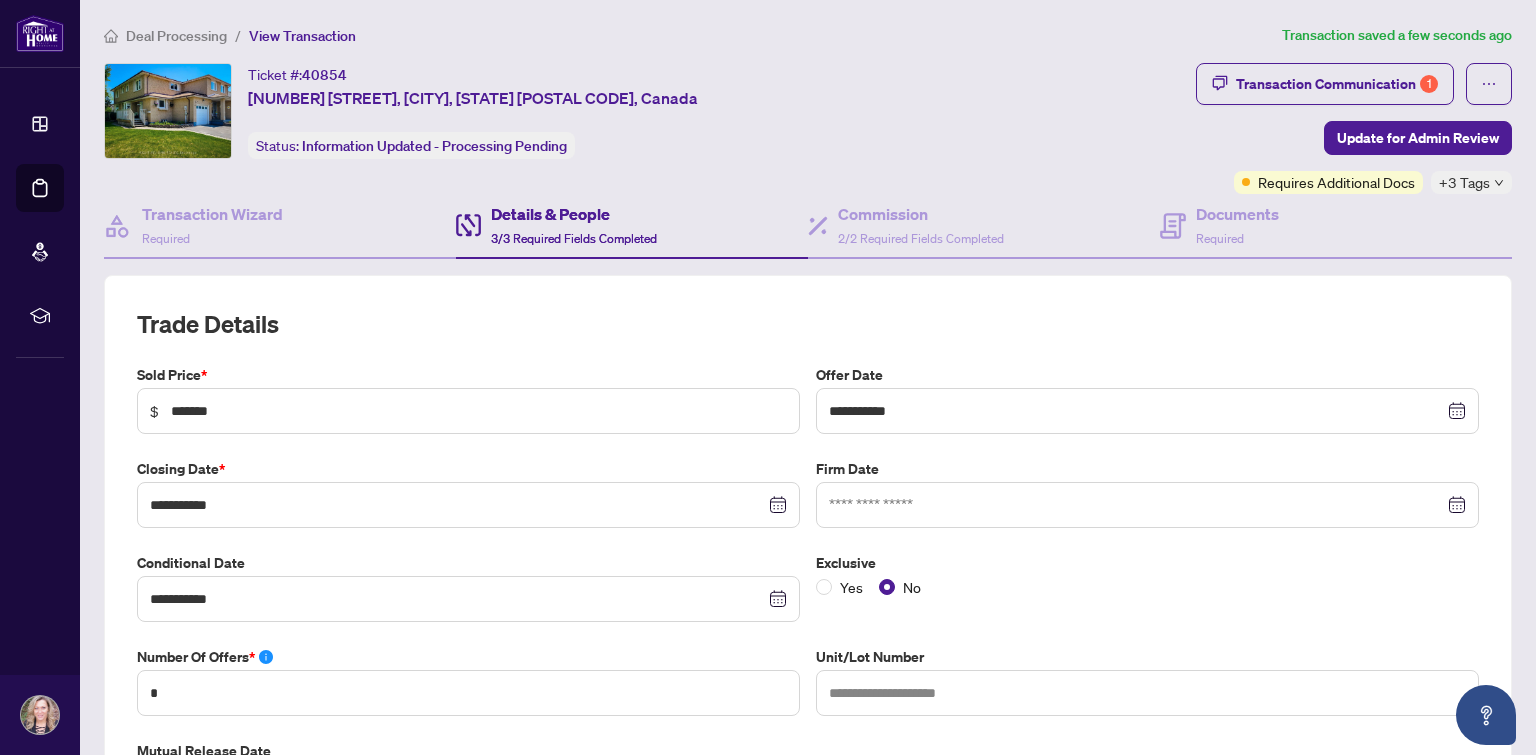 click on "Deal Processing" at bounding box center (176, 36) 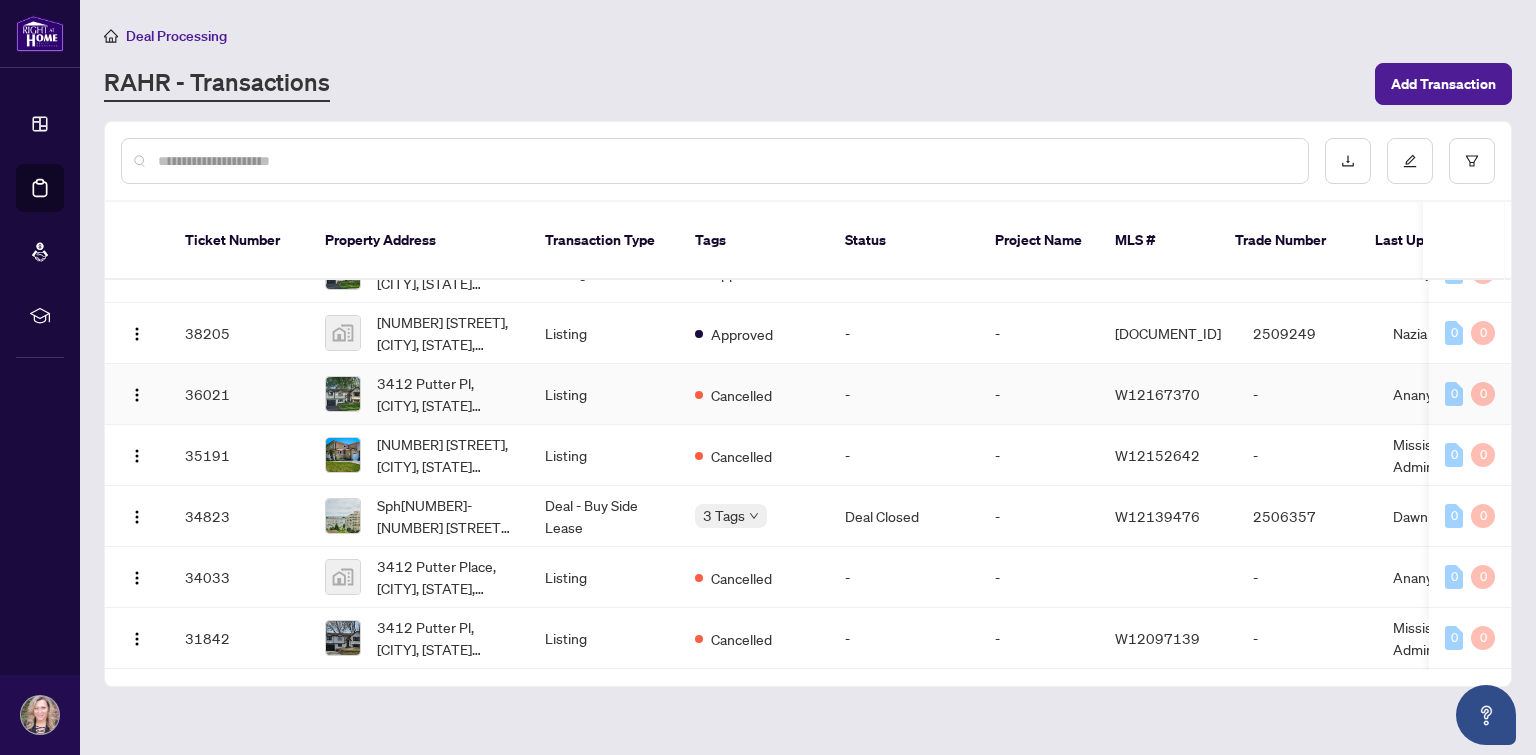 scroll, scrollTop: 600, scrollLeft: 0, axis: vertical 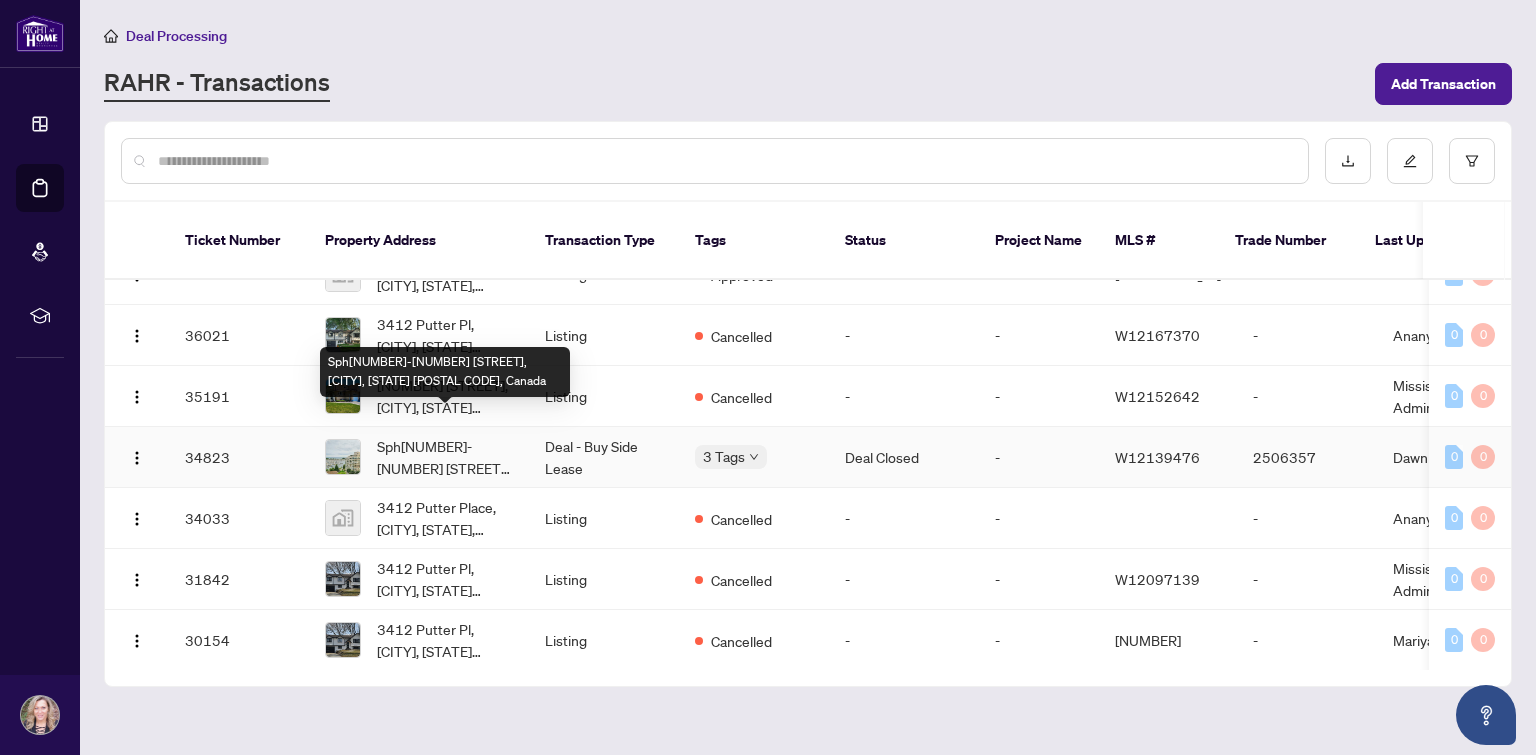 click on "Sph[NUMBER]-[NUMBER] [STREET], [CITY], [STATE] [POSTAL CODE], Canada" at bounding box center (445, 457) 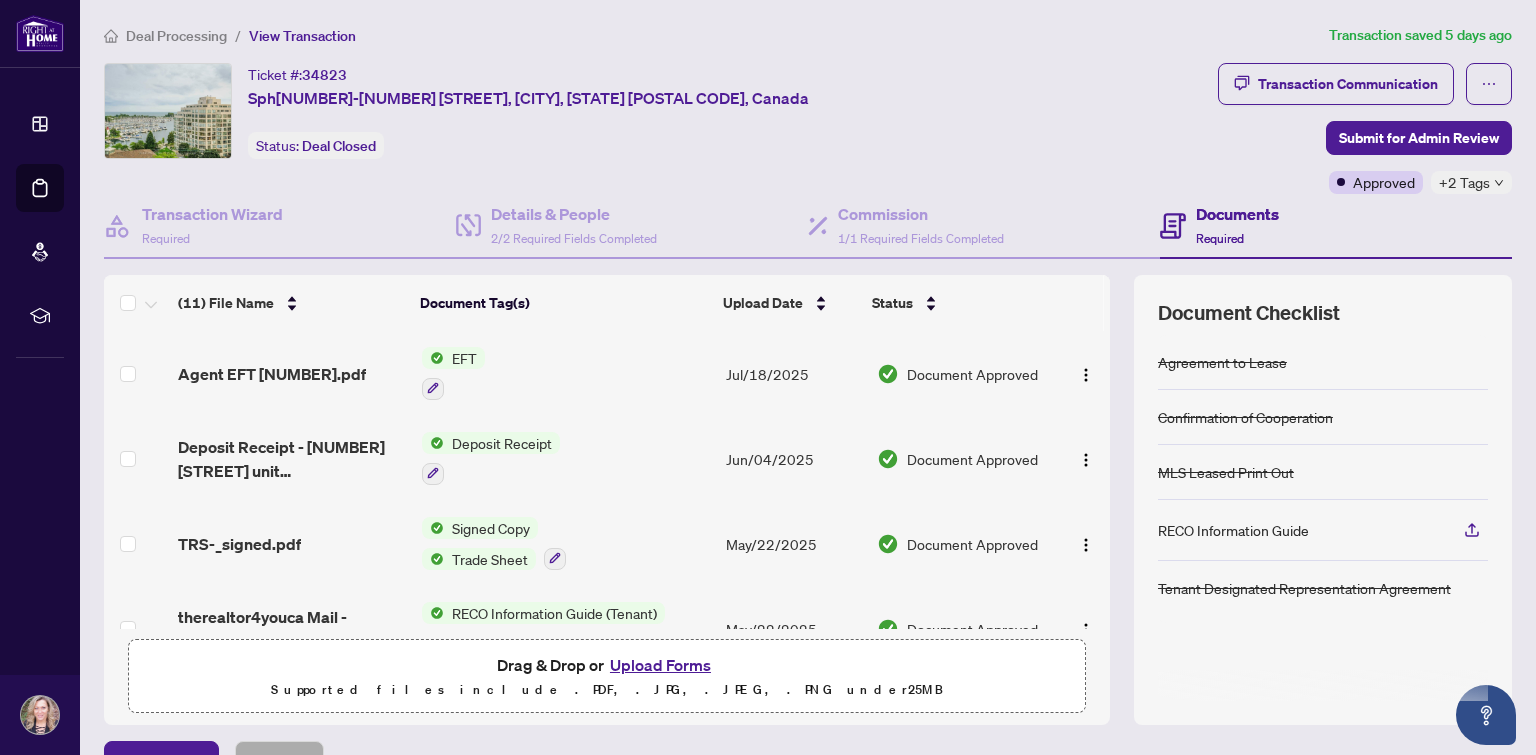 click on "Deal Processing" at bounding box center (176, 36) 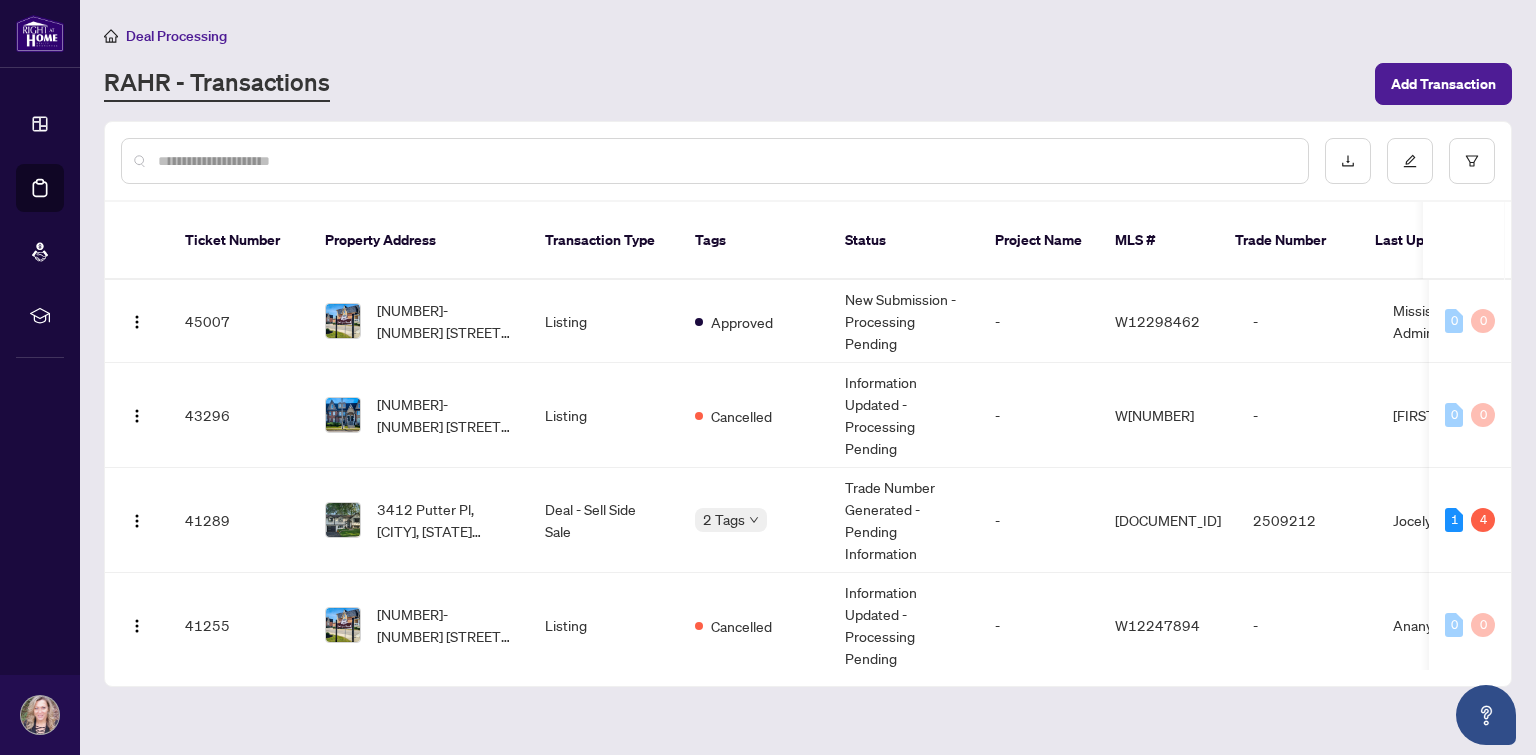 click on "Deal Processing" at bounding box center (176, 36) 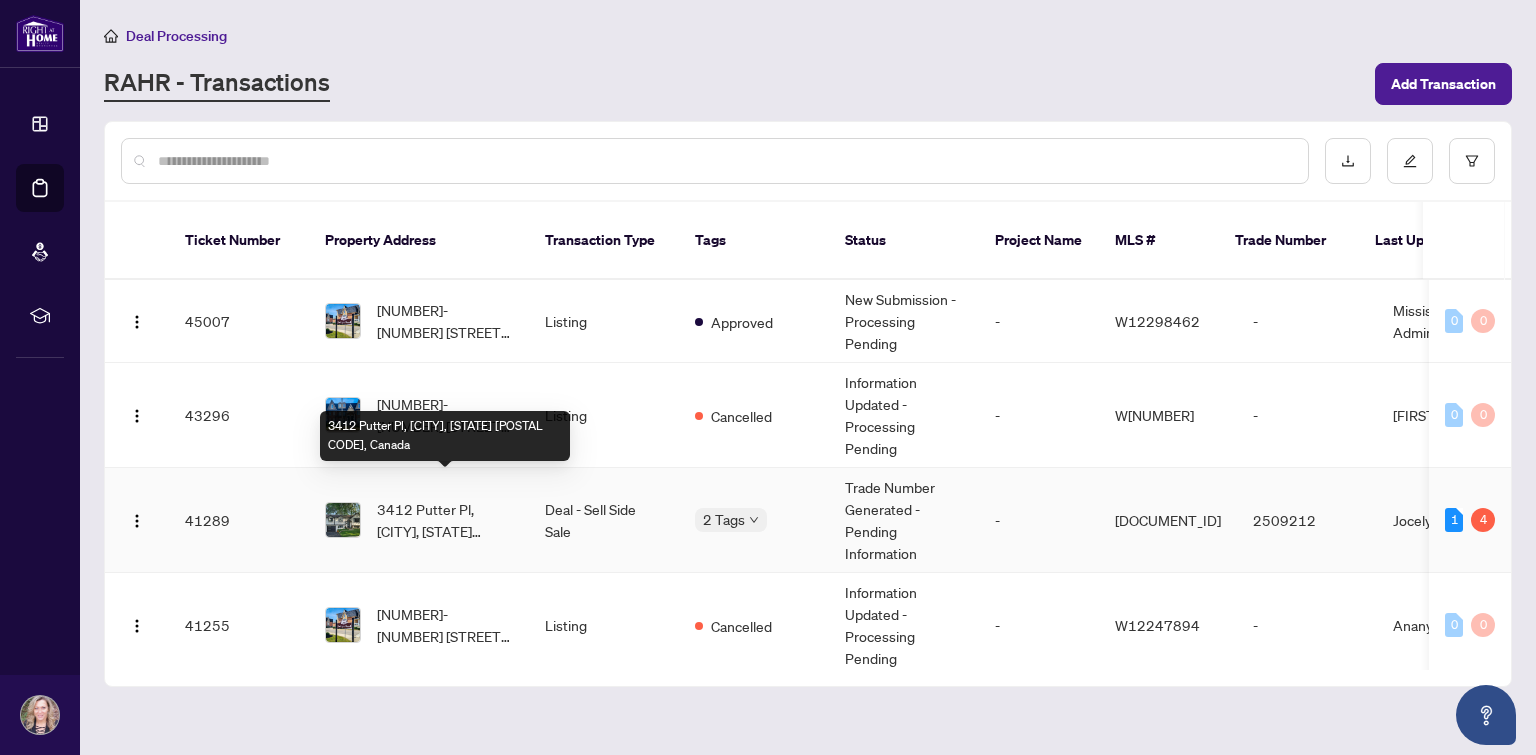 click on "3412 Putter Pl, [CITY], [STATE] [POSTAL CODE], Canada" at bounding box center (445, 520) 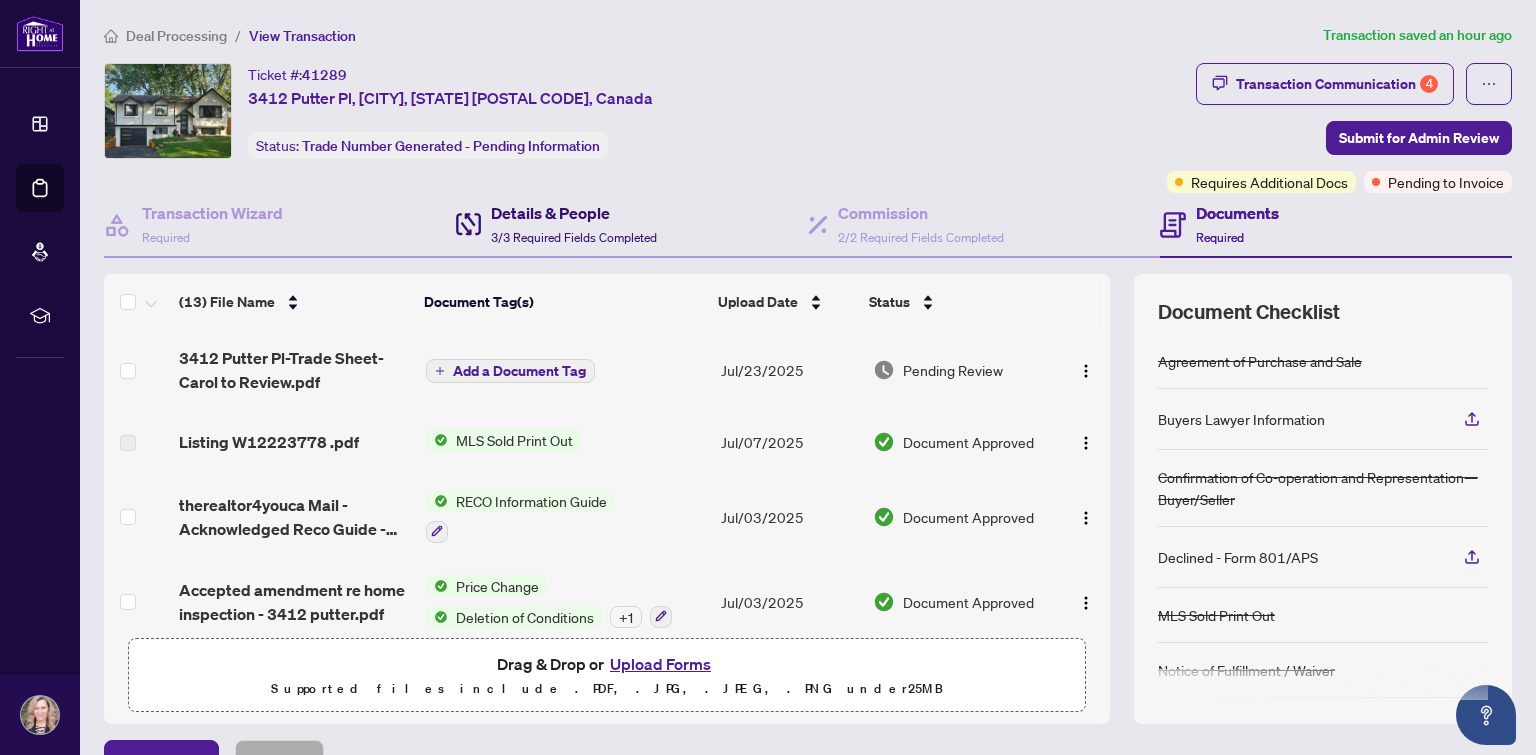 click on "Details & People 3/3 Required Fields Completed" at bounding box center (574, 224) 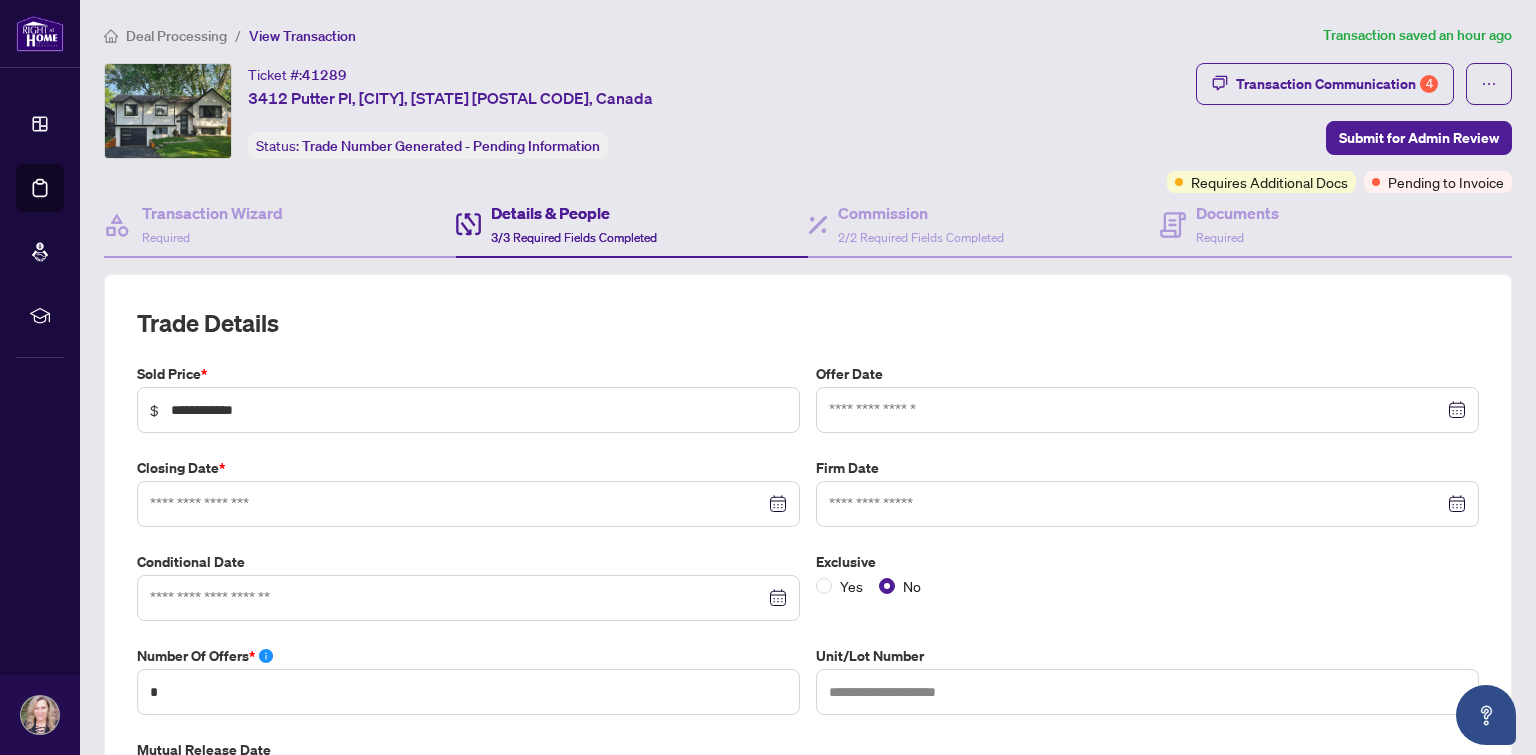 type on "**********" 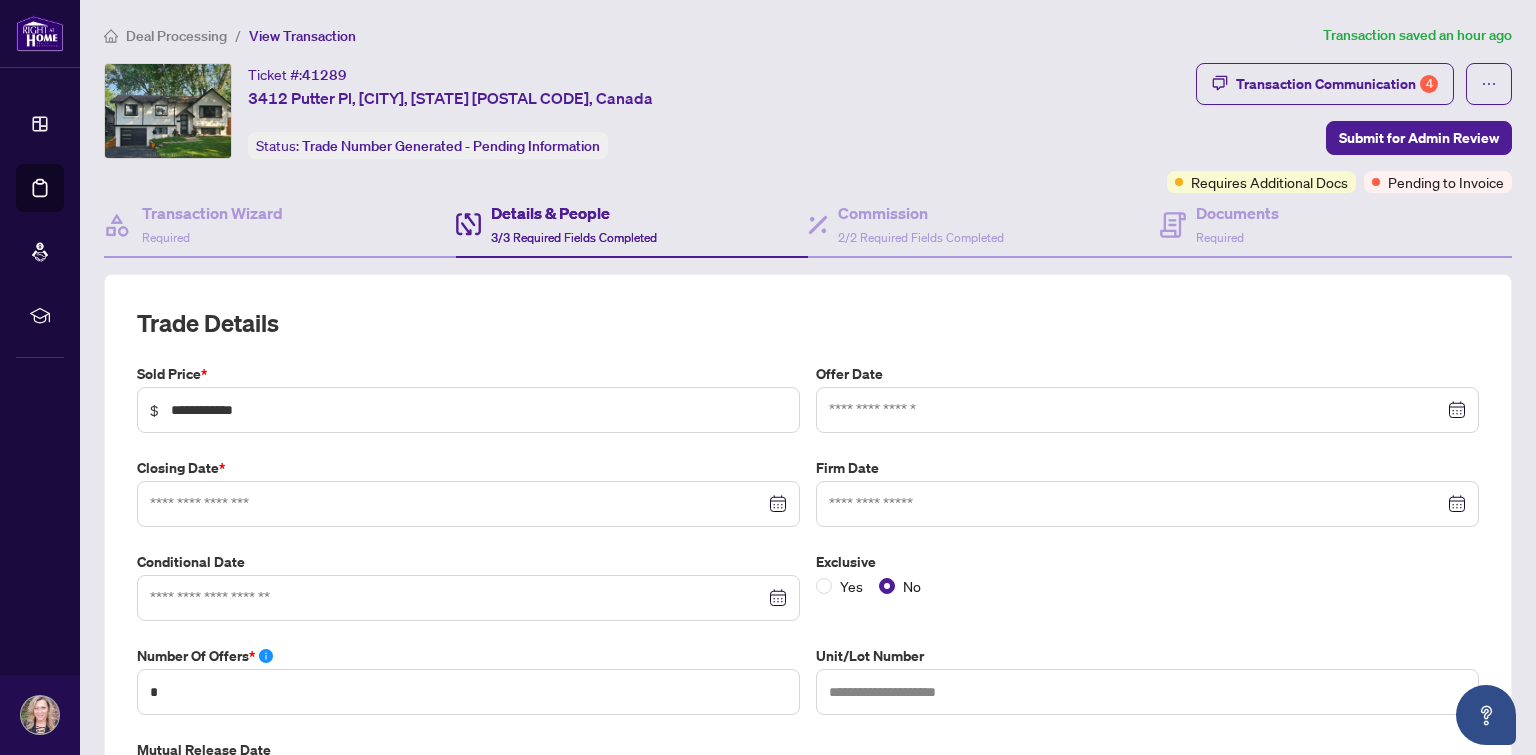 type on "**********" 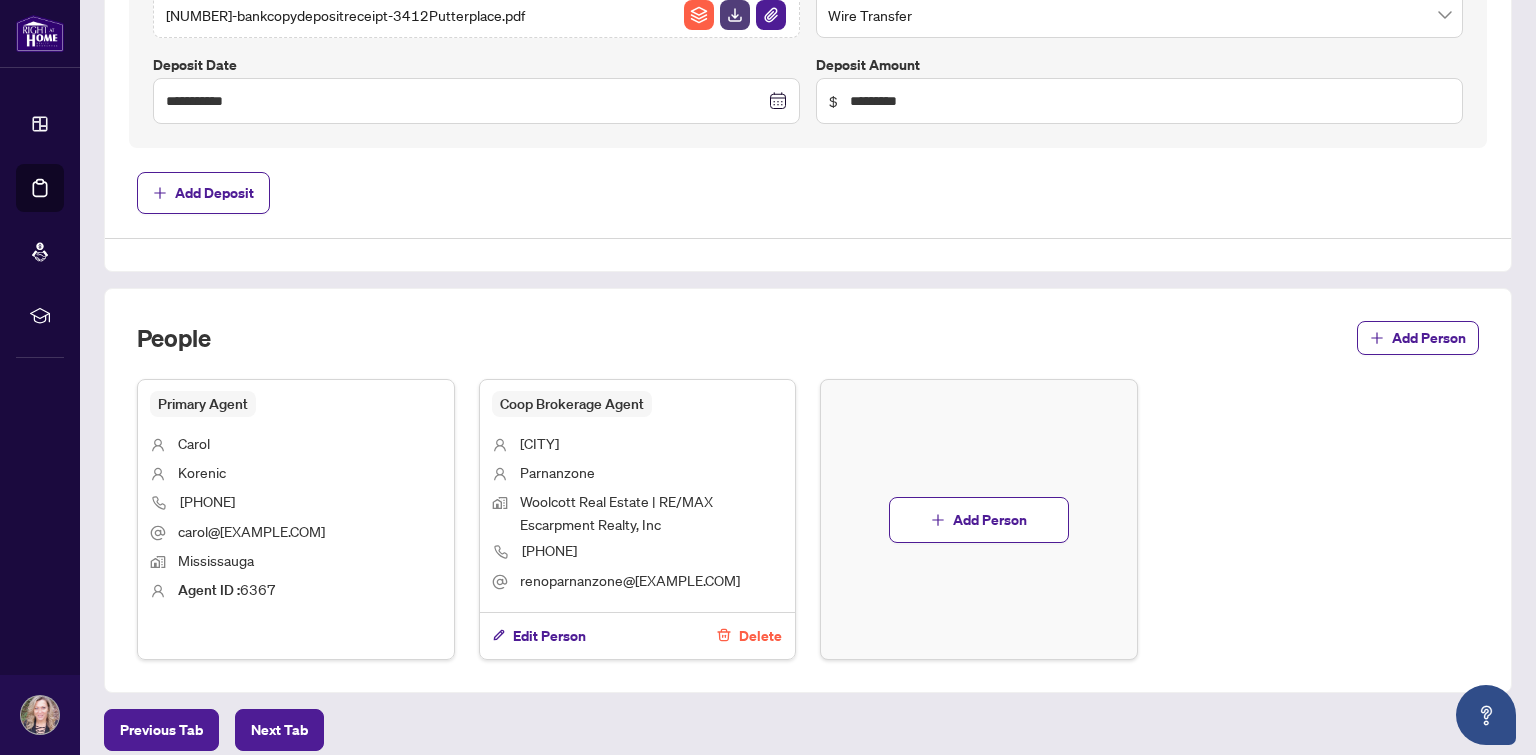 scroll, scrollTop: 1076, scrollLeft: 0, axis: vertical 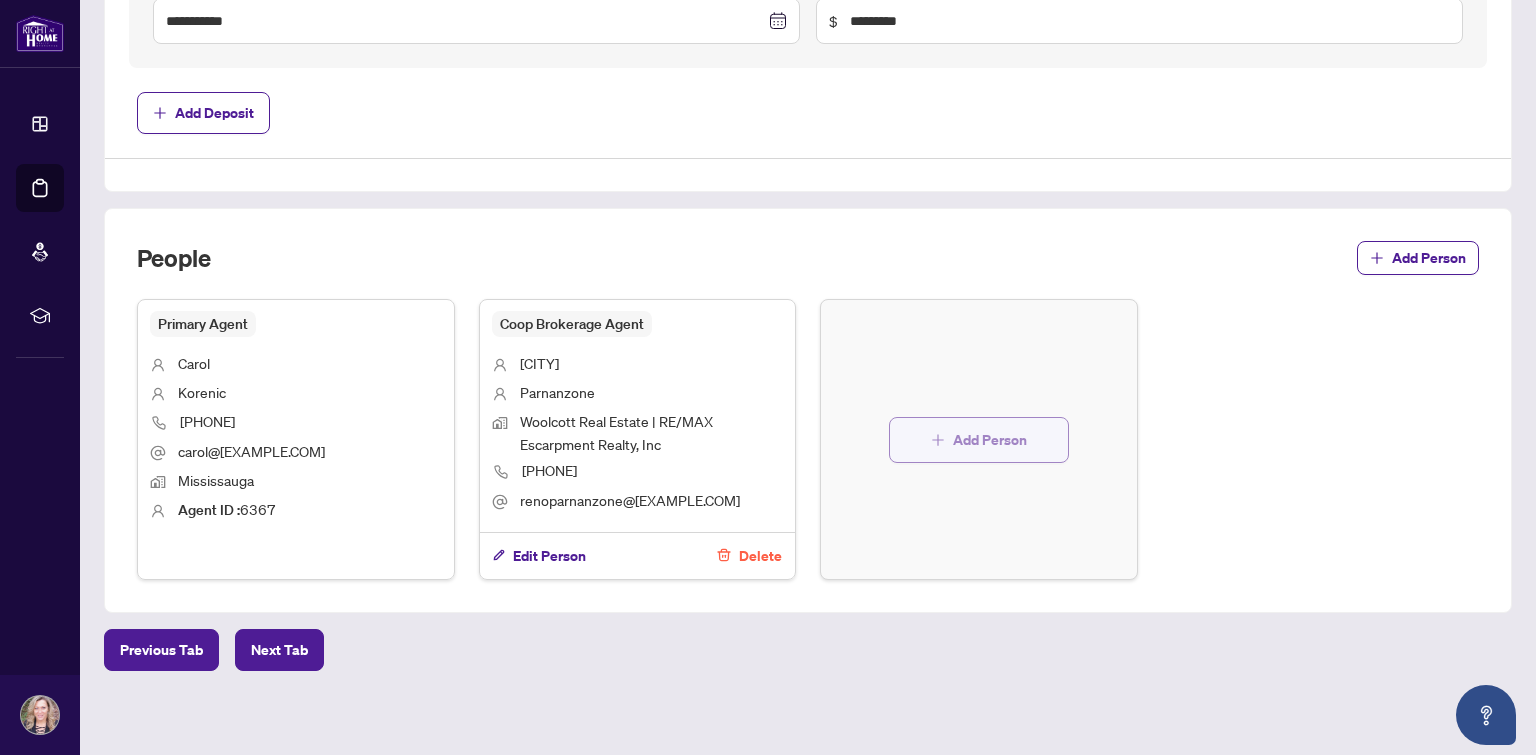click 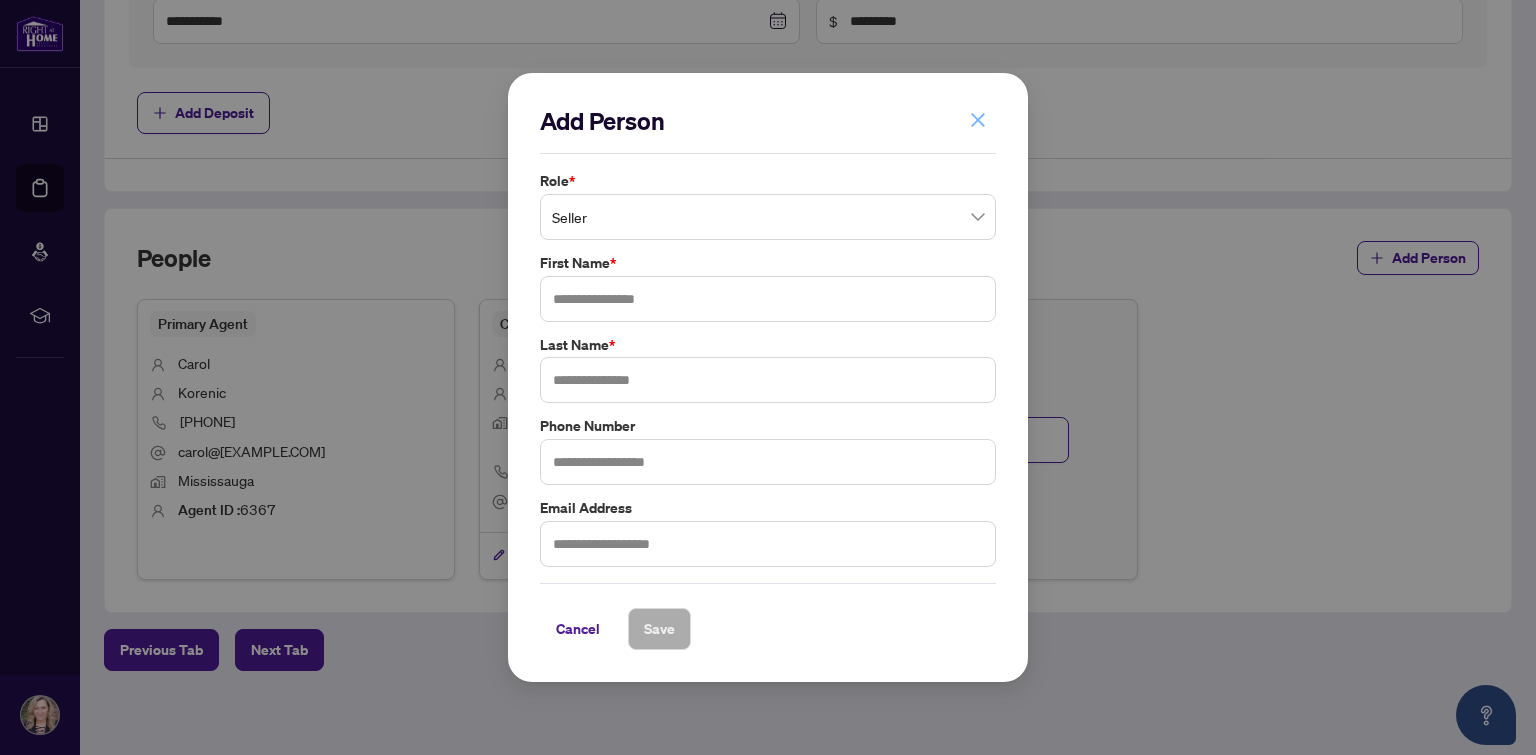 click 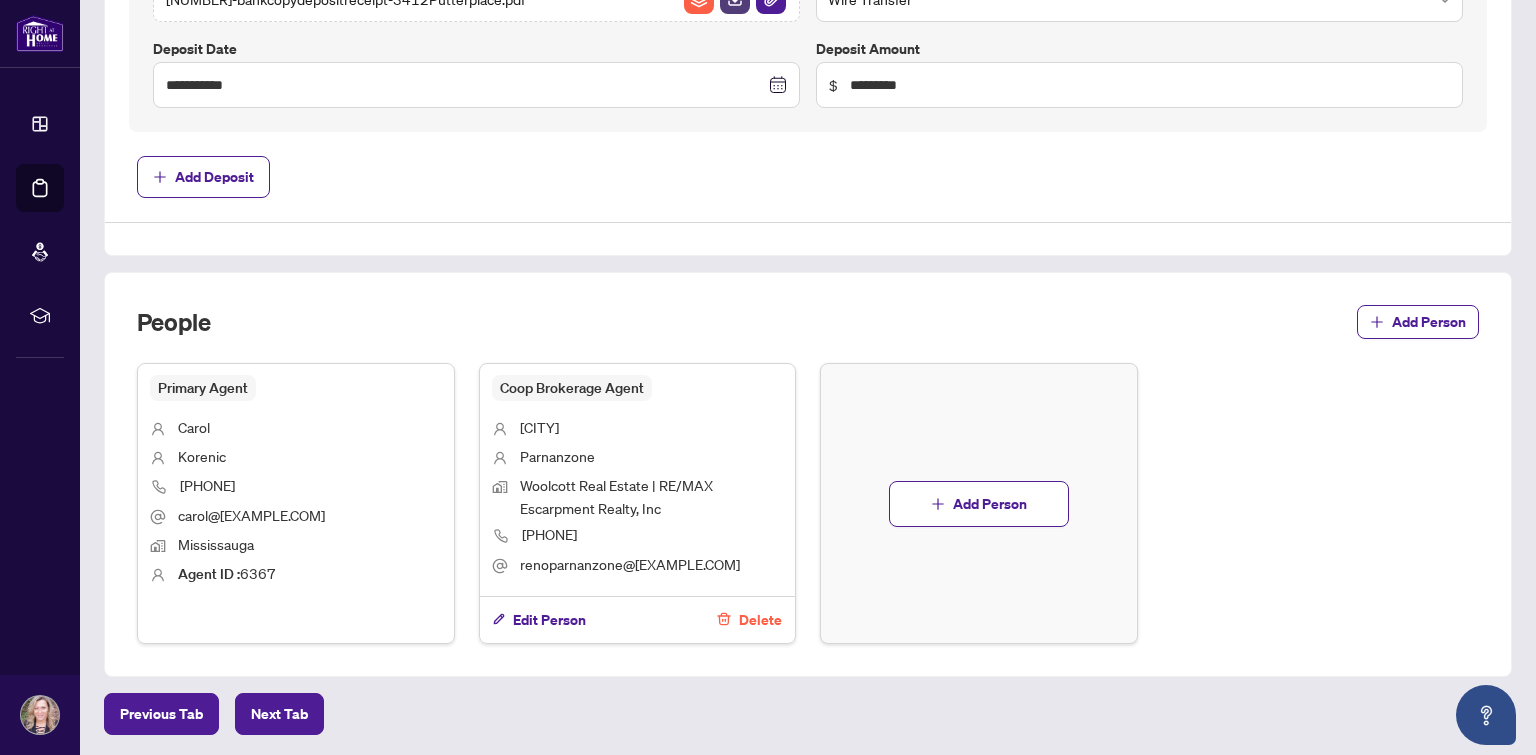 scroll, scrollTop: 976, scrollLeft: 0, axis: vertical 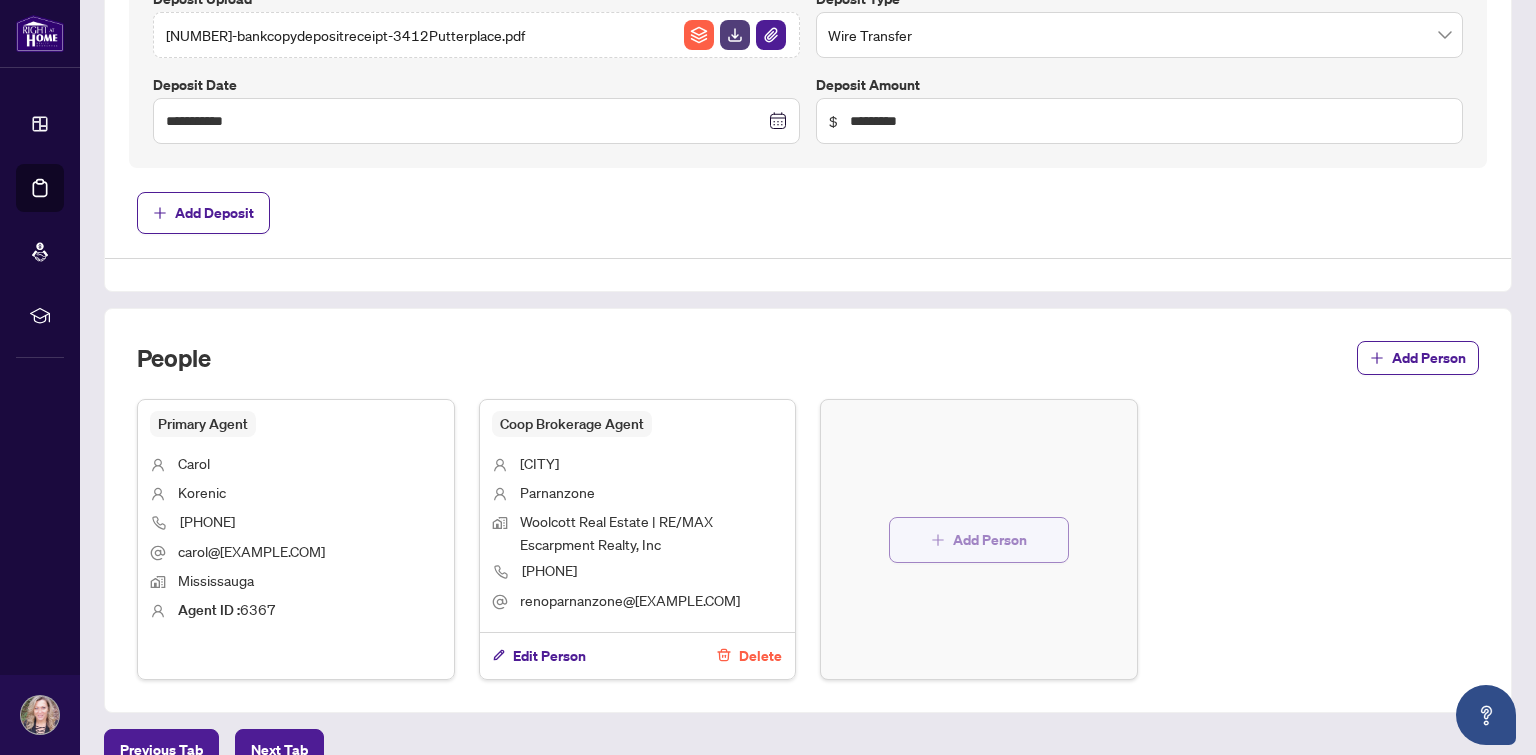 click on "Add Person" at bounding box center [990, 540] 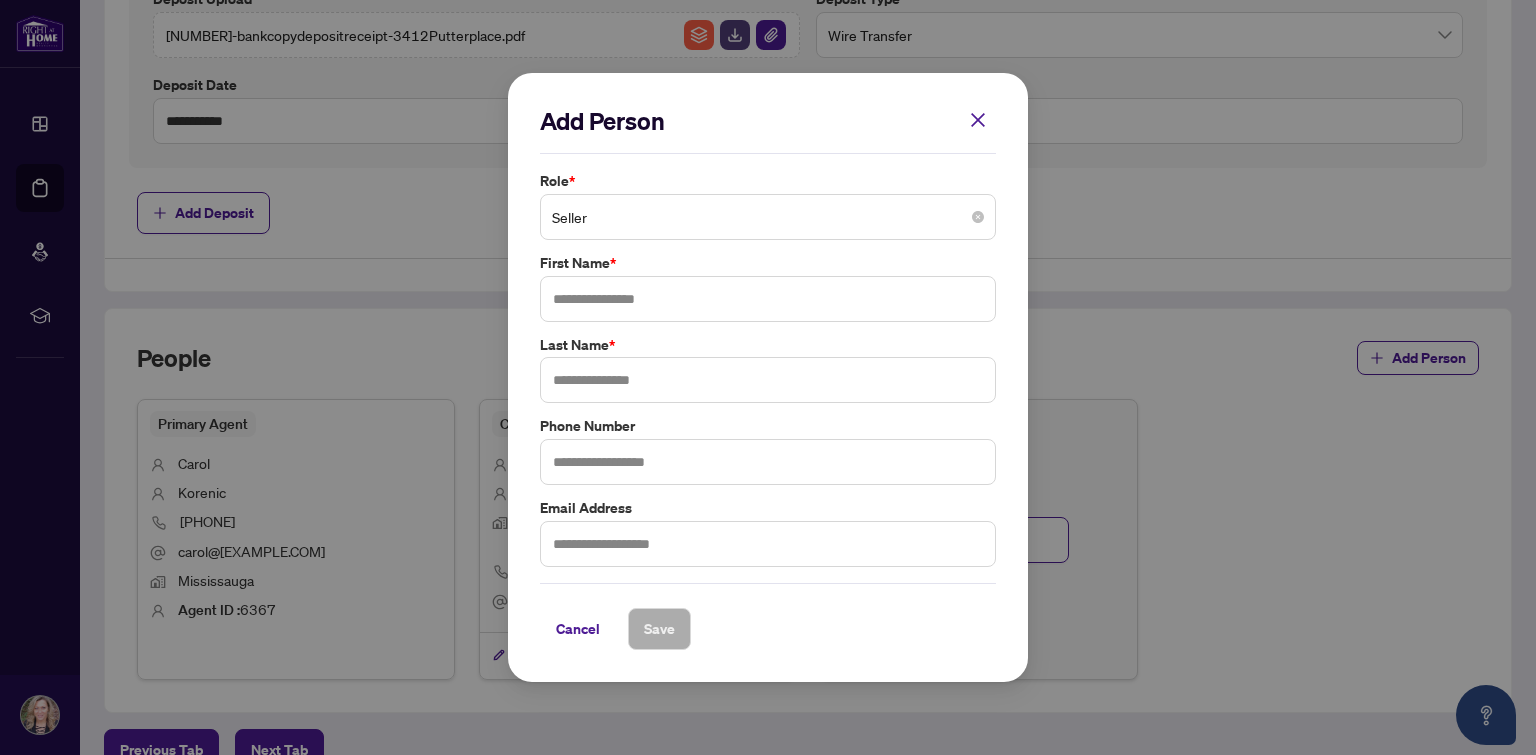click on "Seller" at bounding box center [768, 217] 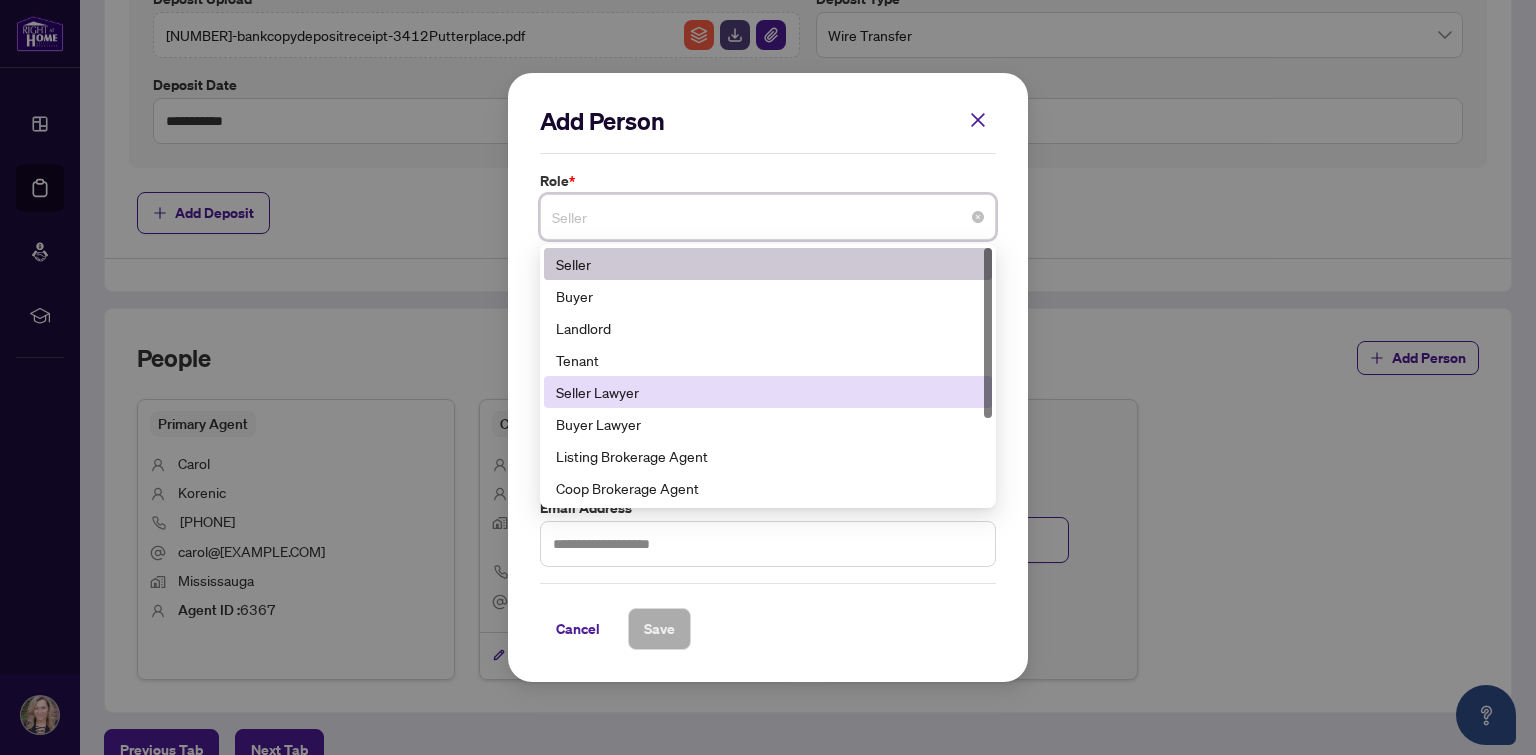 click on "Seller Lawyer" at bounding box center (768, 392) 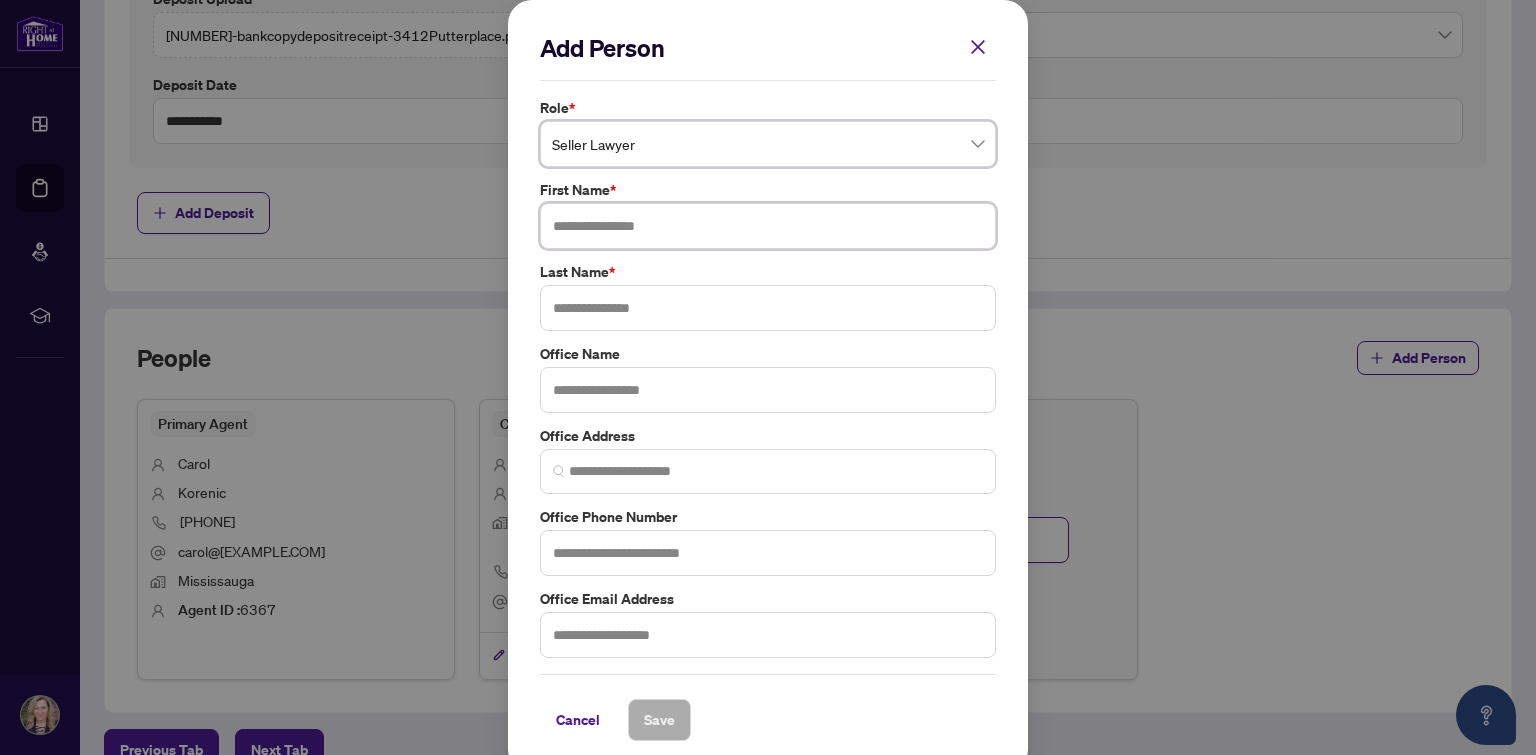 click at bounding box center [768, 226] 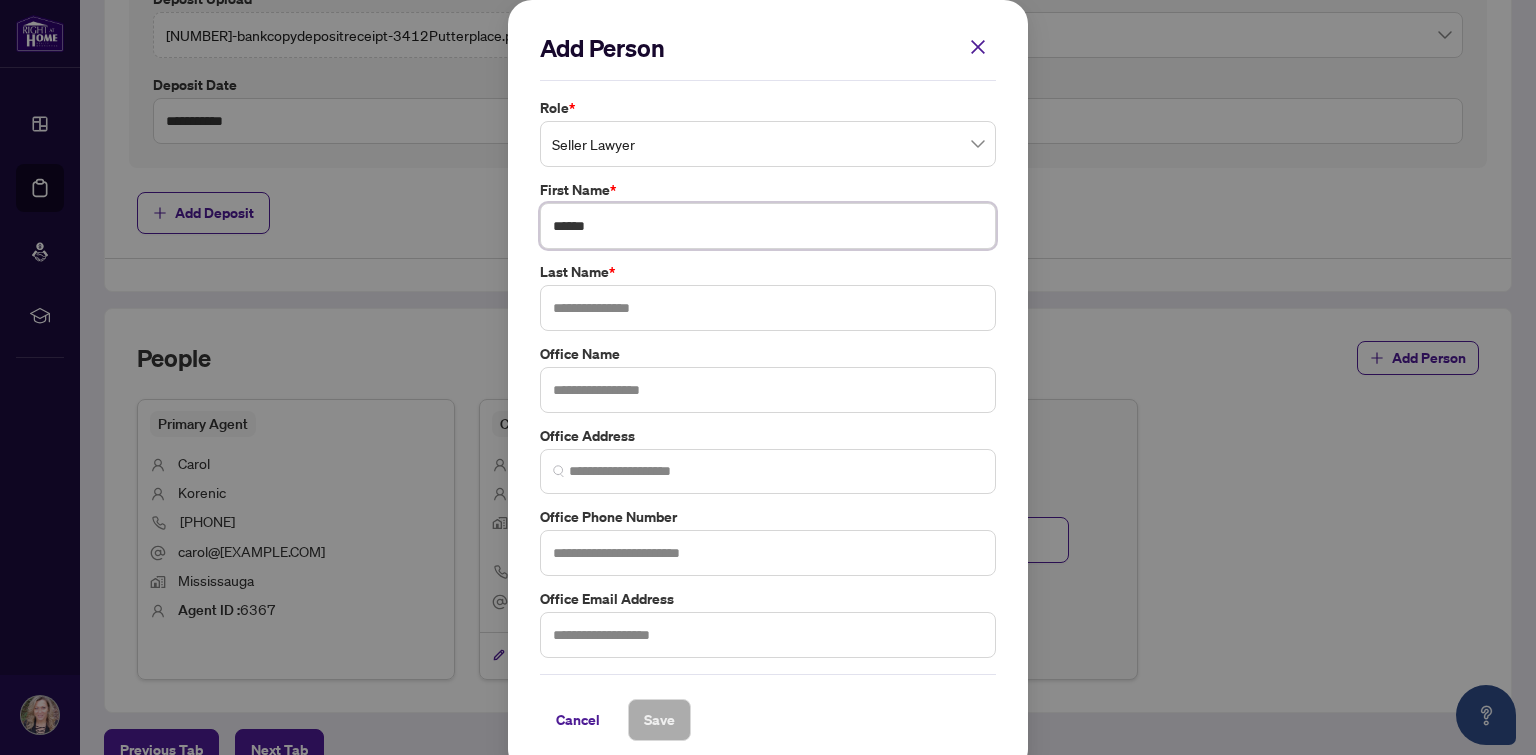 type on "******" 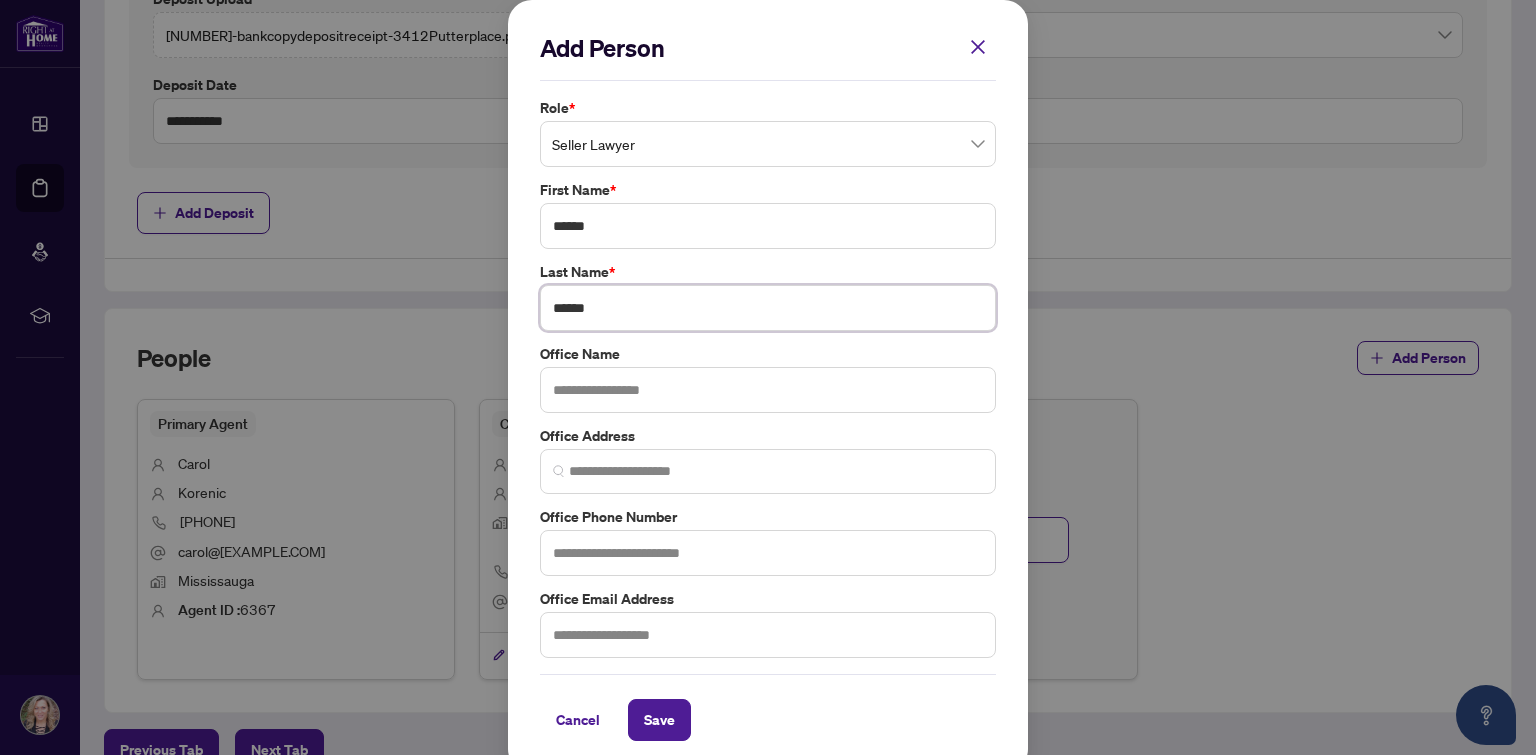 type on "******" 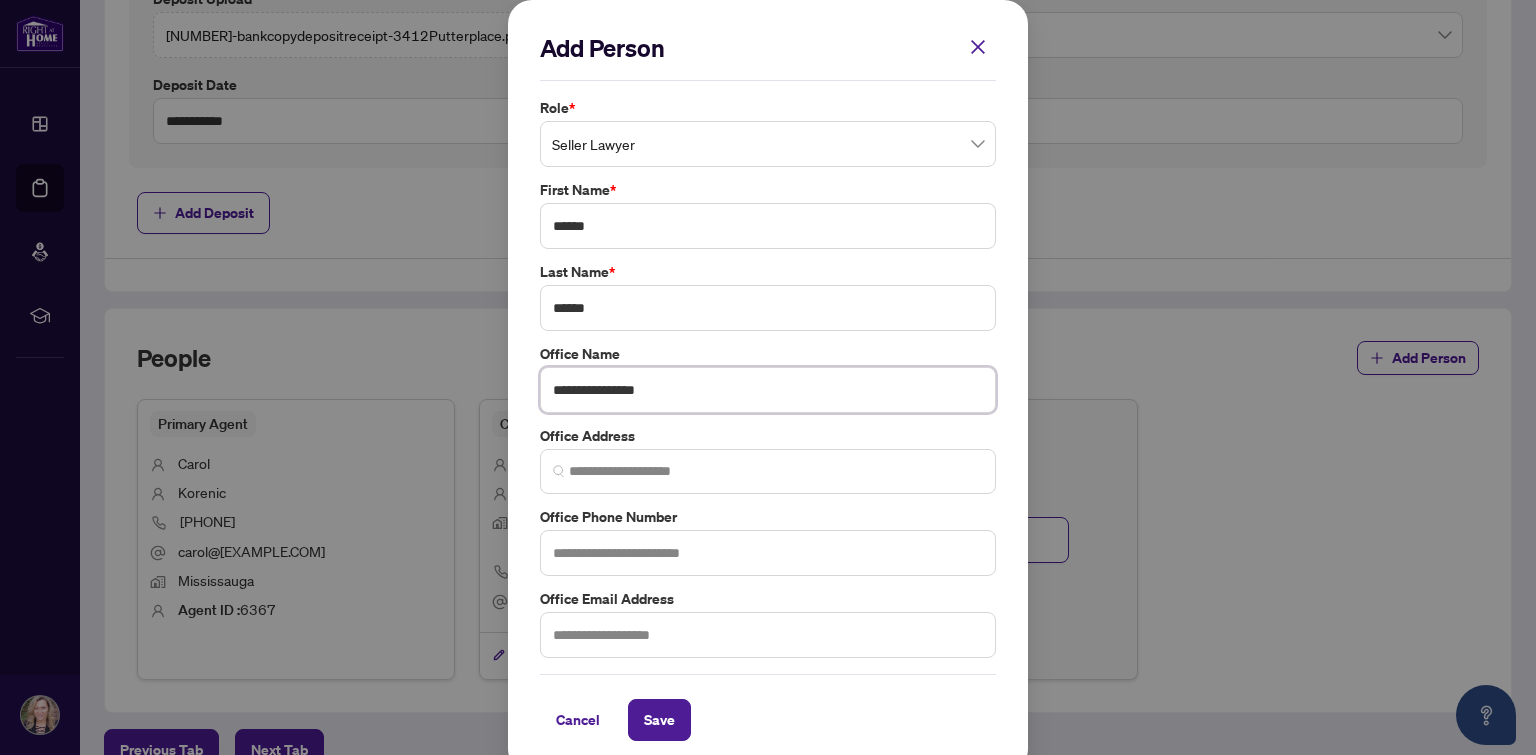 type on "**********" 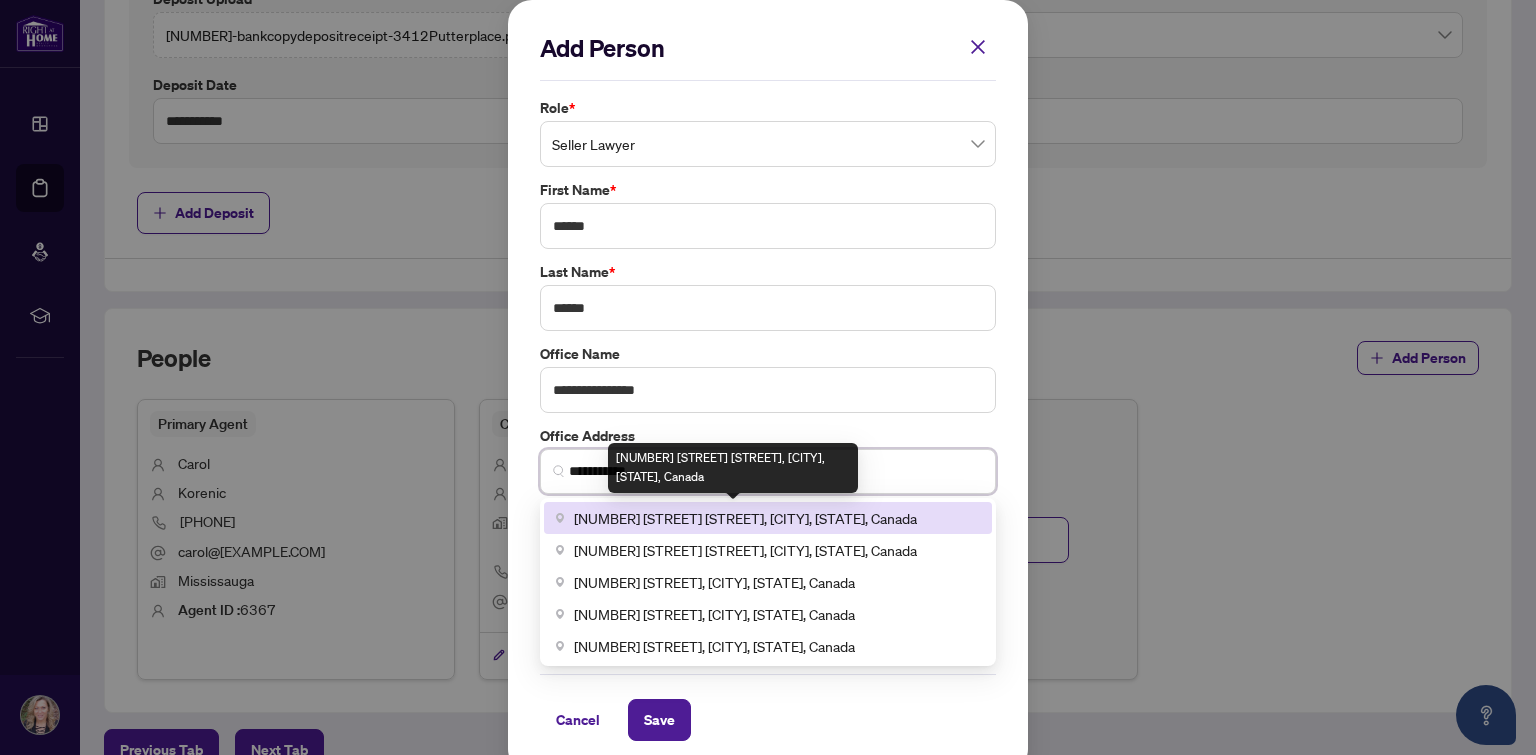 click on "[NUMBER] [STREET] [STREET], [CITY], [STATE], Canada" at bounding box center [745, 518] 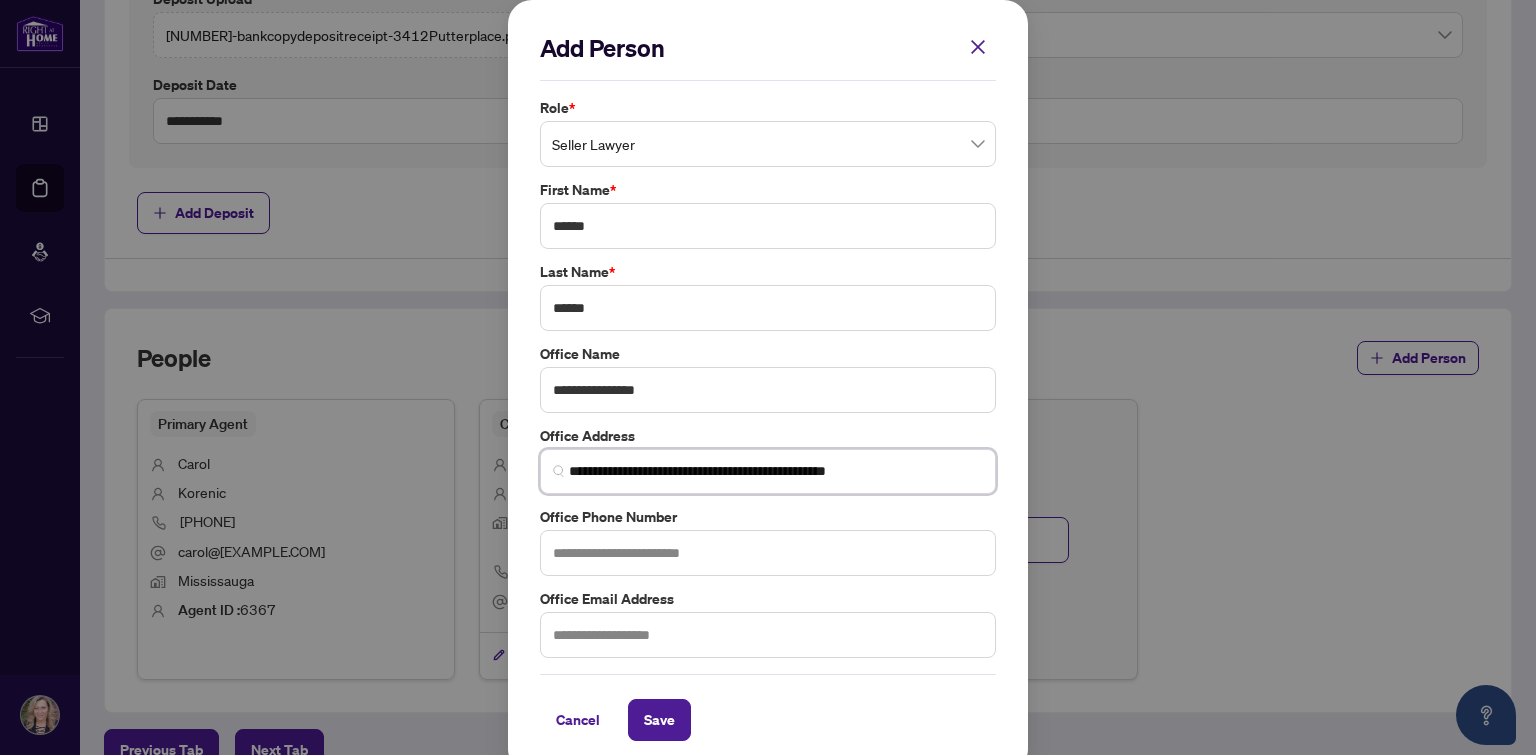 click on "**********" at bounding box center [776, 471] 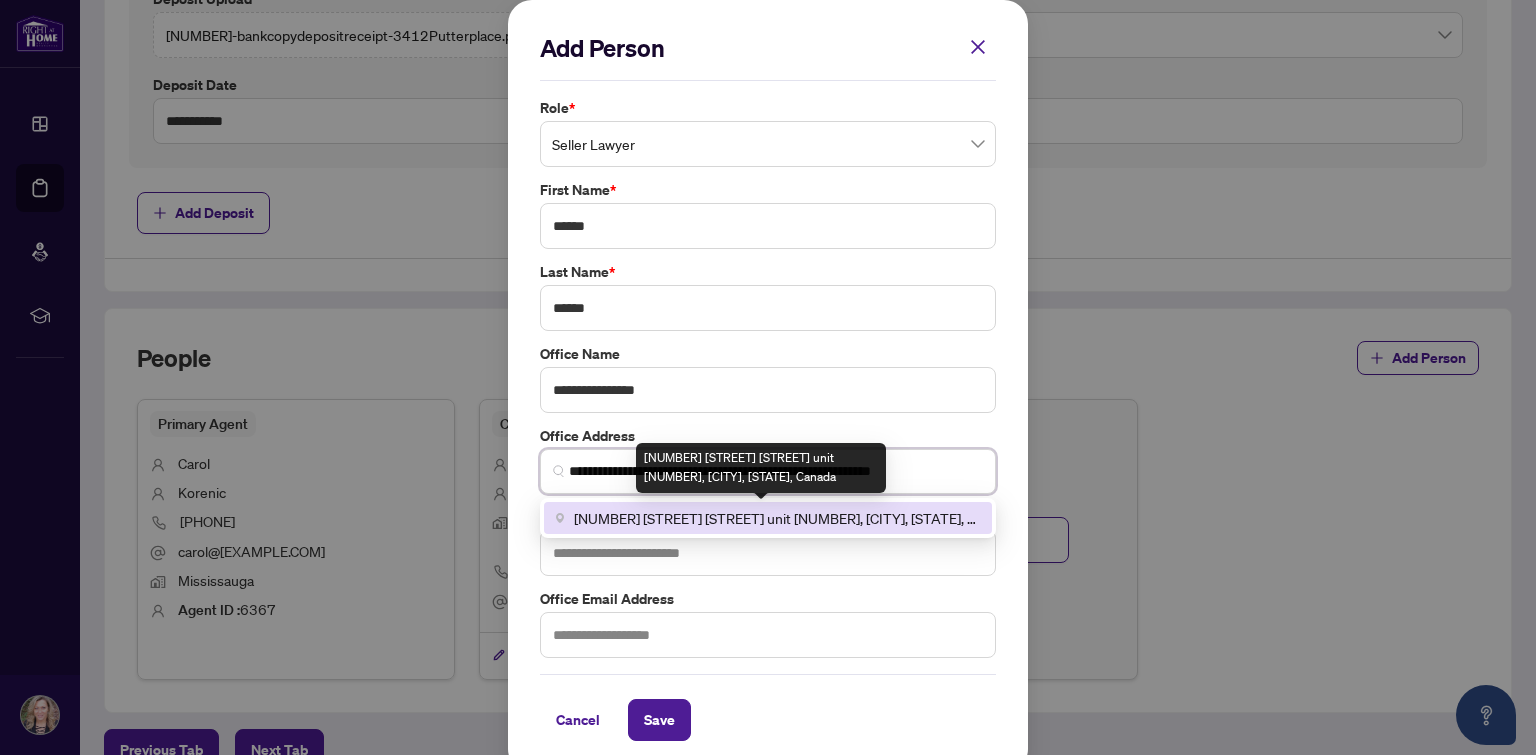 click on "[NUMBER] [STREET] [STREET] unit [NUMBER], [CITY], [STATE], Canada" at bounding box center [777, 518] 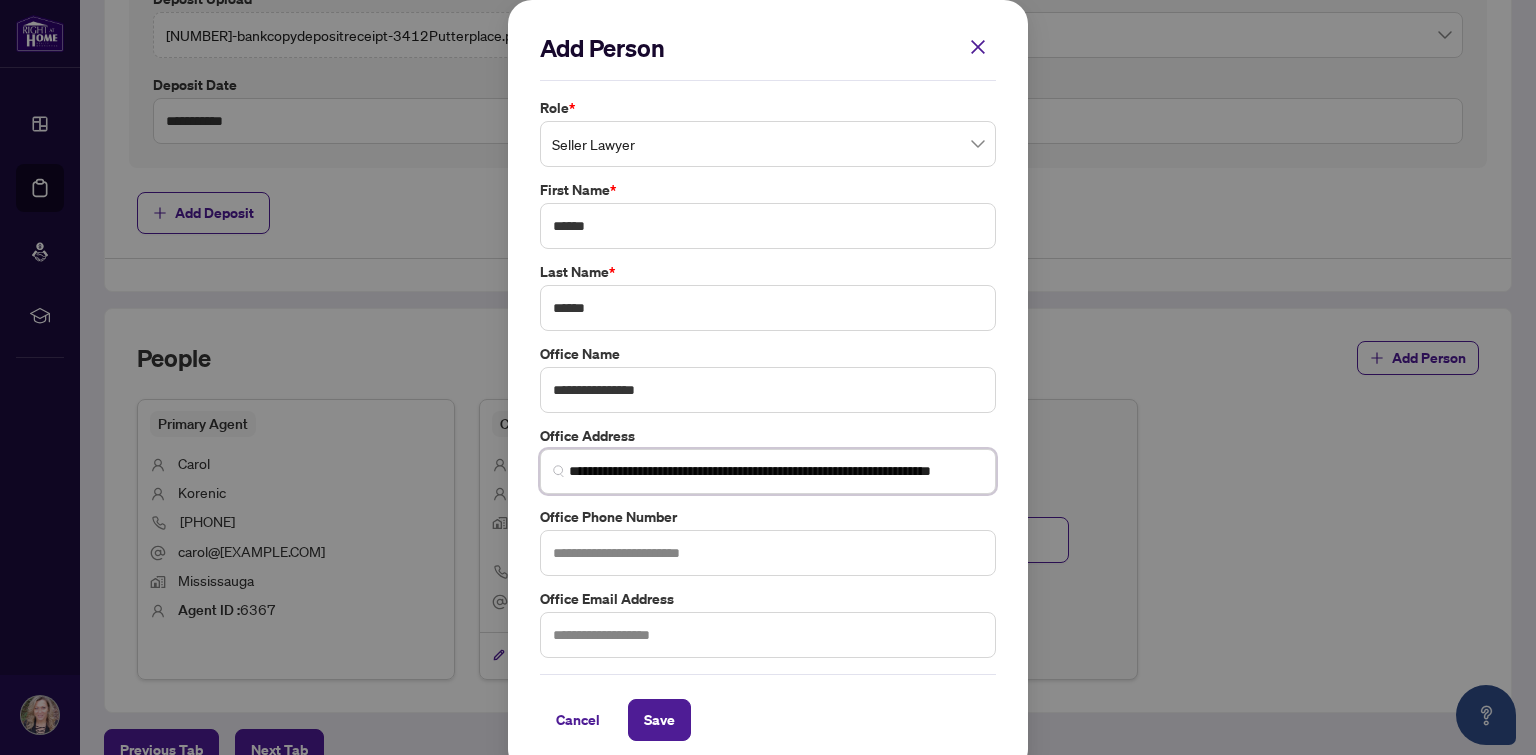scroll, scrollTop: 0, scrollLeft: 76, axis: horizontal 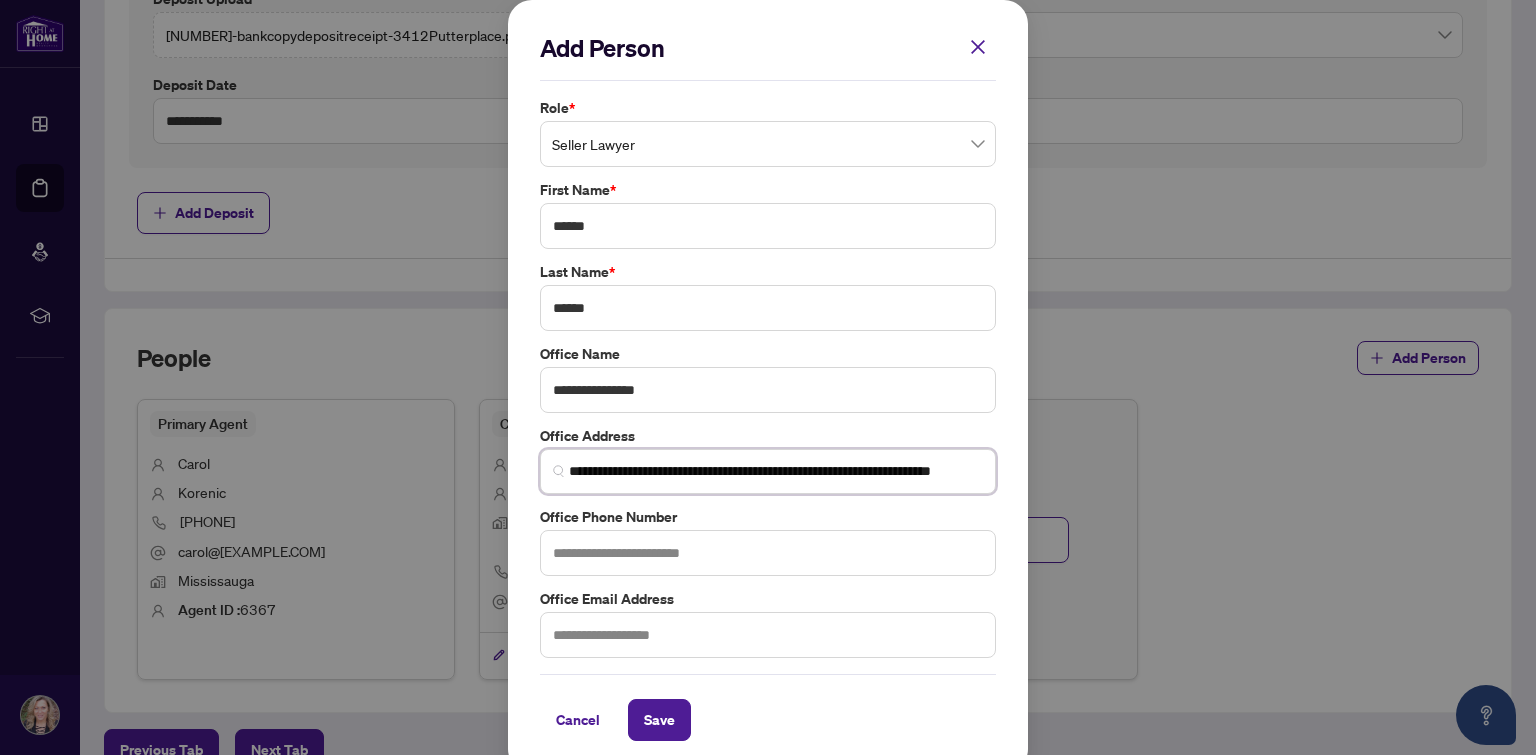 drag, startPoint x: 875, startPoint y: 468, endPoint x: 987, endPoint y: 470, distance: 112.01785 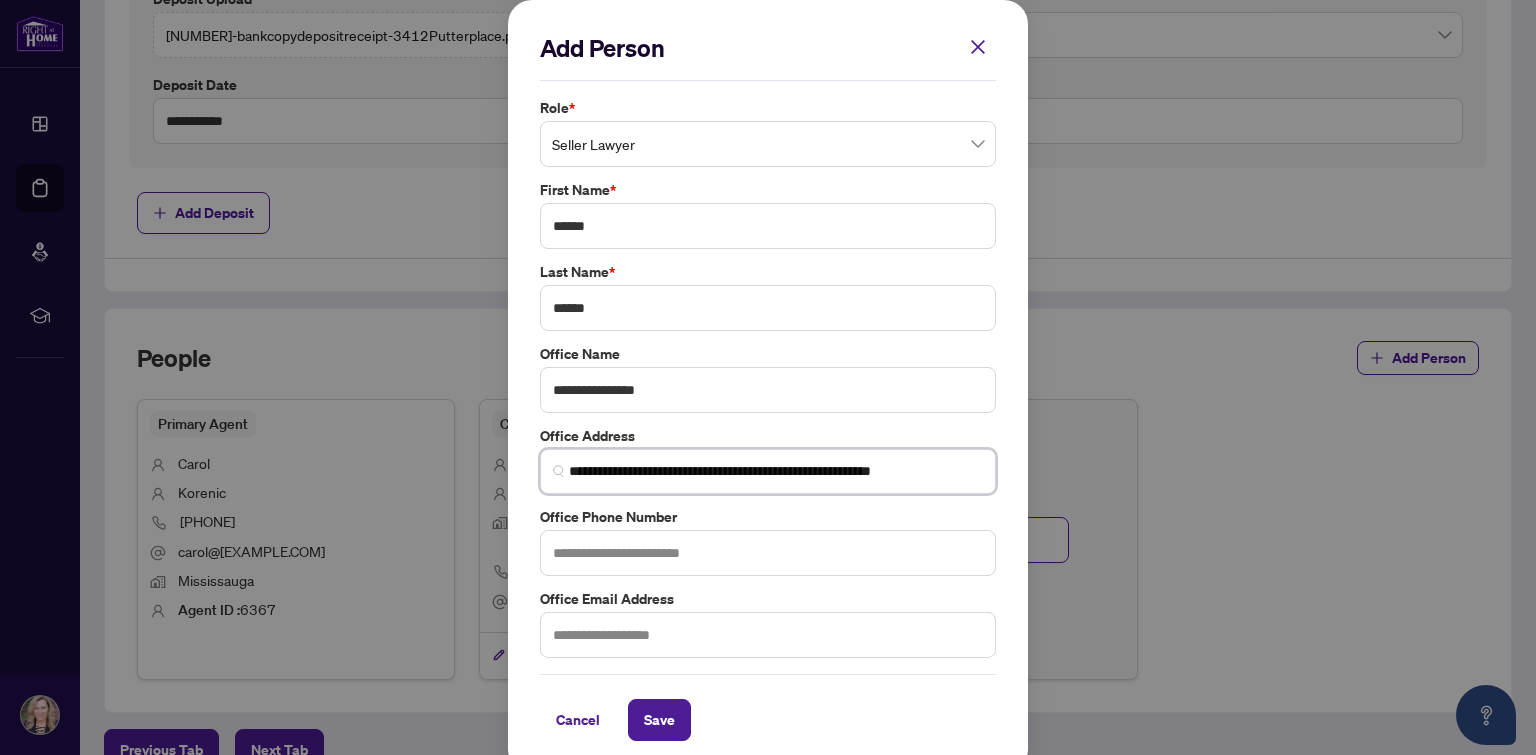 scroll, scrollTop: 0, scrollLeft: 0, axis: both 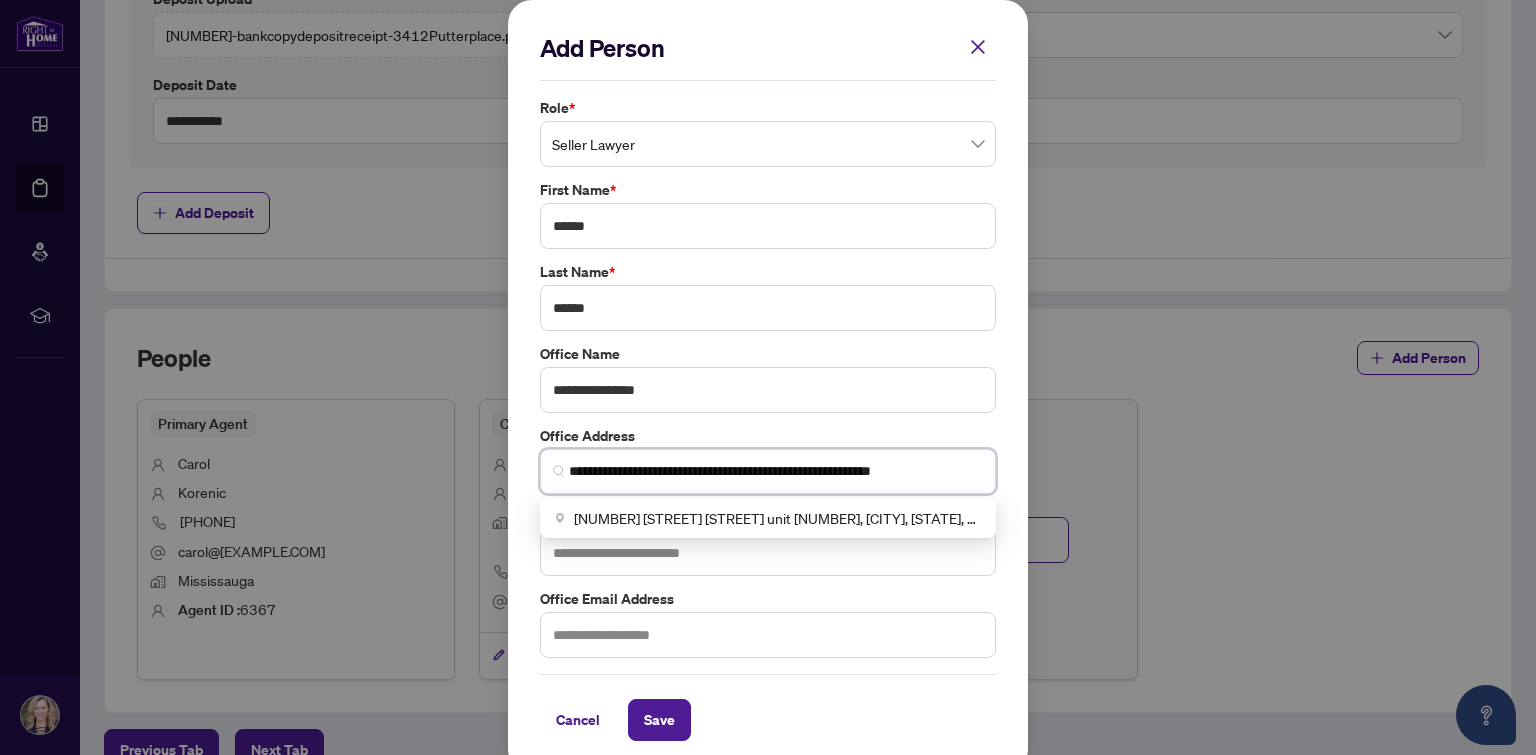 type on "**********" 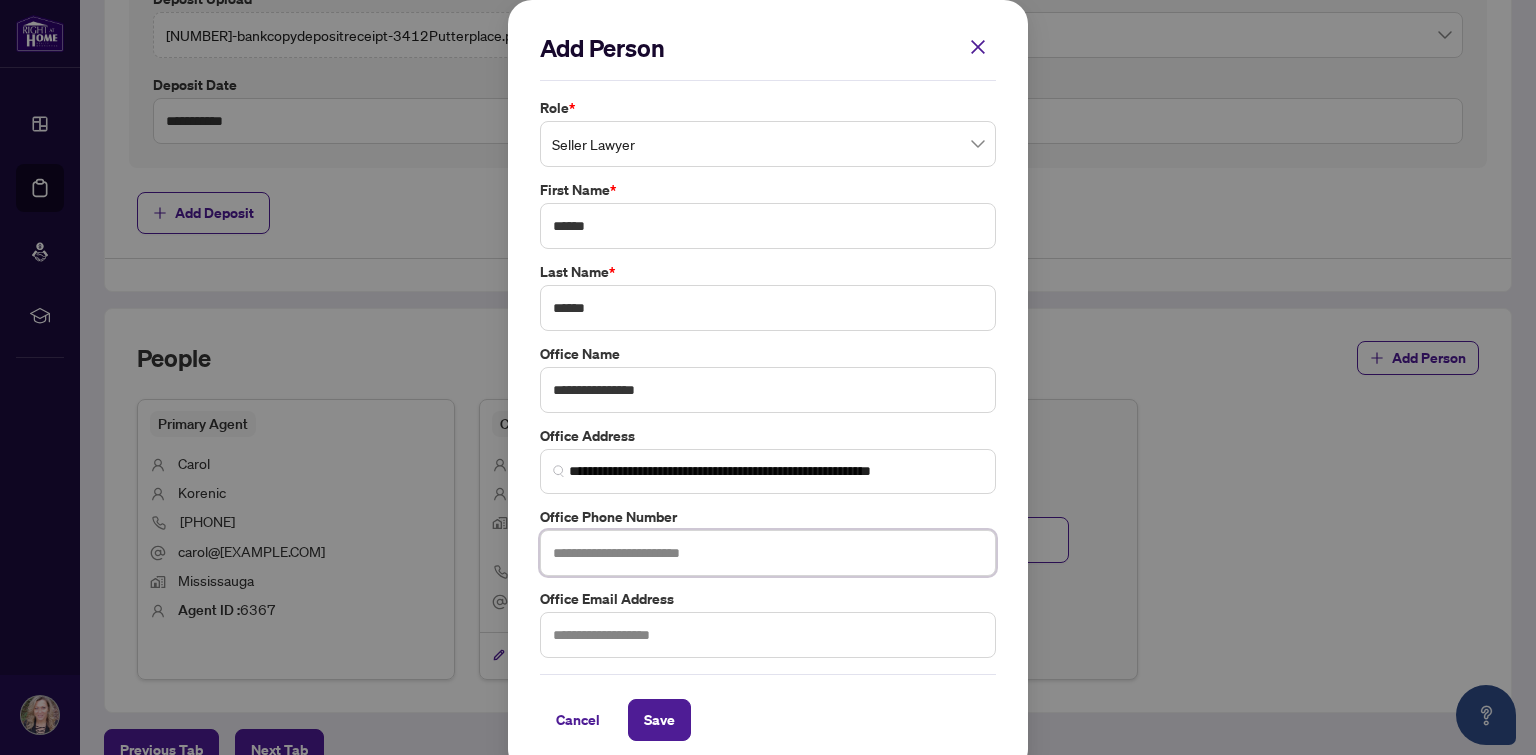 click at bounding box center [768, 553] 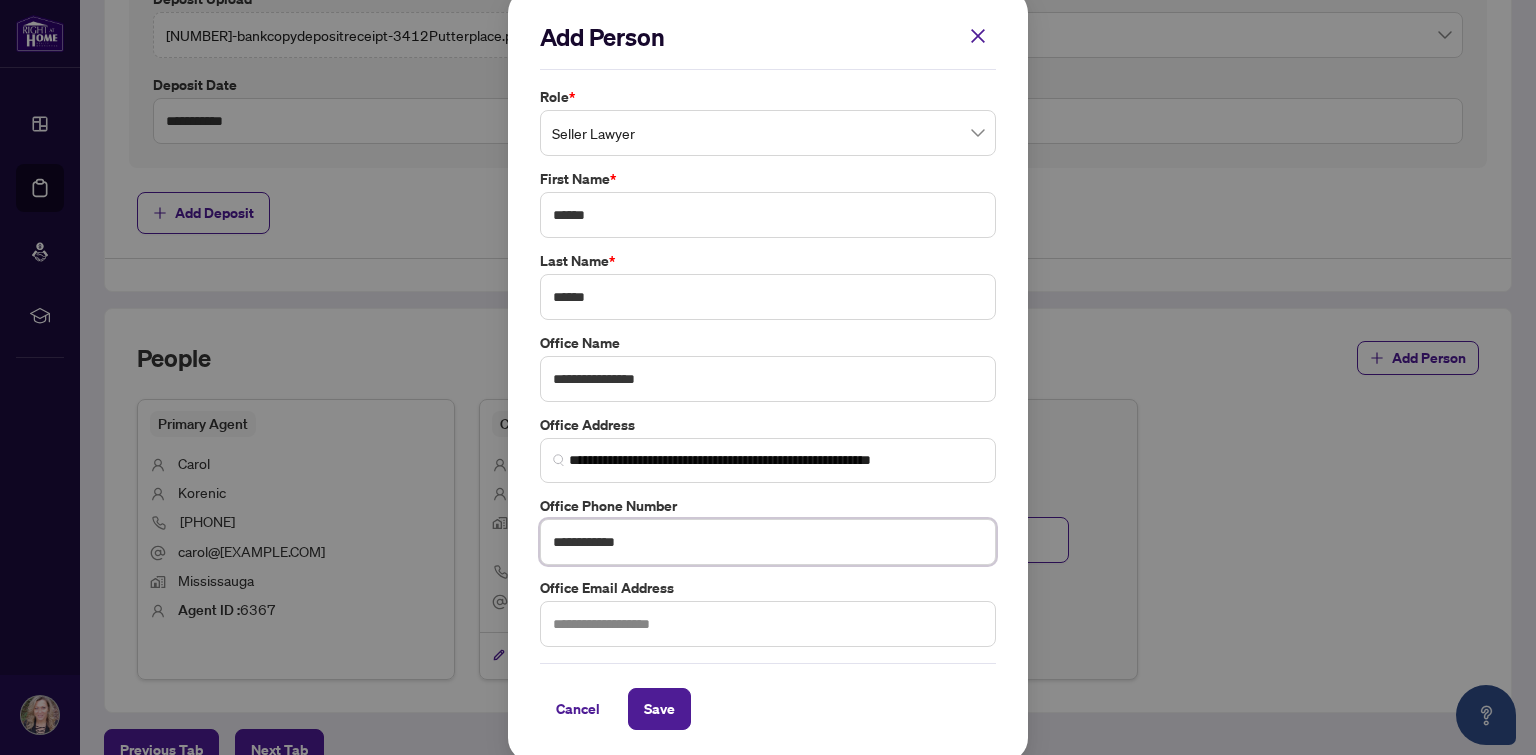 scroll, scrollTop: 14, scrollLeft: 0, axis: vertical 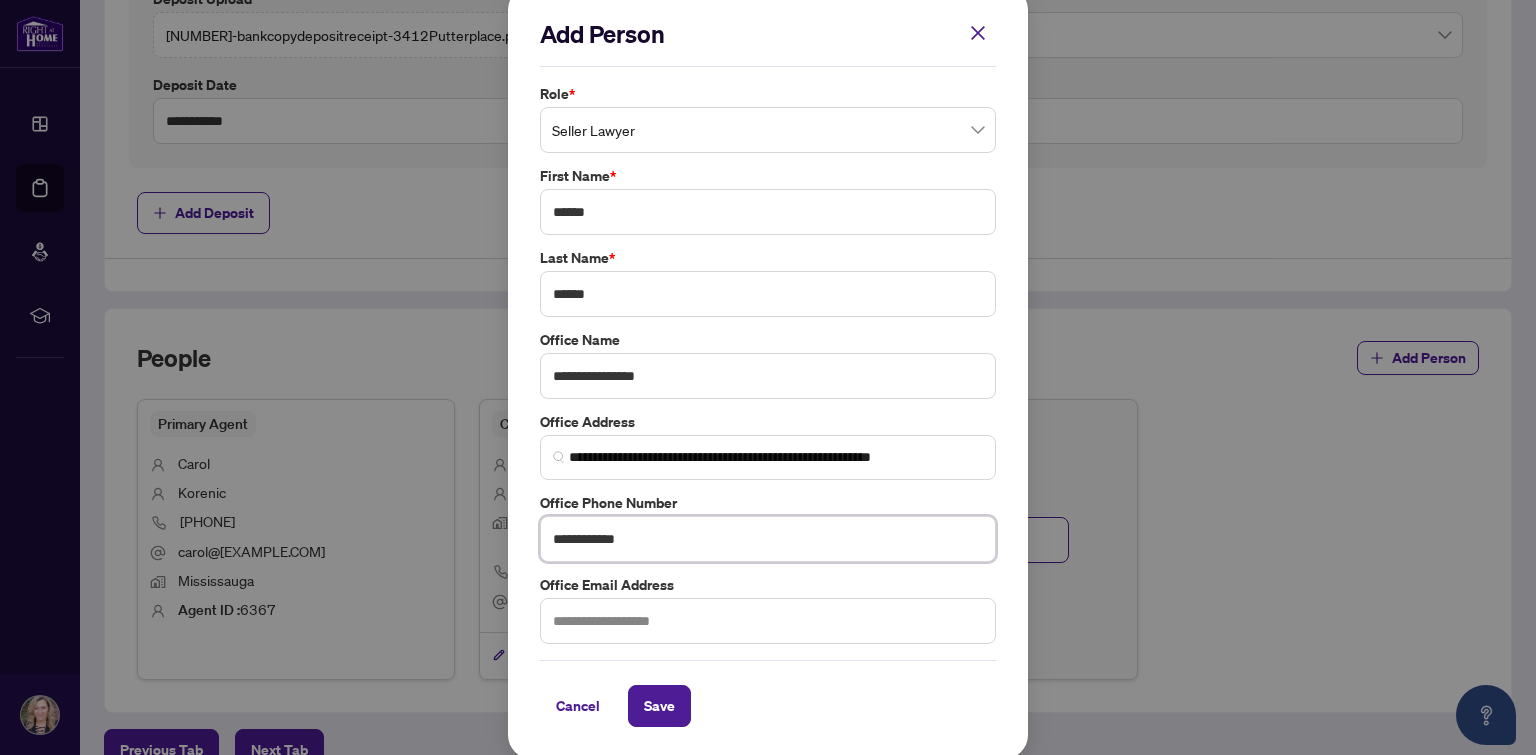 type on "**********" 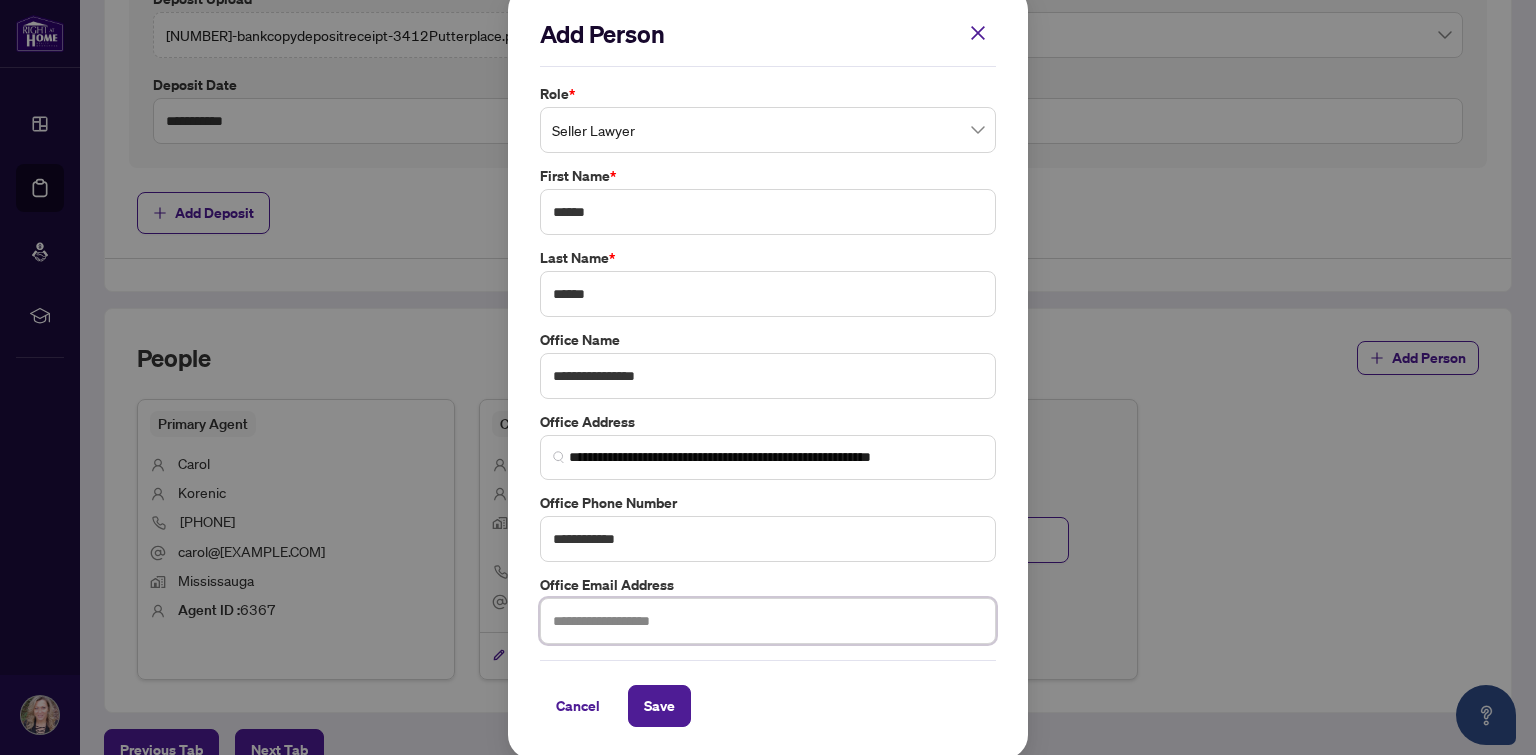 click at bounding box center [768, 621] 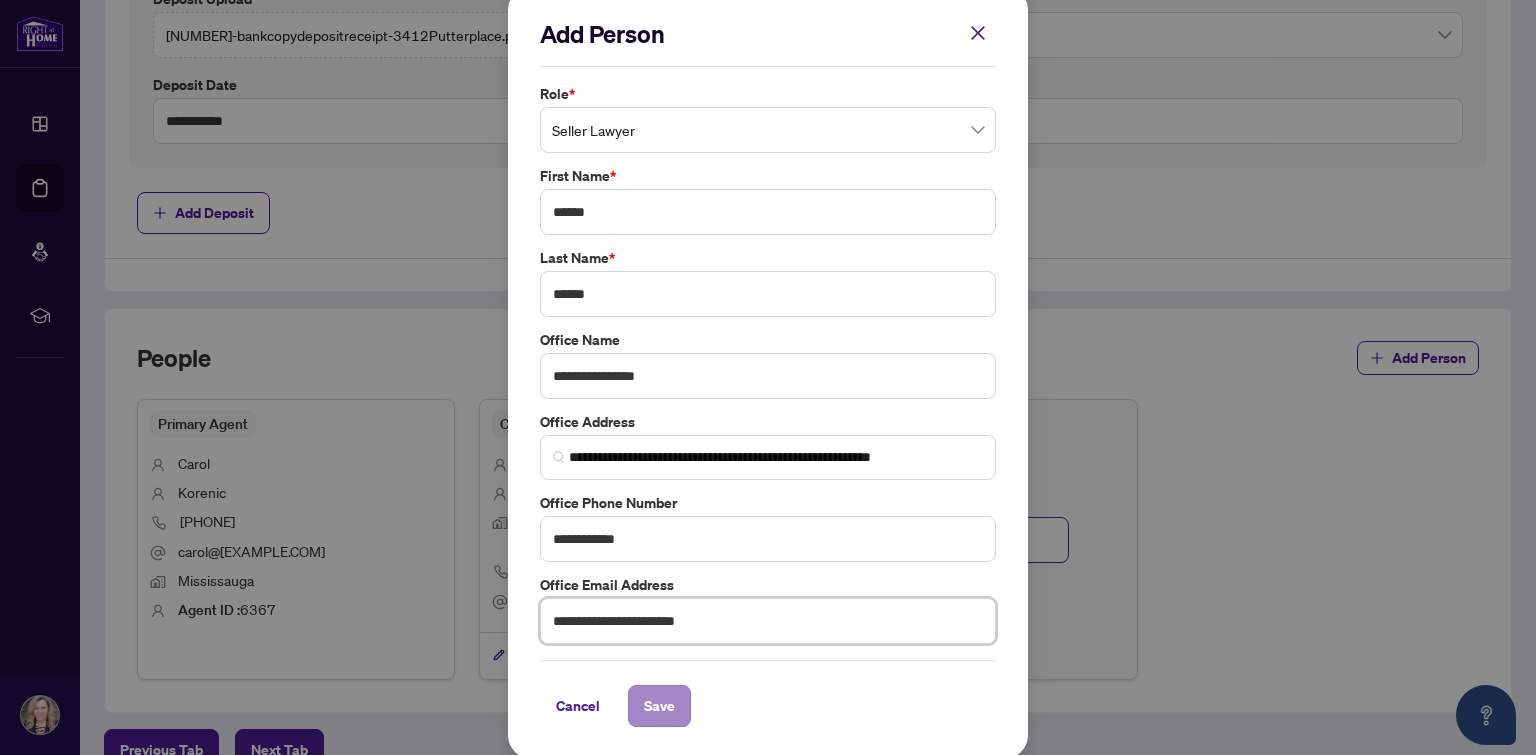 type on "**********" 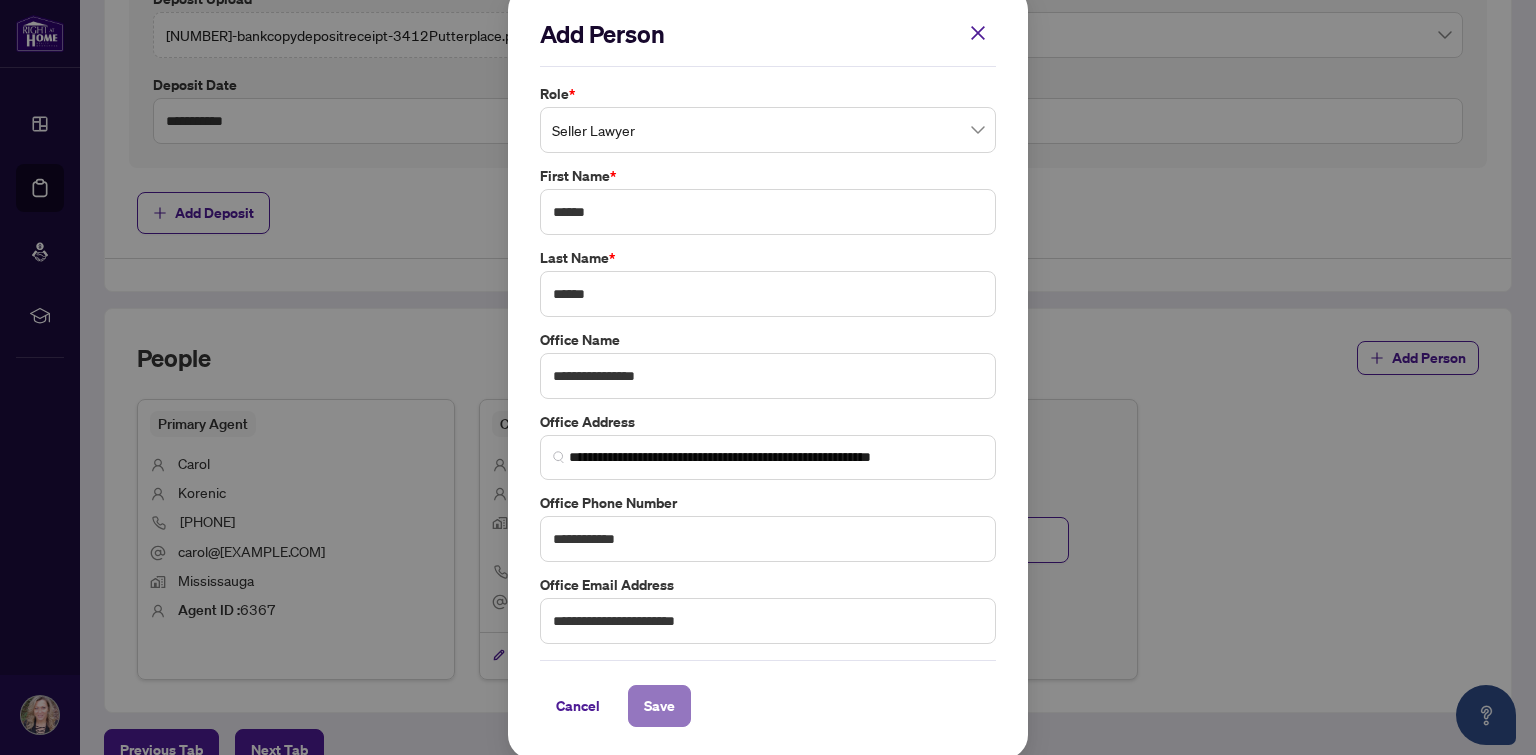 click on "Save" at bounding box center (659, 706) 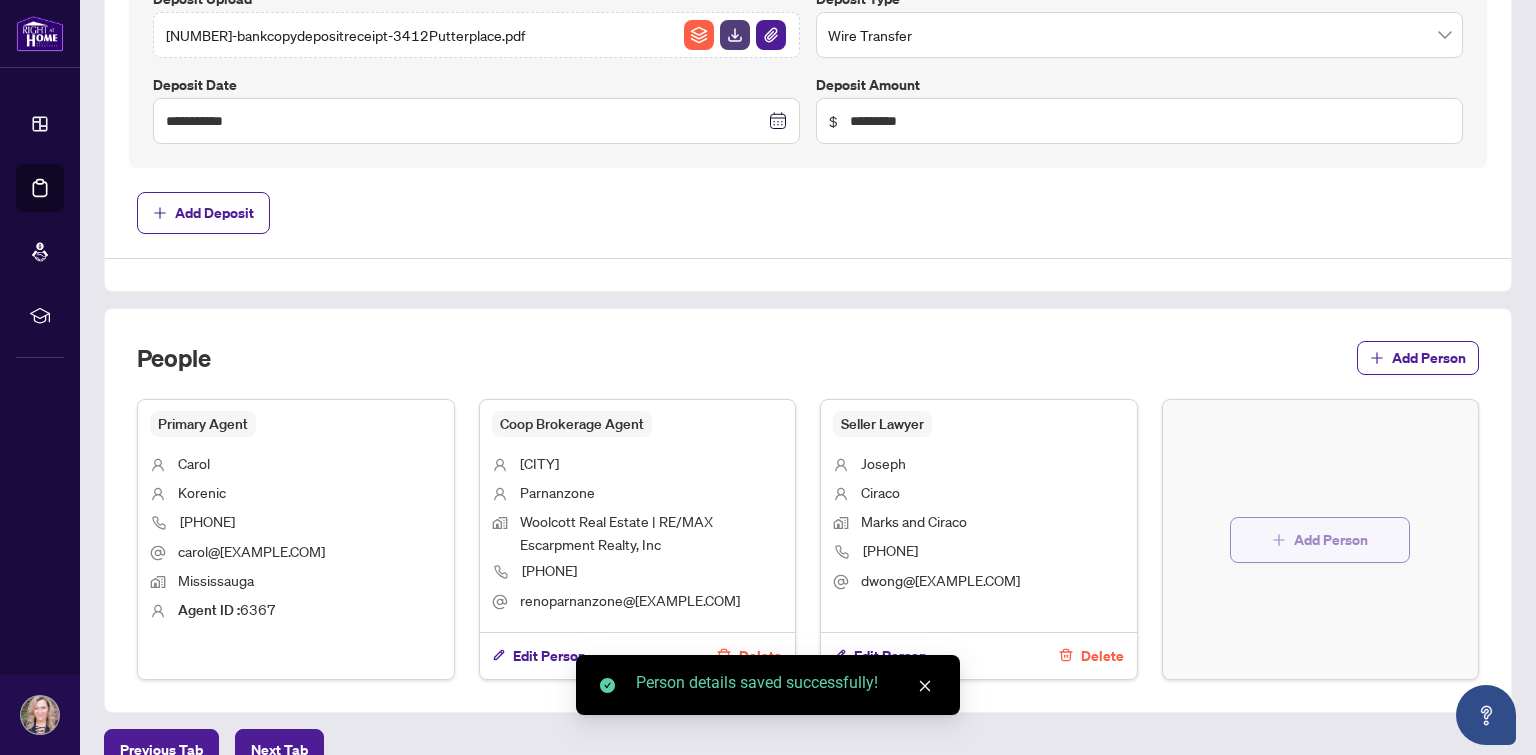 click on "Add Person" at bounding box center (1331, 540) 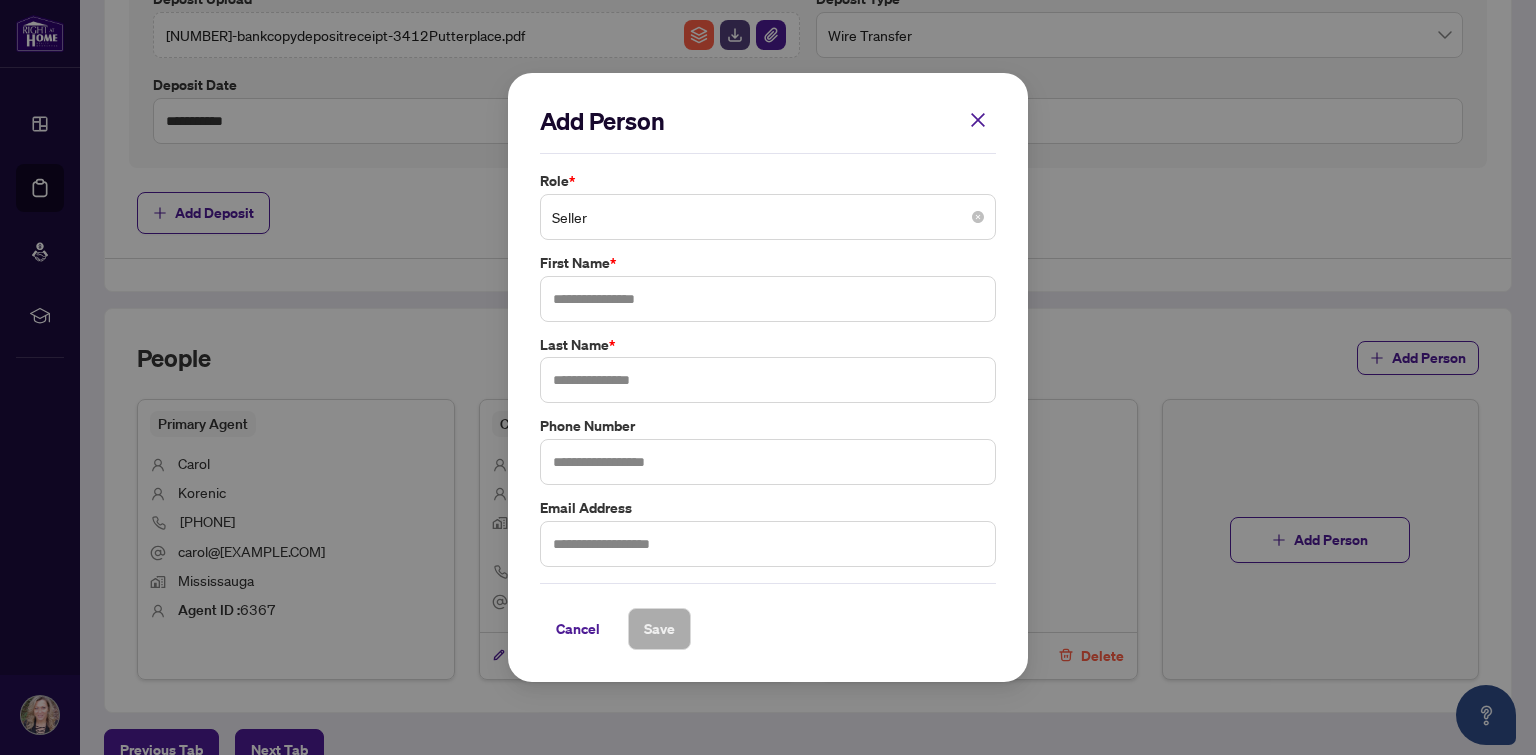 click on "Seller" at bounding box center [768, 217] 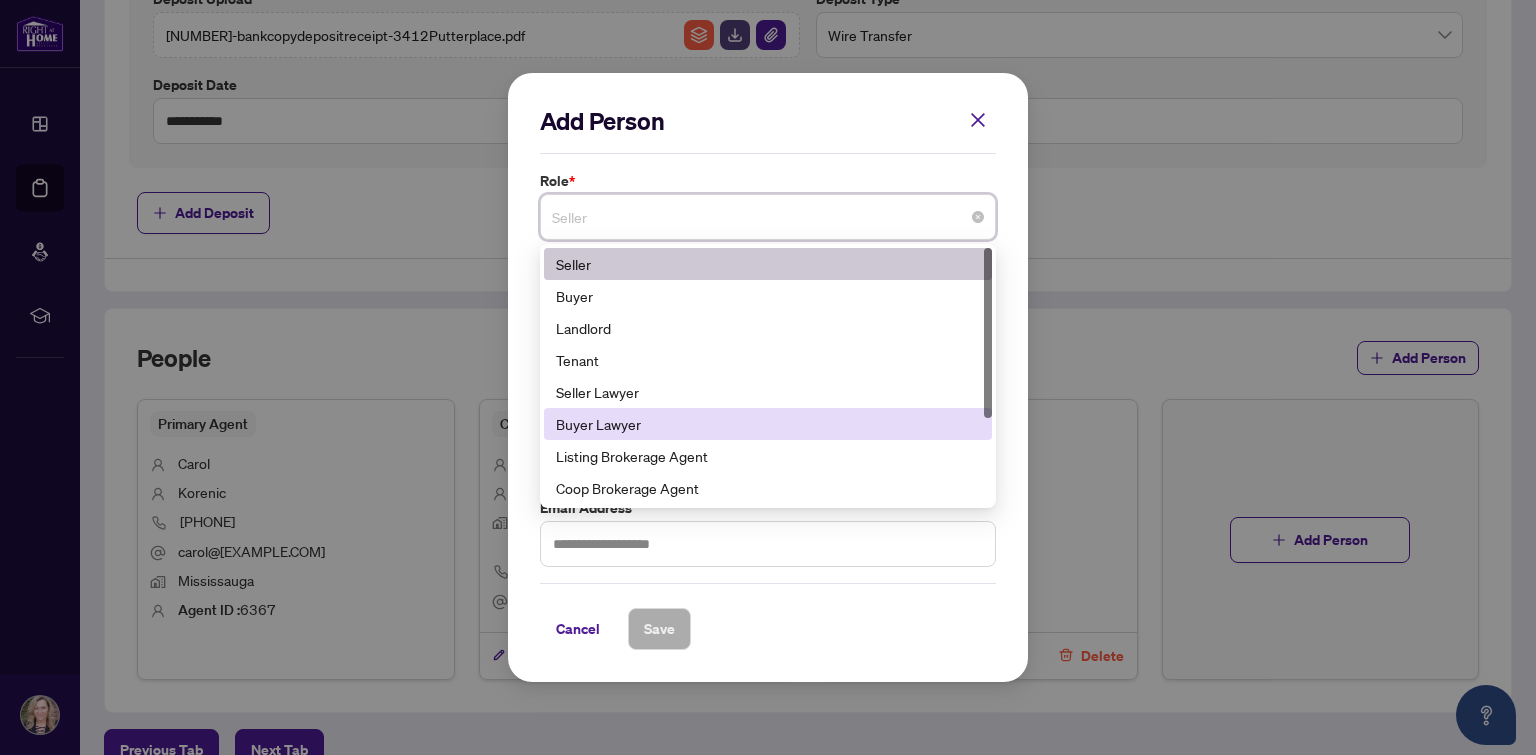 click on "Buyer Lawyer" at bounding box center (768, 424) 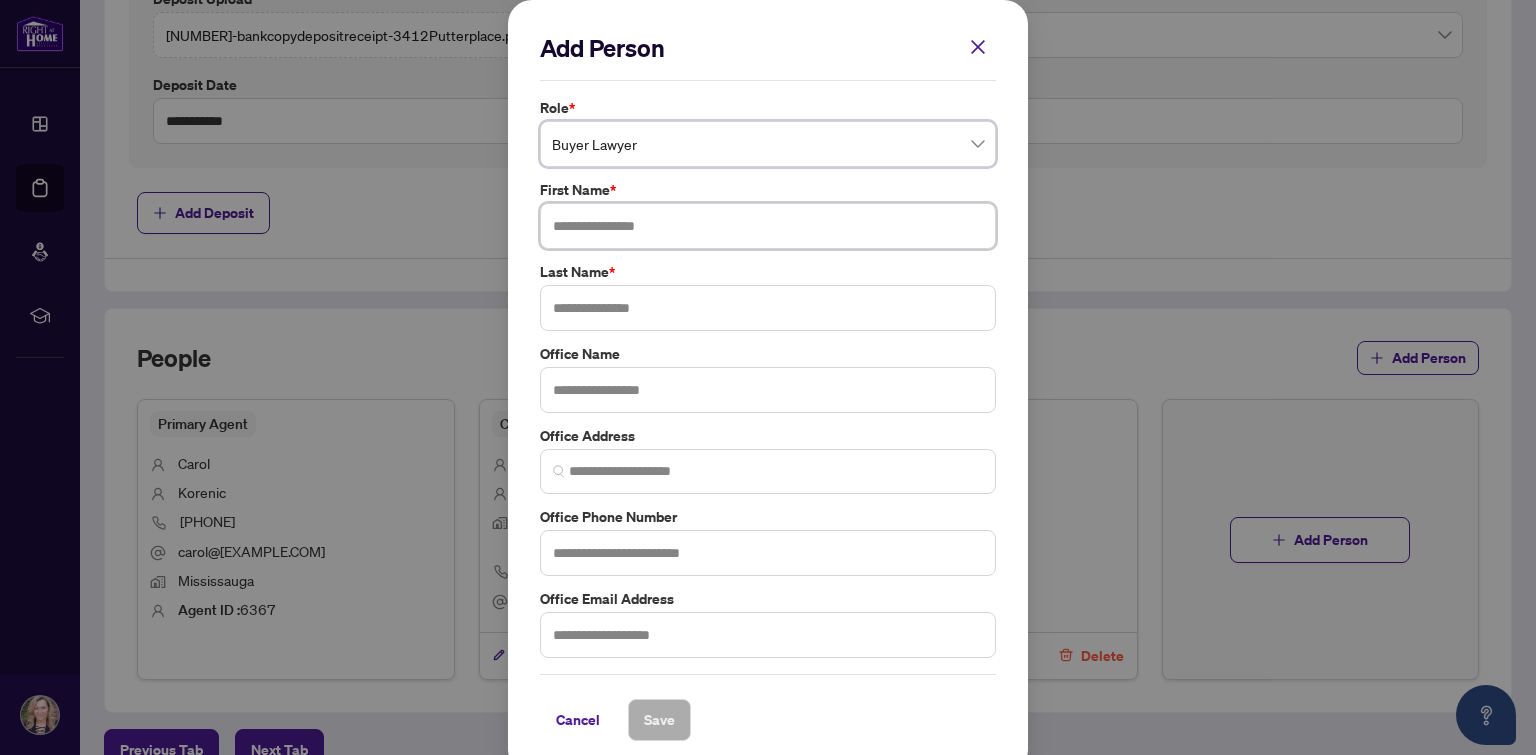 click at bounding box center (768, 226) 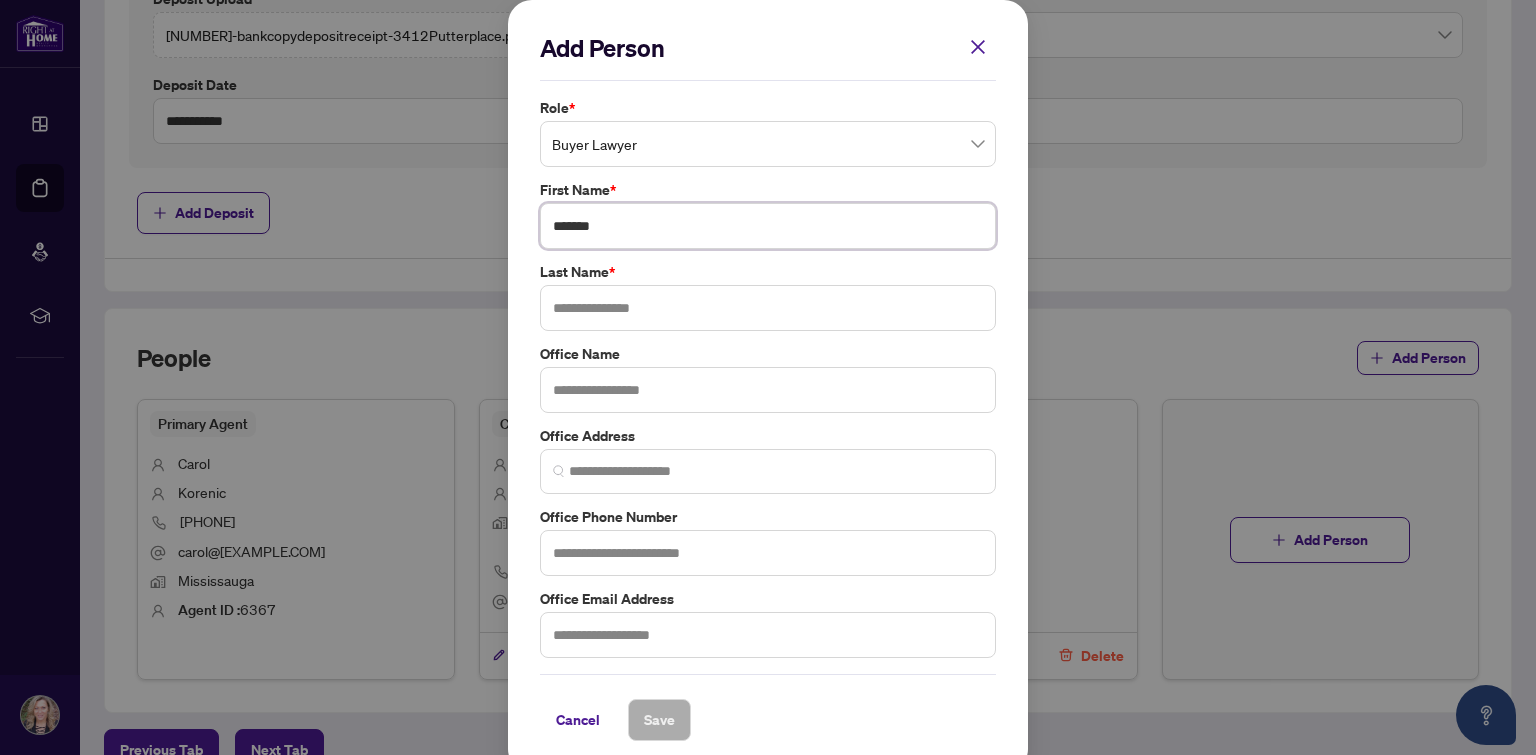 type on "*******" 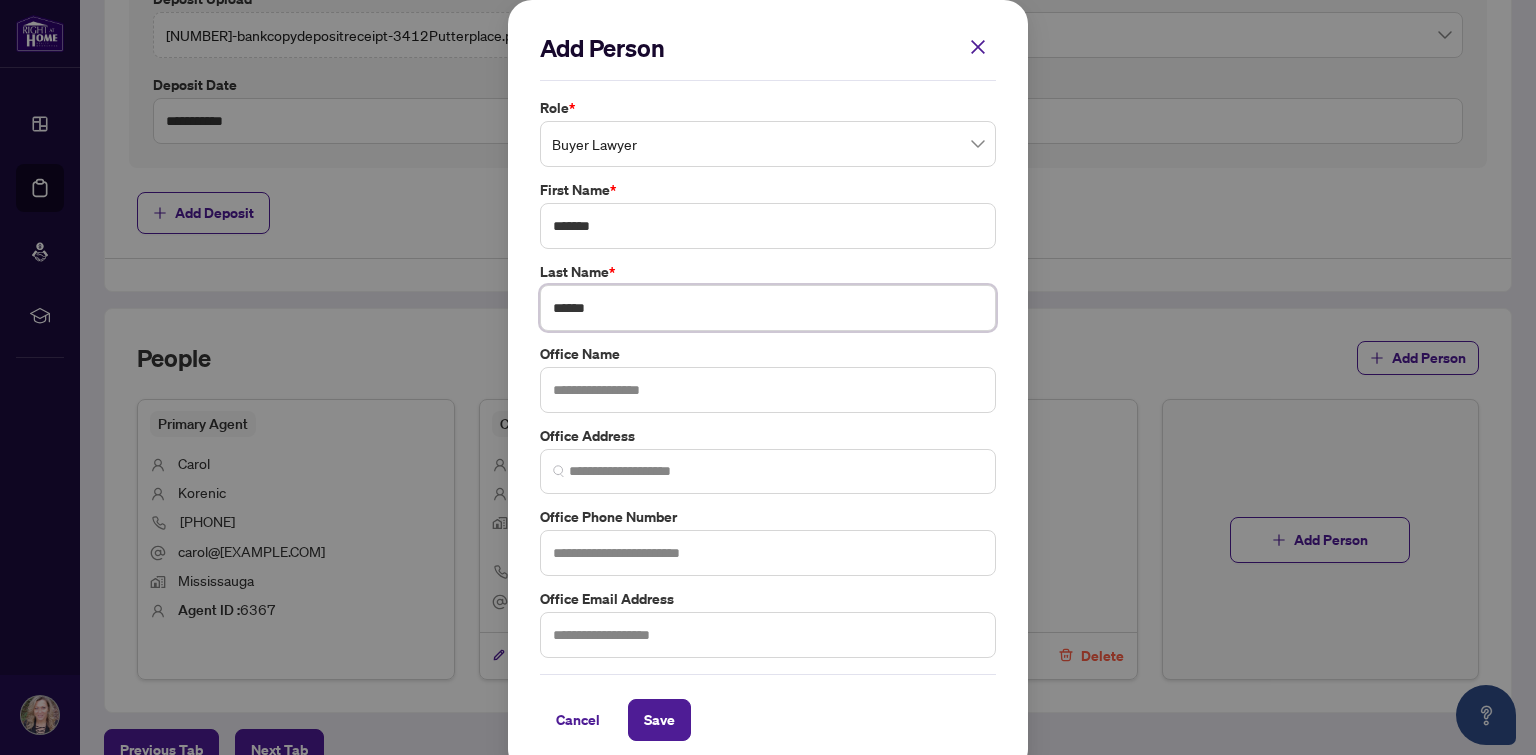 type on "******" 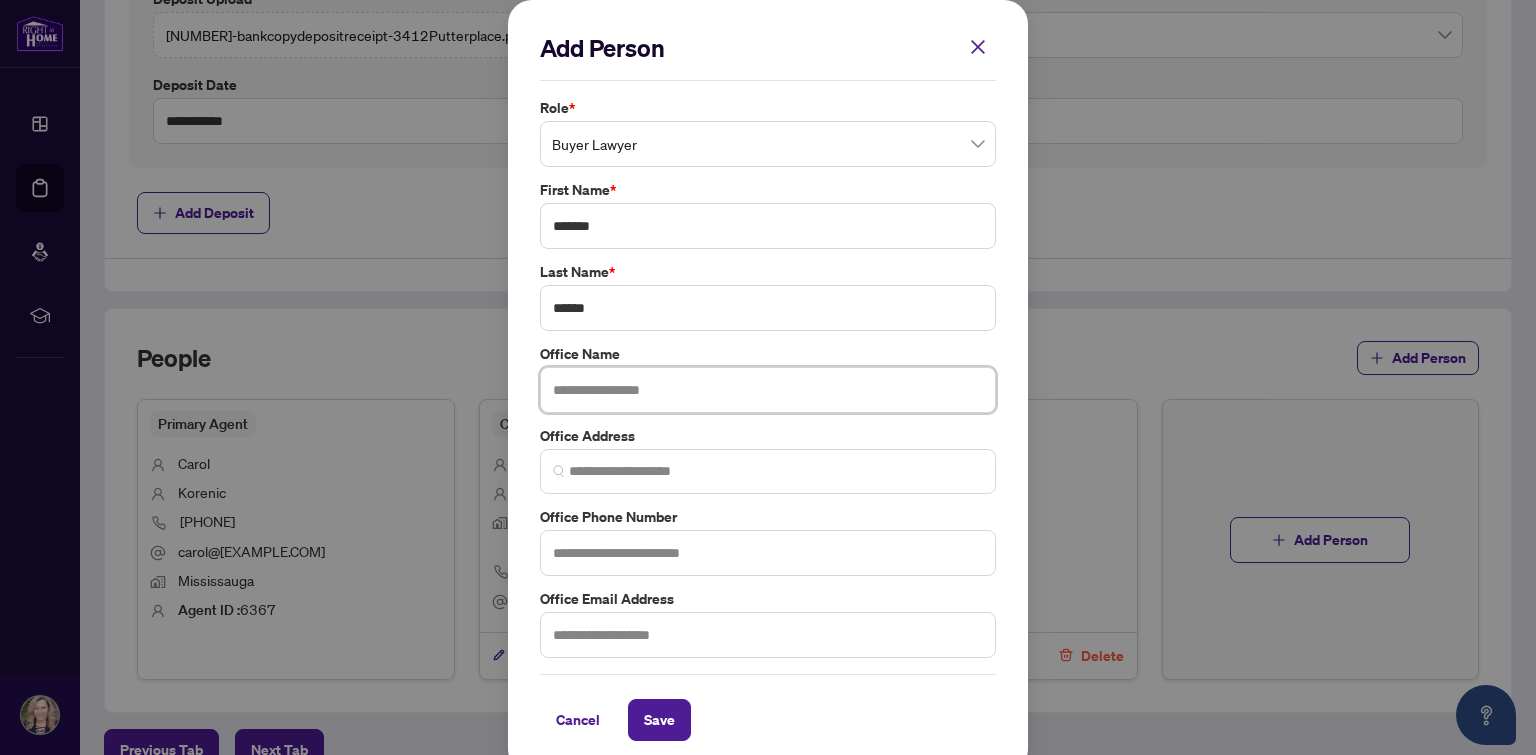 click at bounding box center [768, 390] 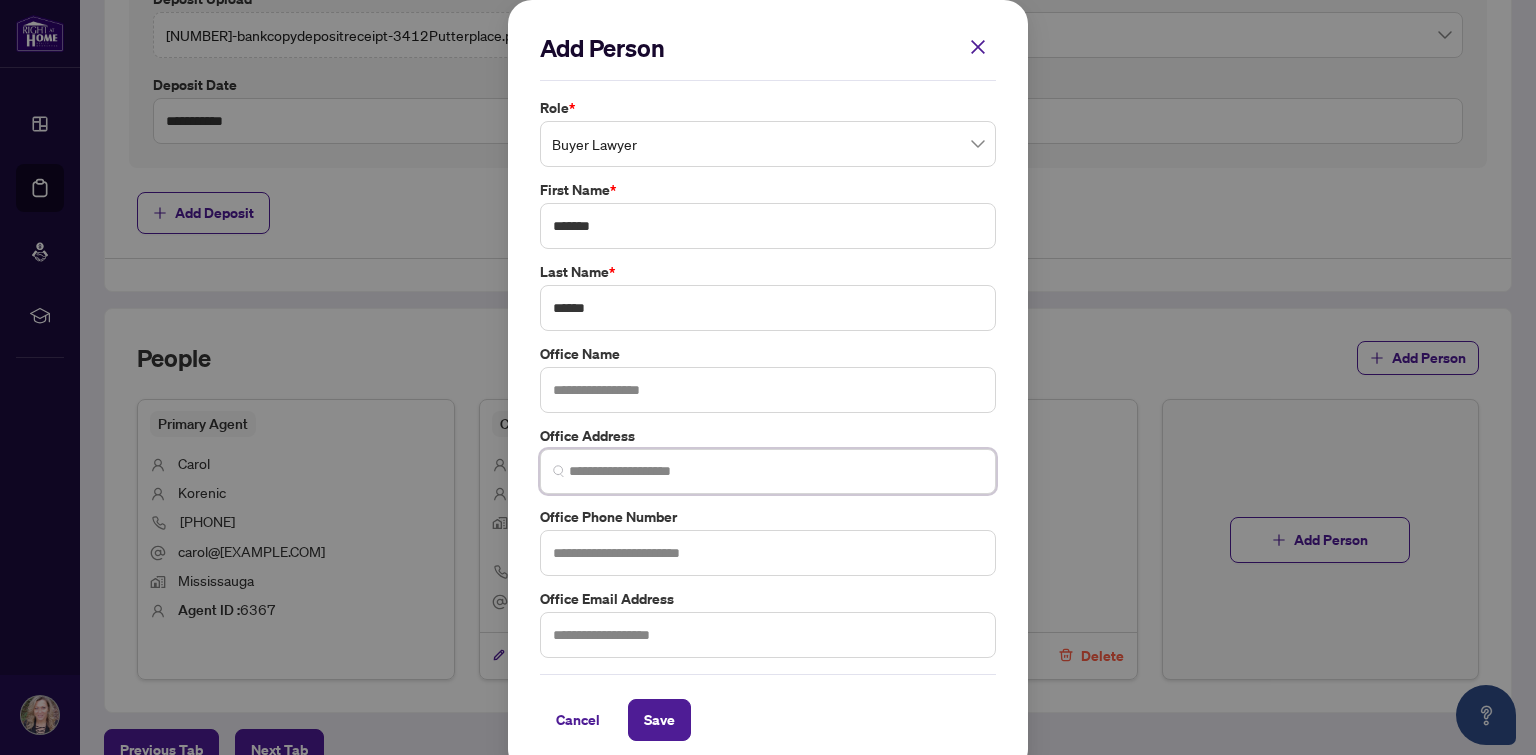 click at bounding box center [776, 471] 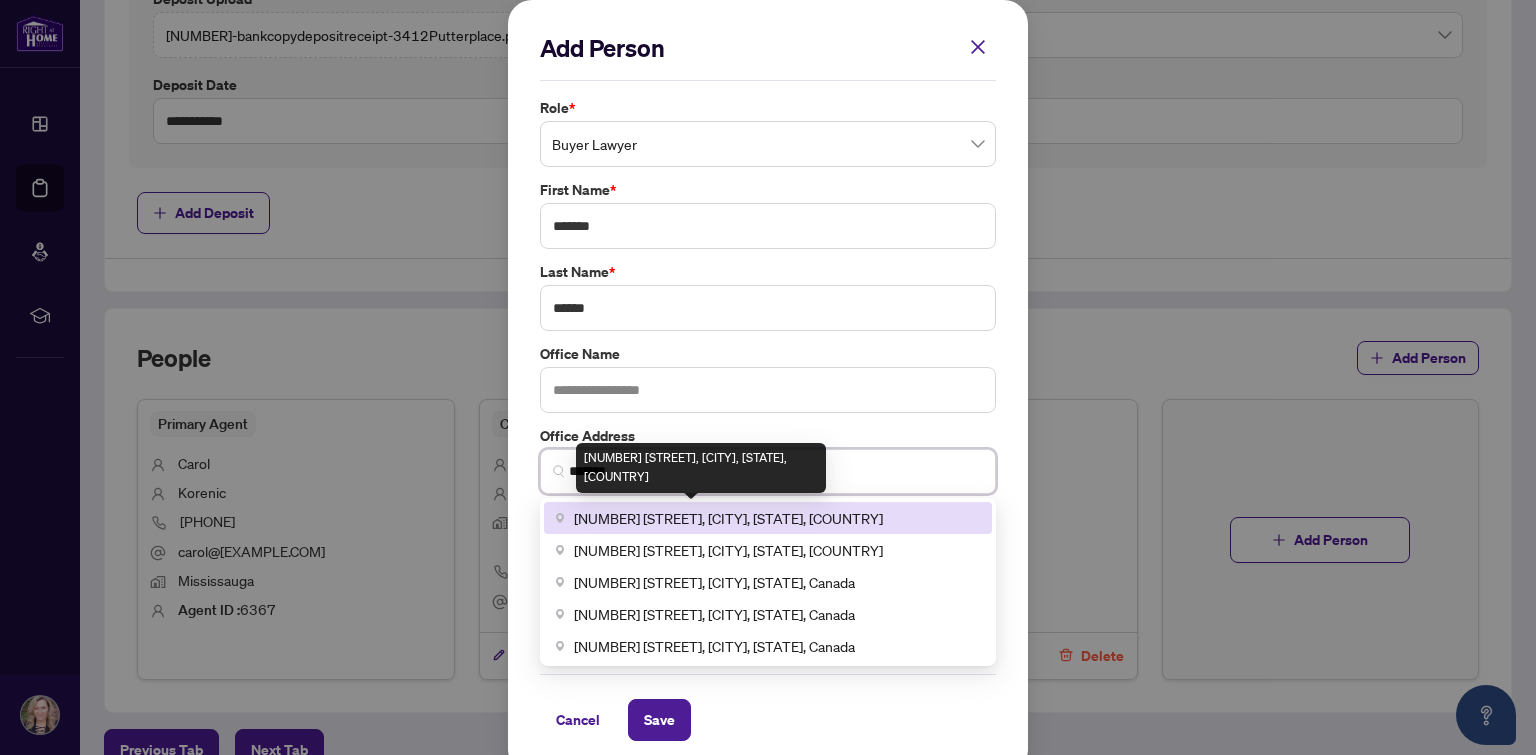 click on "[NUMBER] [STREET], [CITY], [STATE], [COUNTRY]" at bounding box center (728, 518) 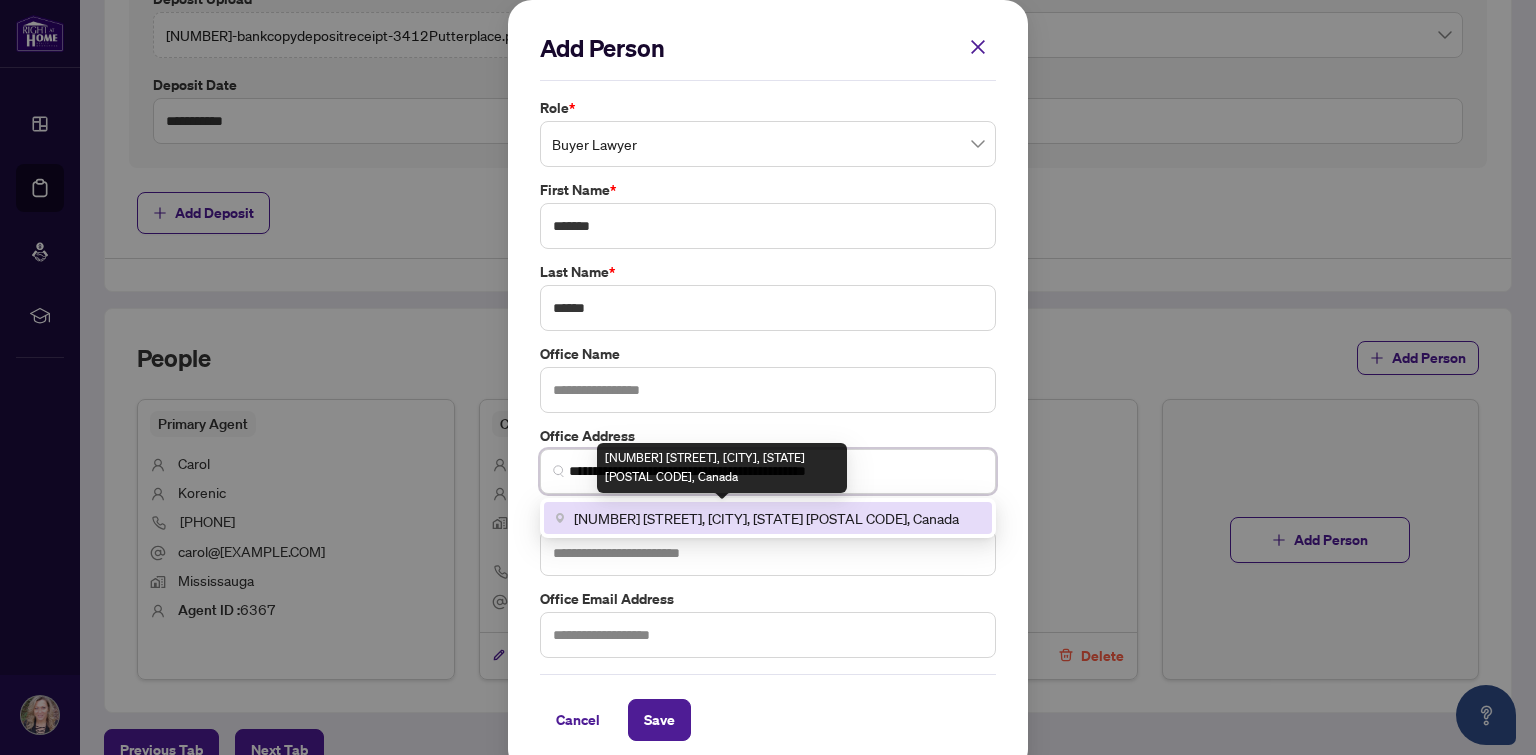 click on "[NUMBER] [STREET], [CITY], [STATE] [POSTAL CODE], Canada" at bounding box center (766, 518) 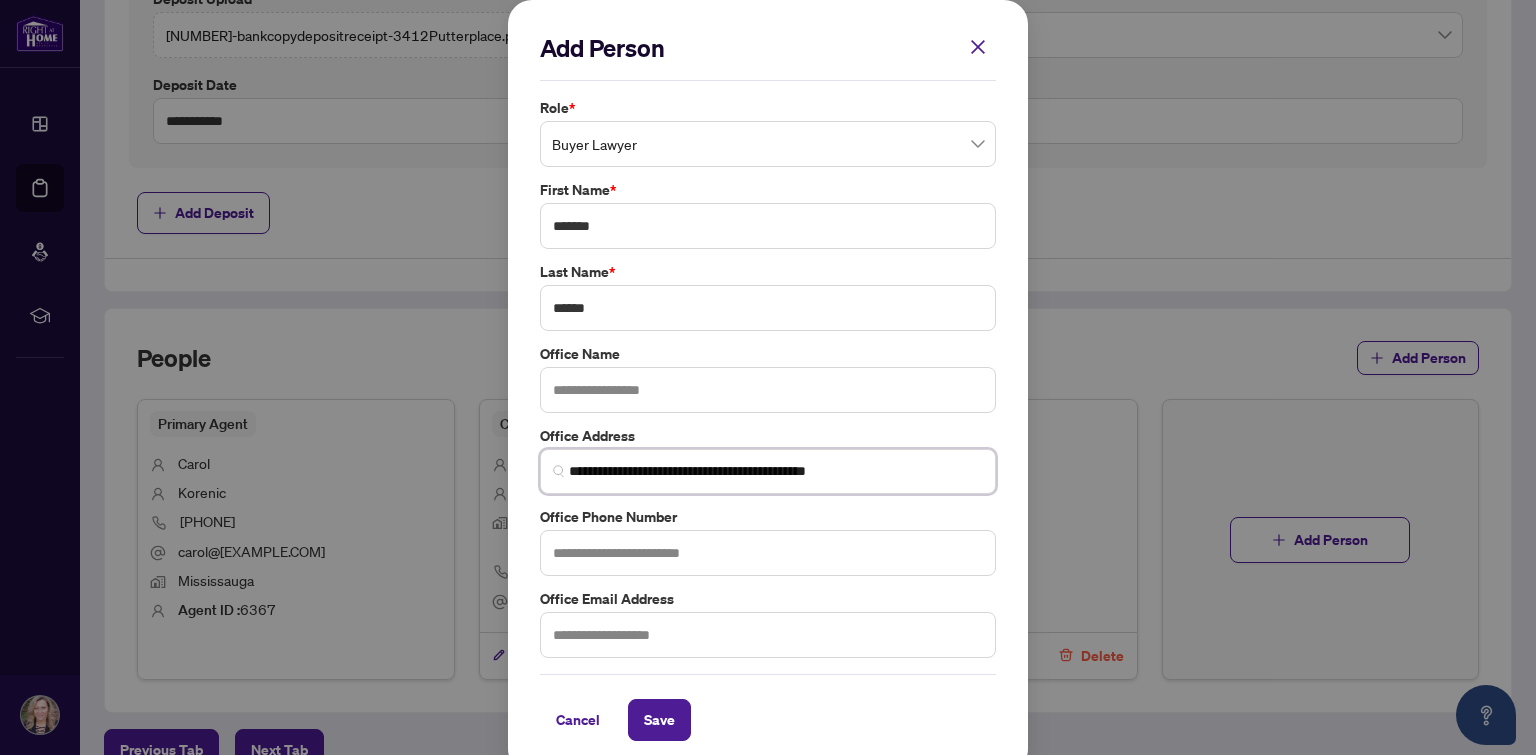 type on "**********" 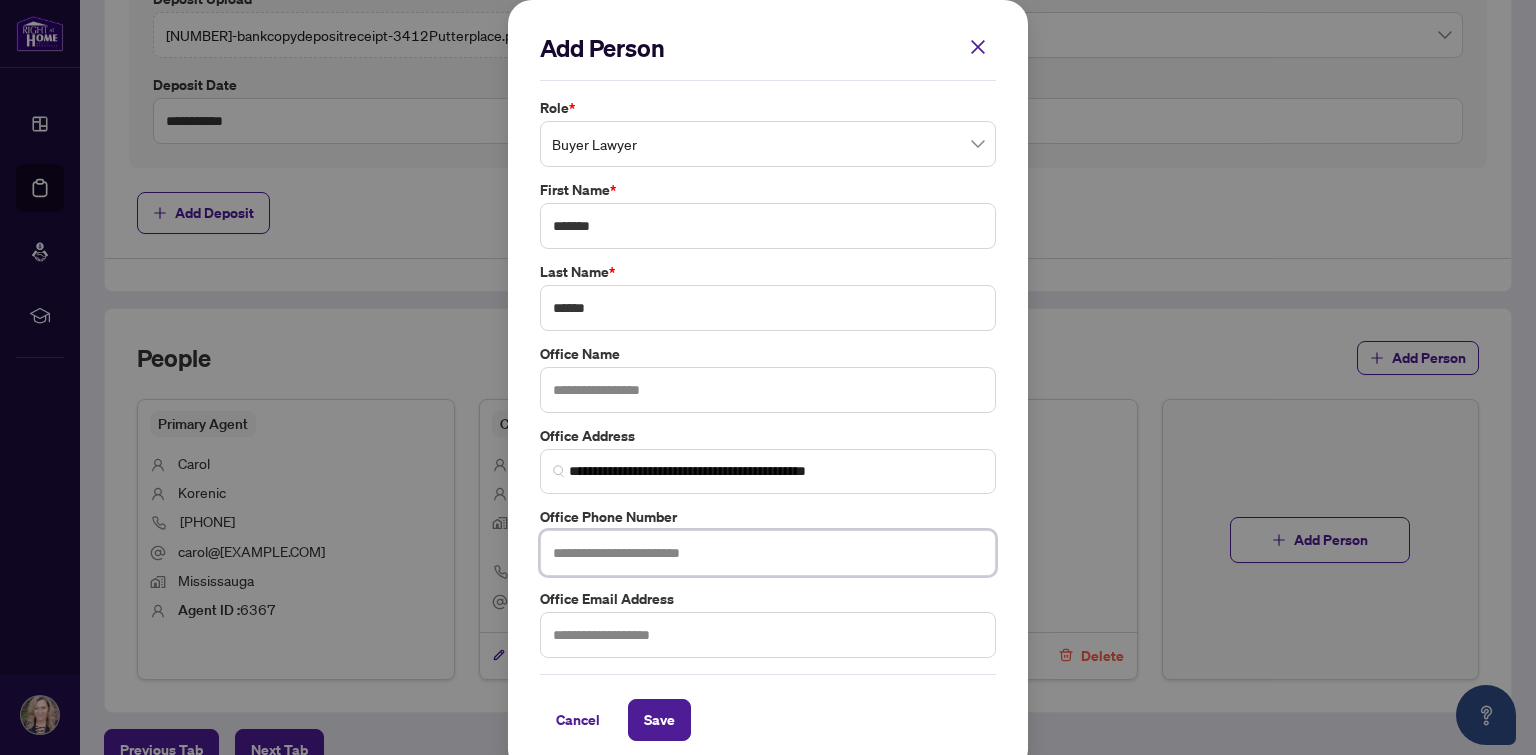 click at bounding box center (768, 553) 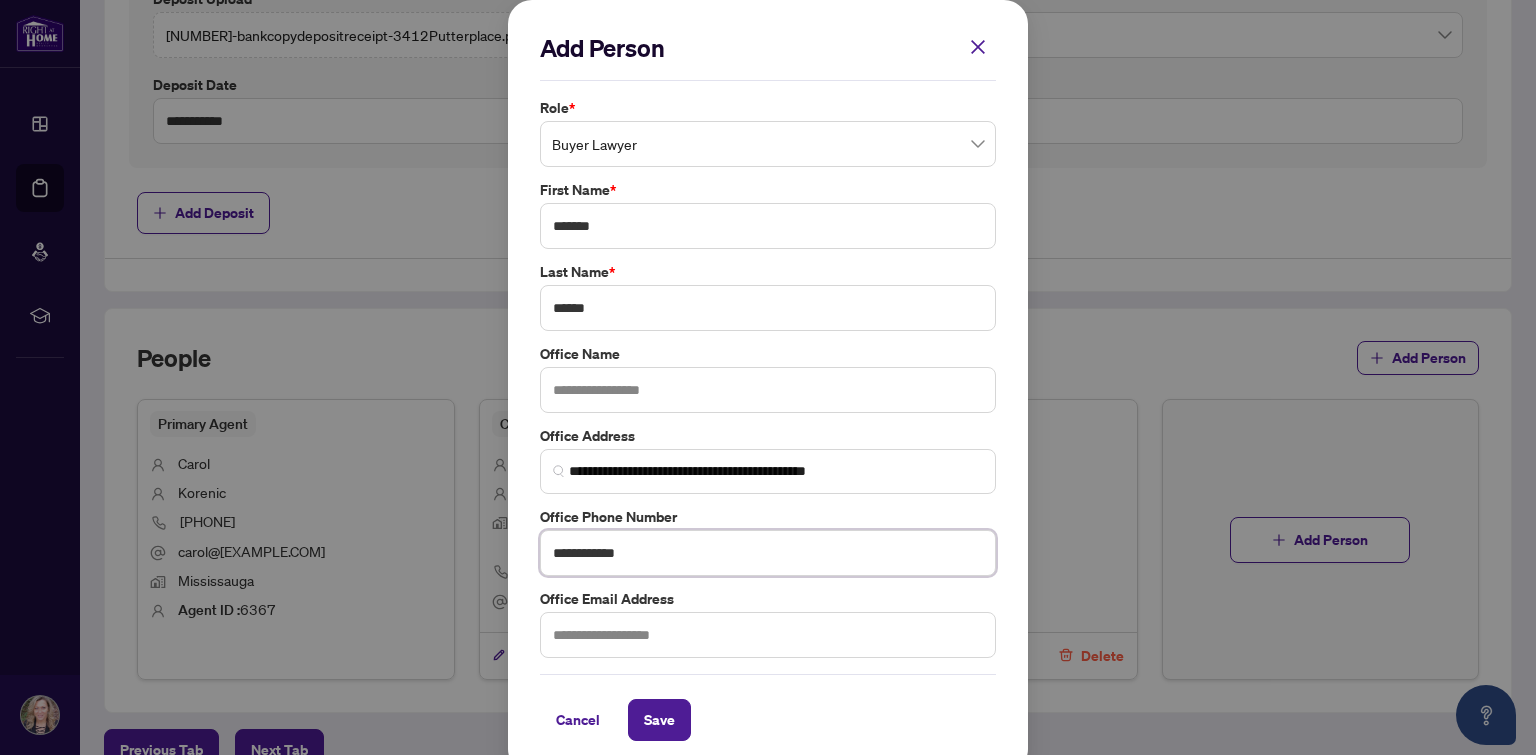 type on "**********" 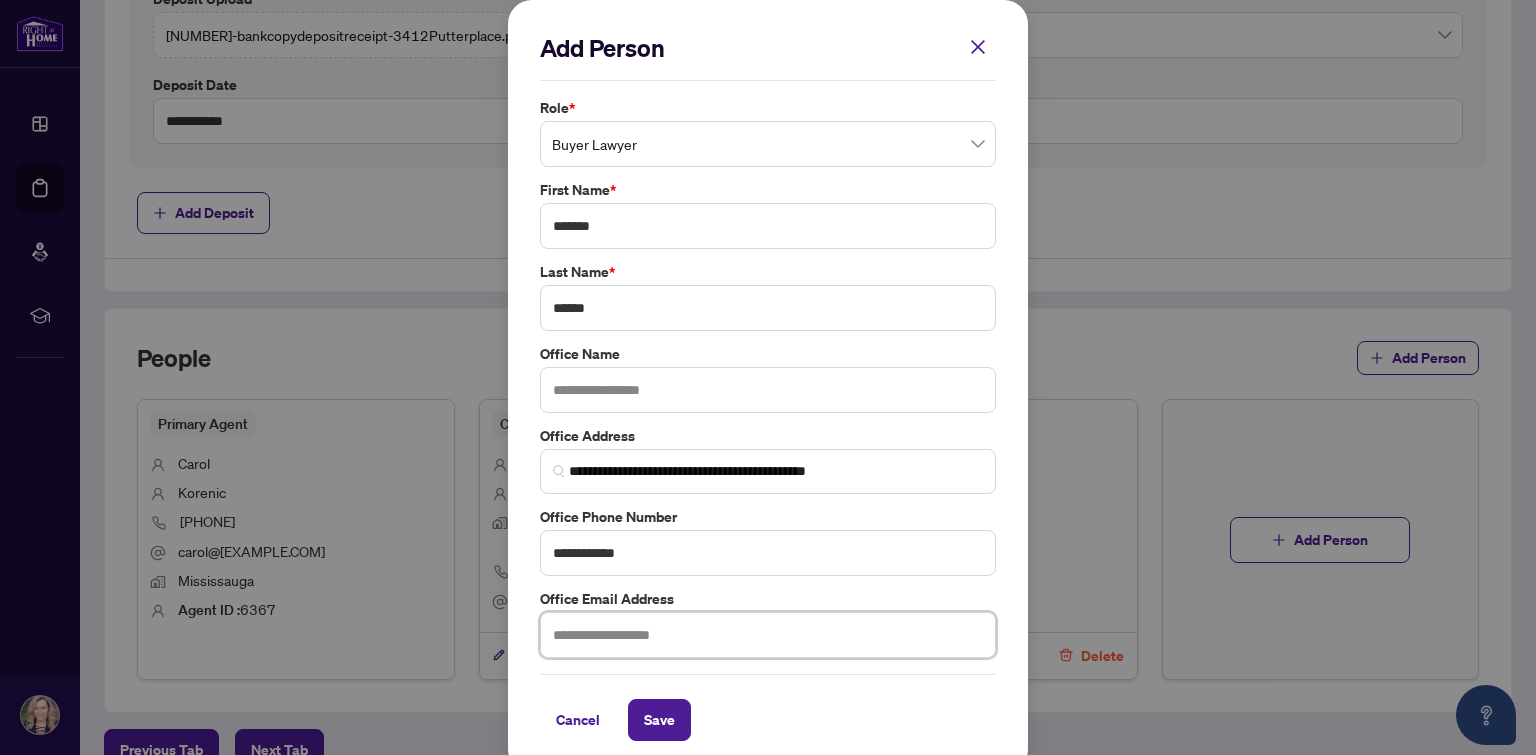 click at bounding box center (768, 635) 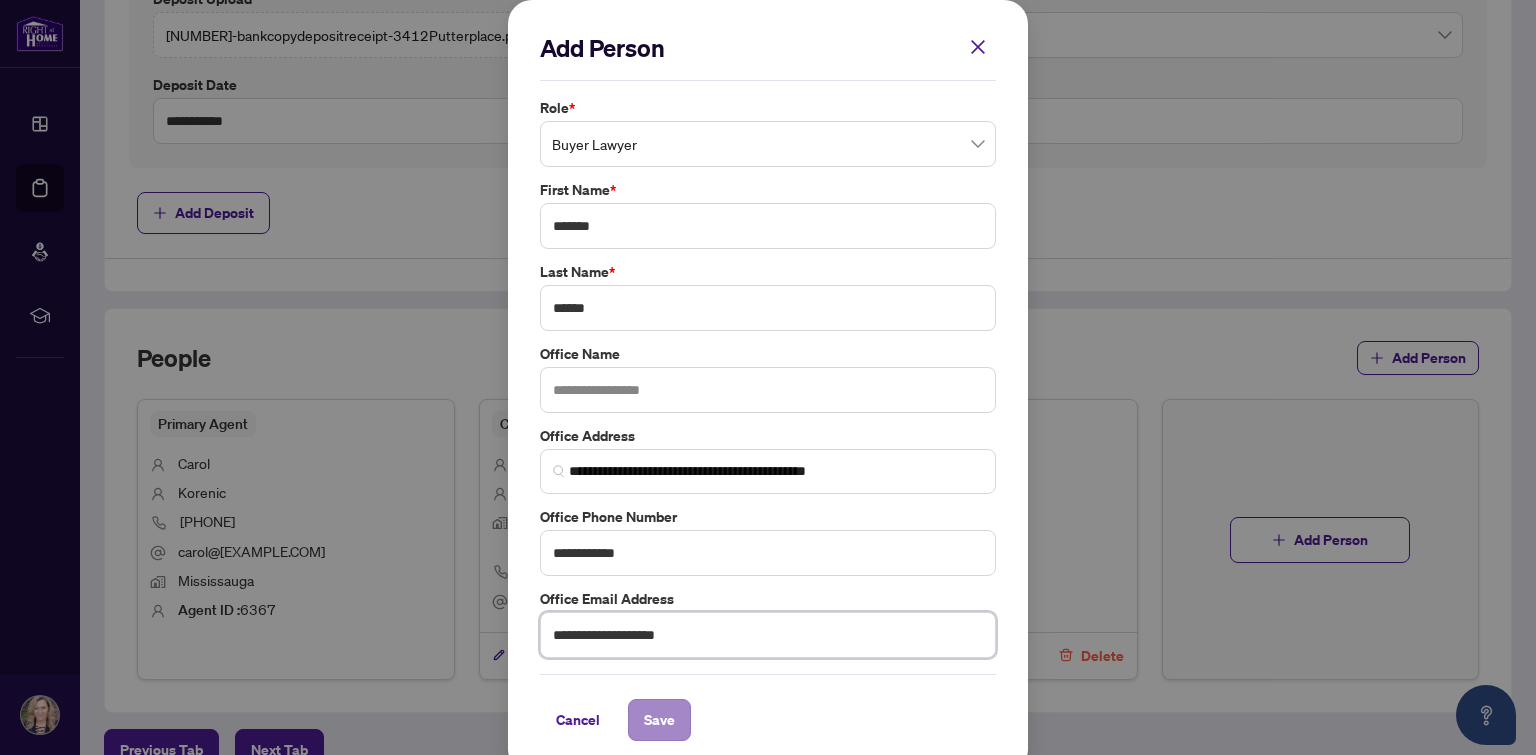 type on "**********" 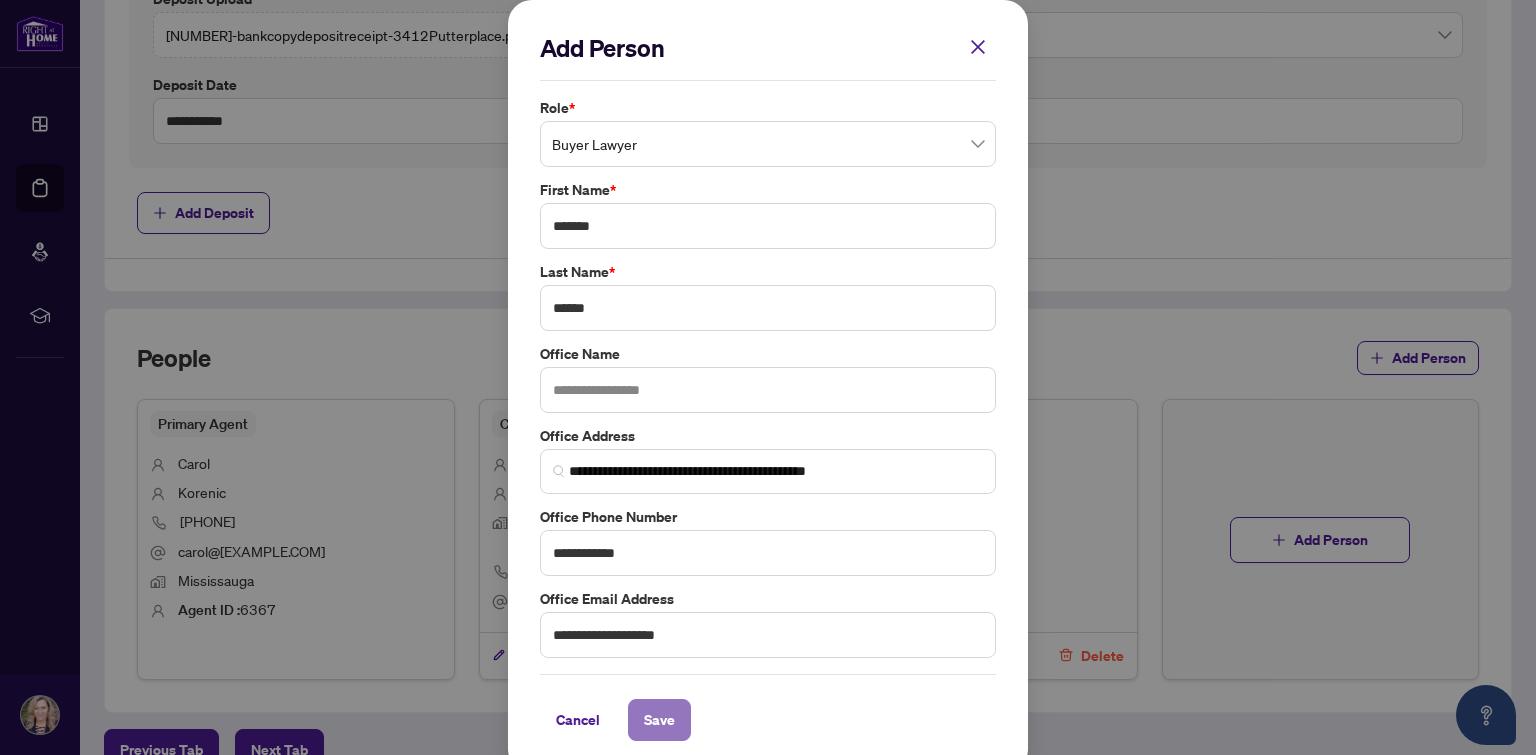 click on "Save" at bounding box center (659, 720) 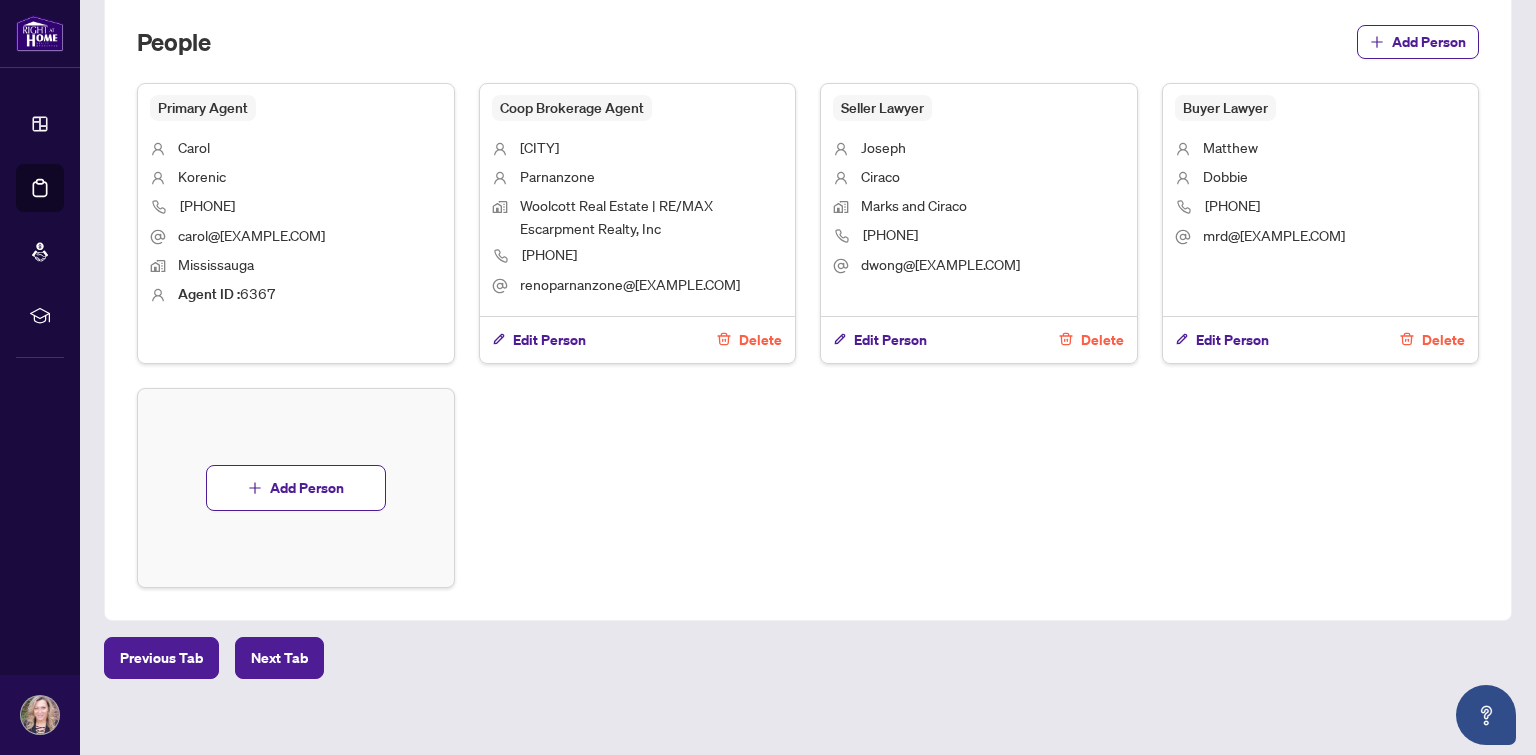scroll, scrollTop: 1300, scrollLeft: 0, axis: vertical 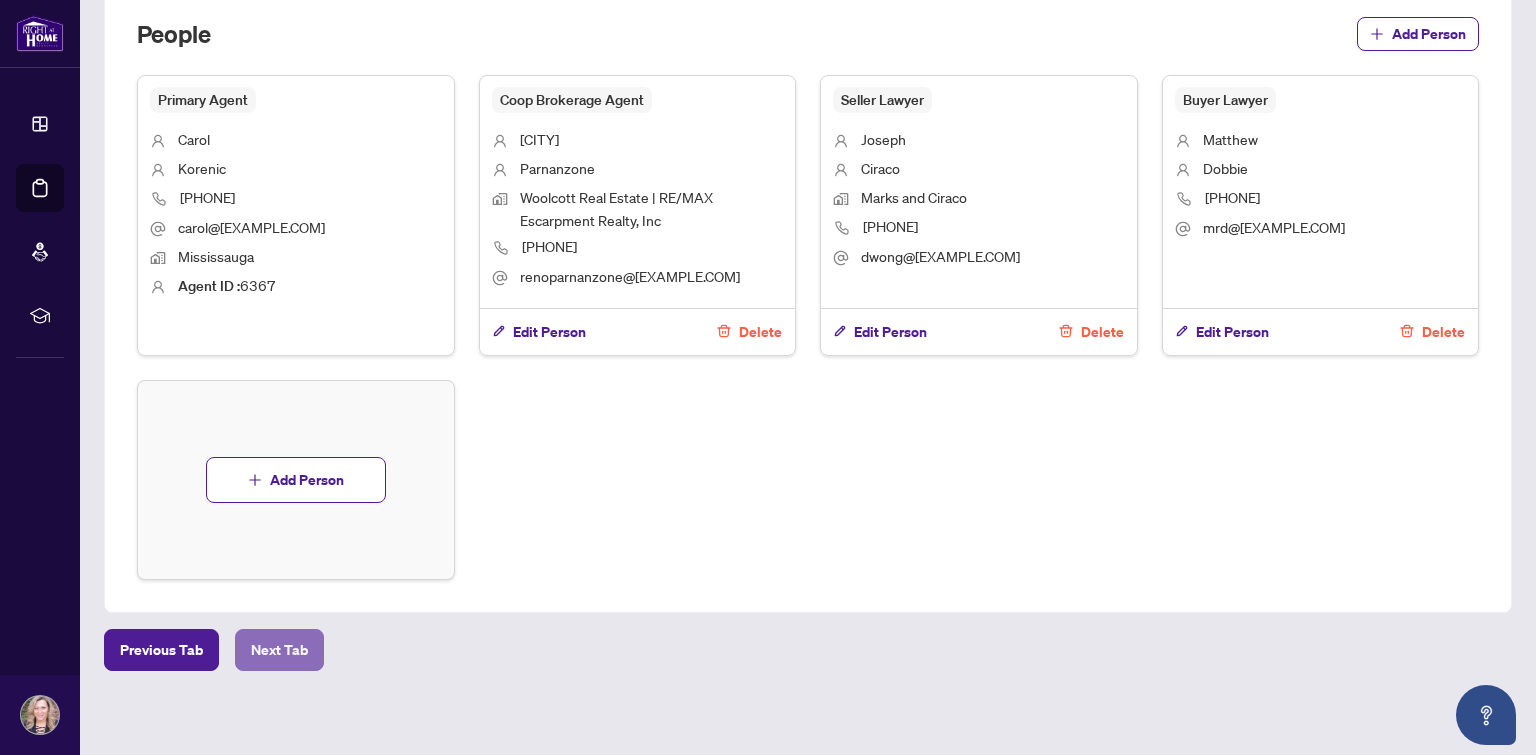 click on "Next Tab" at bounding box center [279, 650] 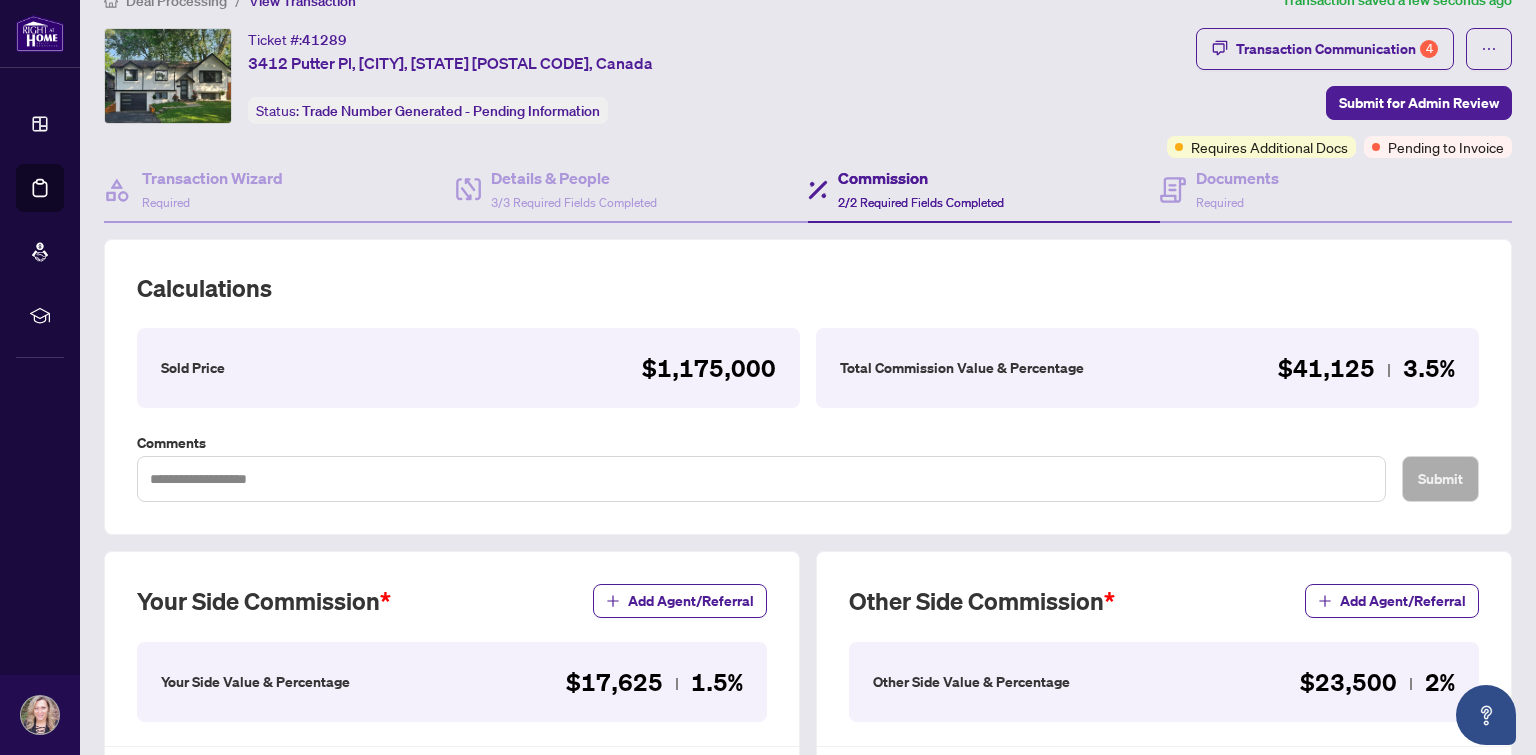 scroll, scrollTop: 0, scrollLeft: 0, axis: both 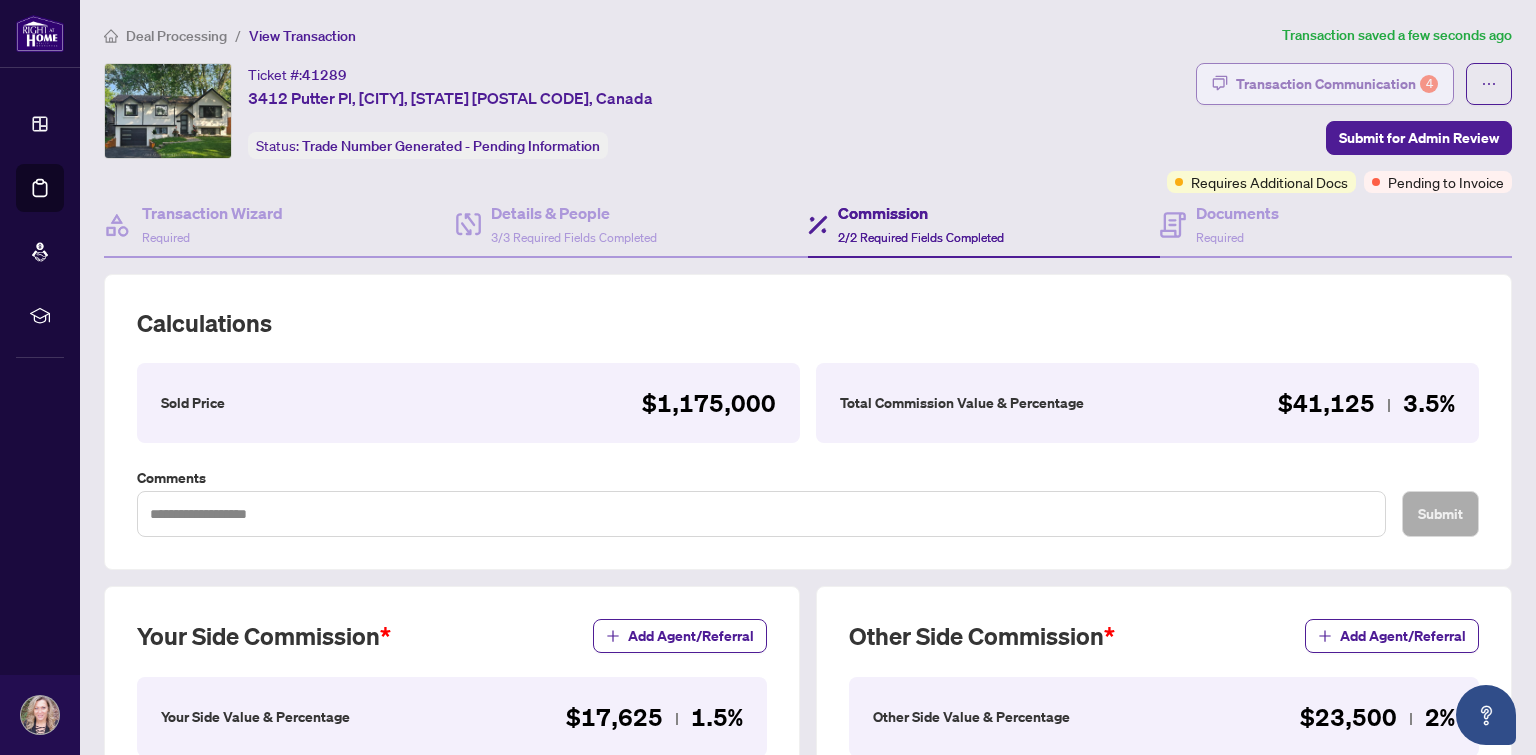 click on "Transaction Communication 4" at bounding box center [1337, 84] 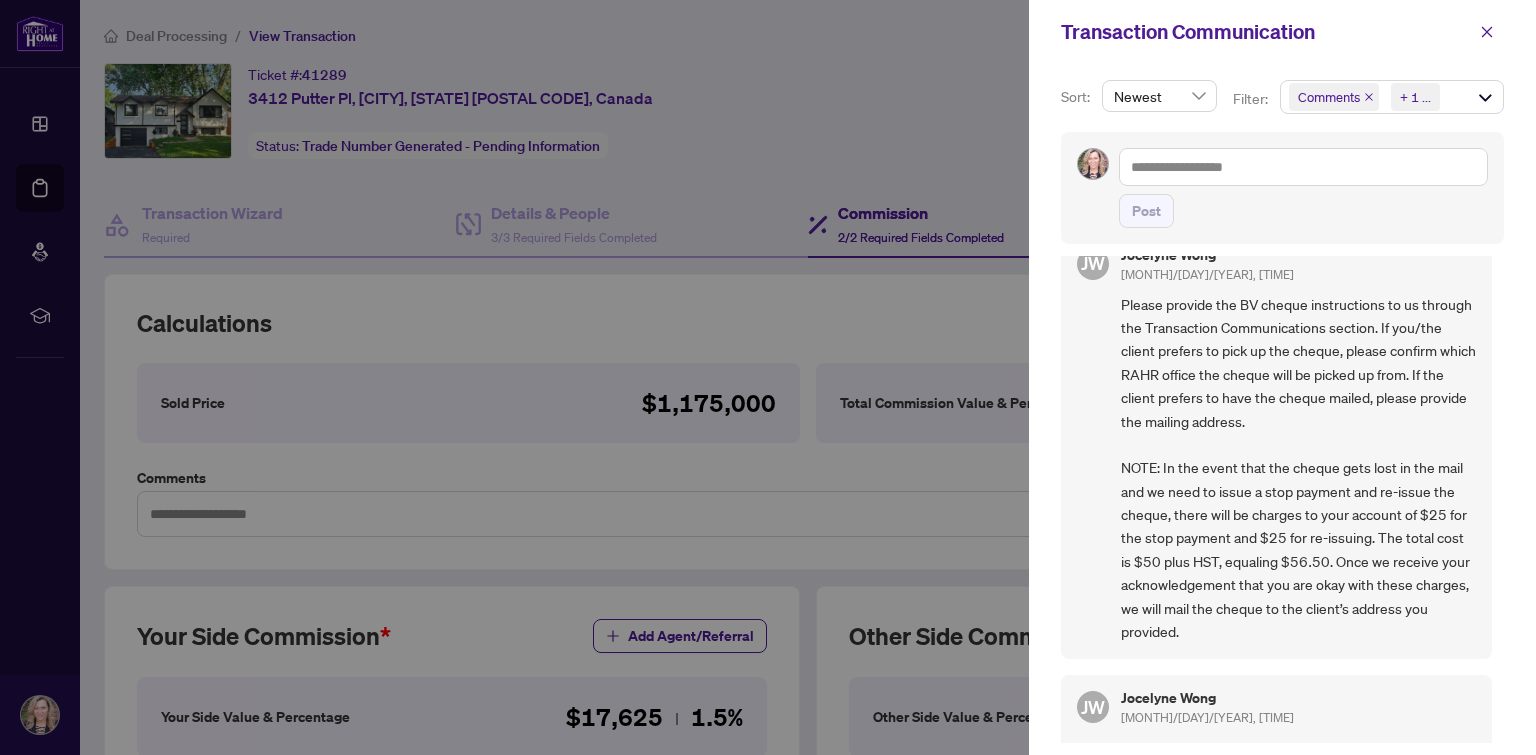 scroll, scrollTop: 0, scrollLeft: 0, axis: both 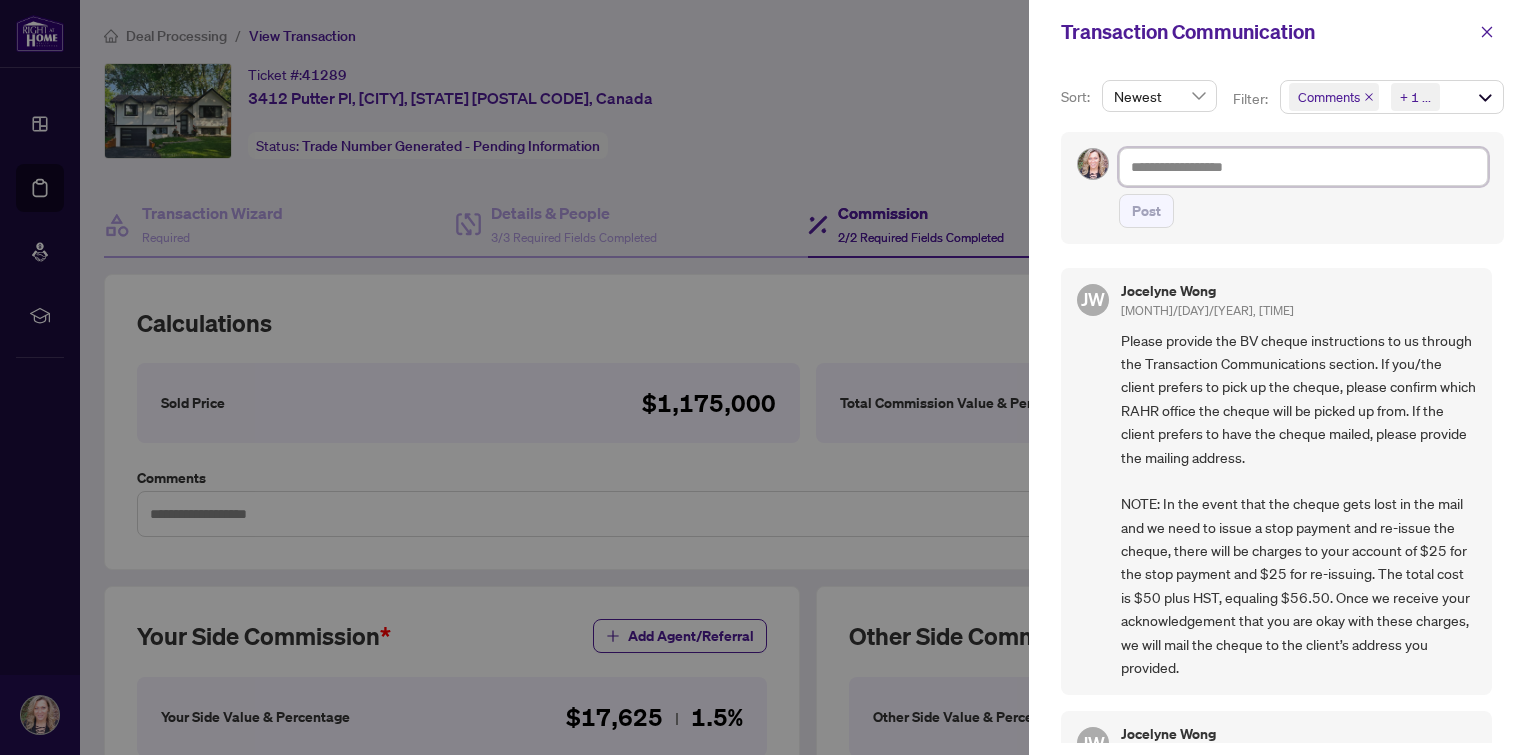 click at bounding box center (1303, 167) 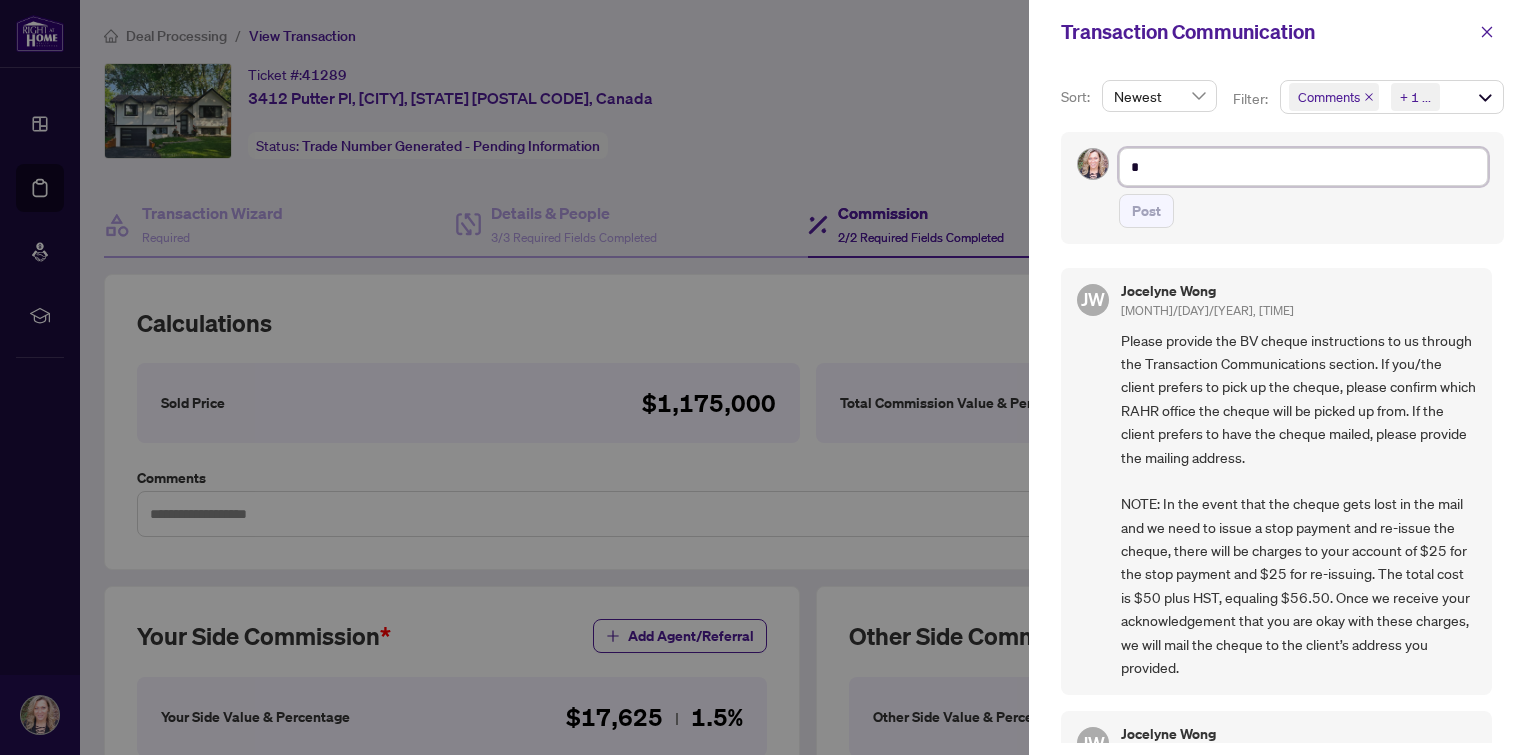 type on "**" 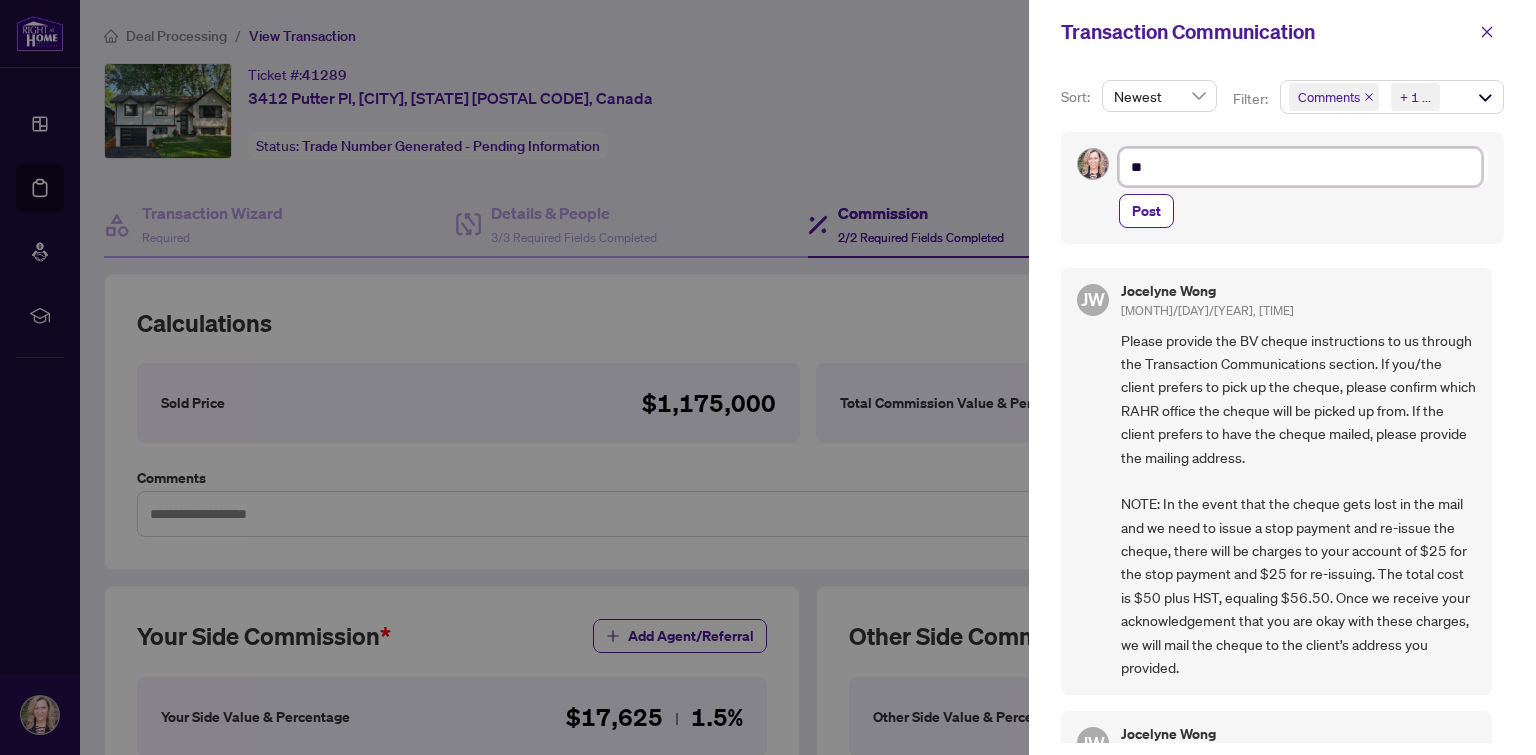type on "***" 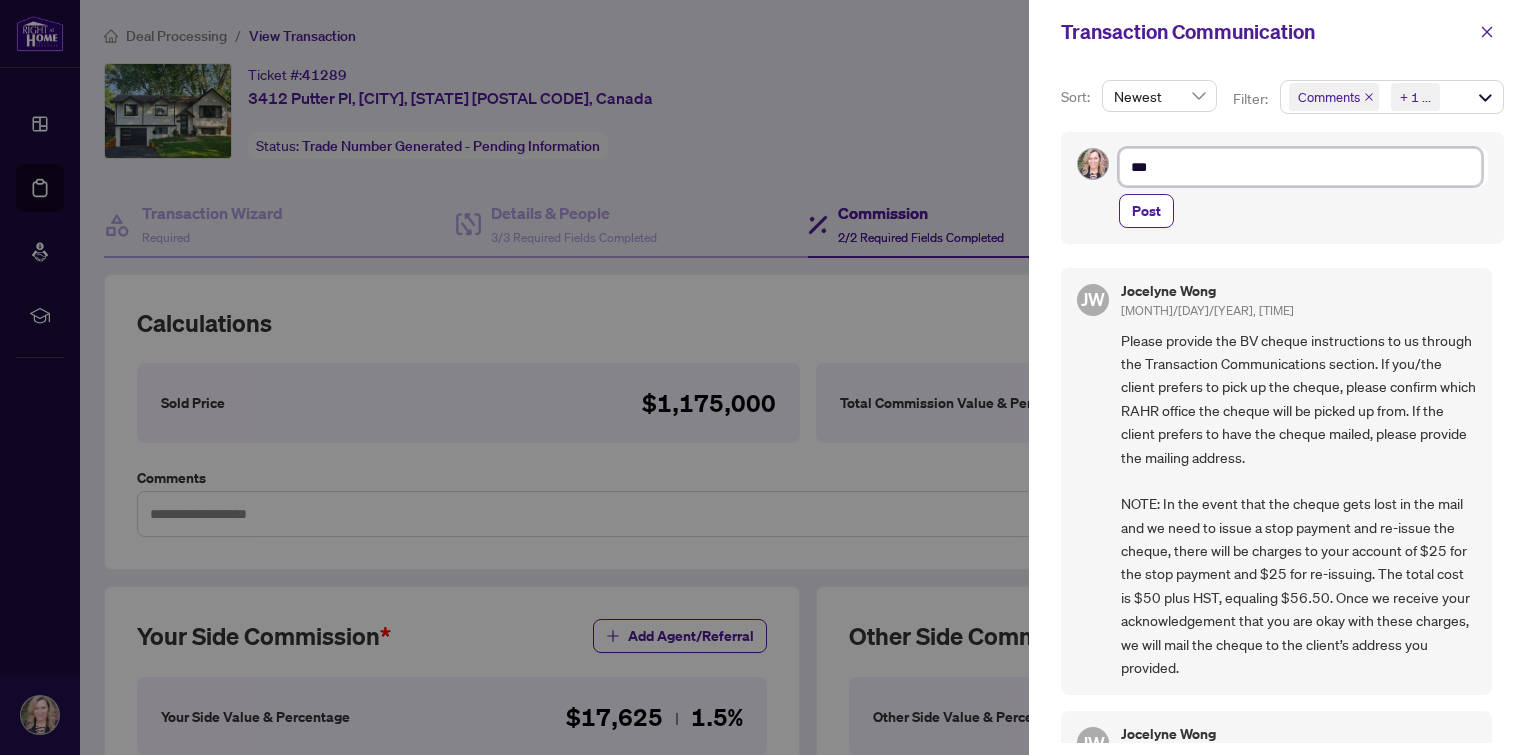 type on "****" 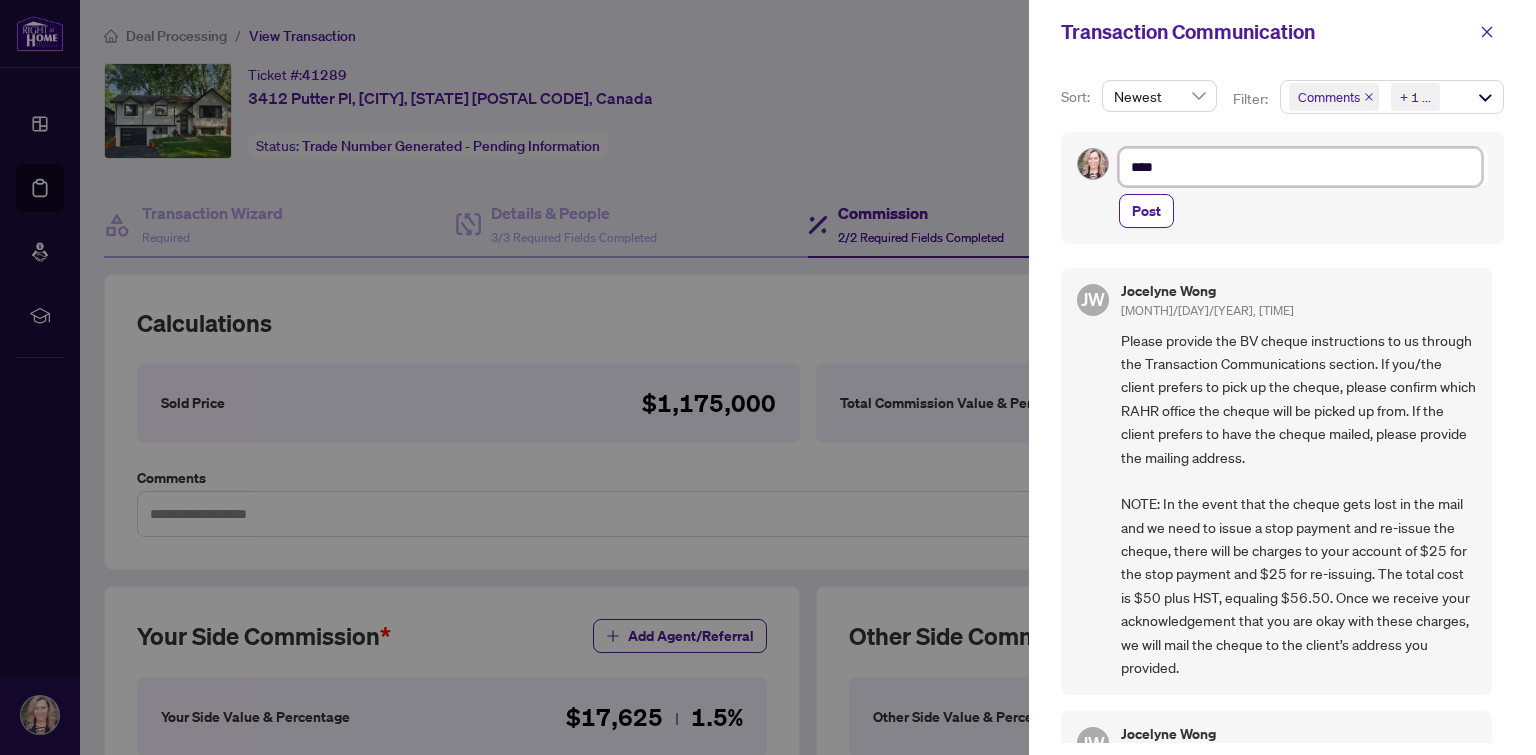 type on "***" 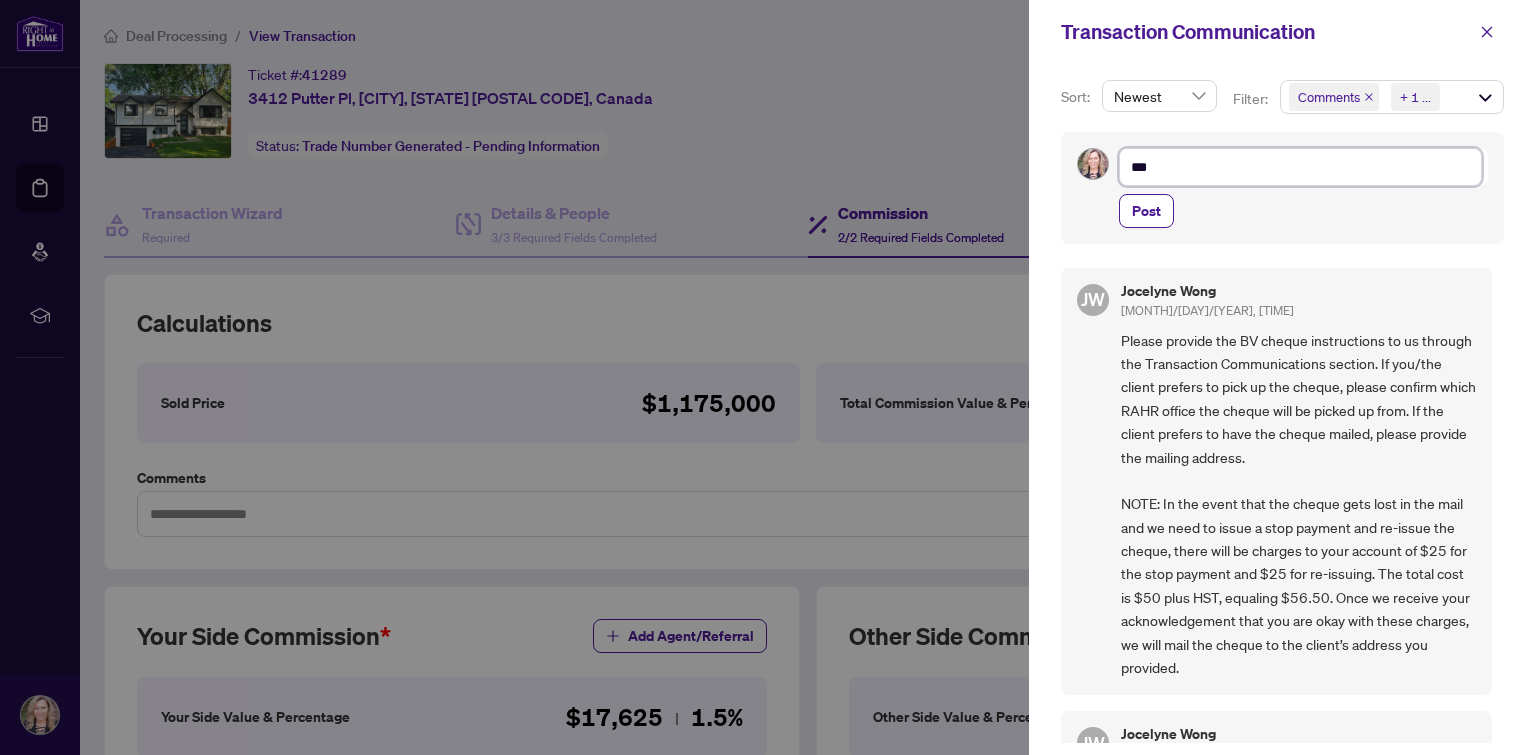 type on "**" 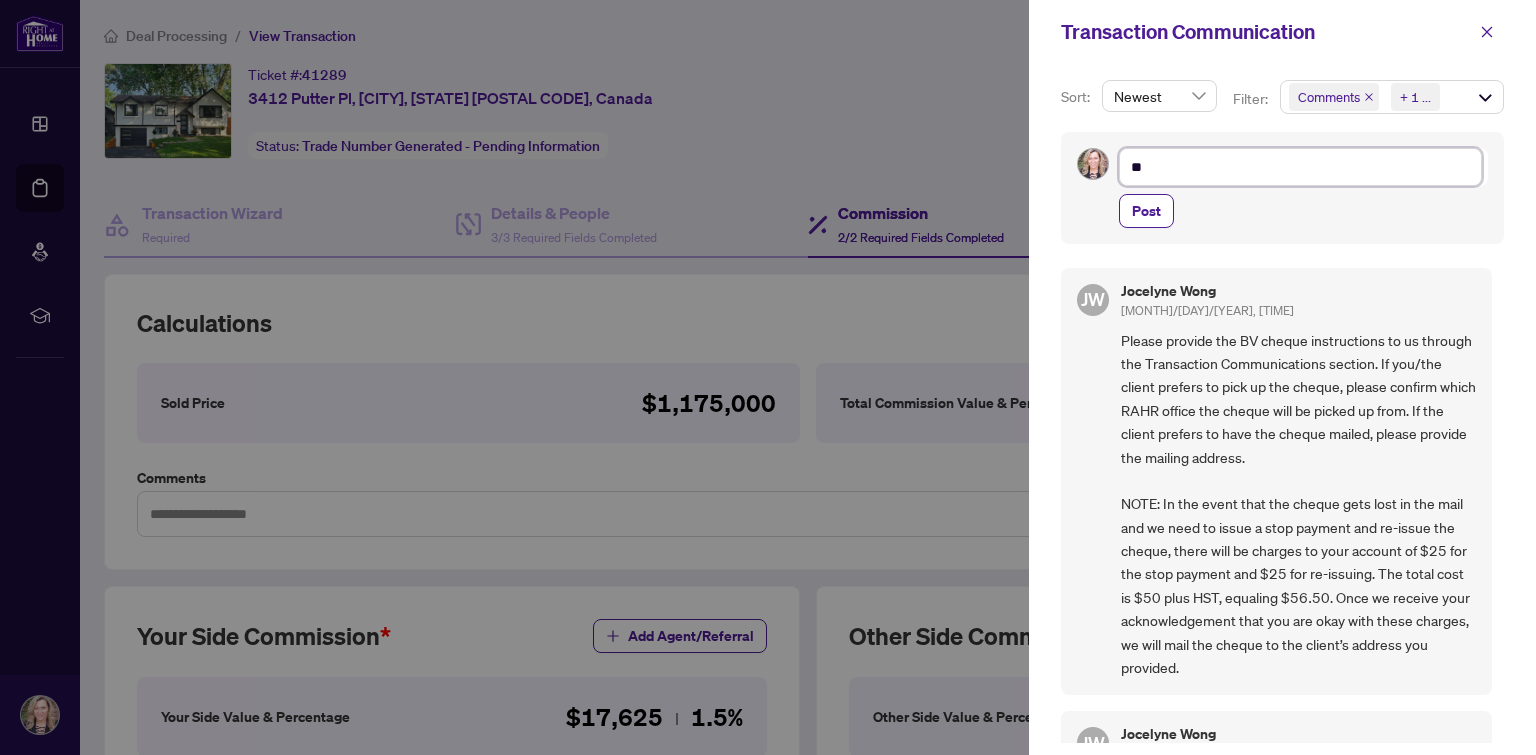 type on "*" 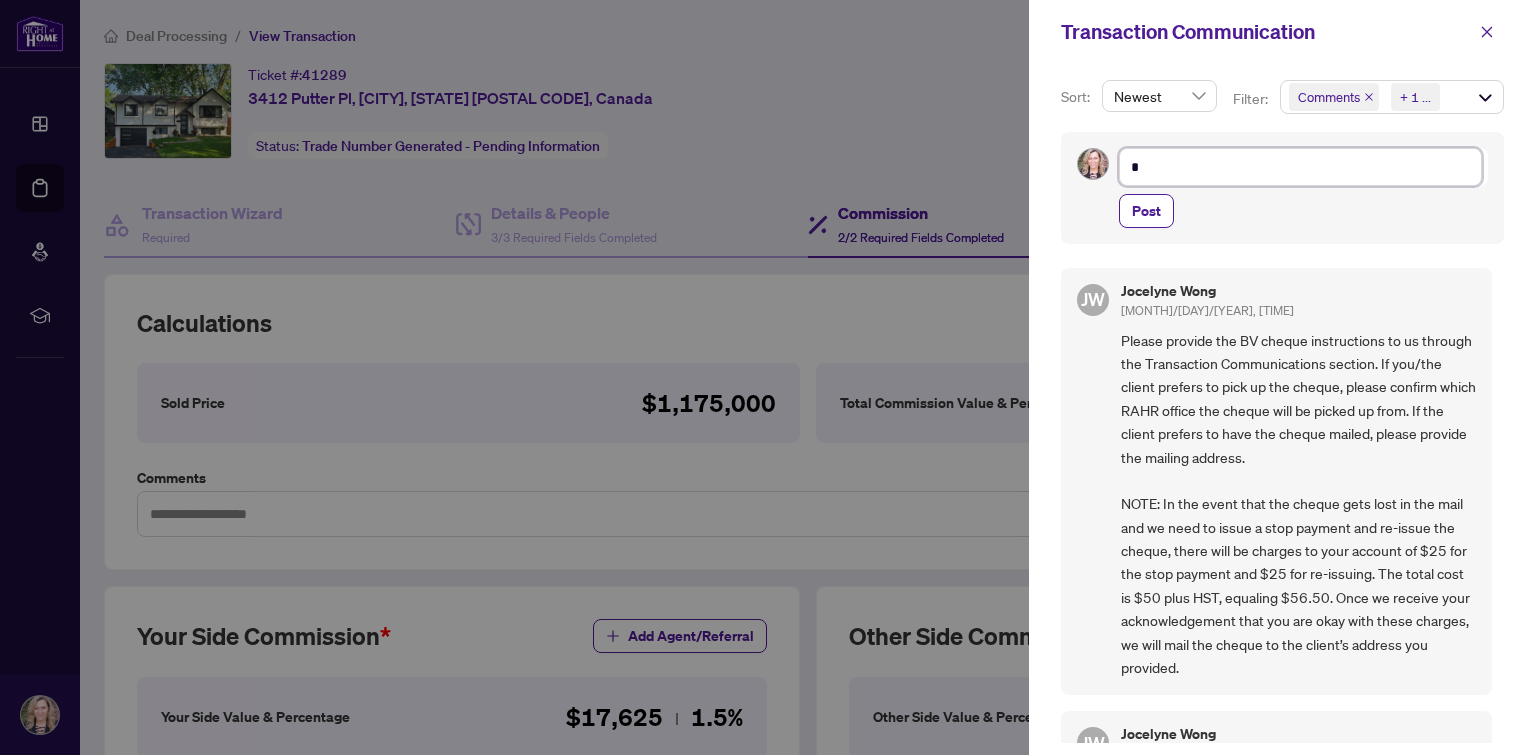 type on "**" 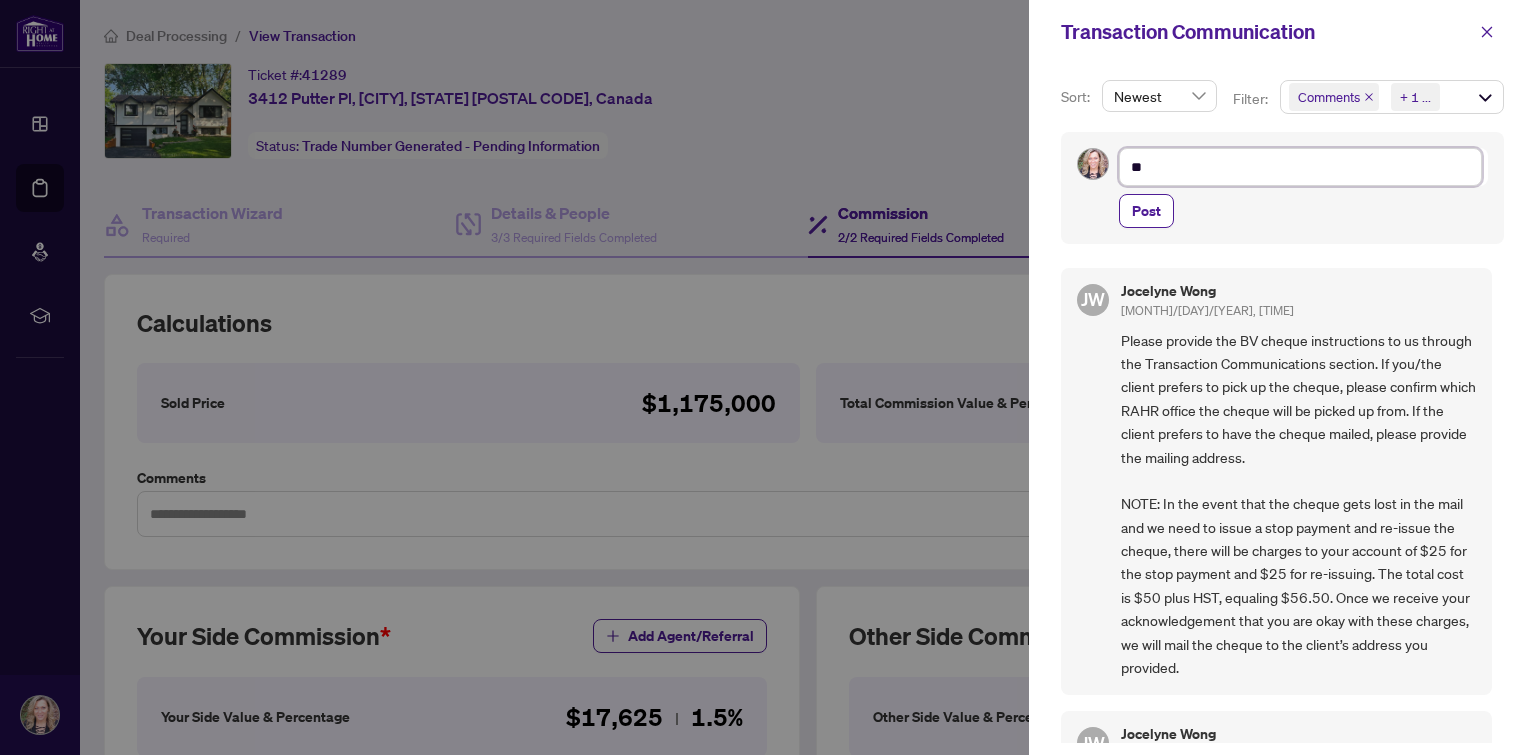 type on "***" 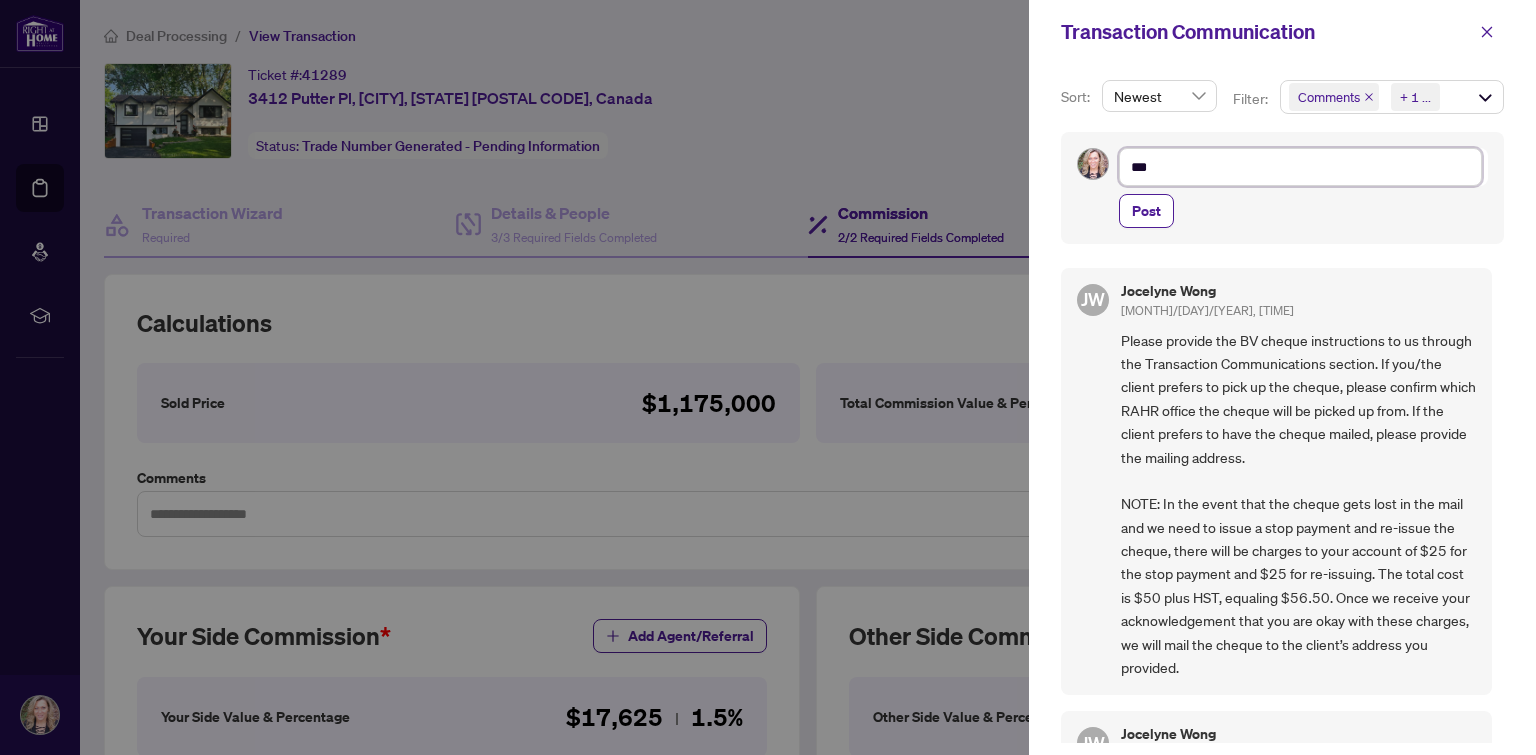 type on "****" 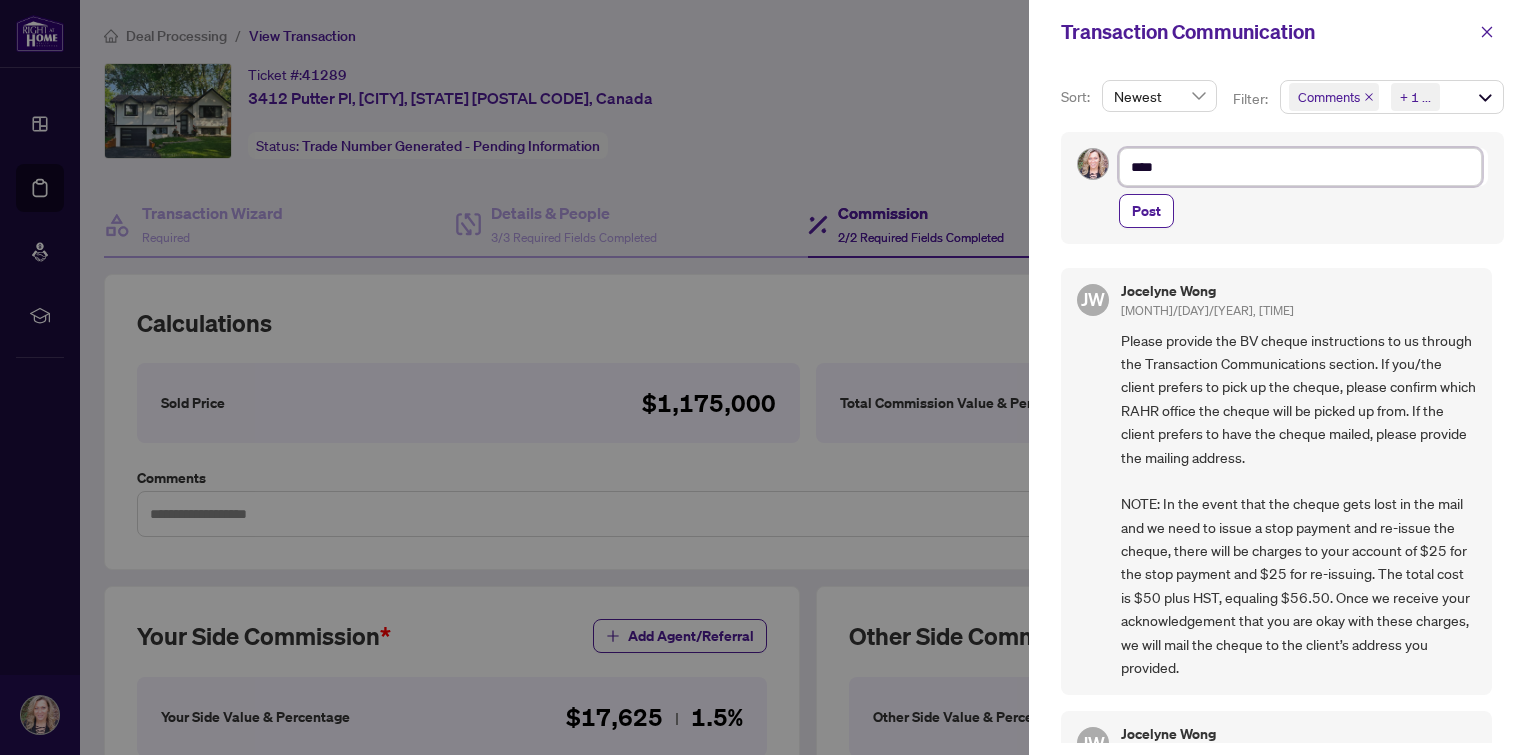 type on "****" 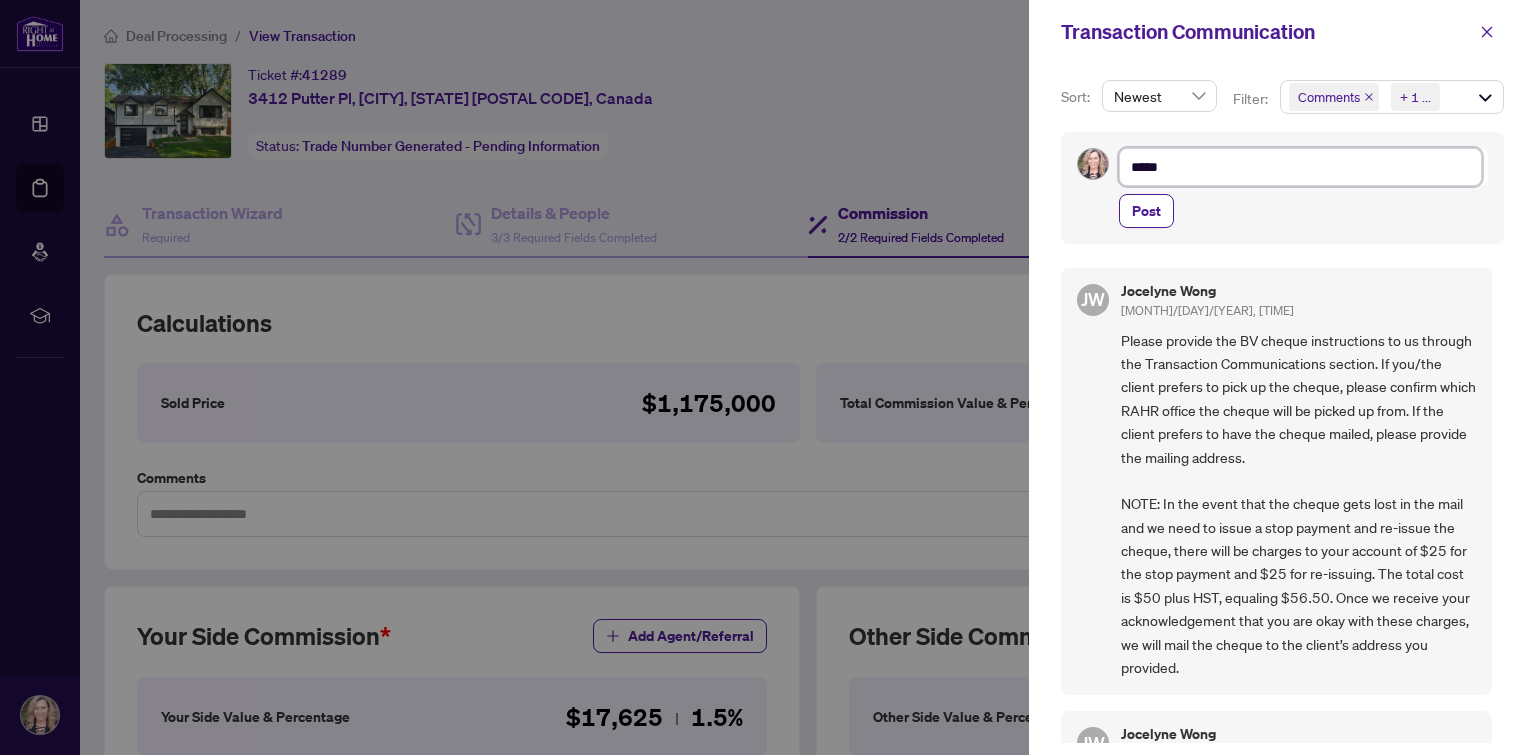 type on "****" 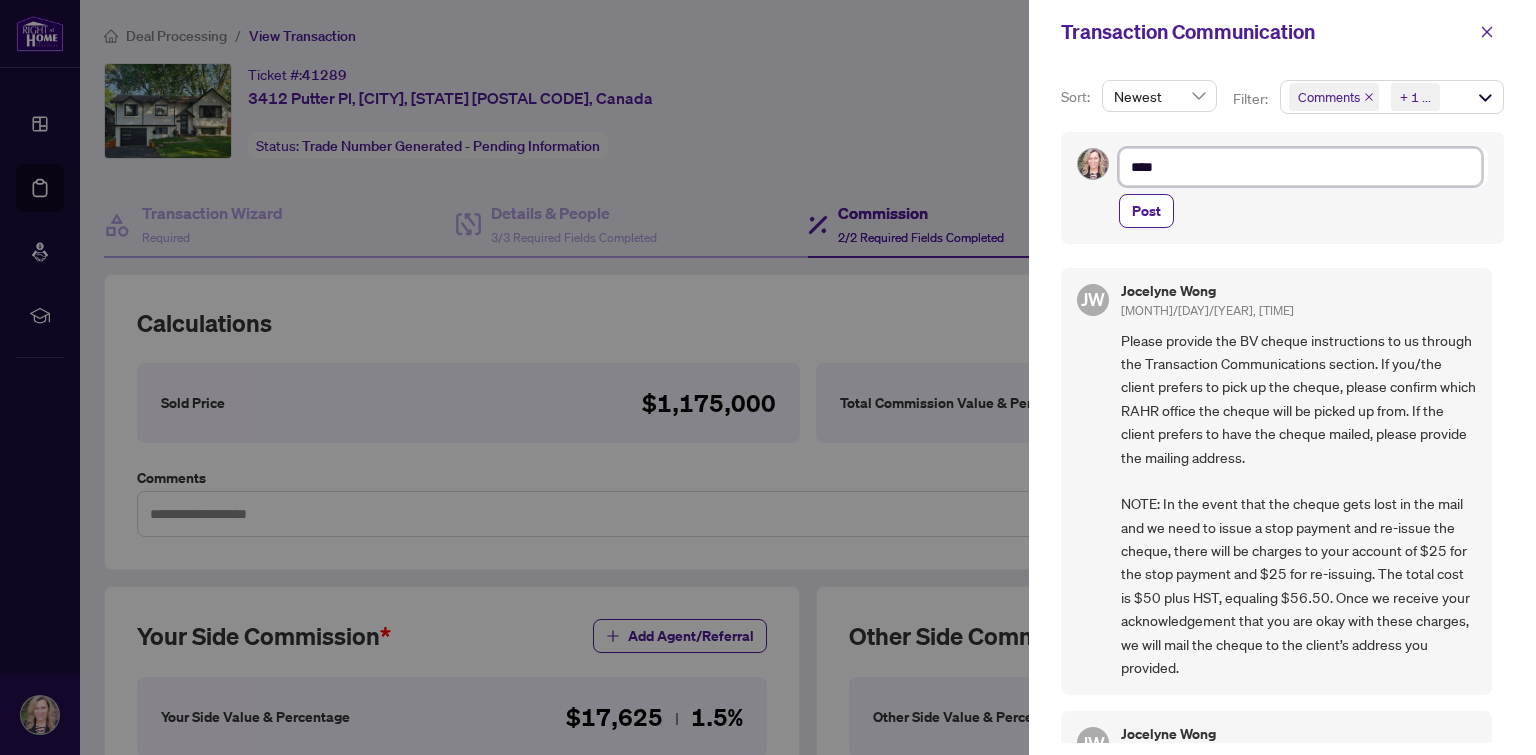 type on "***" 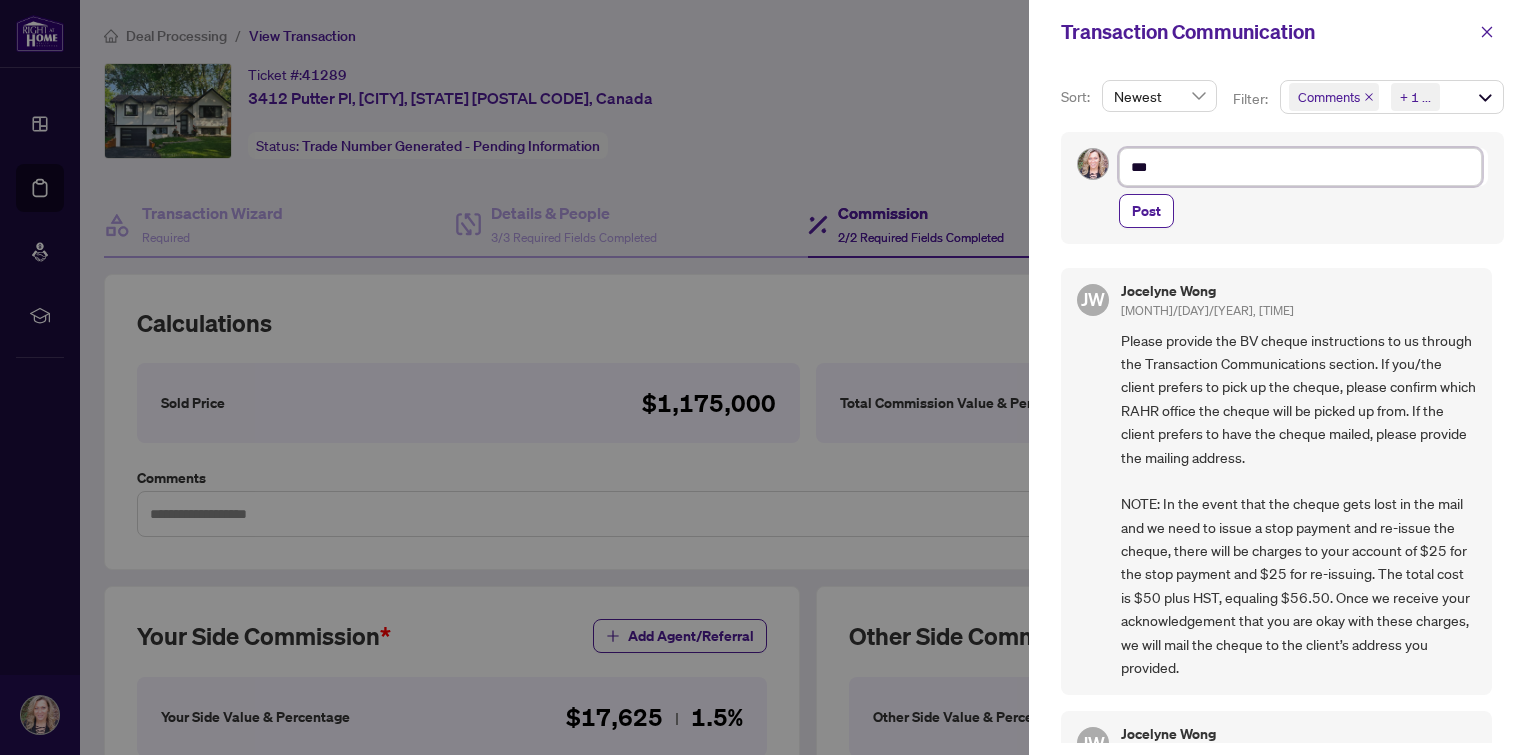 type on "**" 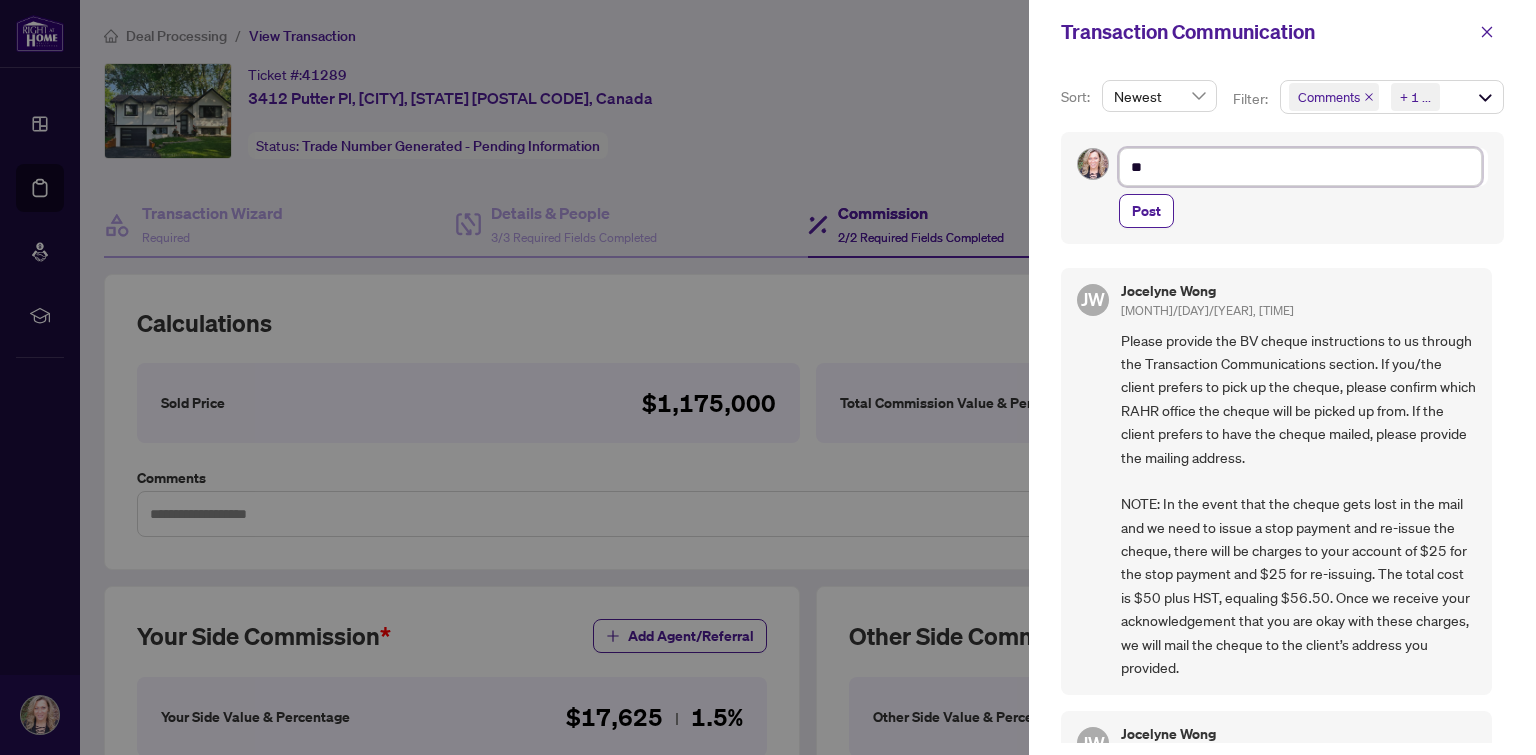 type on "*" 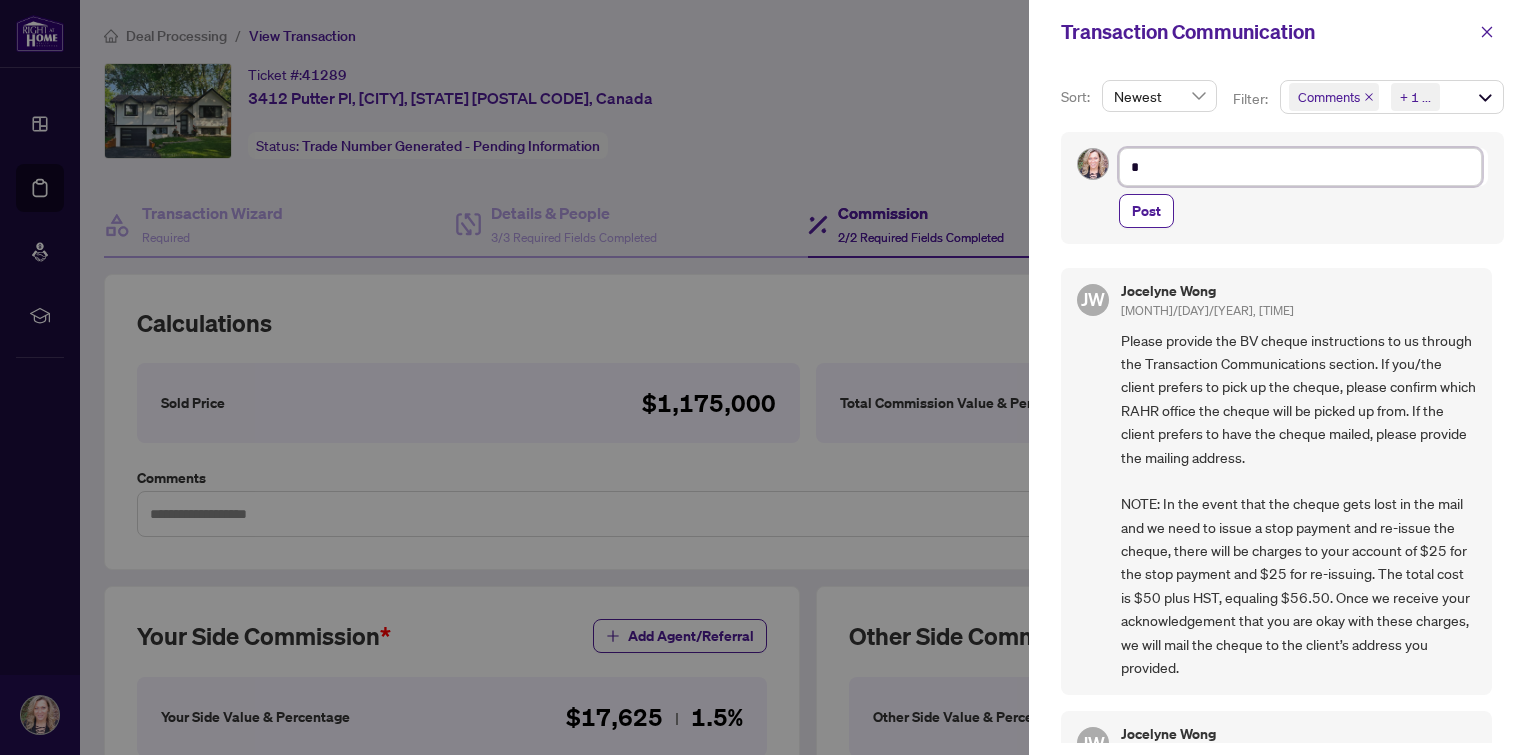 type on "**********" 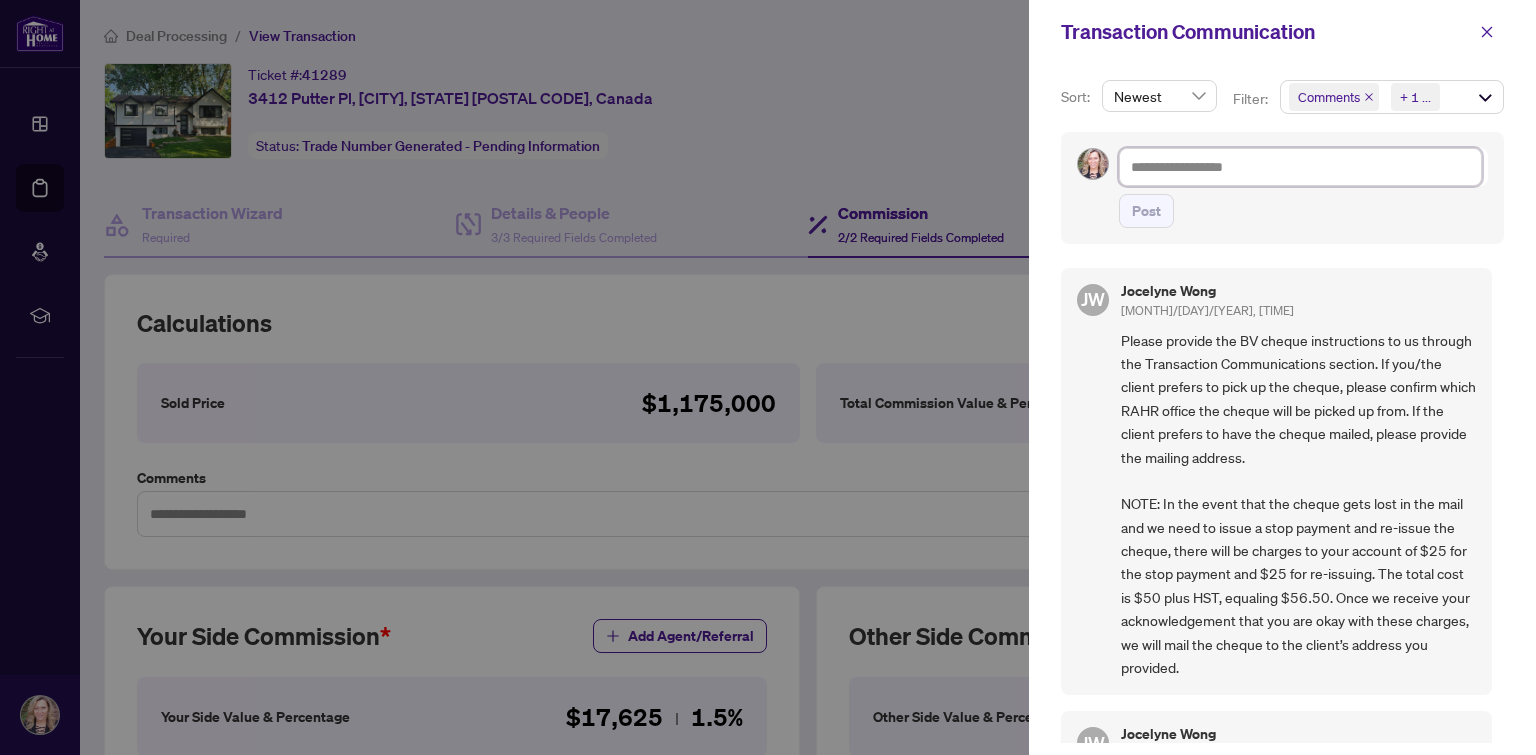 type on "*" 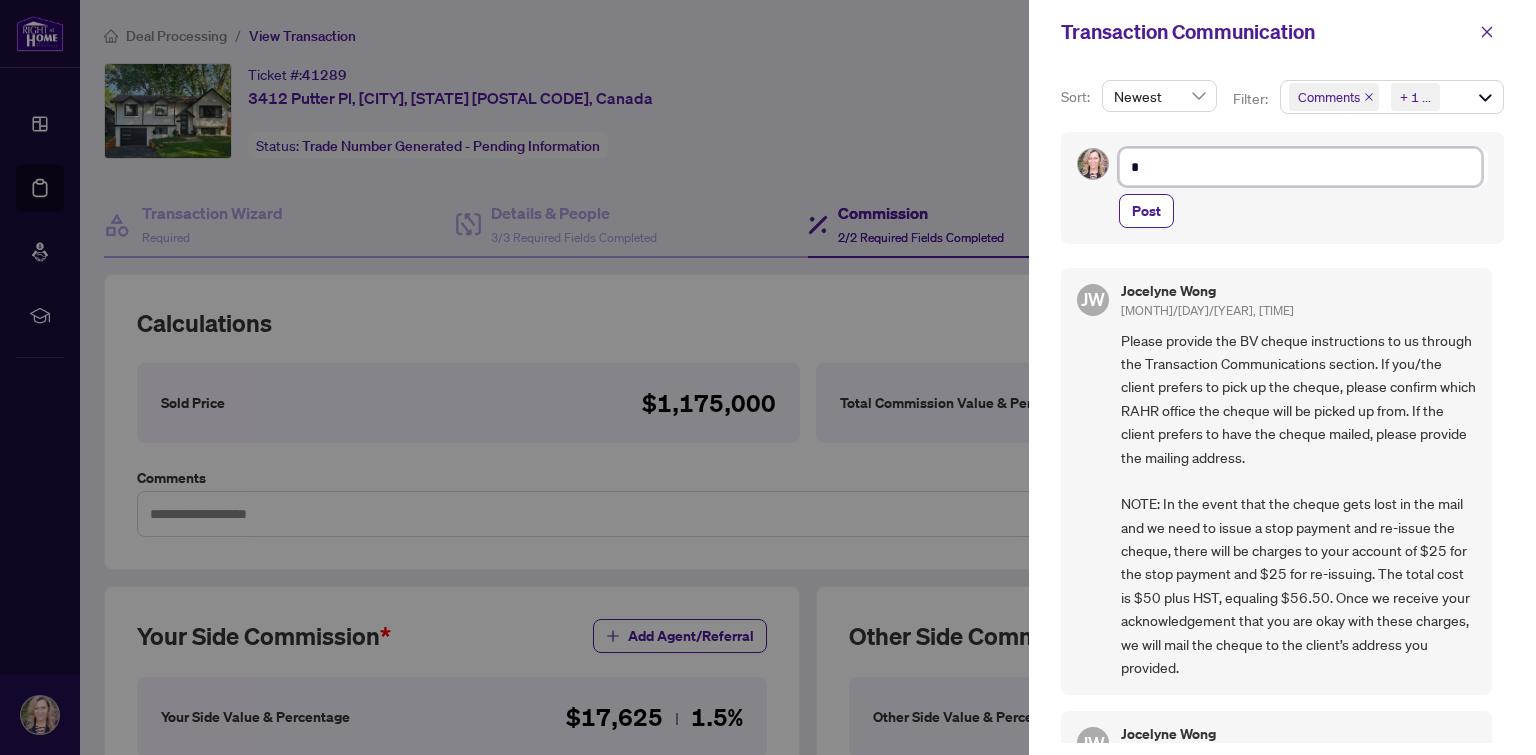 type on "**" 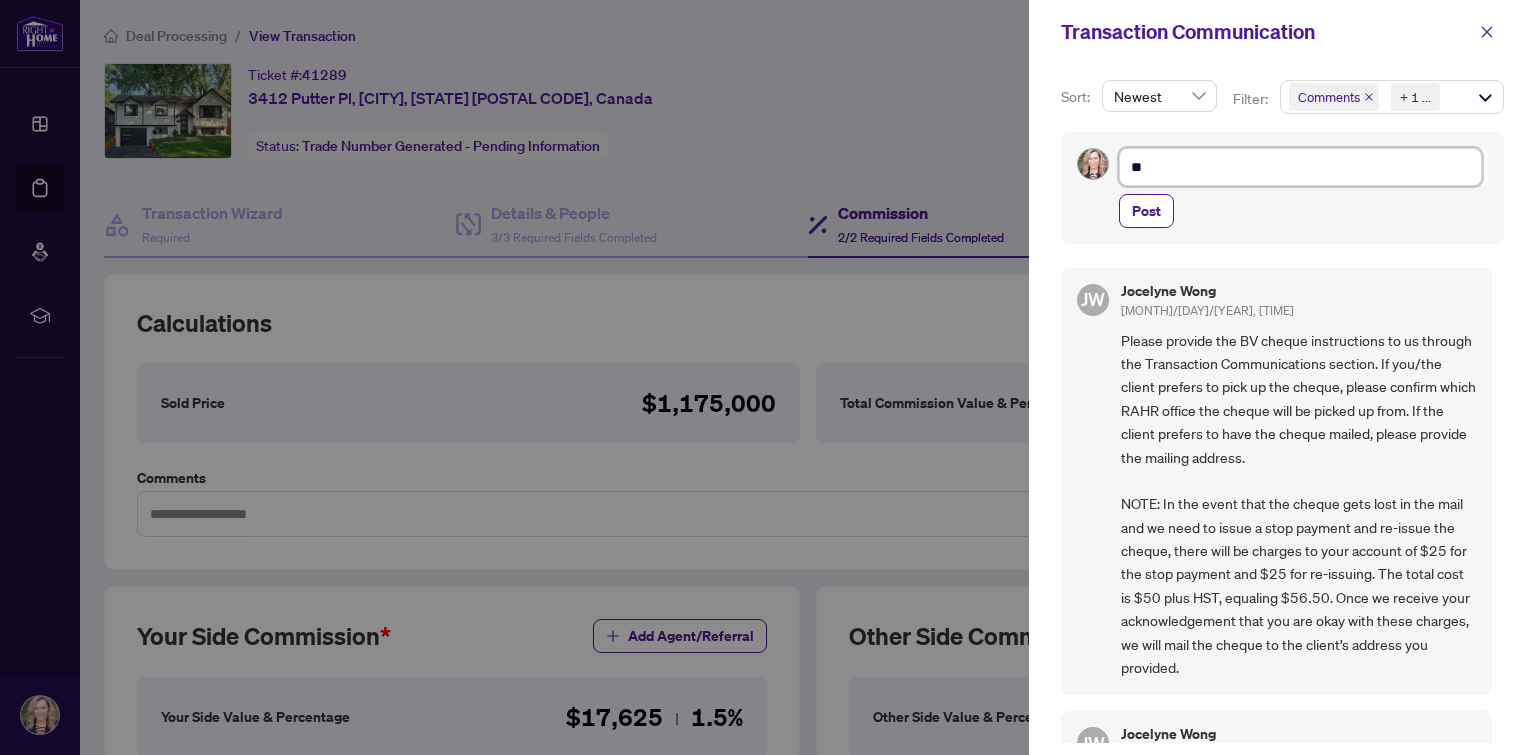 type on "***" 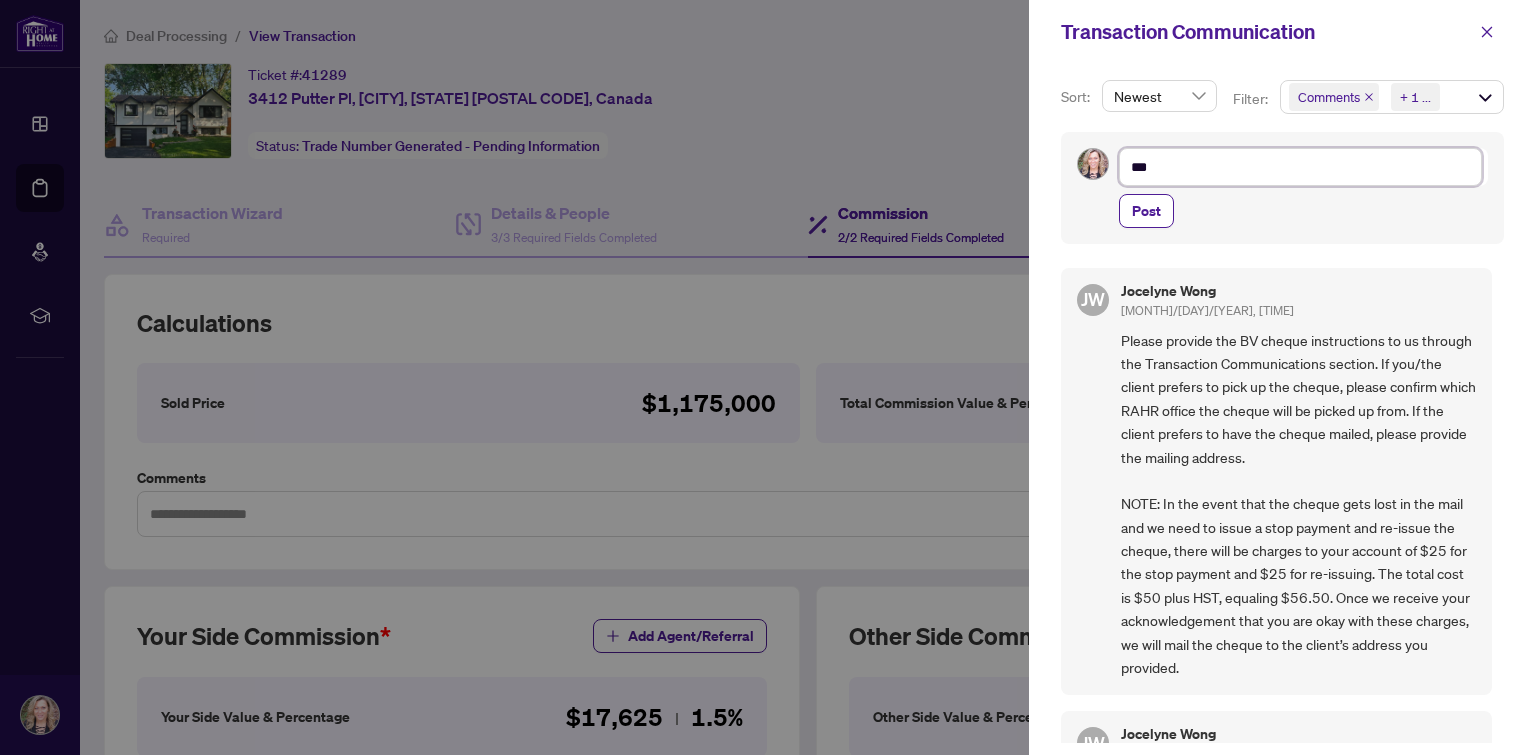 type on "***" 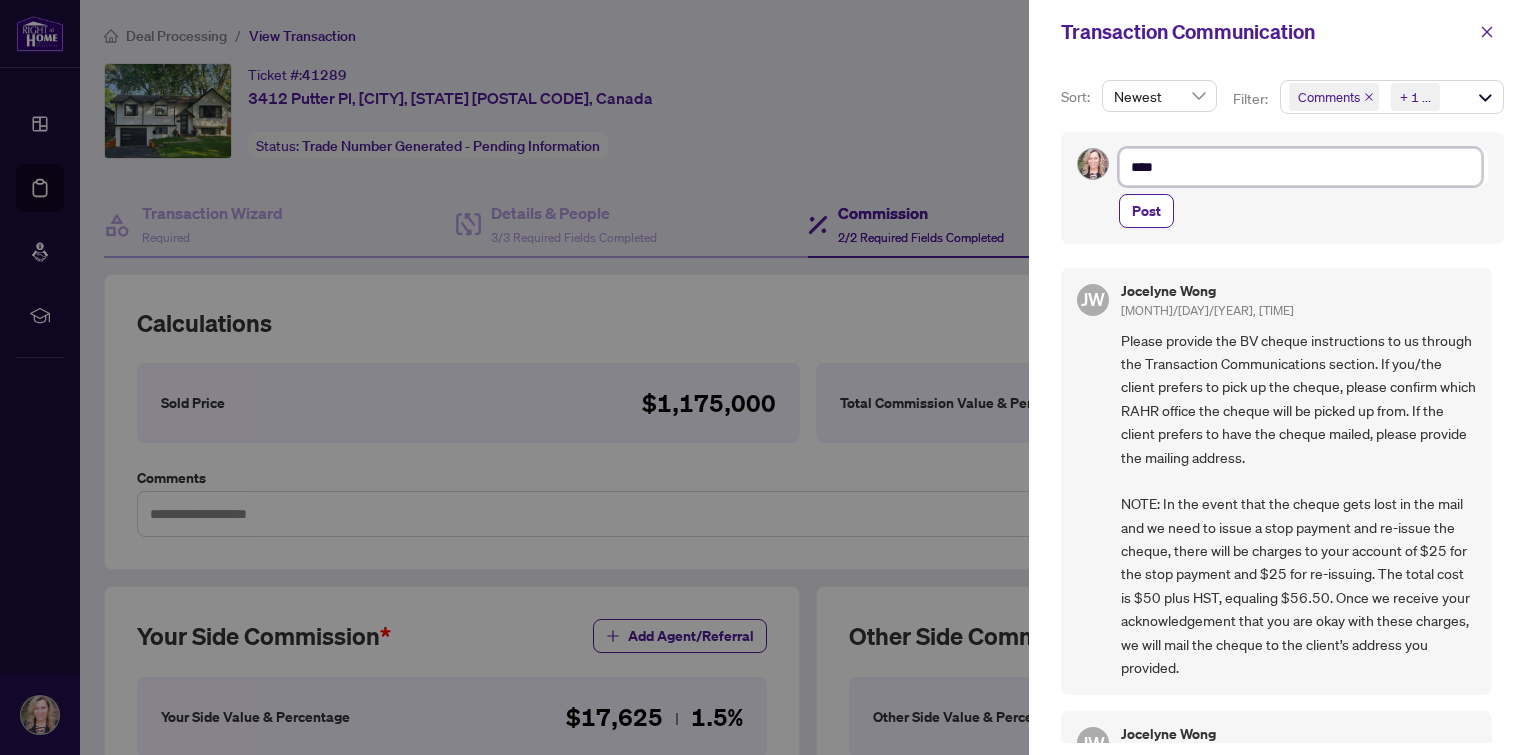 type on "*****" 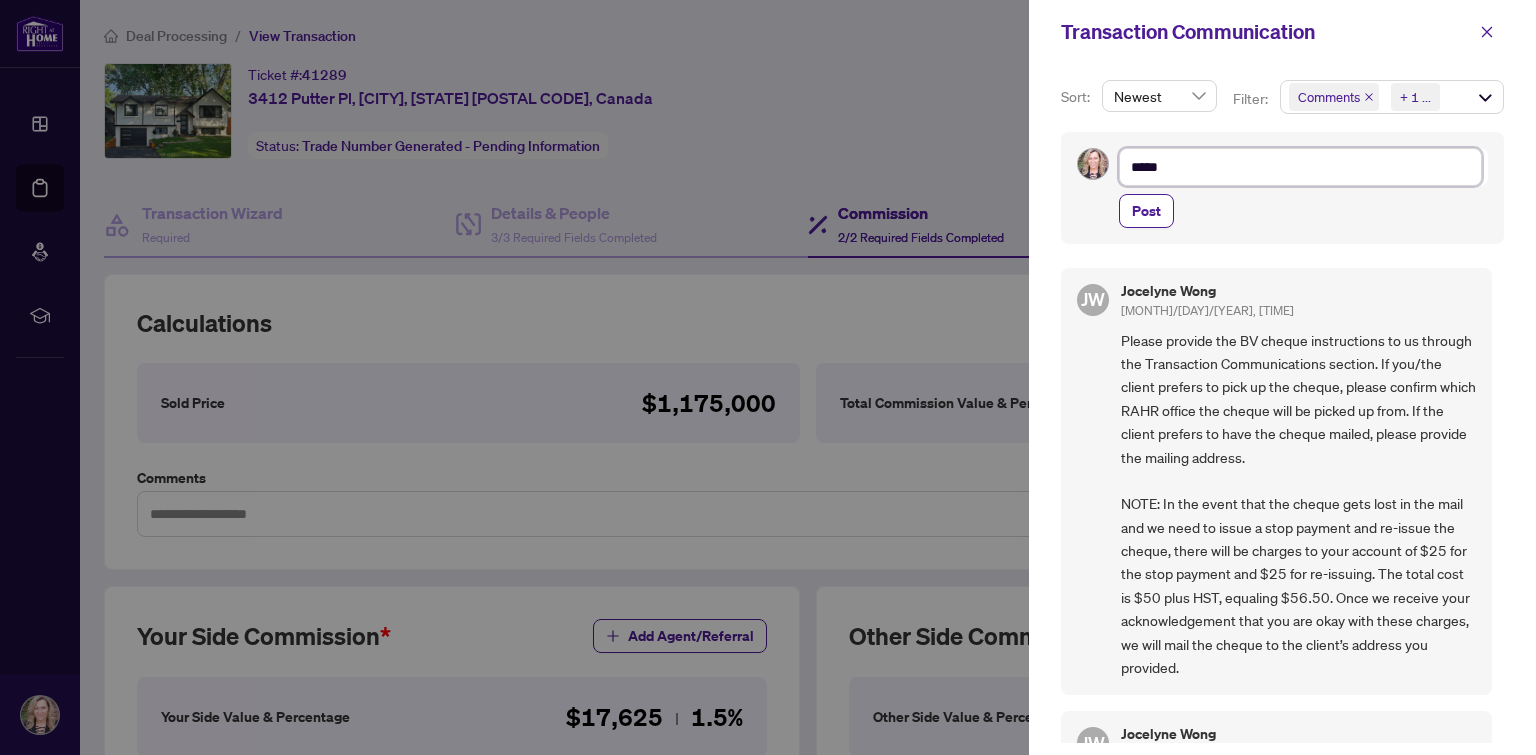 type on "******" 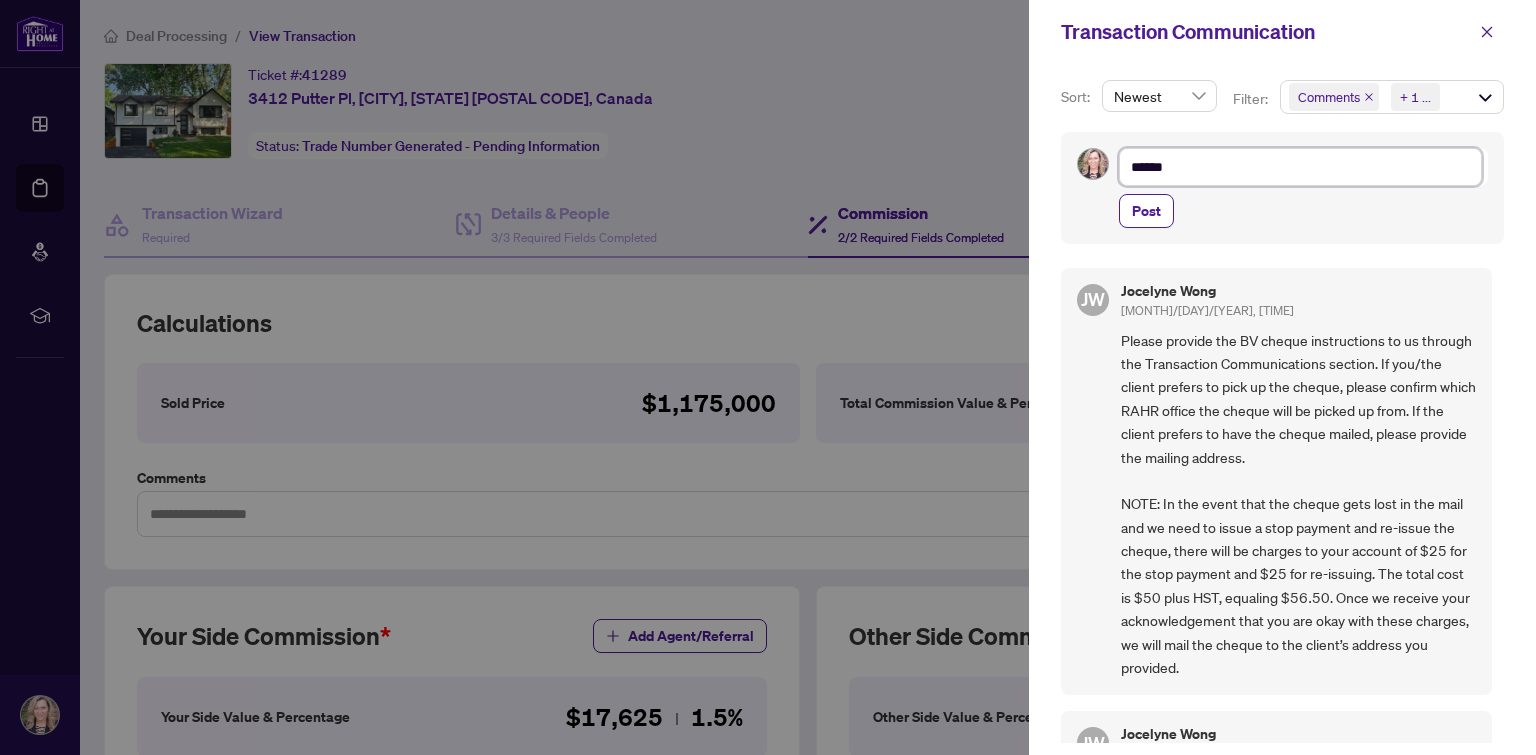 type on "*******" 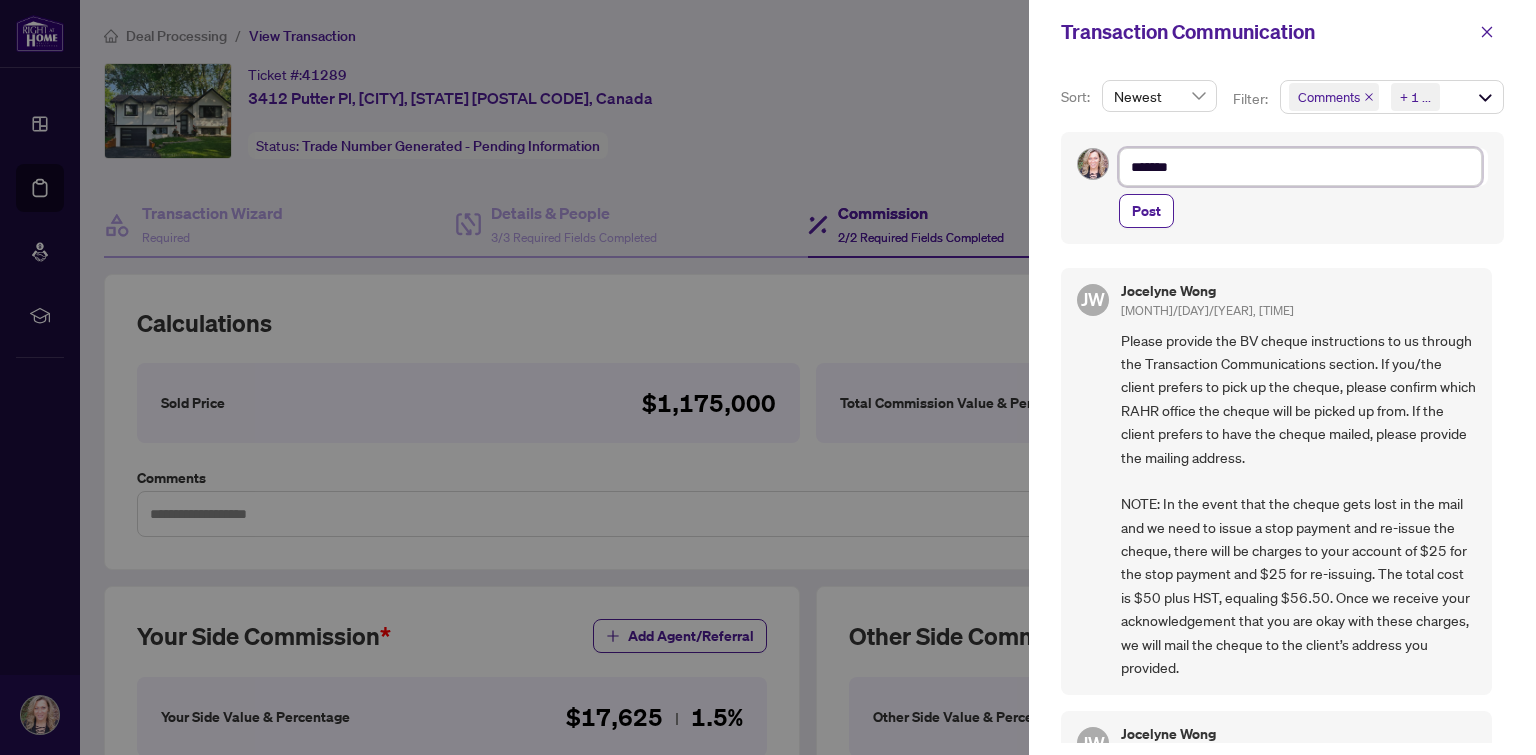 type on "*******" 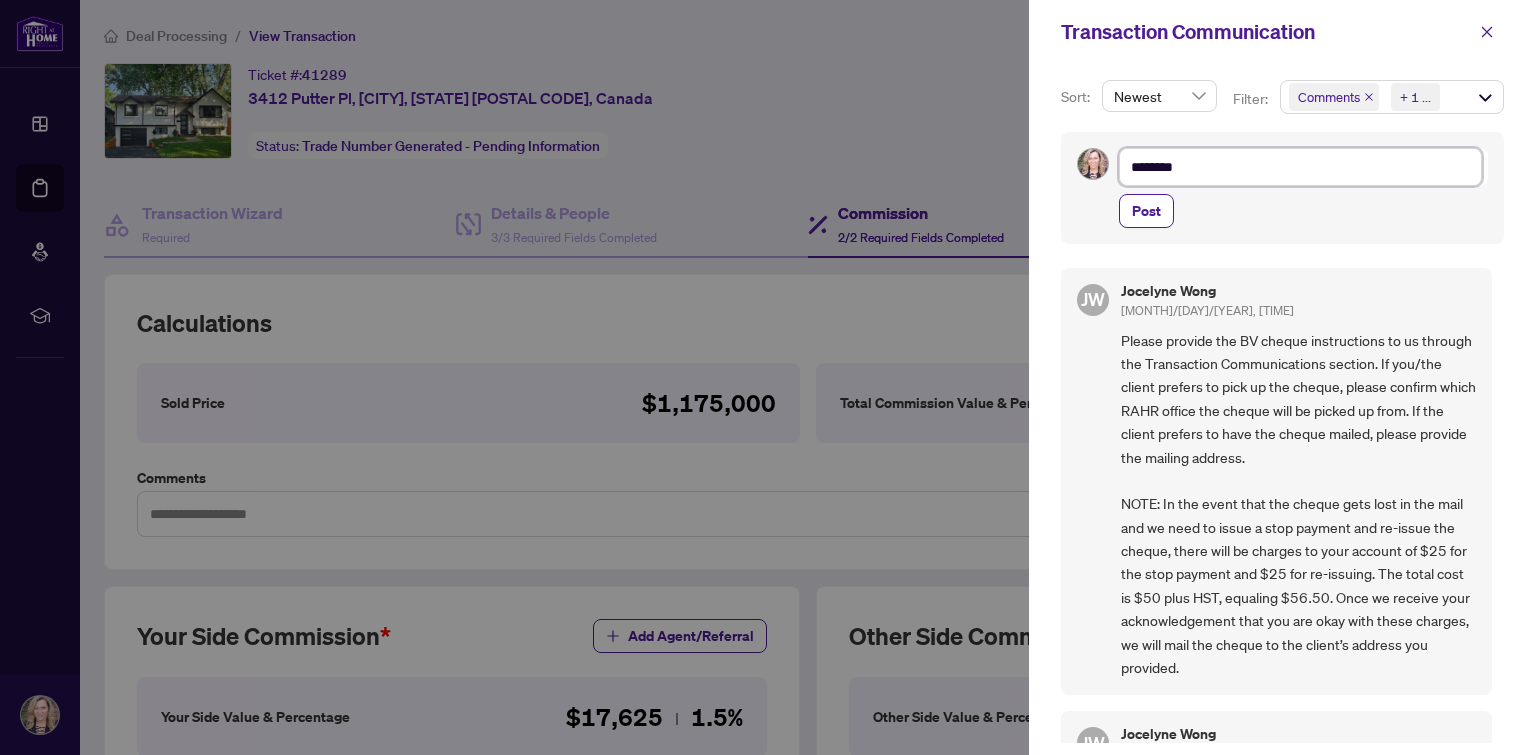 type on "*********" 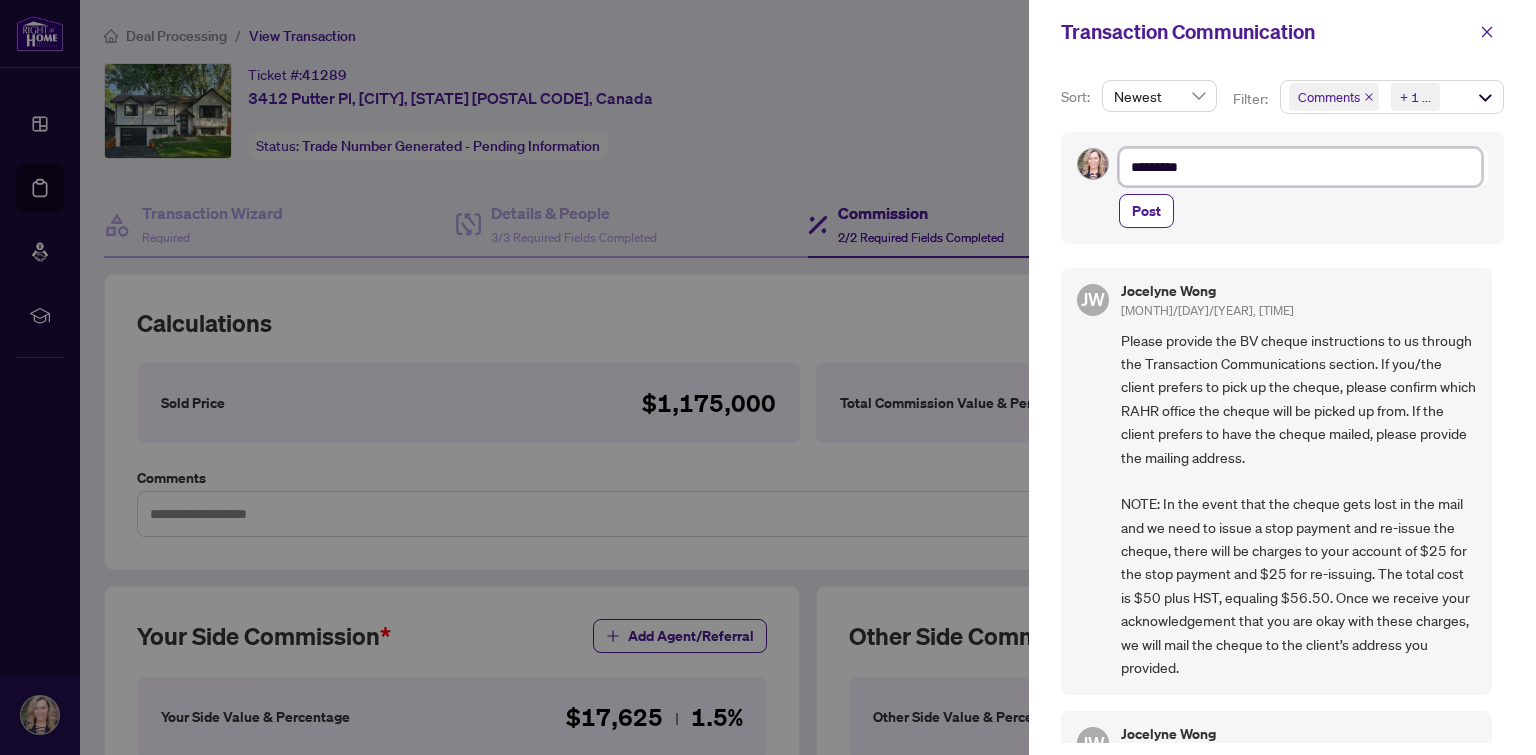 type on "**********" 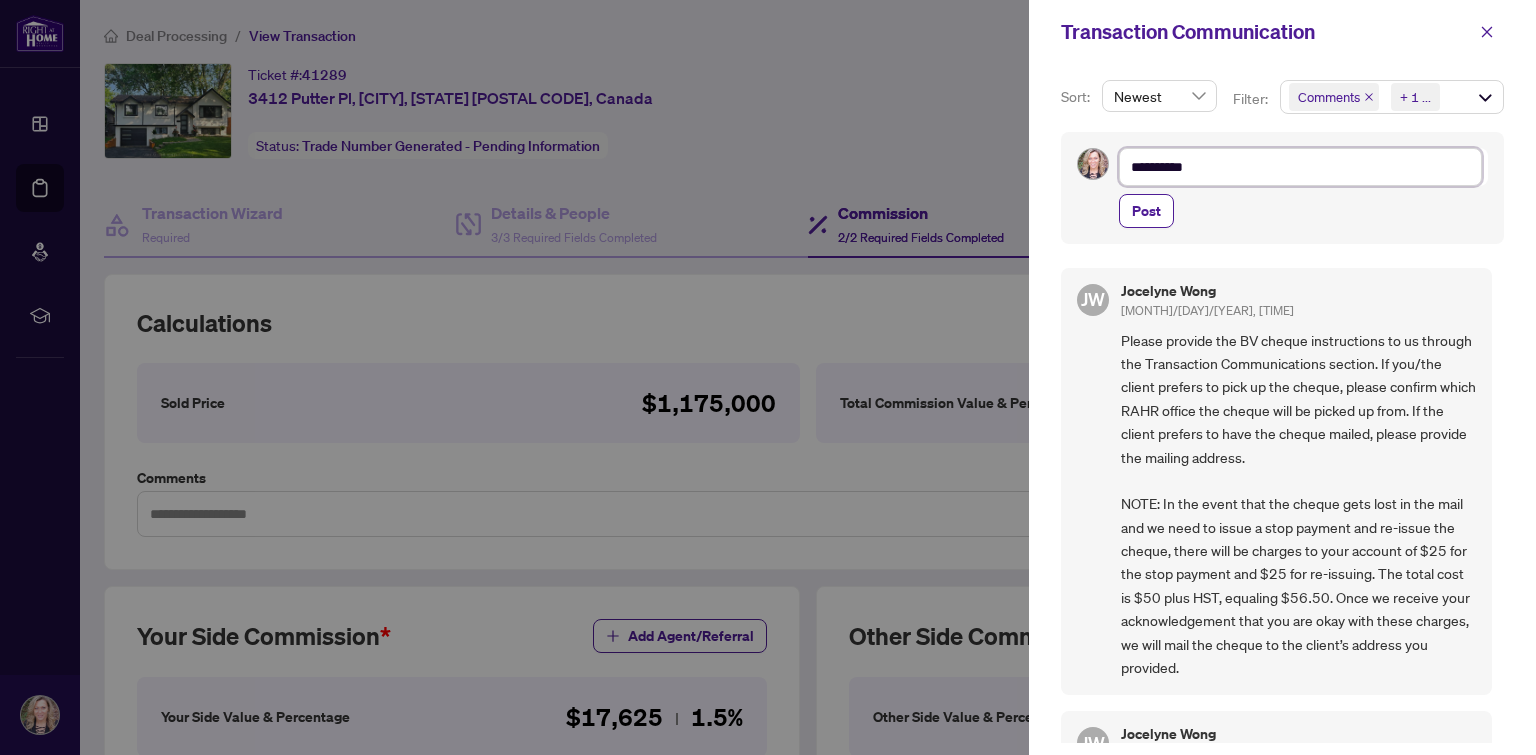 type on "**********" 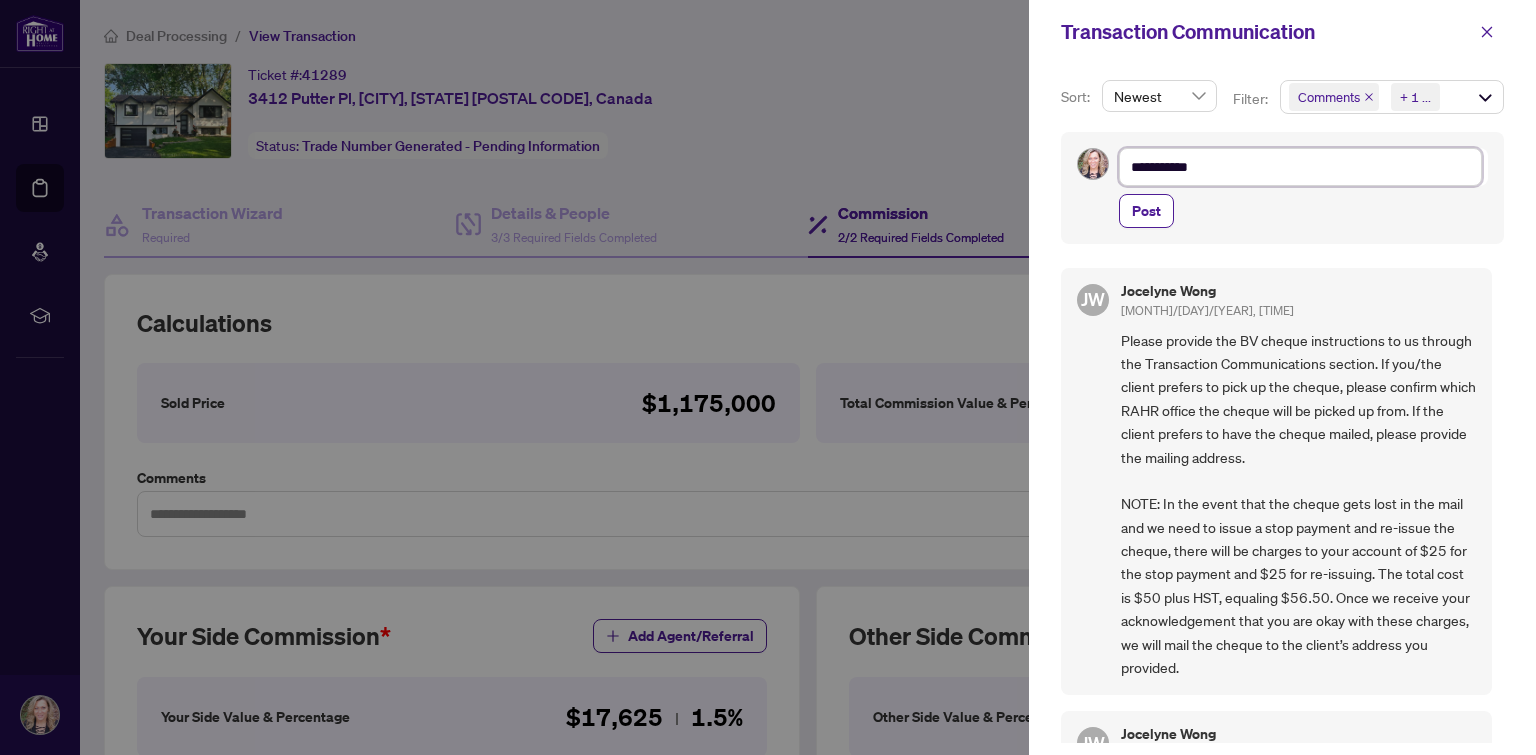 type on "**********" 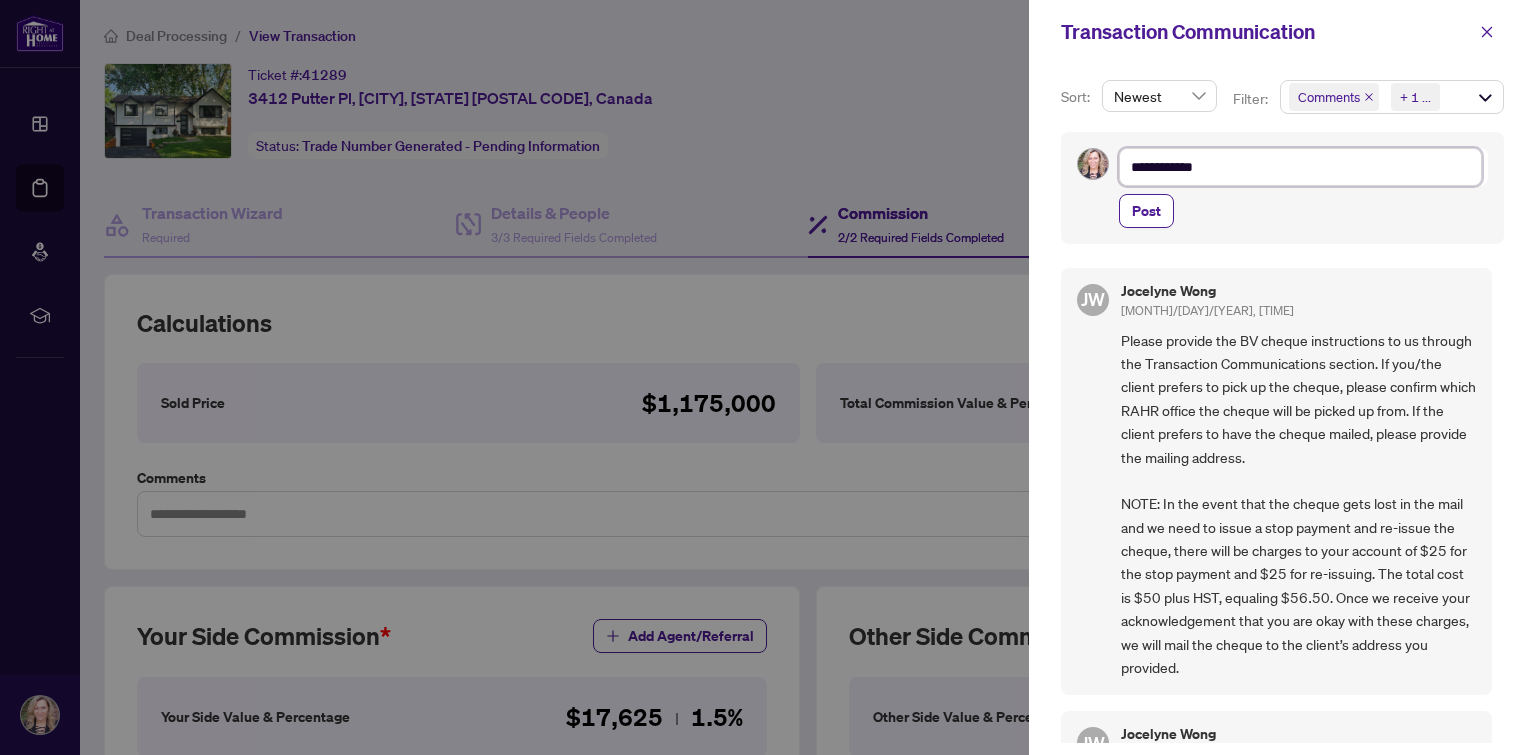 type on "**********" 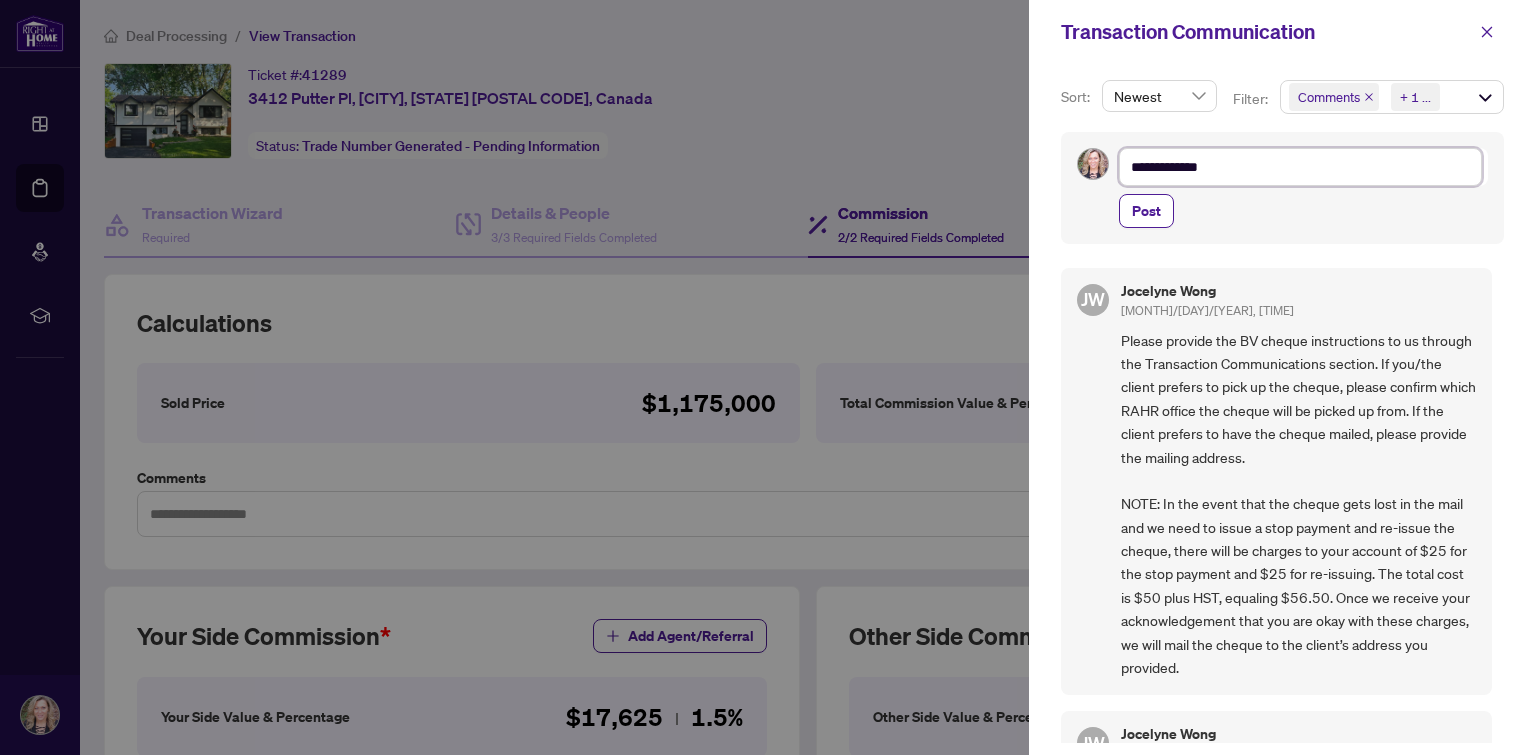 type on "**********" 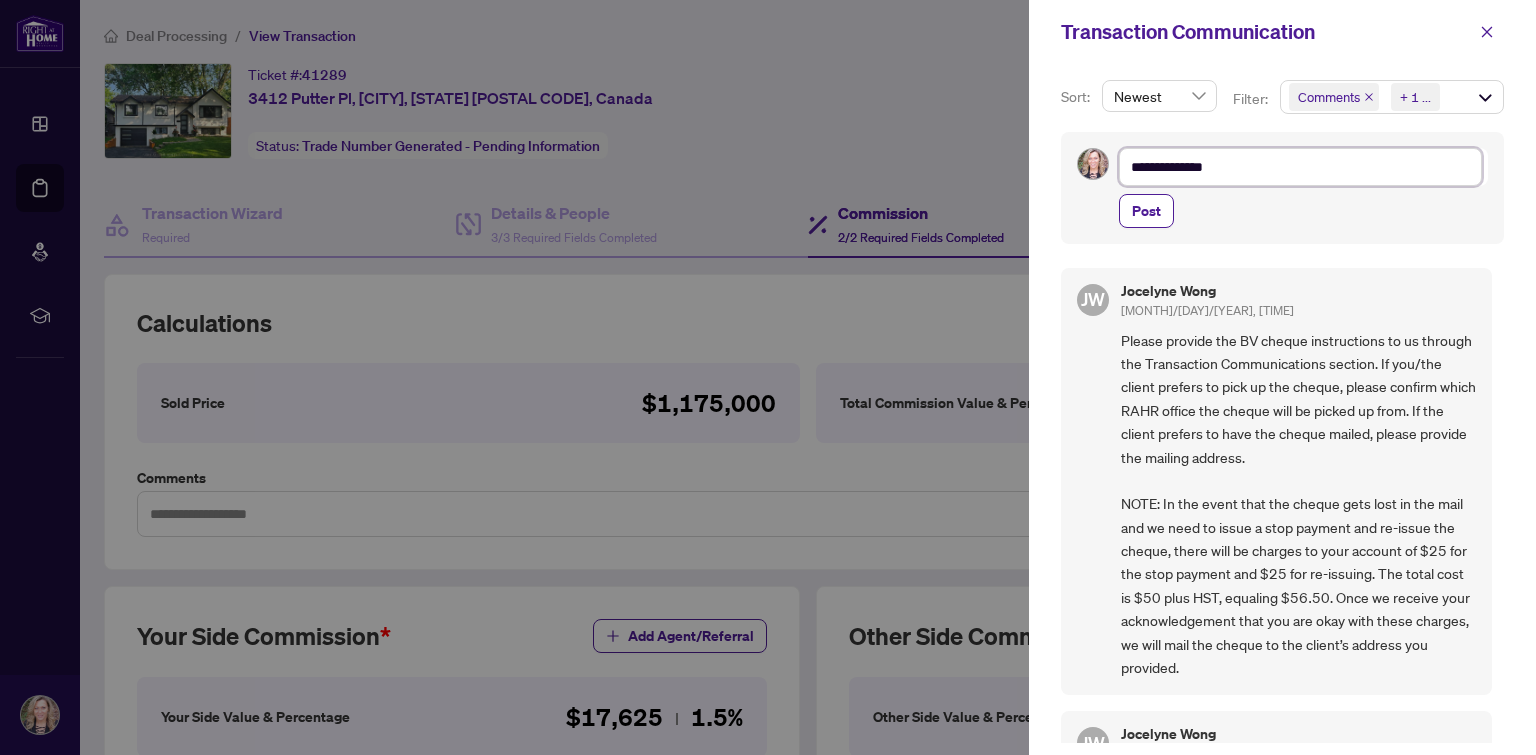 type on "**********" 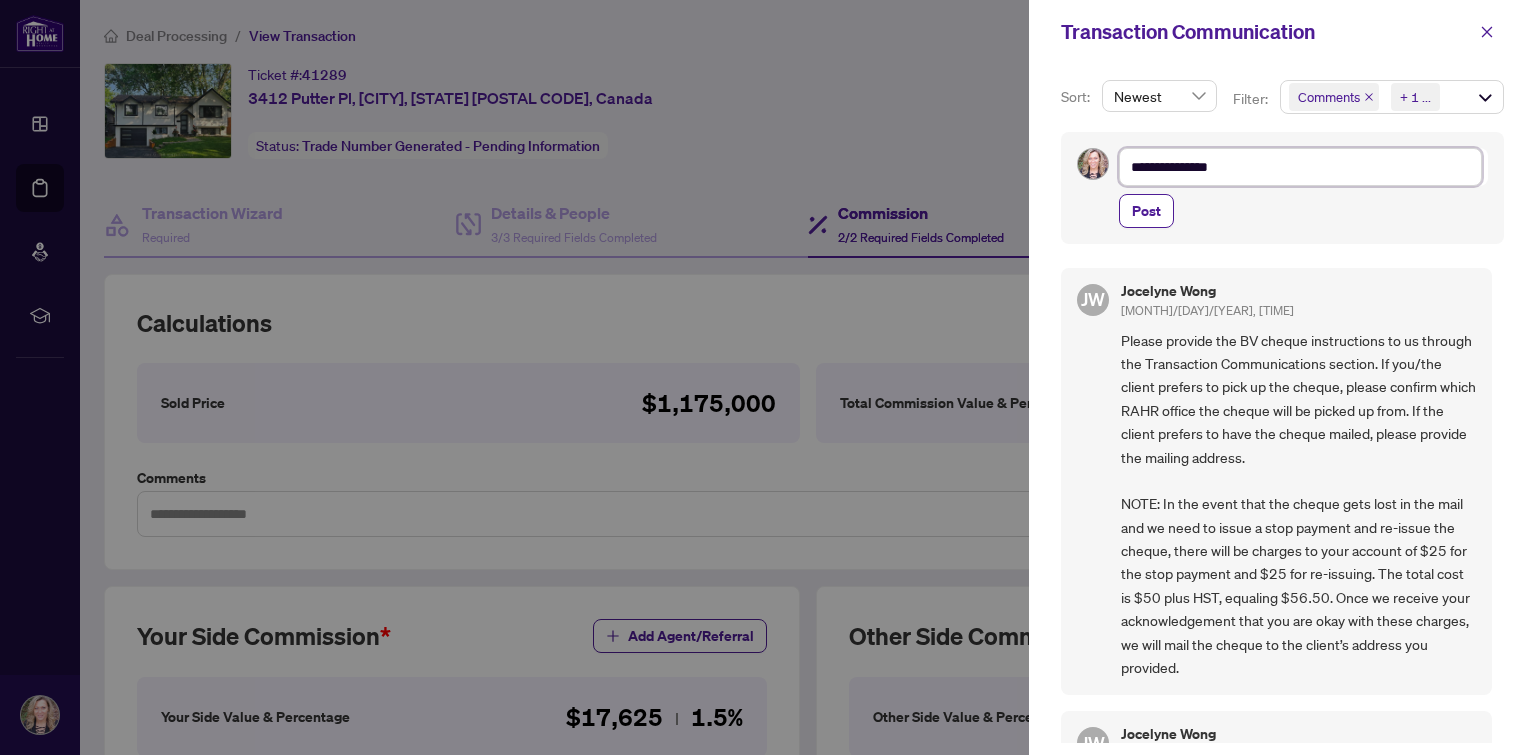 type on "**********" 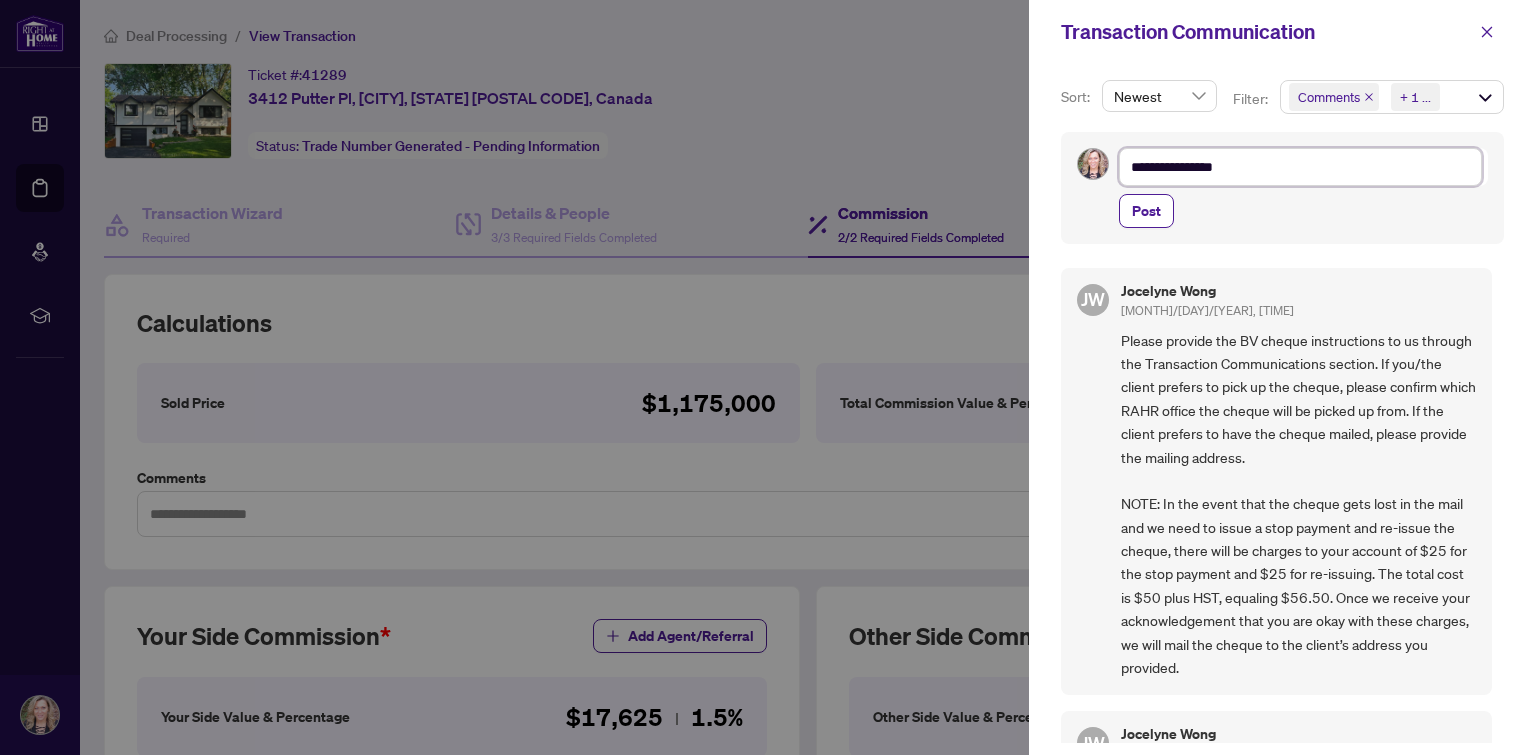 type on "**********" 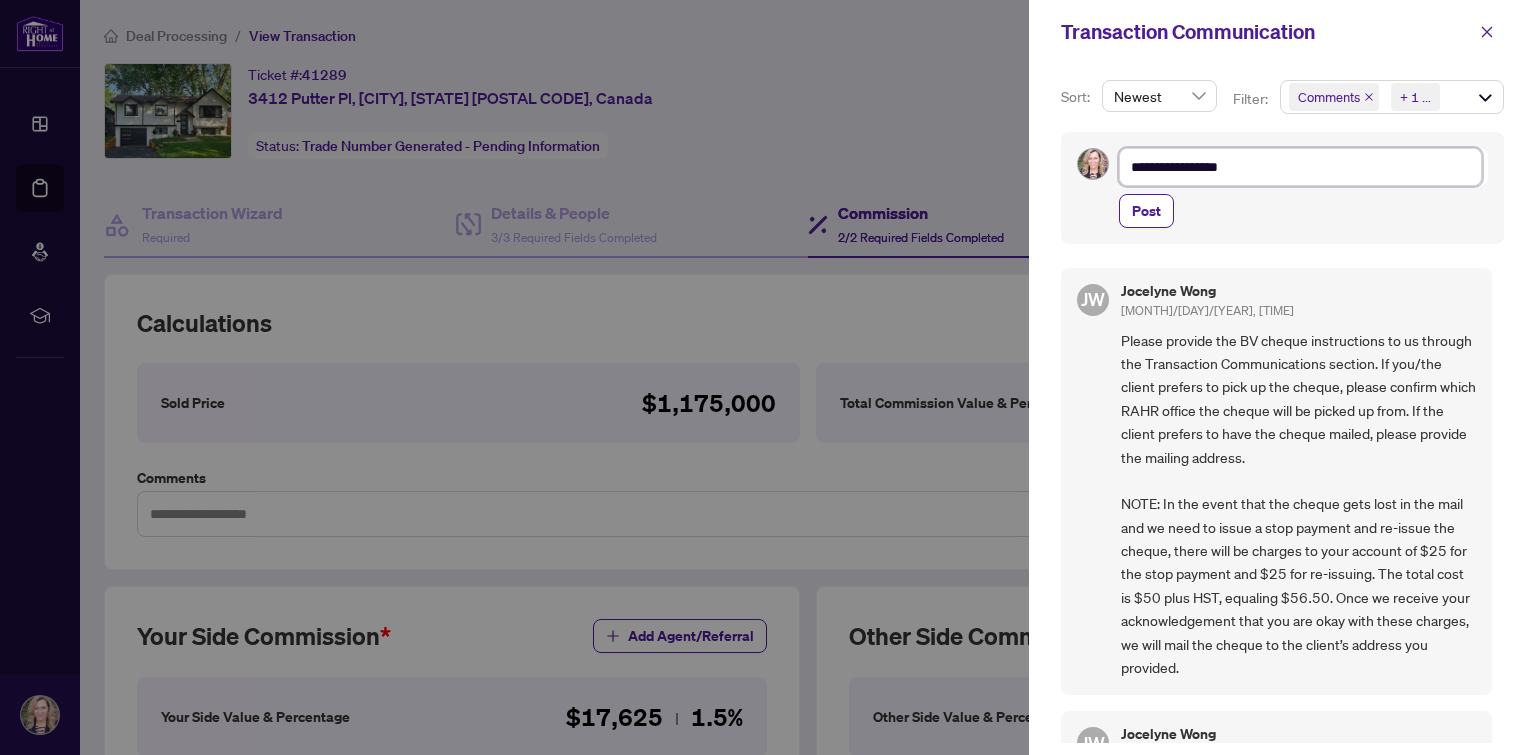 type on "**********" 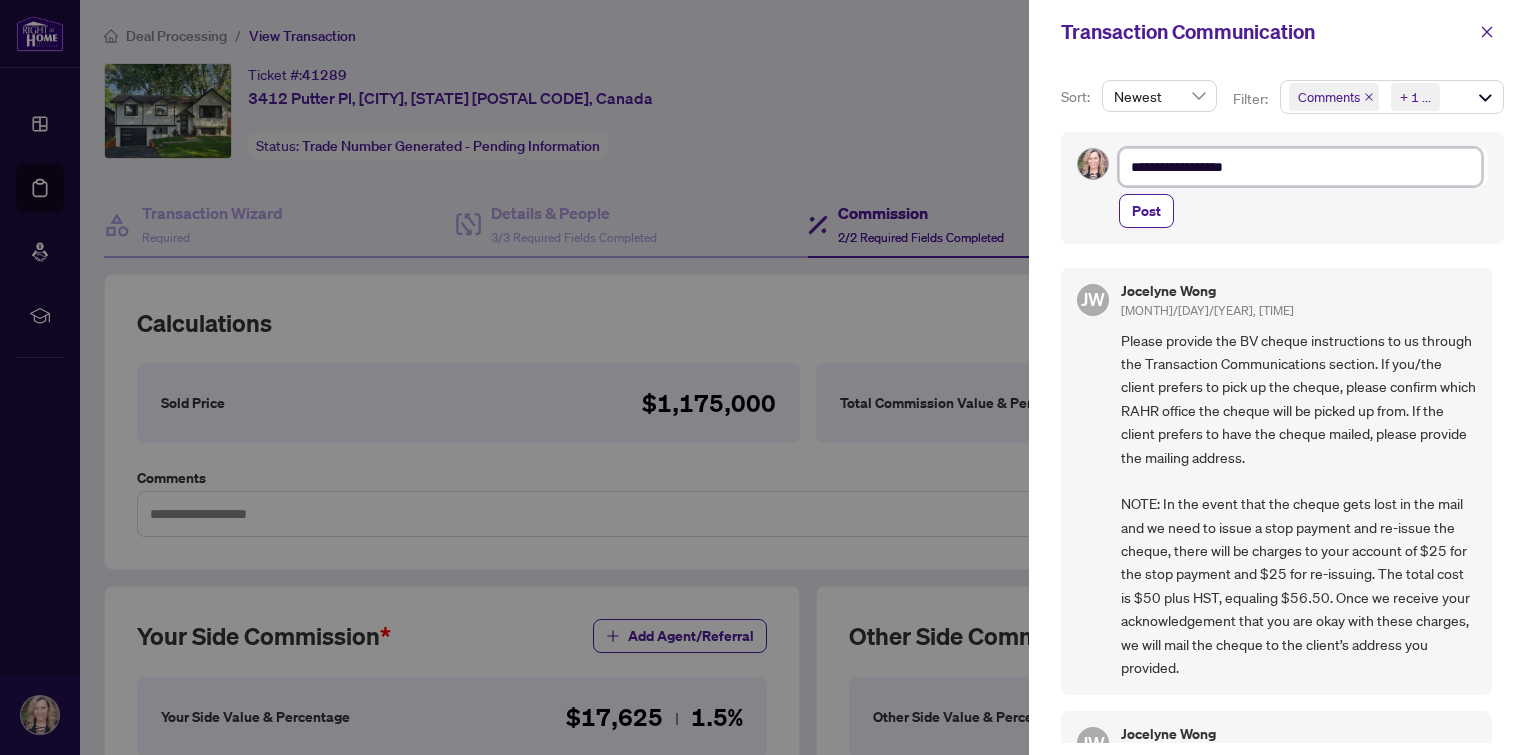 type on "**********" 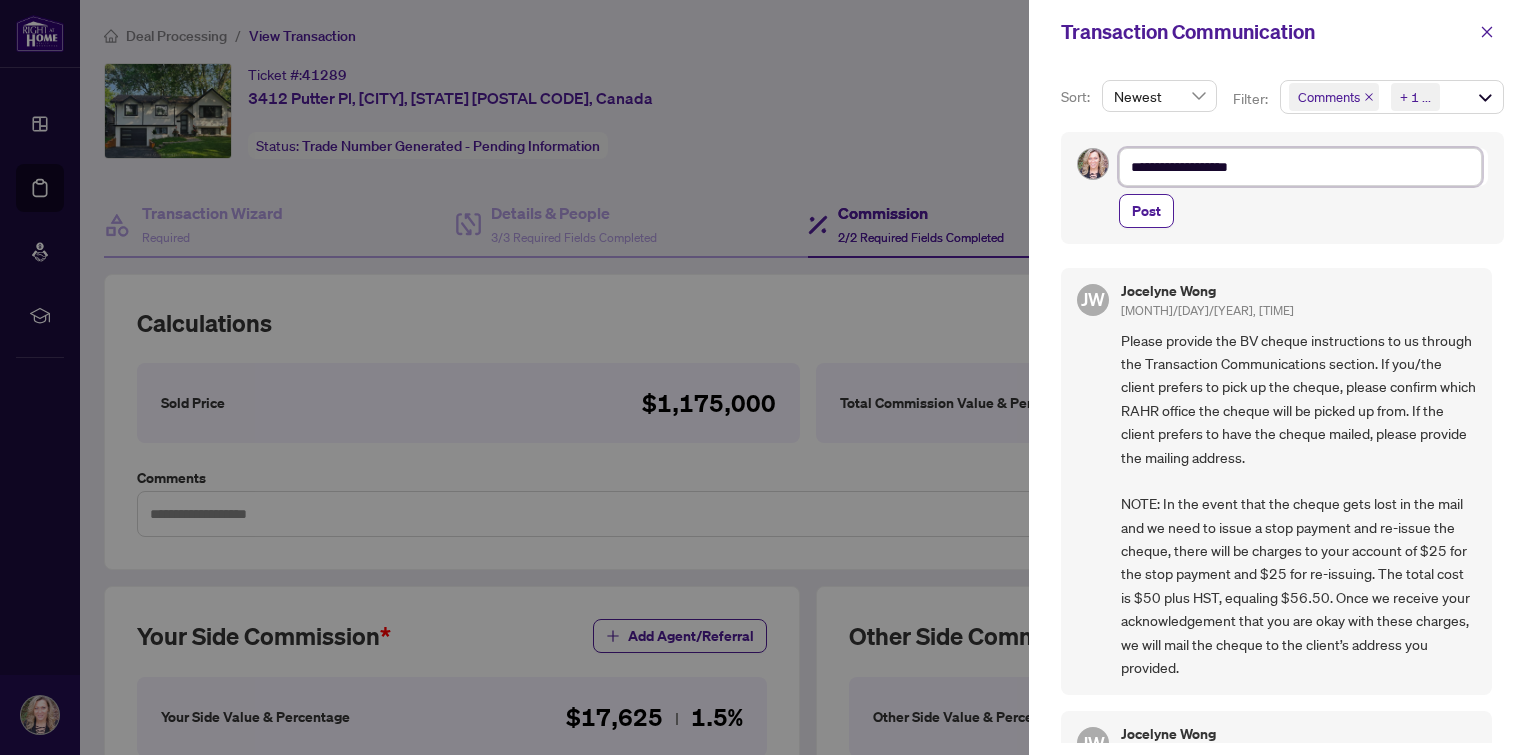 type on "**********" 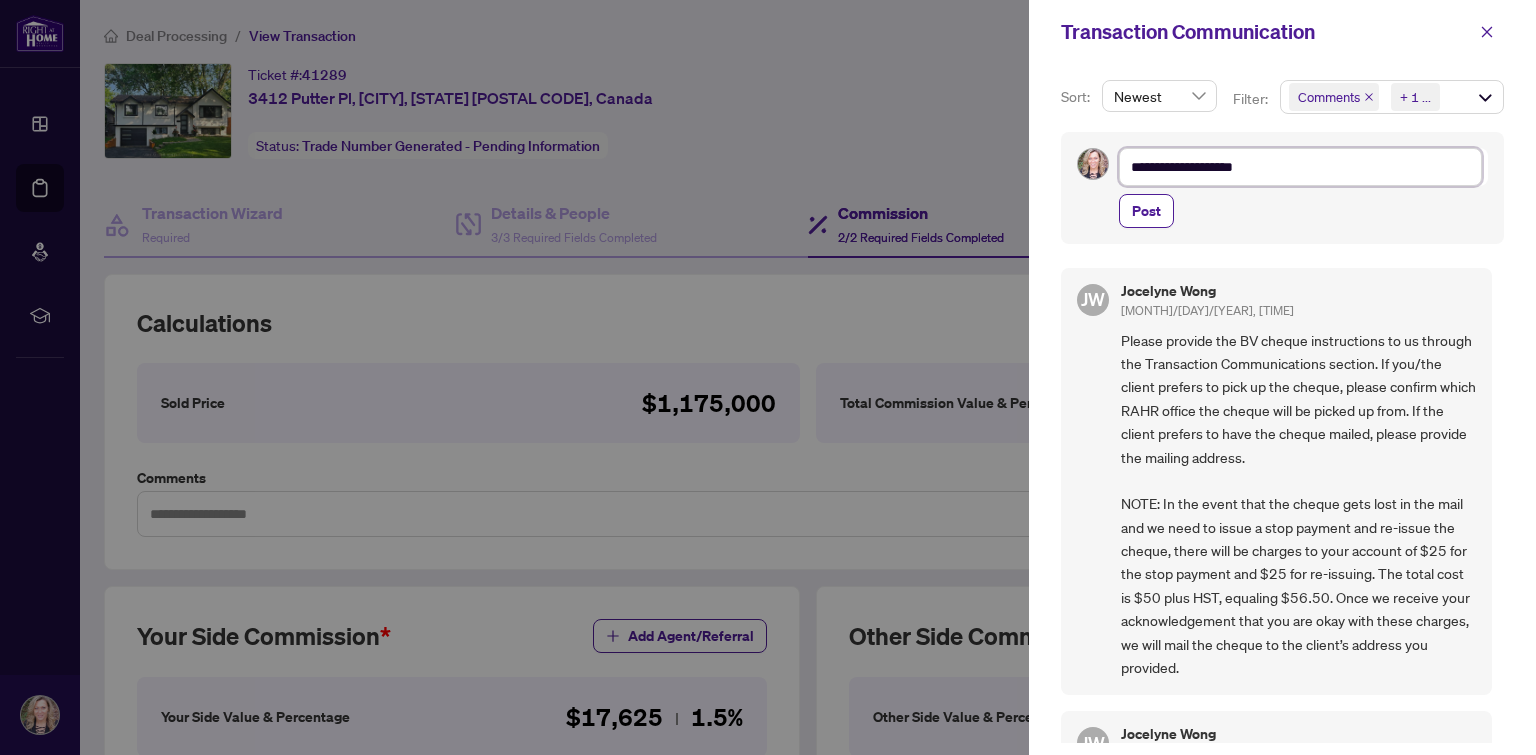 type on "**********" 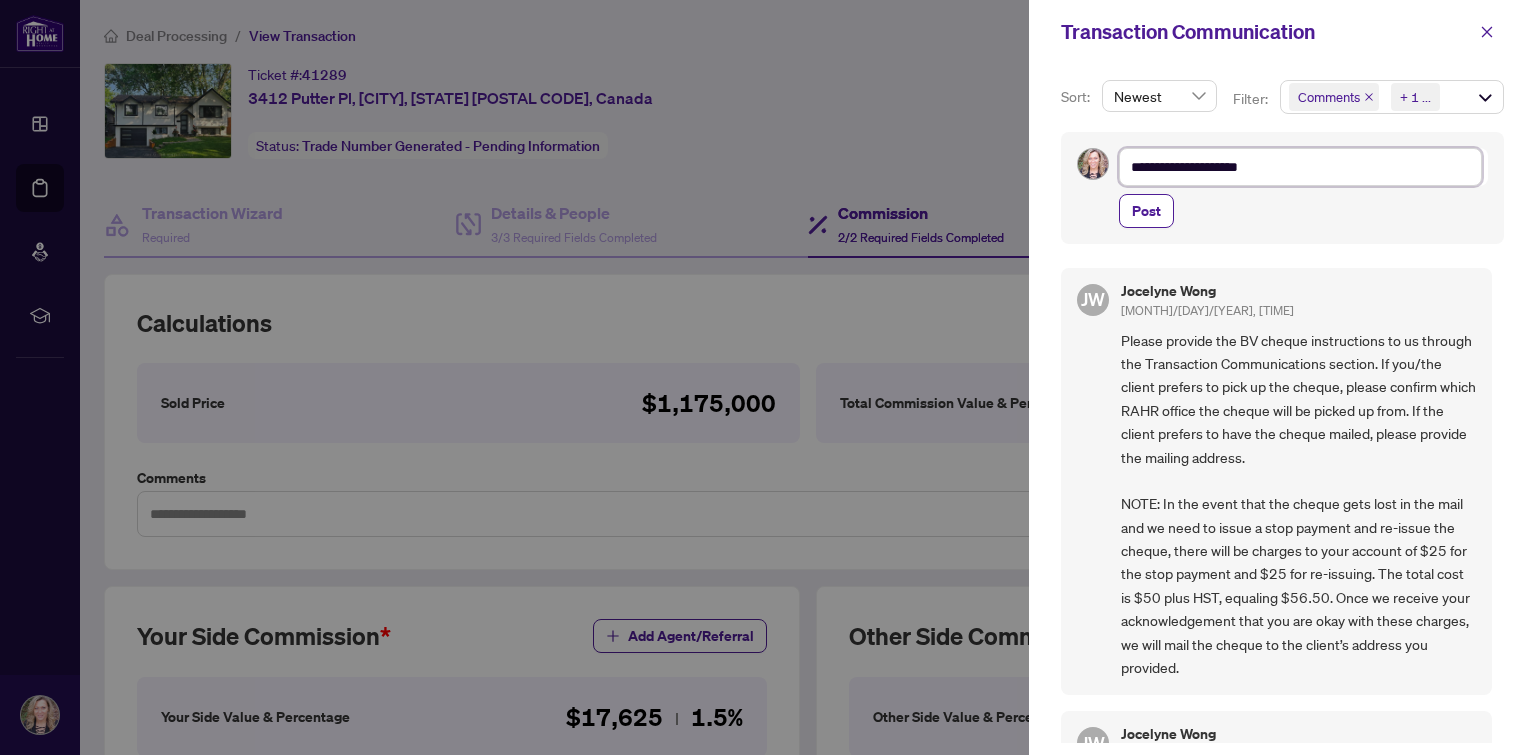 type on "**********" 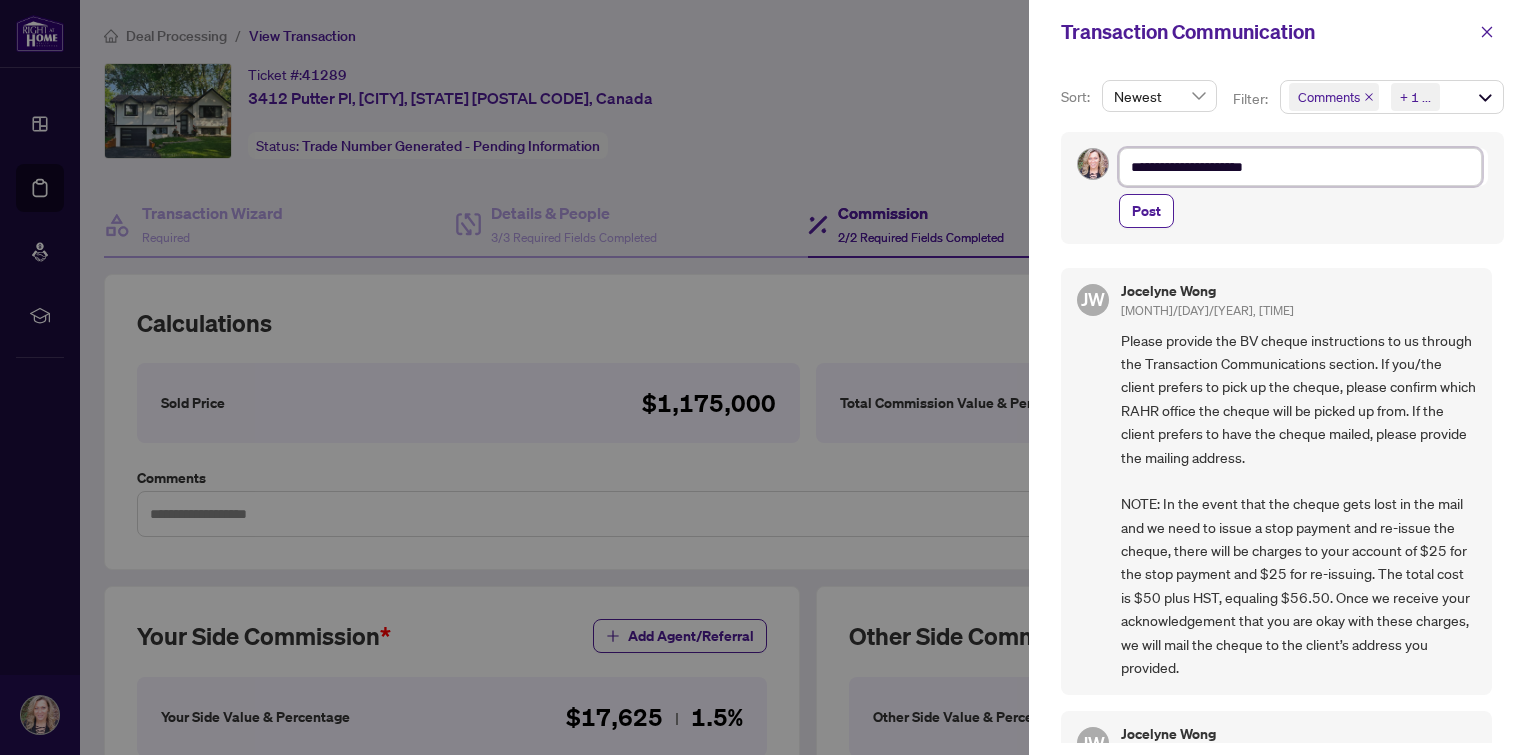type on "**********" 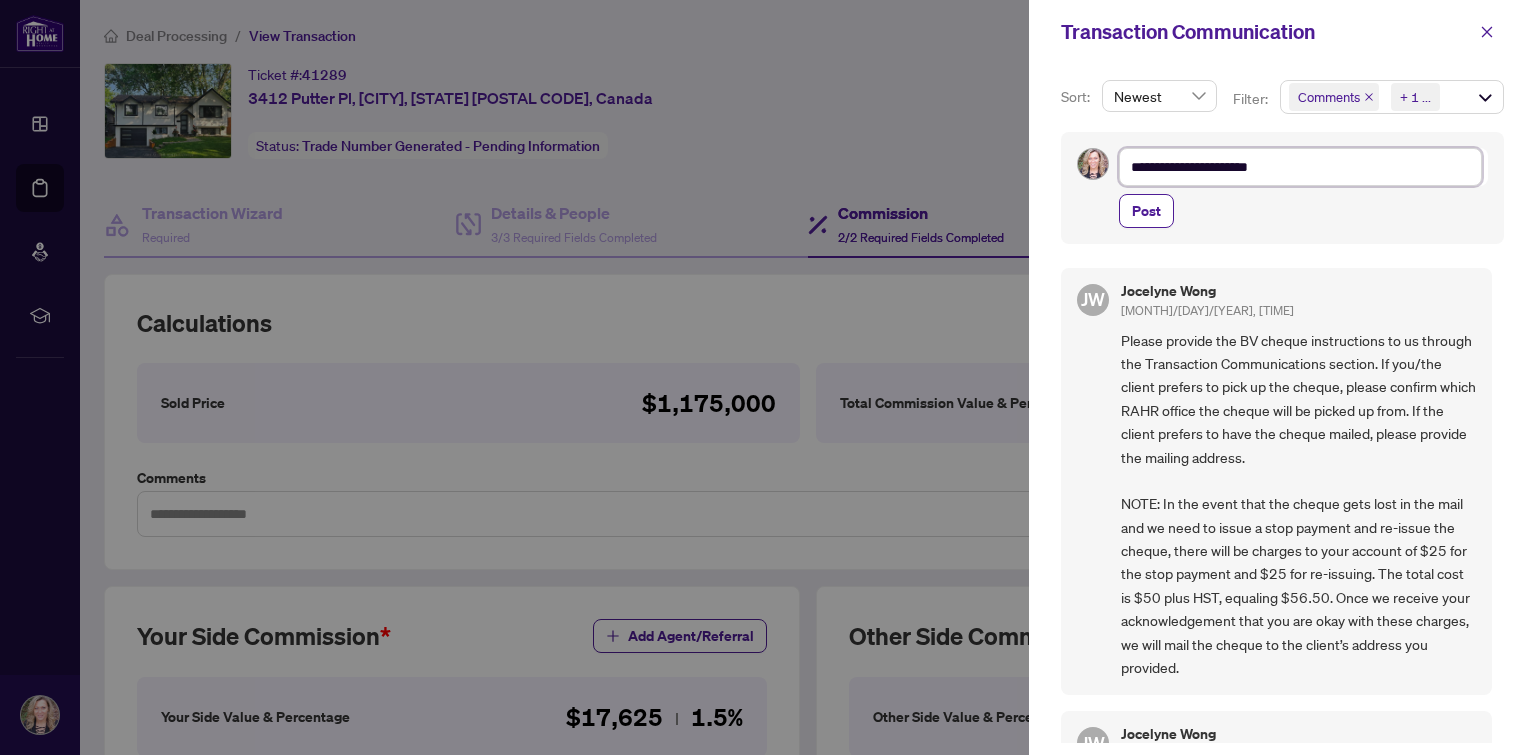 type on "**********" 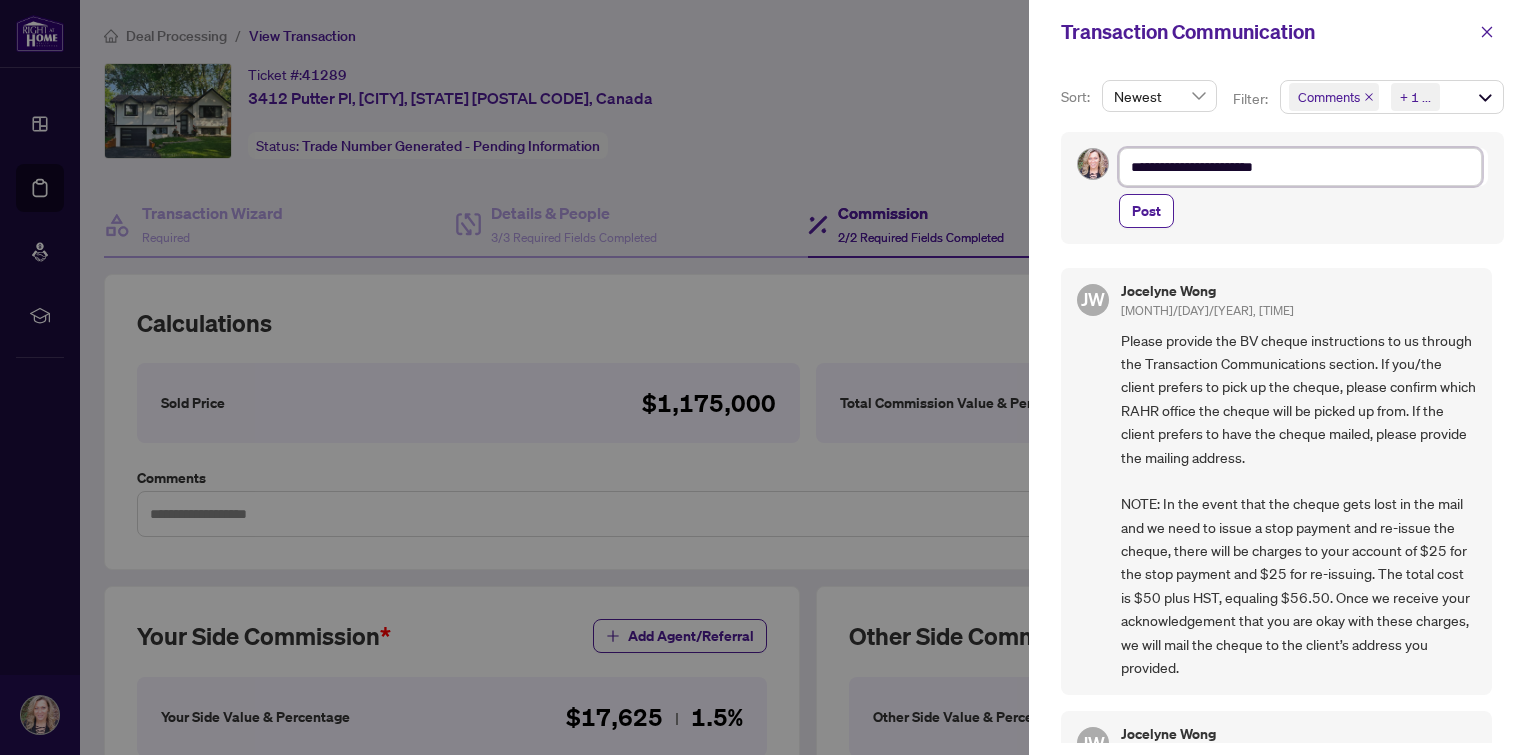type on "**********" 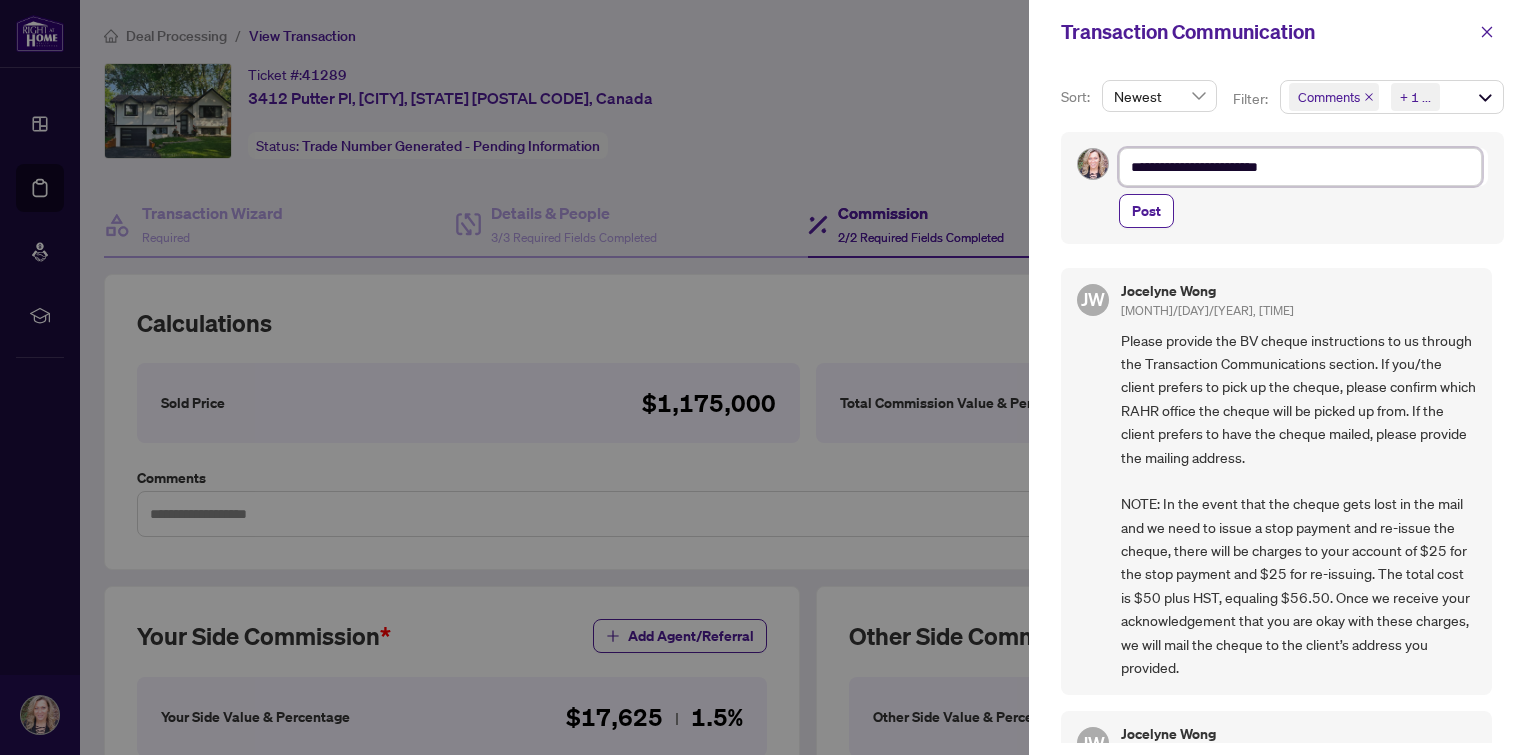 type on "**********" 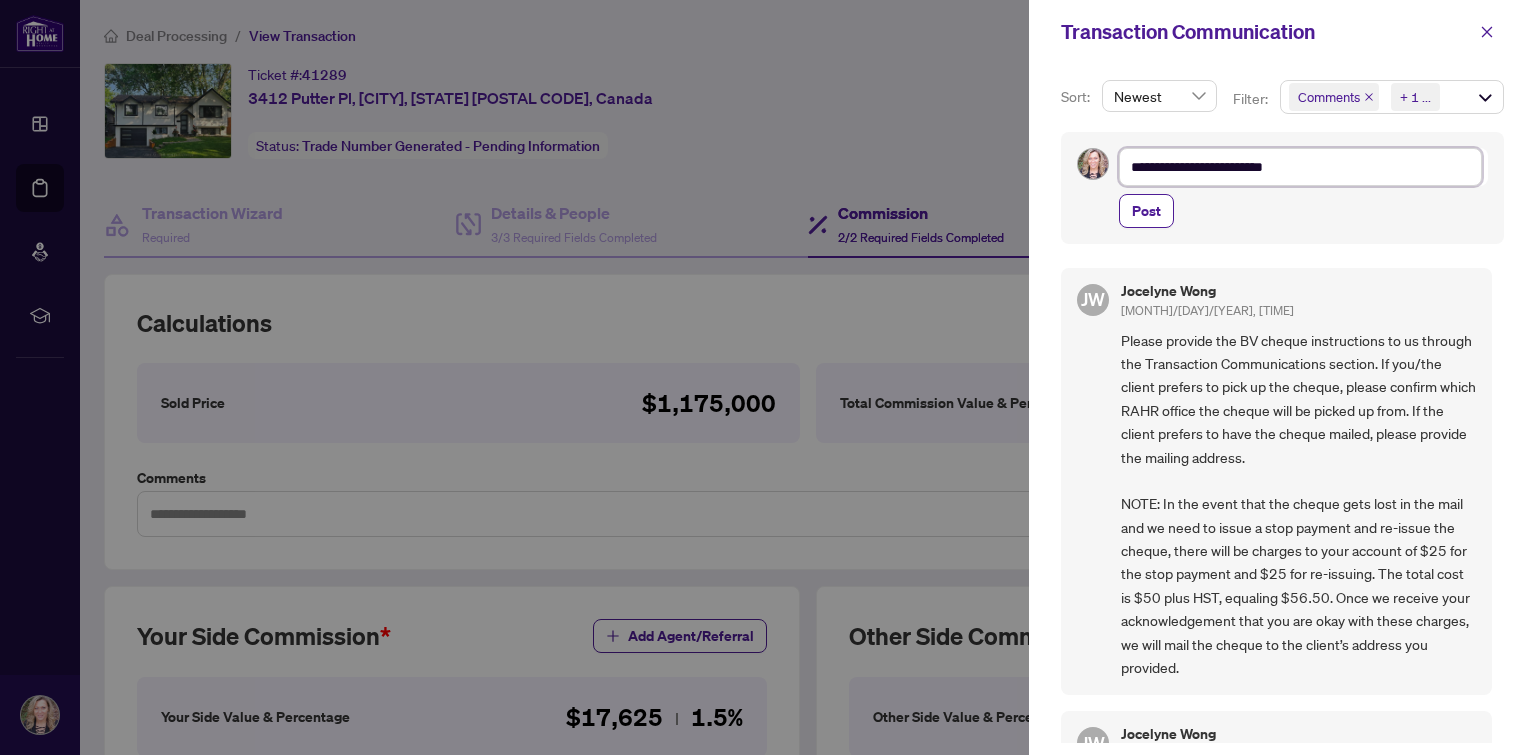 type on "**********" 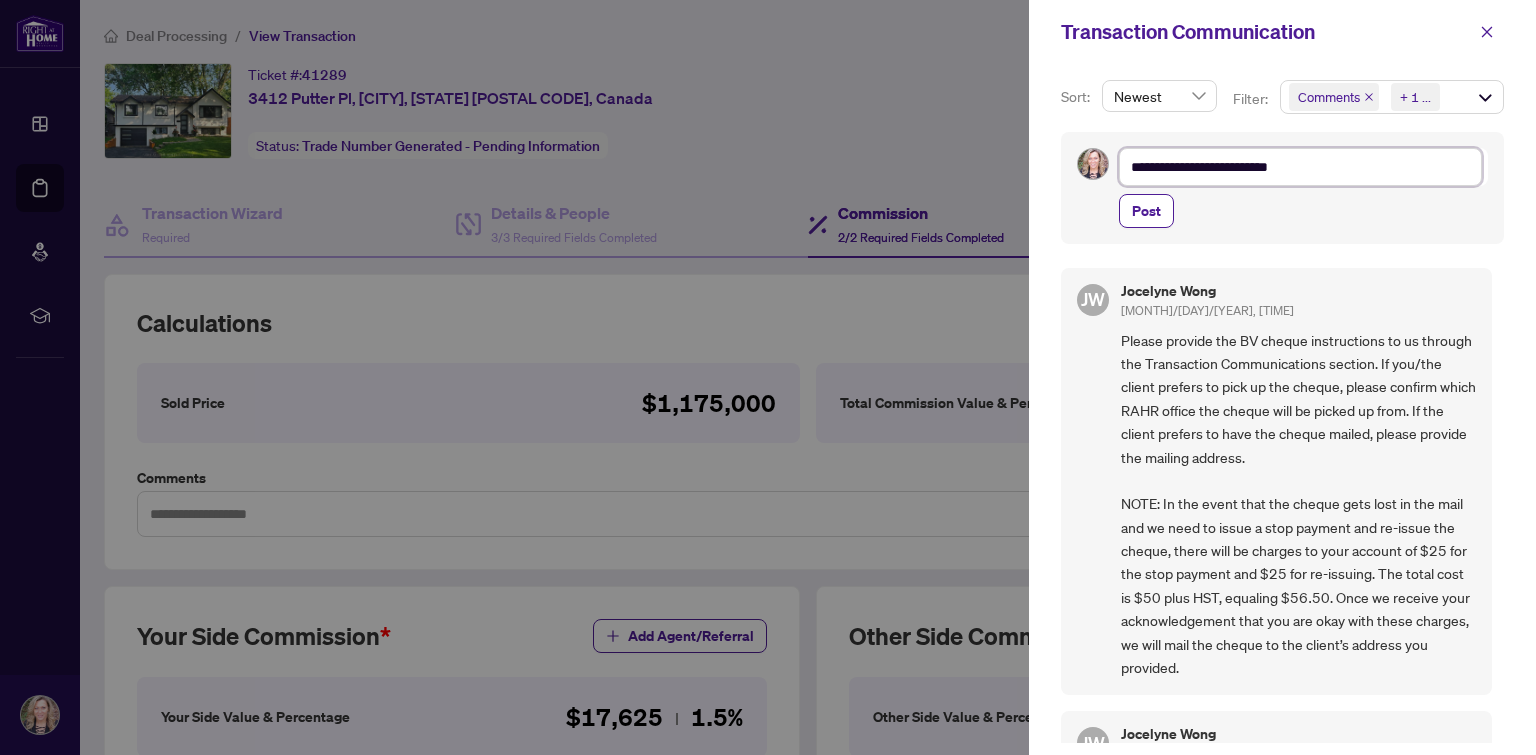 type on "**********" 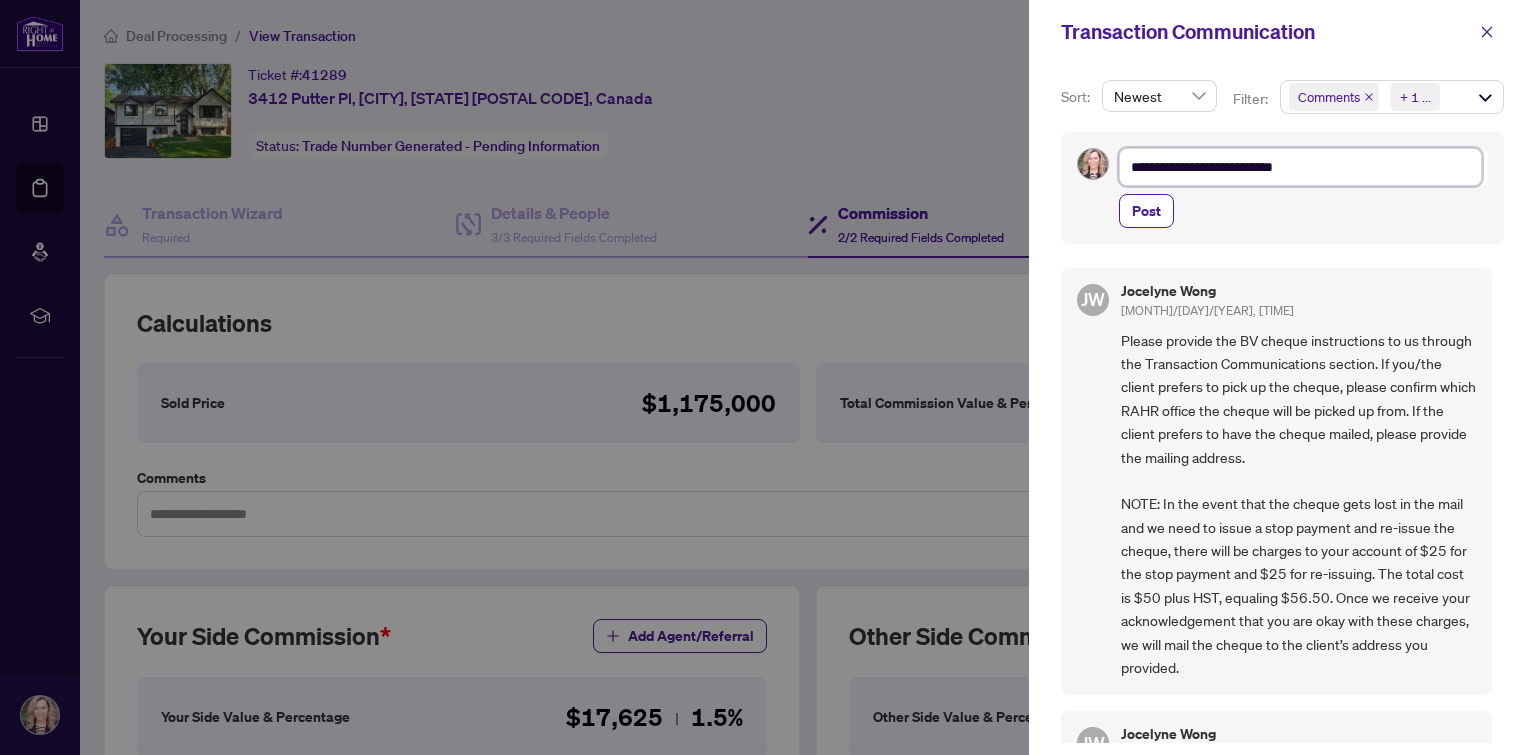 type on "**********" 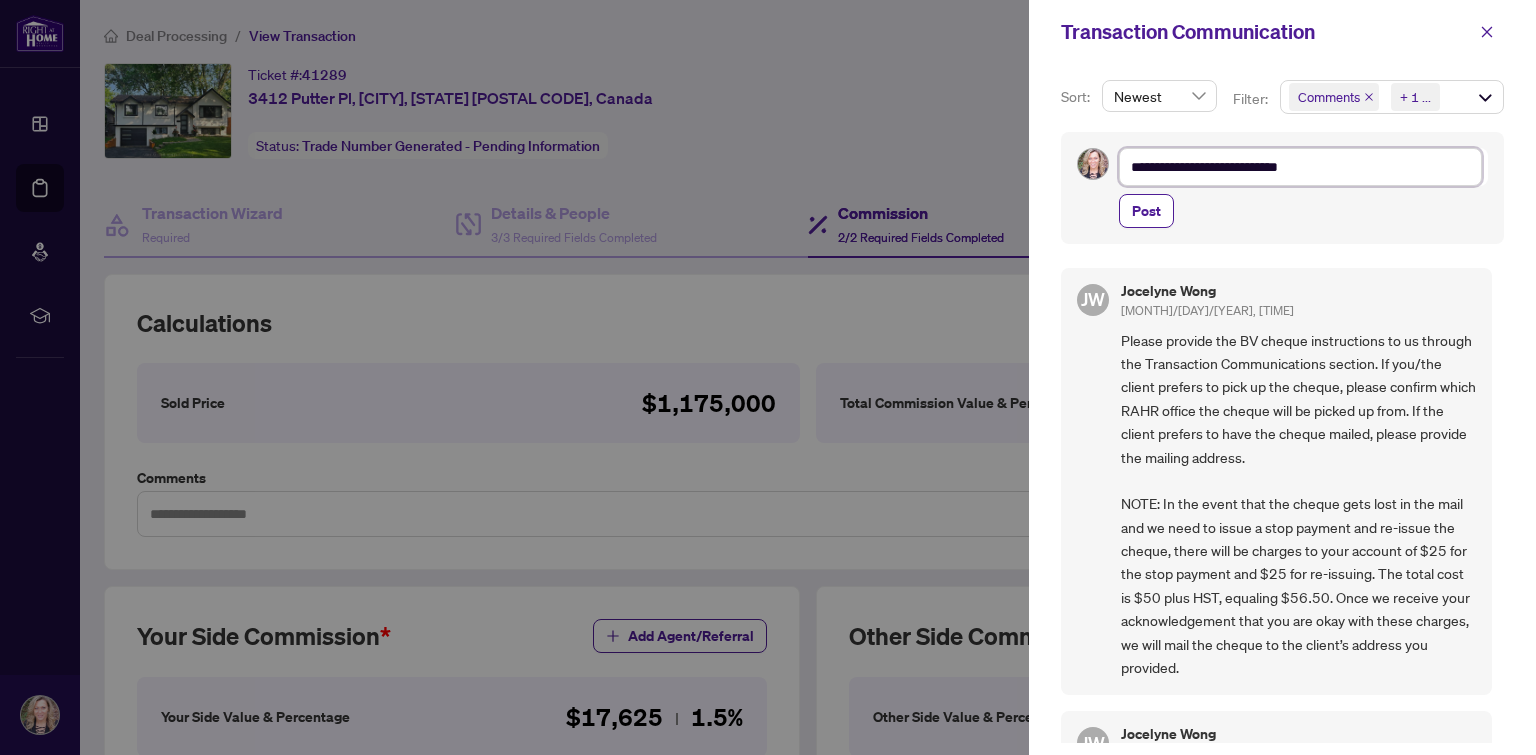type on "**********" 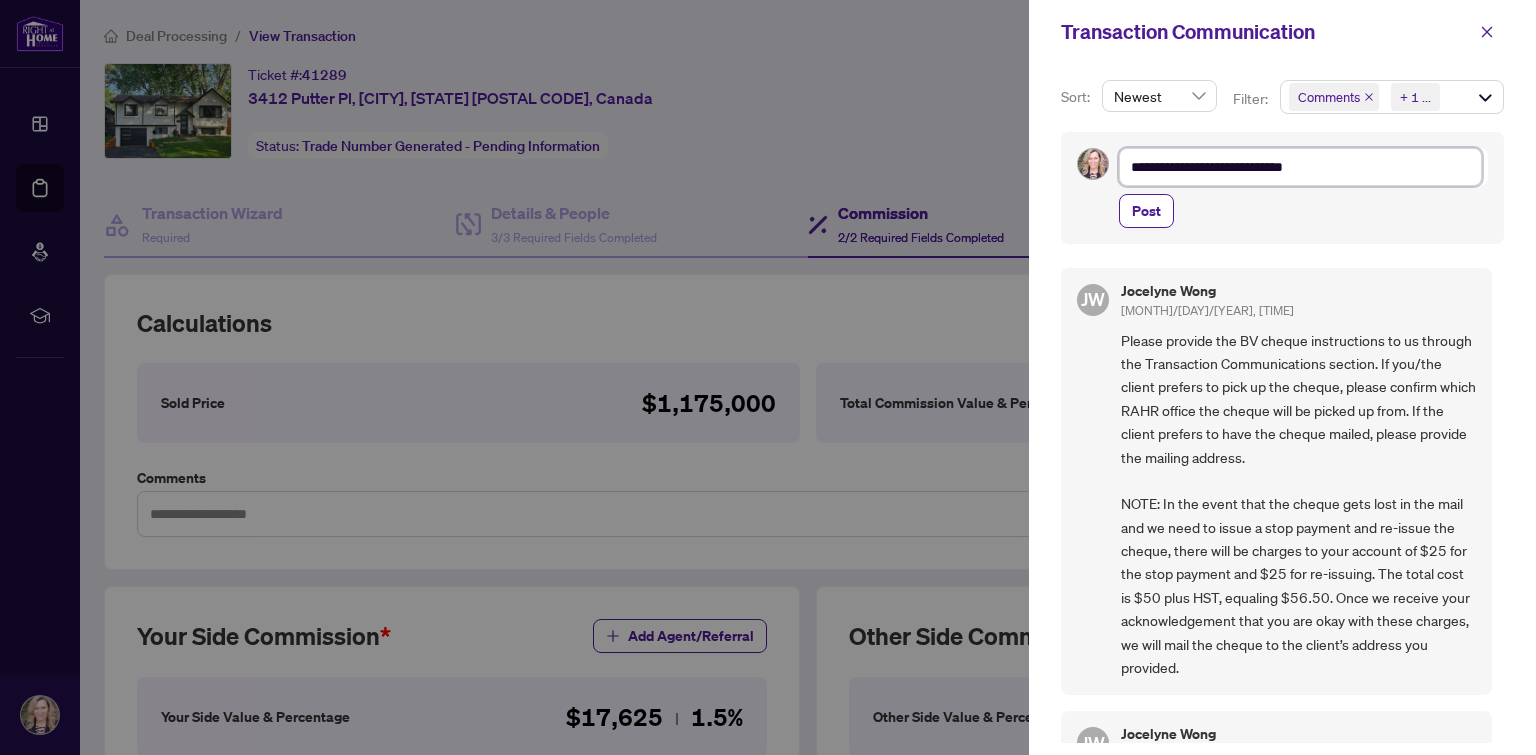 type on "**********" 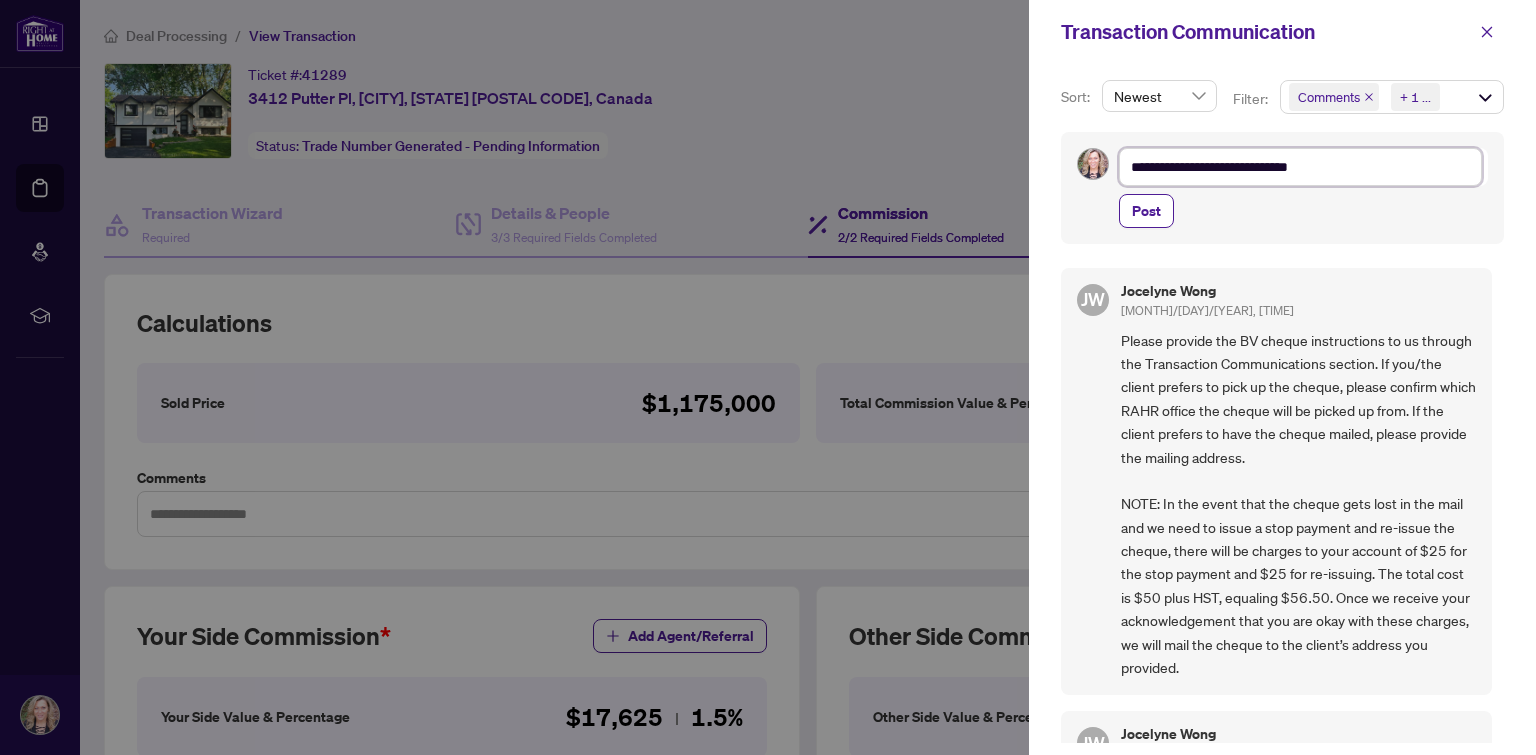 type on "**********" 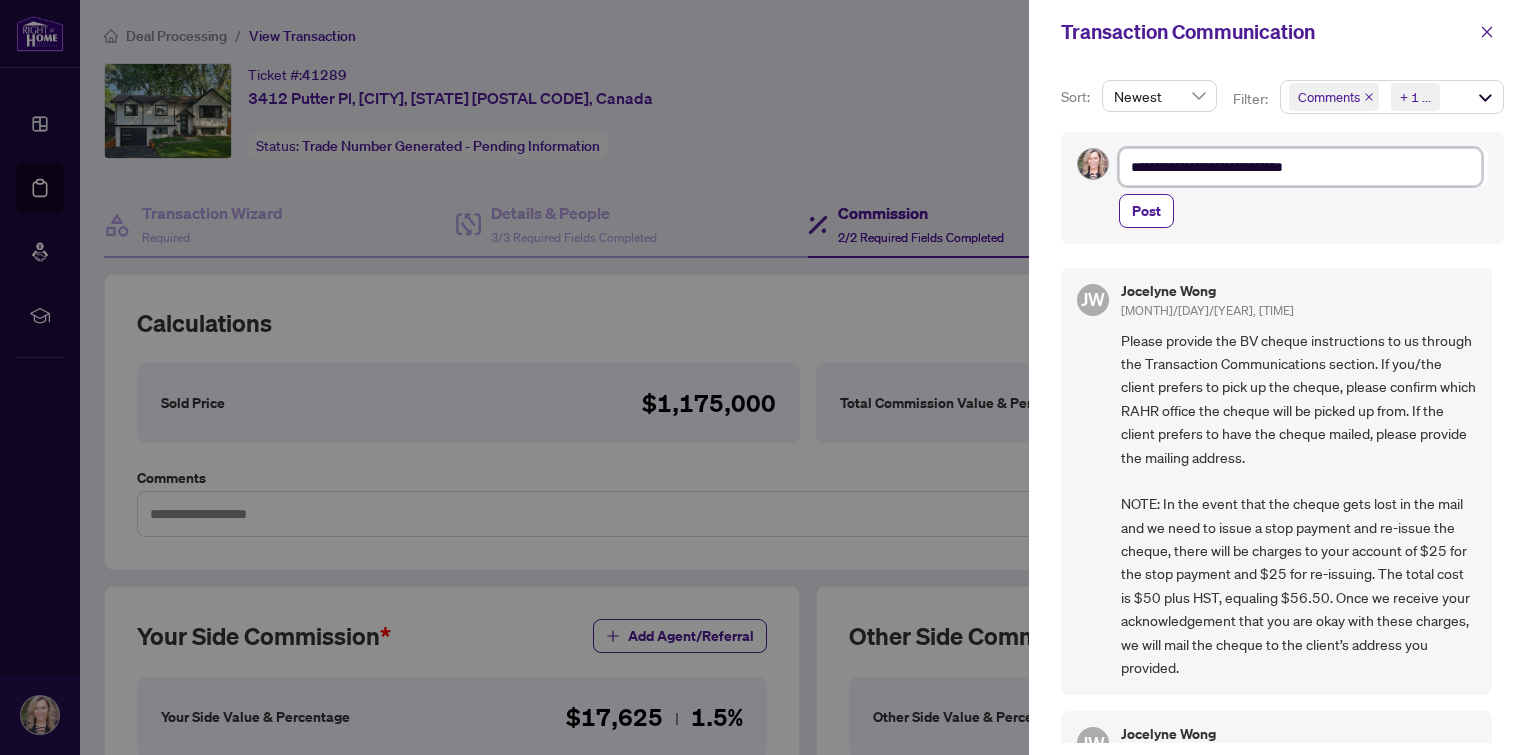 type on "**********" 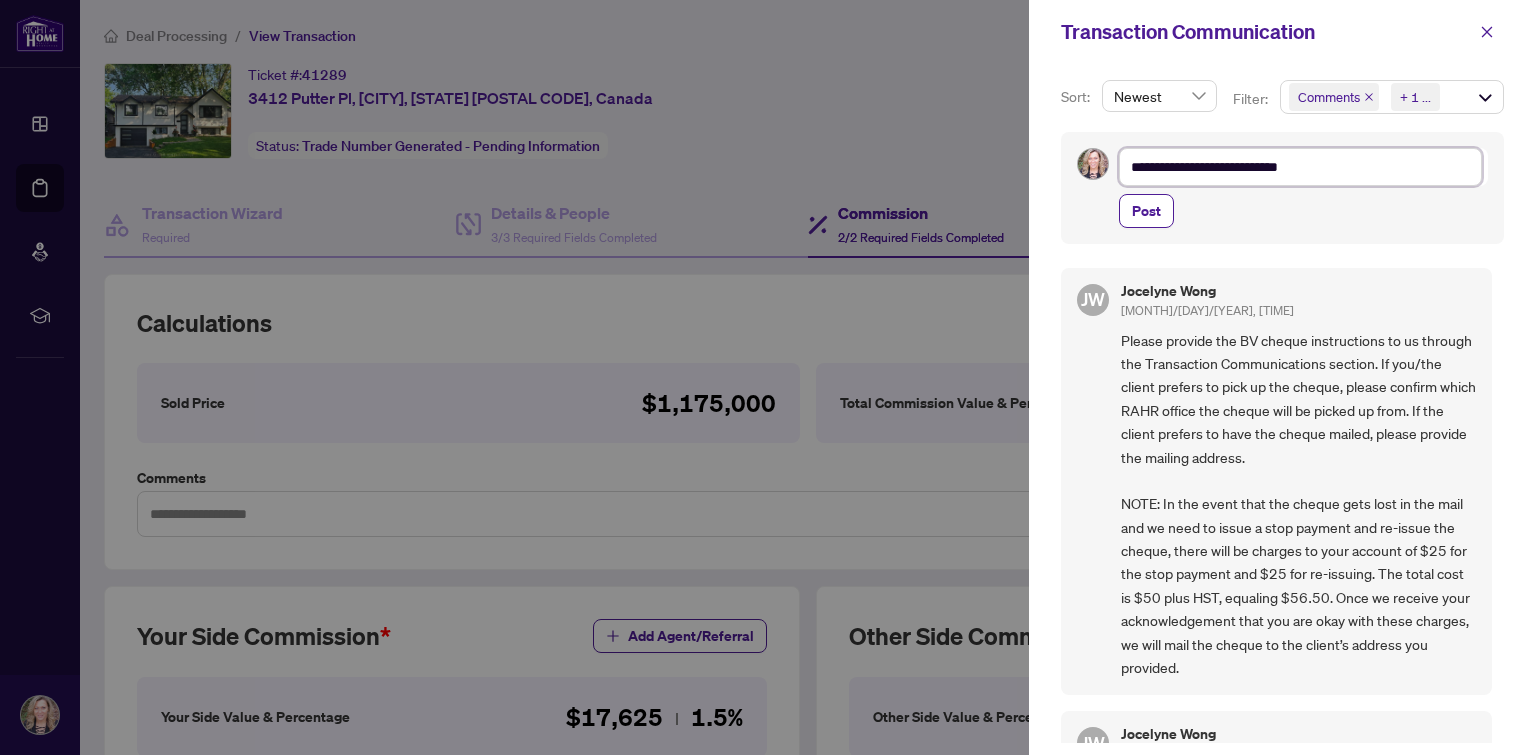 type on "**********" 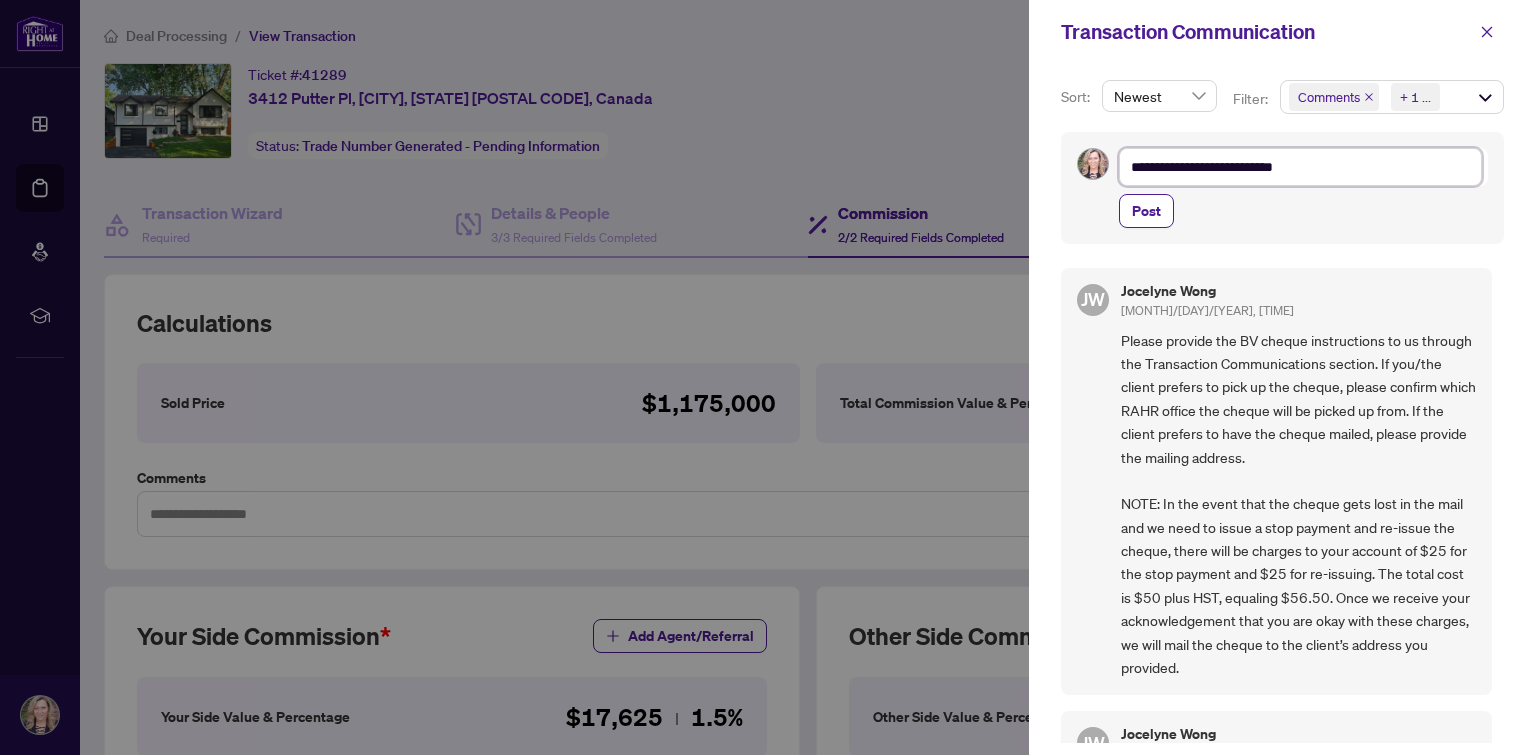 type on "**********" 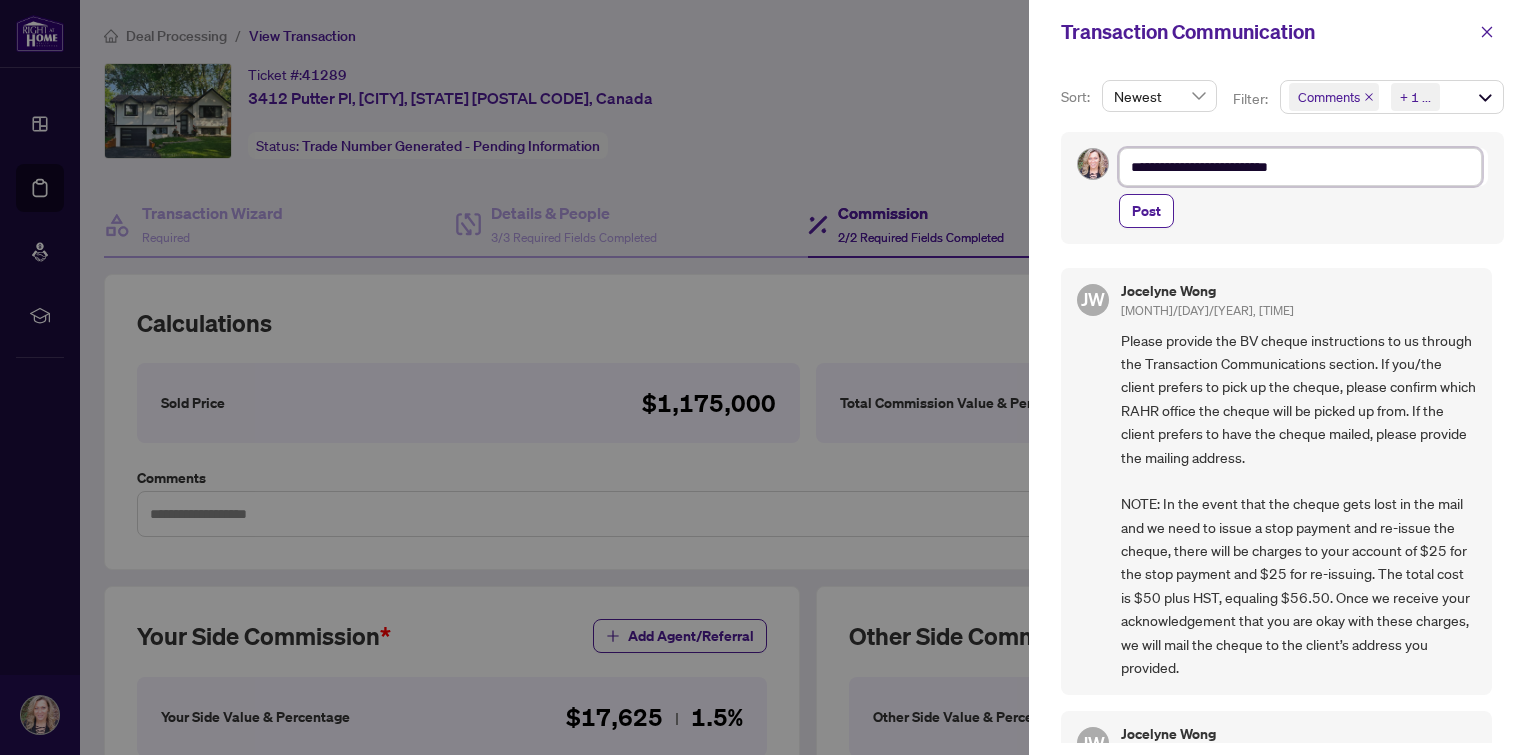 type on "**********" 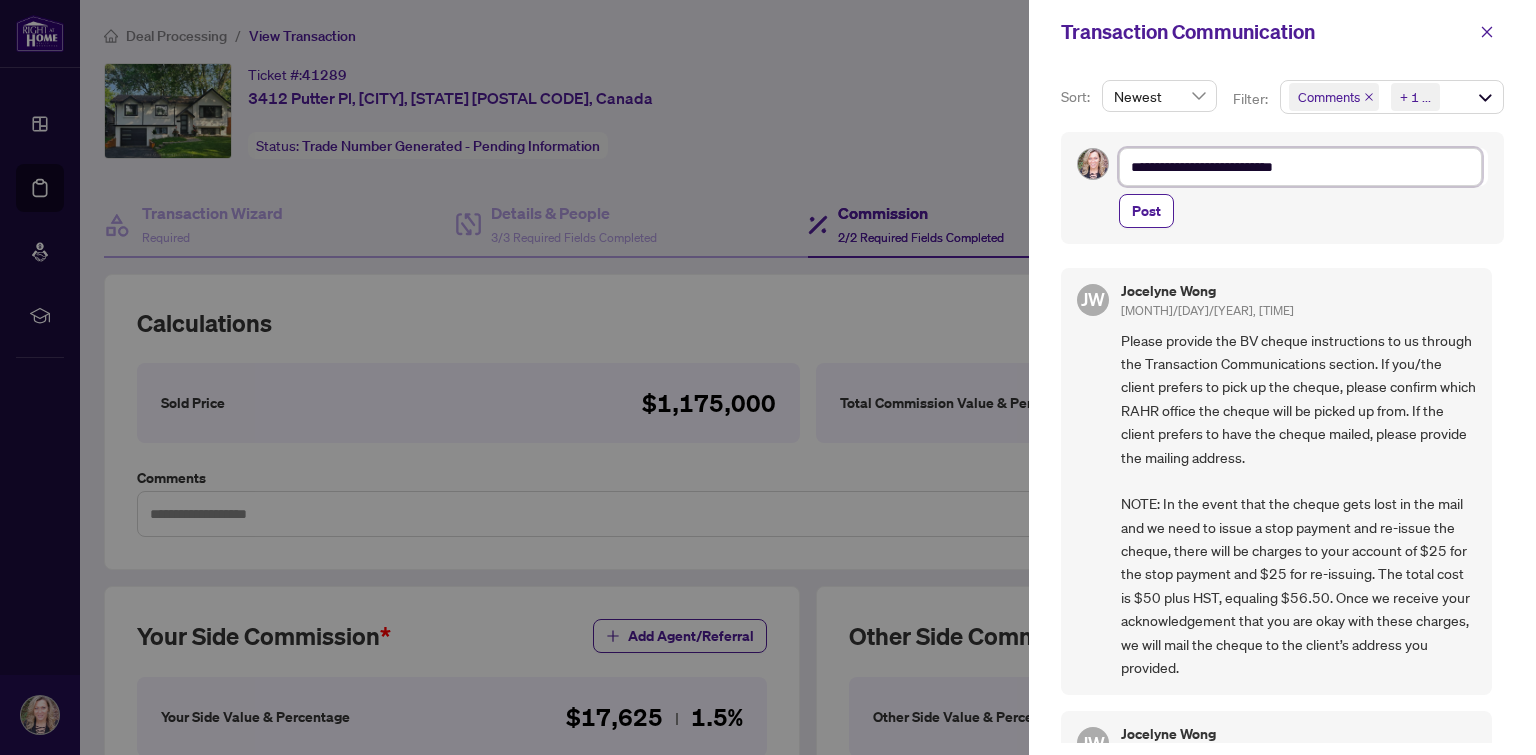 type on "**********" 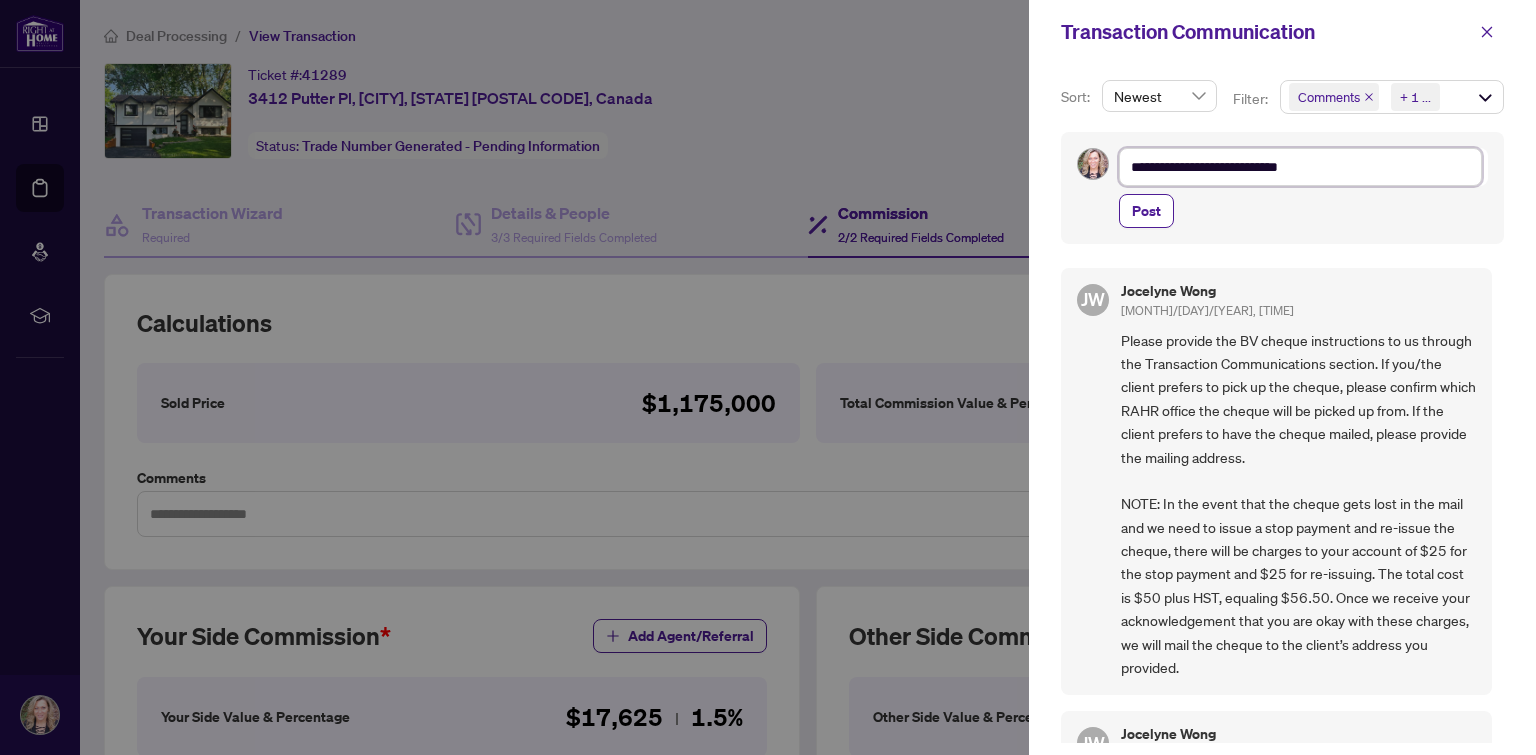 type on "**********" 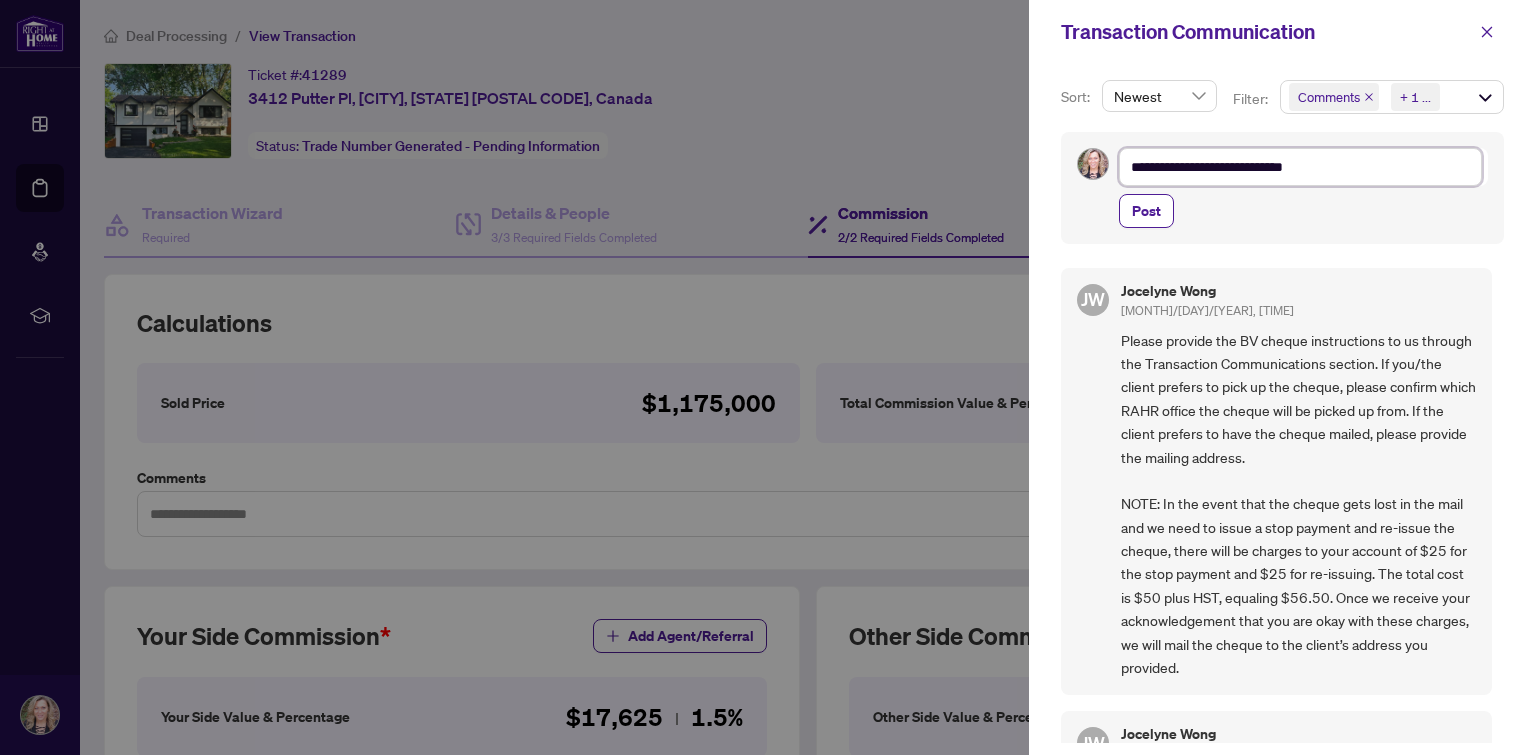 type on "**********" 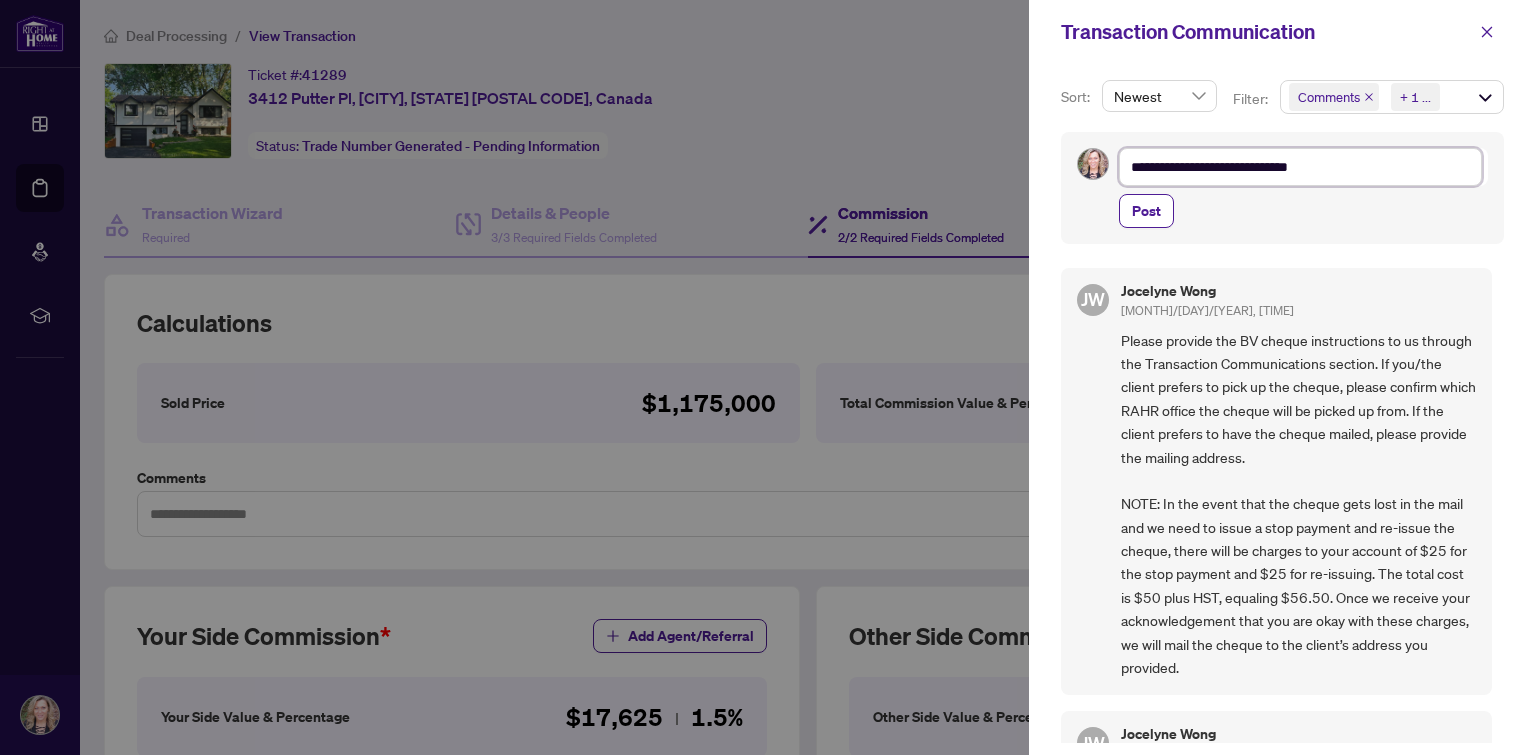 type on "**********" 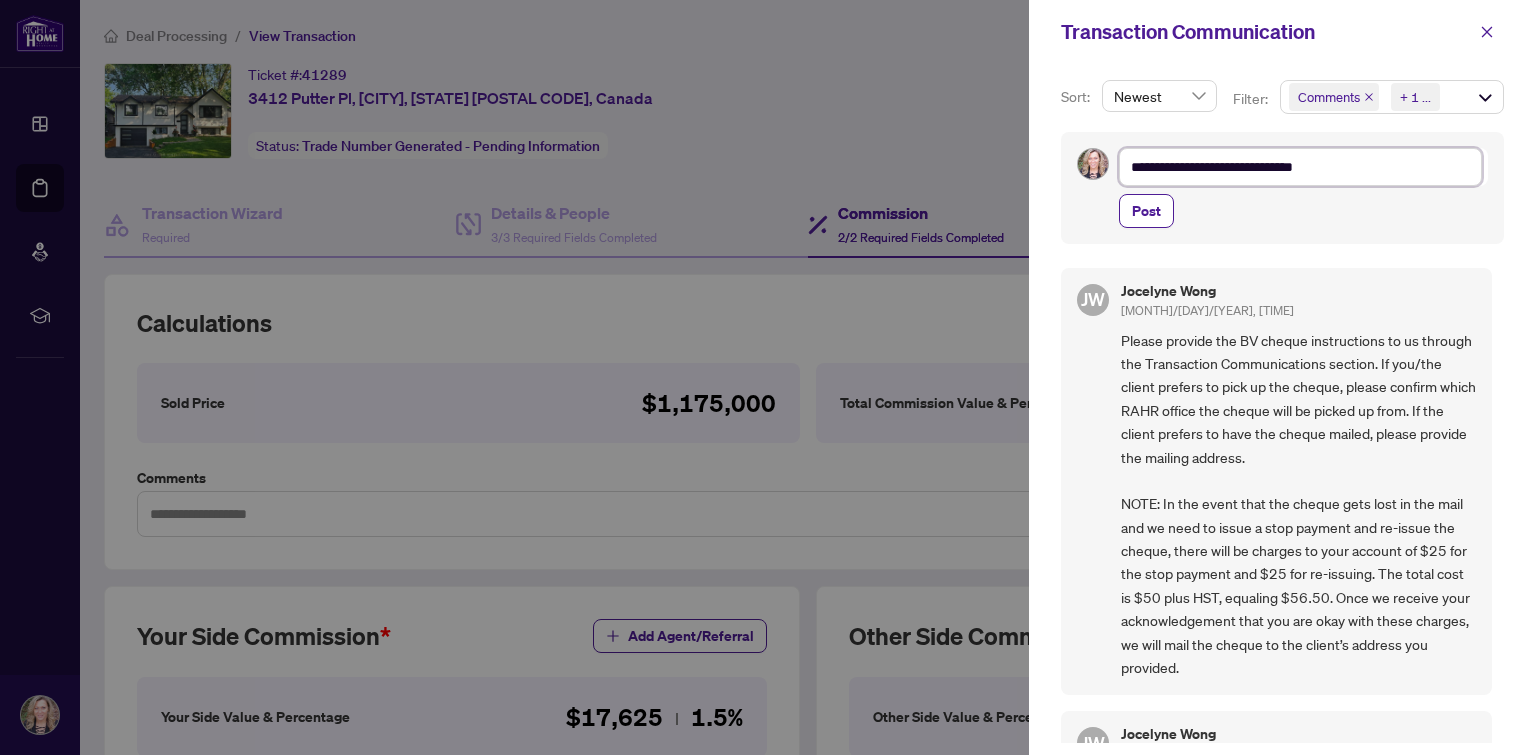 type on "**********" 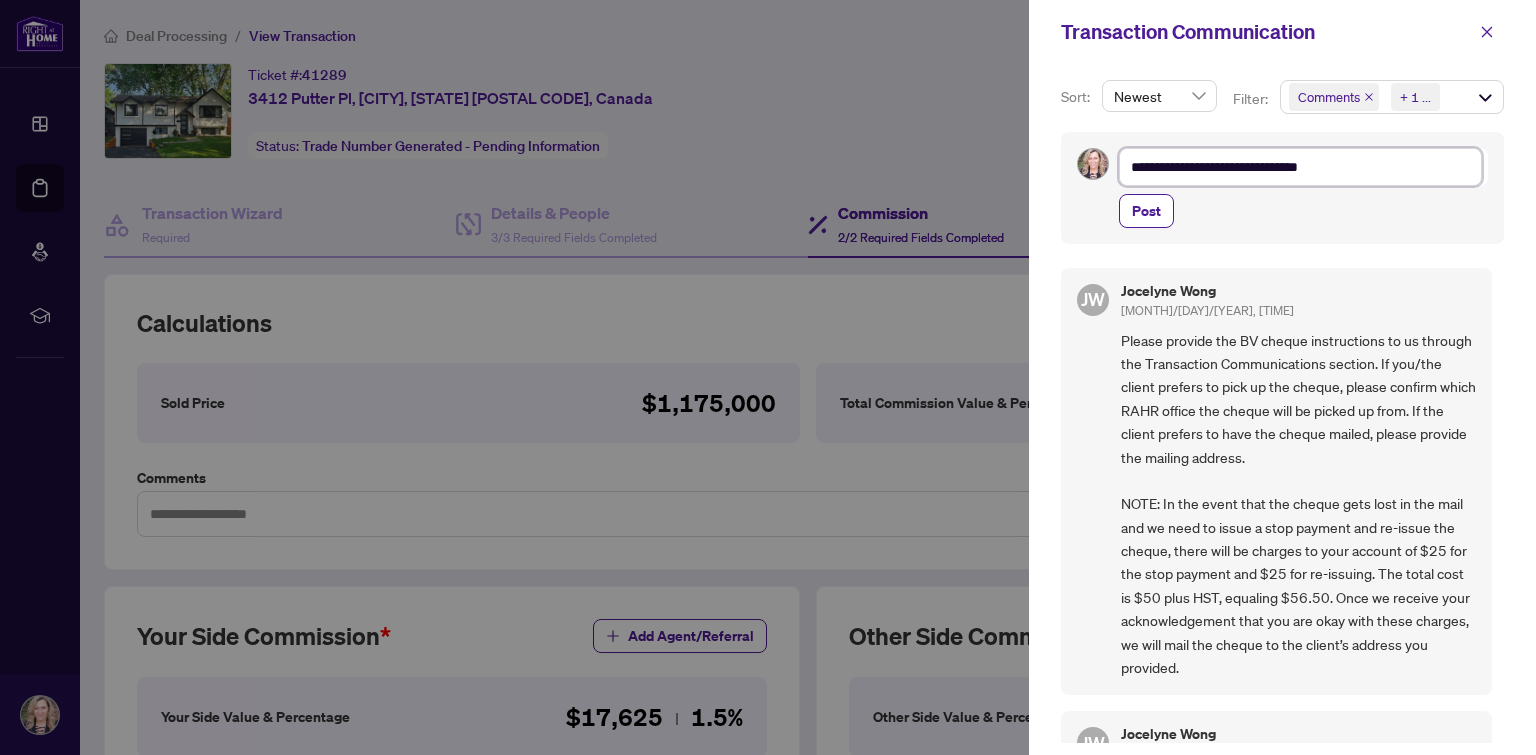 type on "**********" 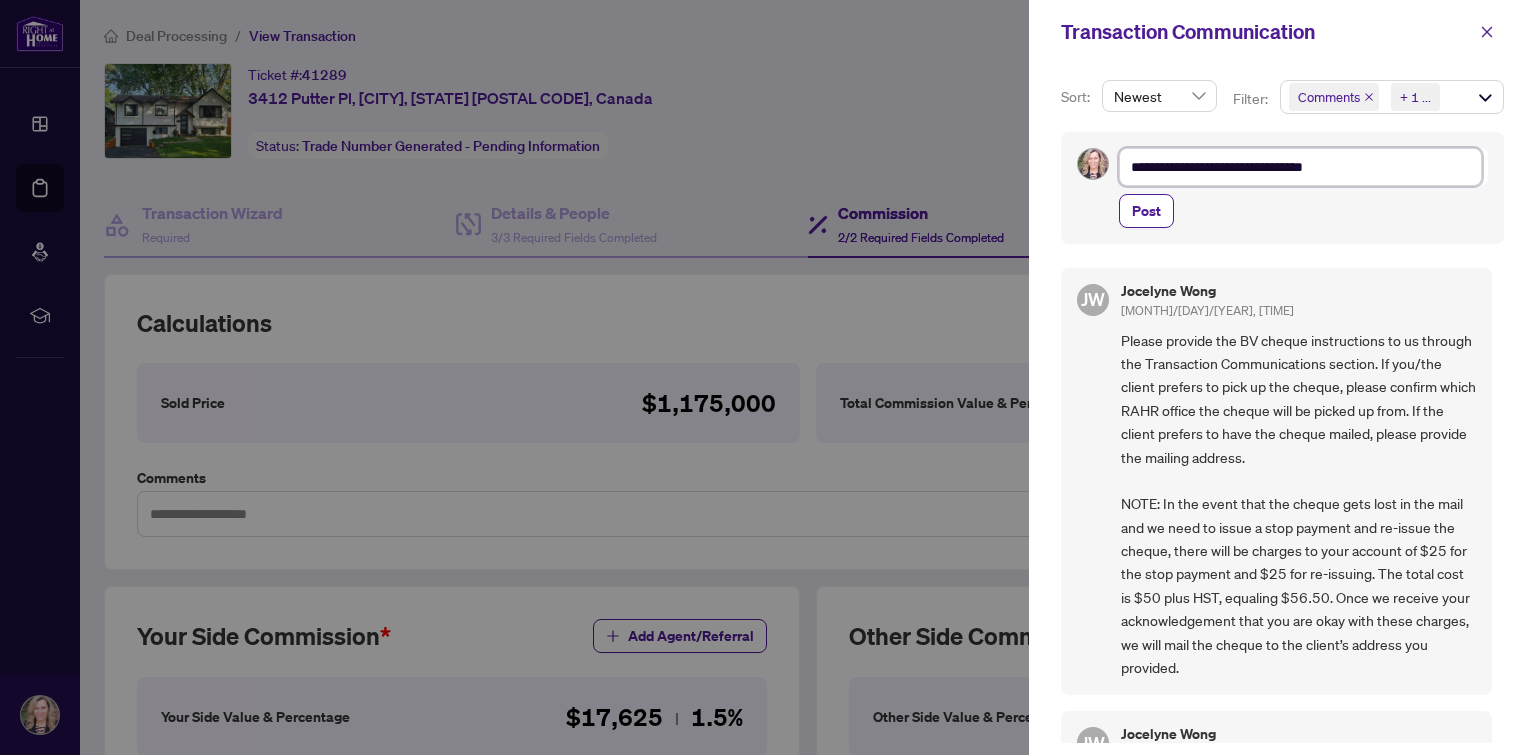 type on "**********" 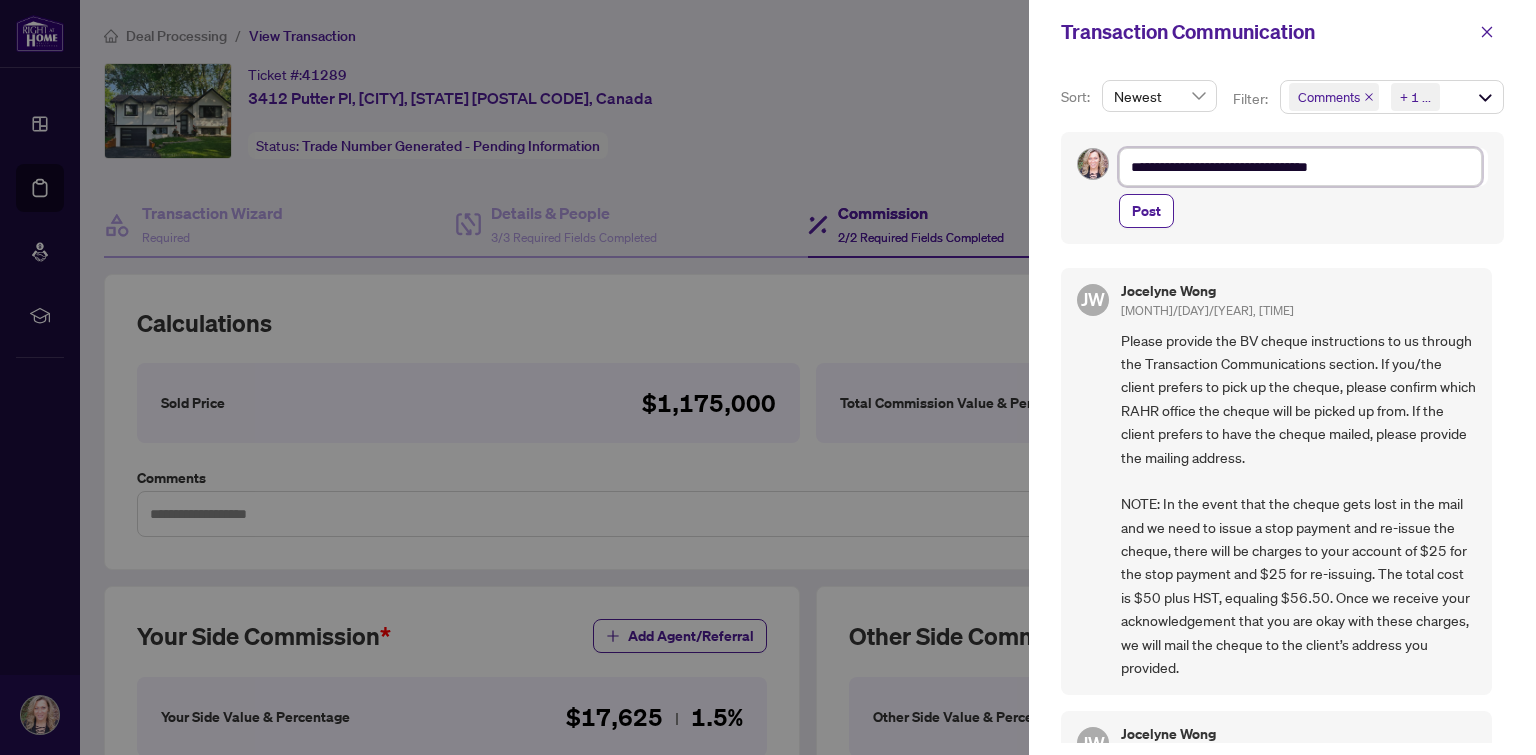 type on "**********" 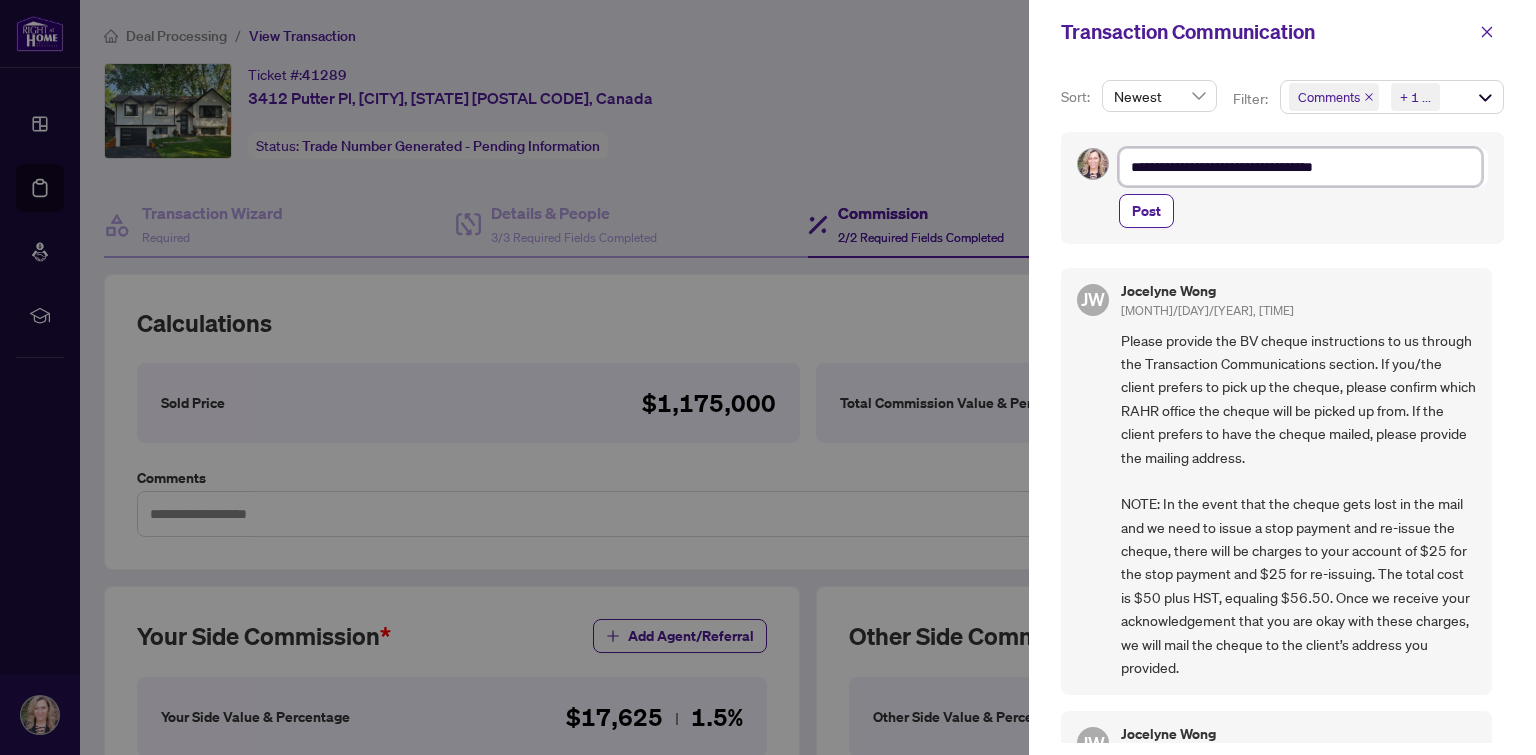 type on "**********" 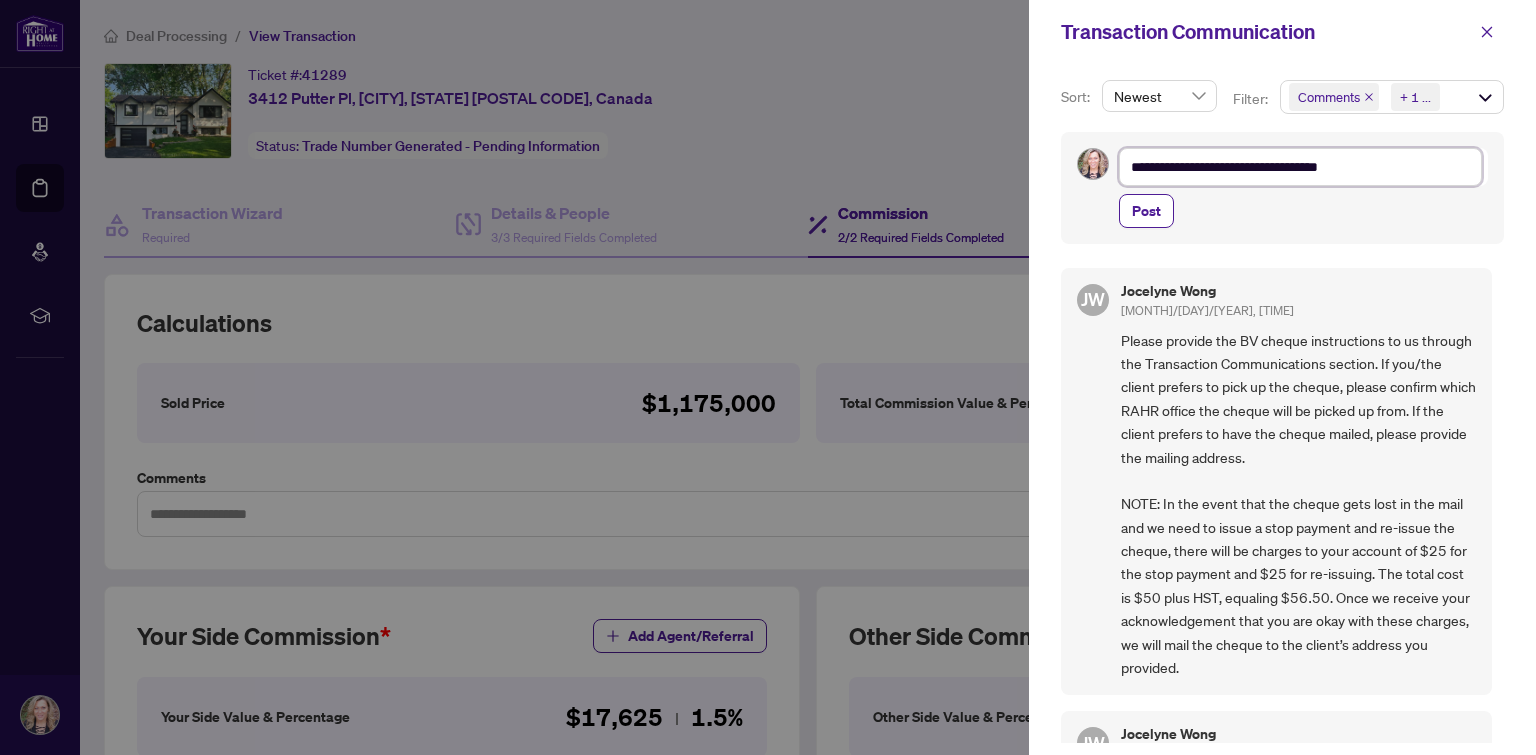 type on "**********" 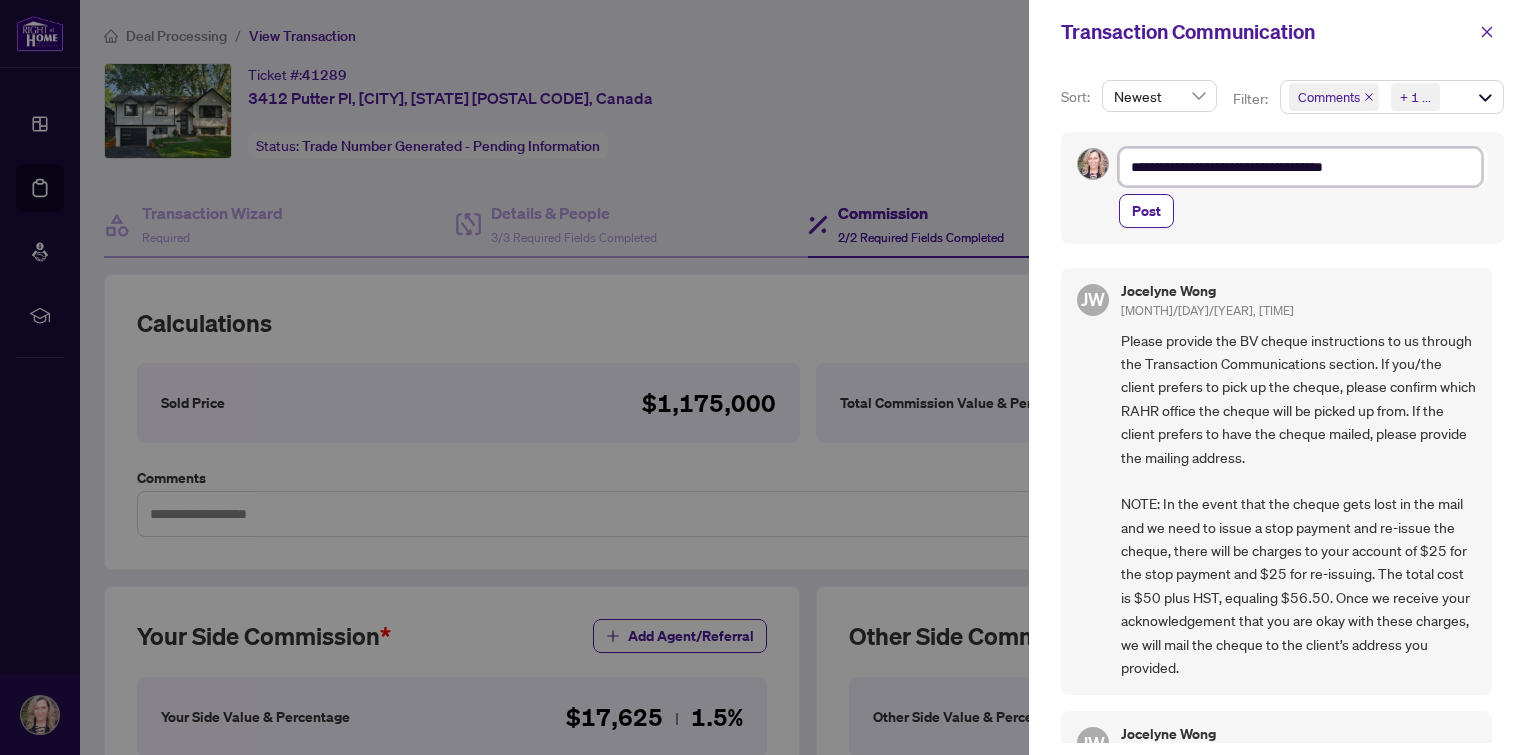 type on "**********" 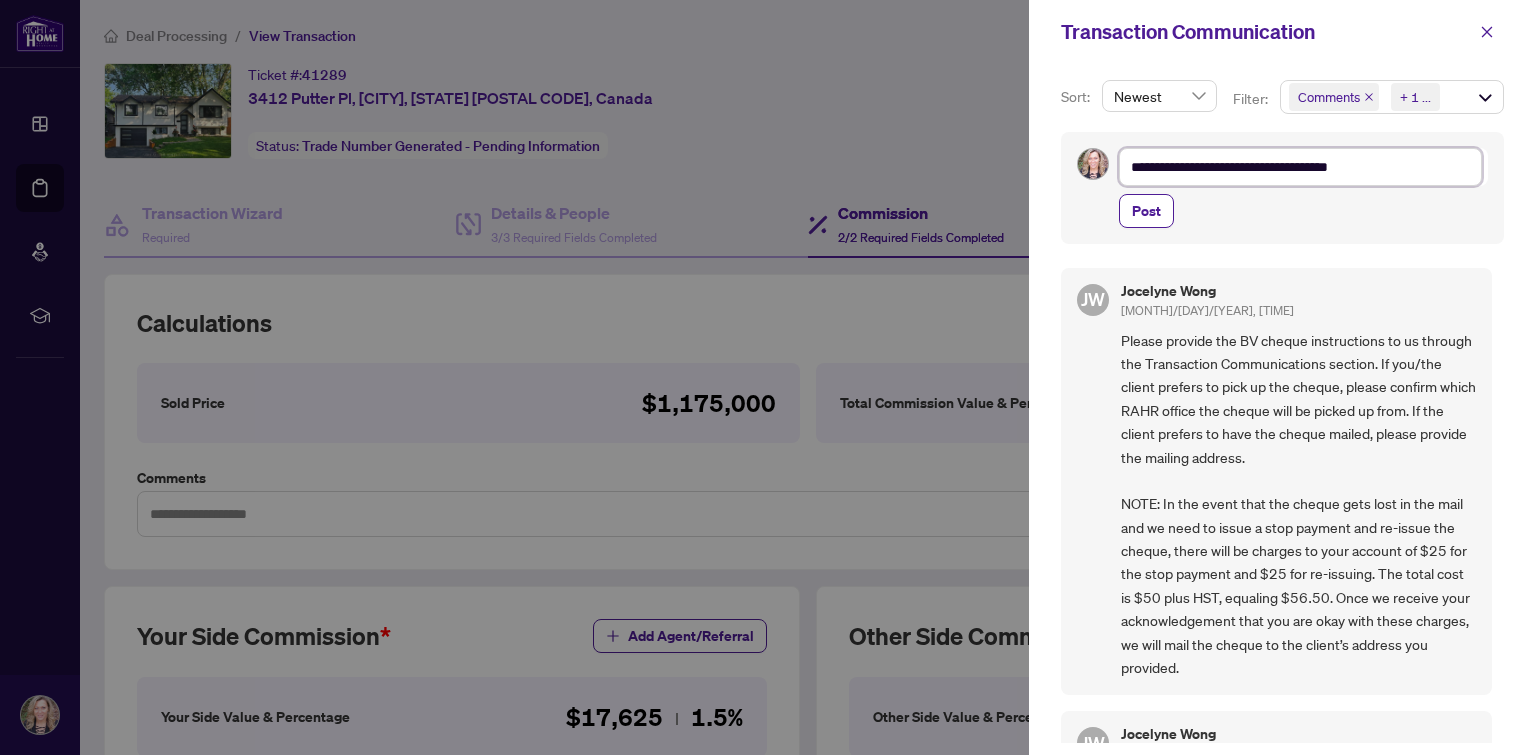 type on "**********" 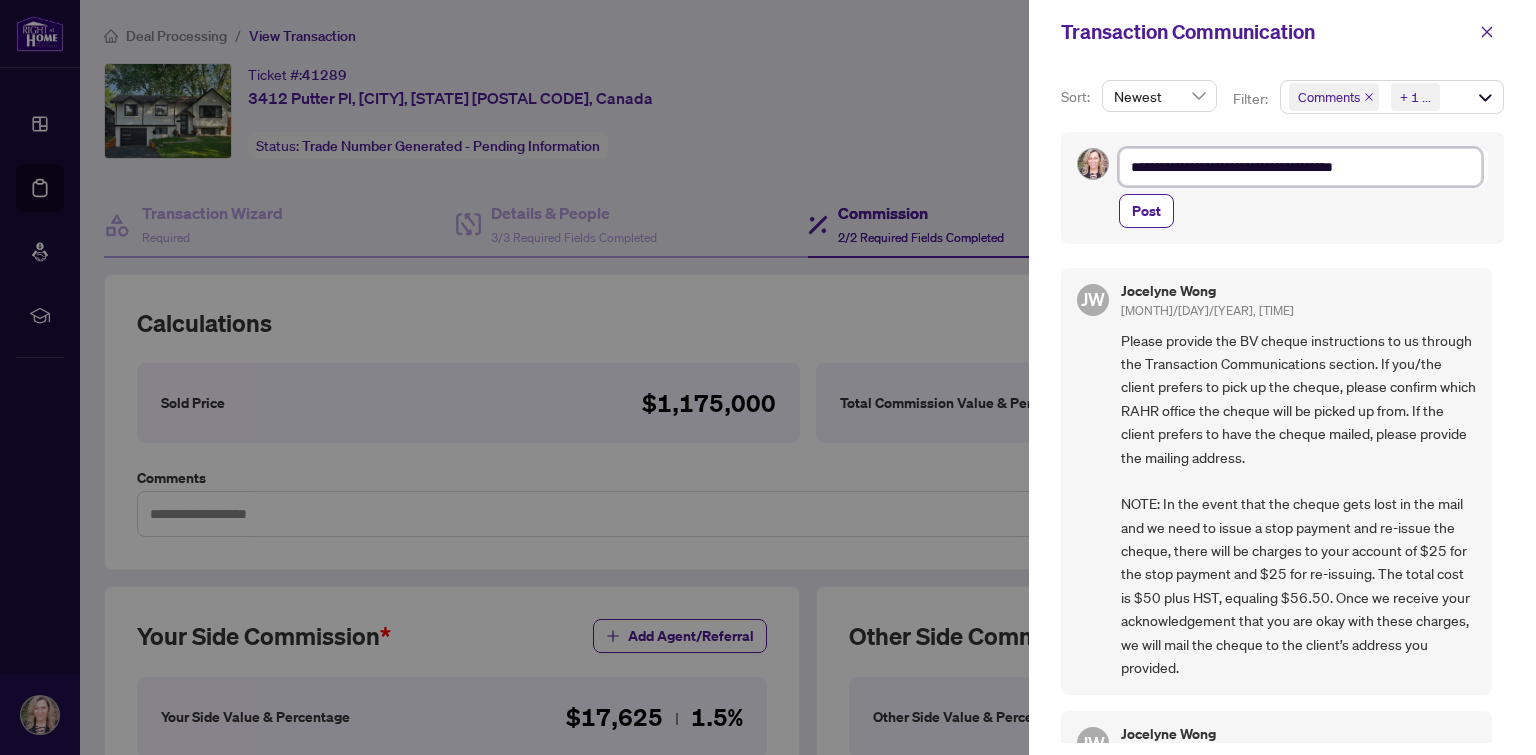 type on "**********" 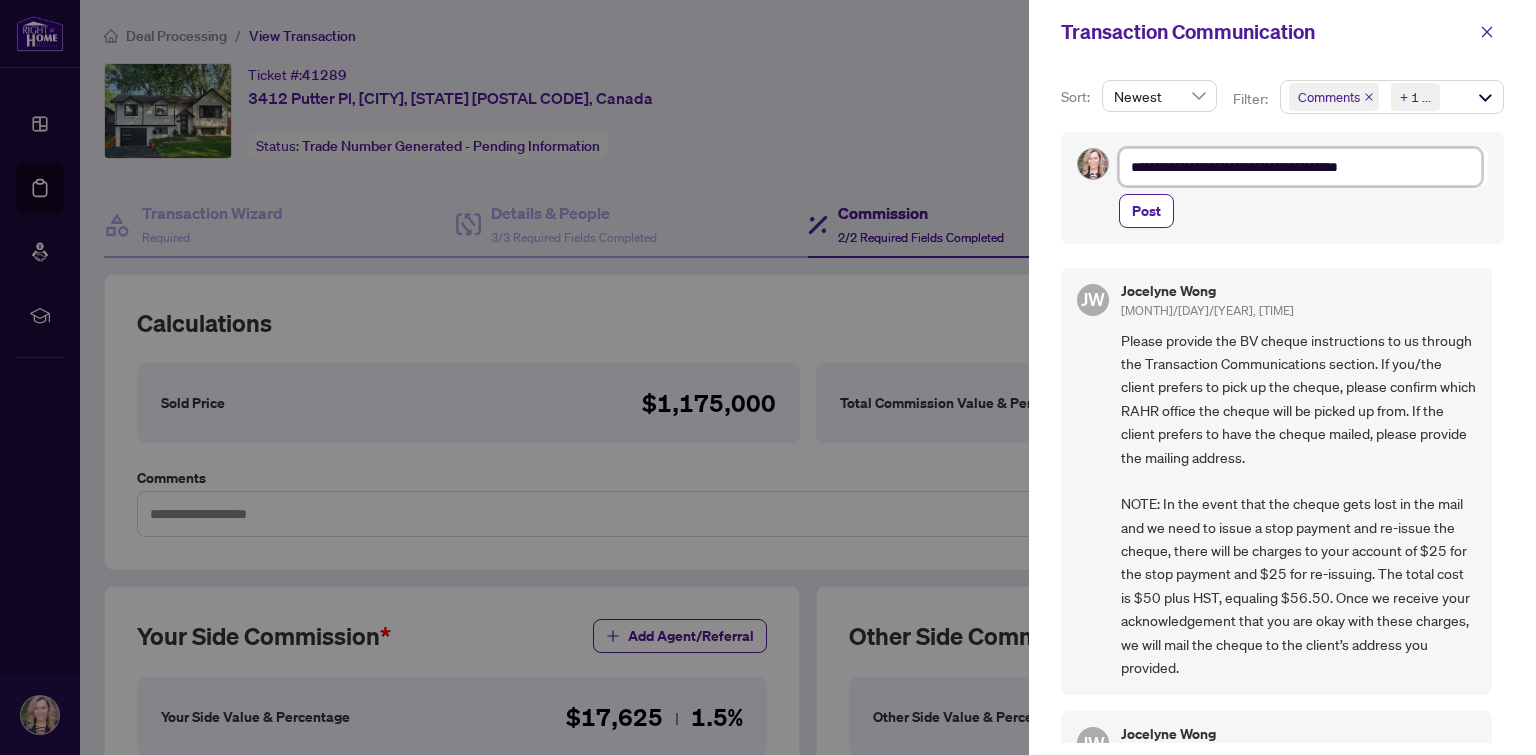 type on "**********" 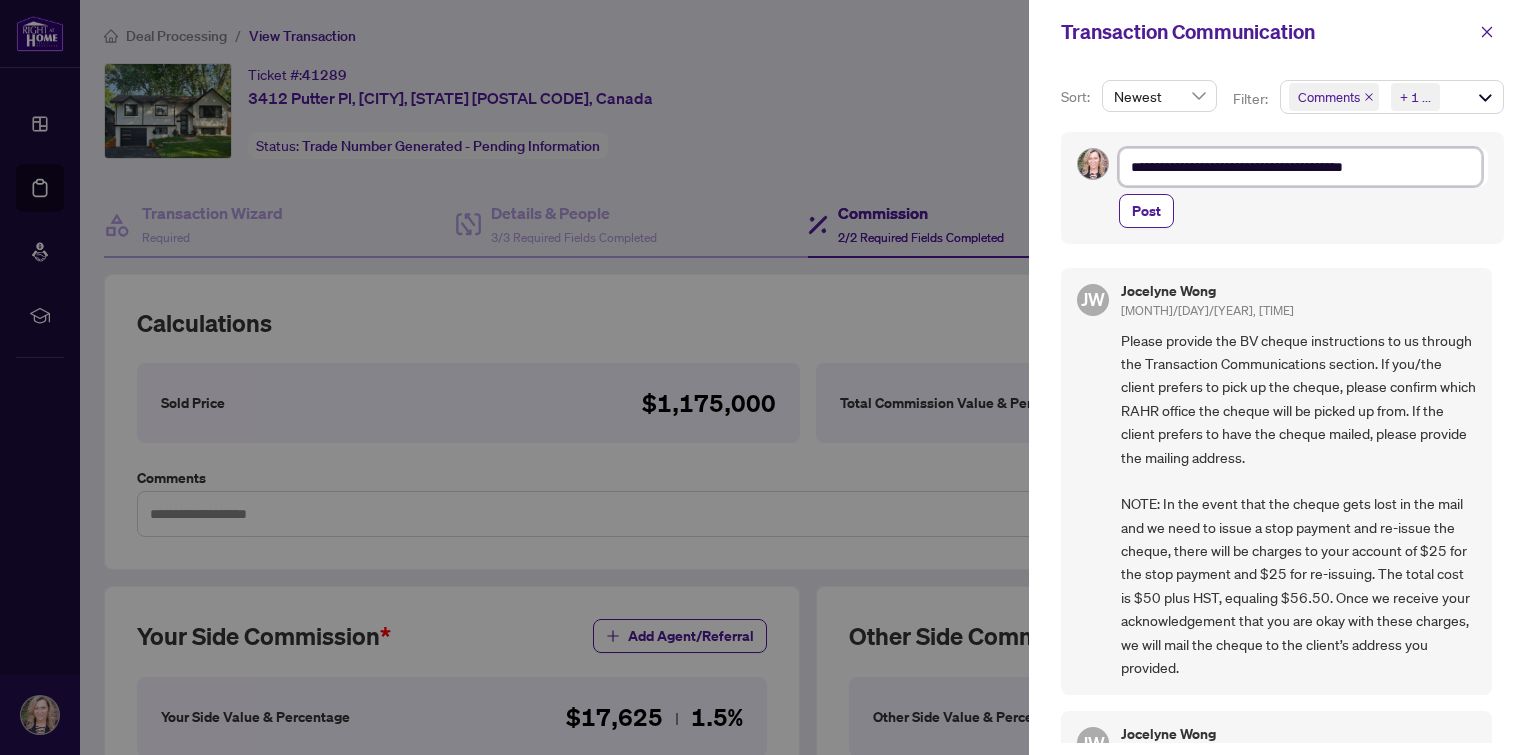 type on "**********" 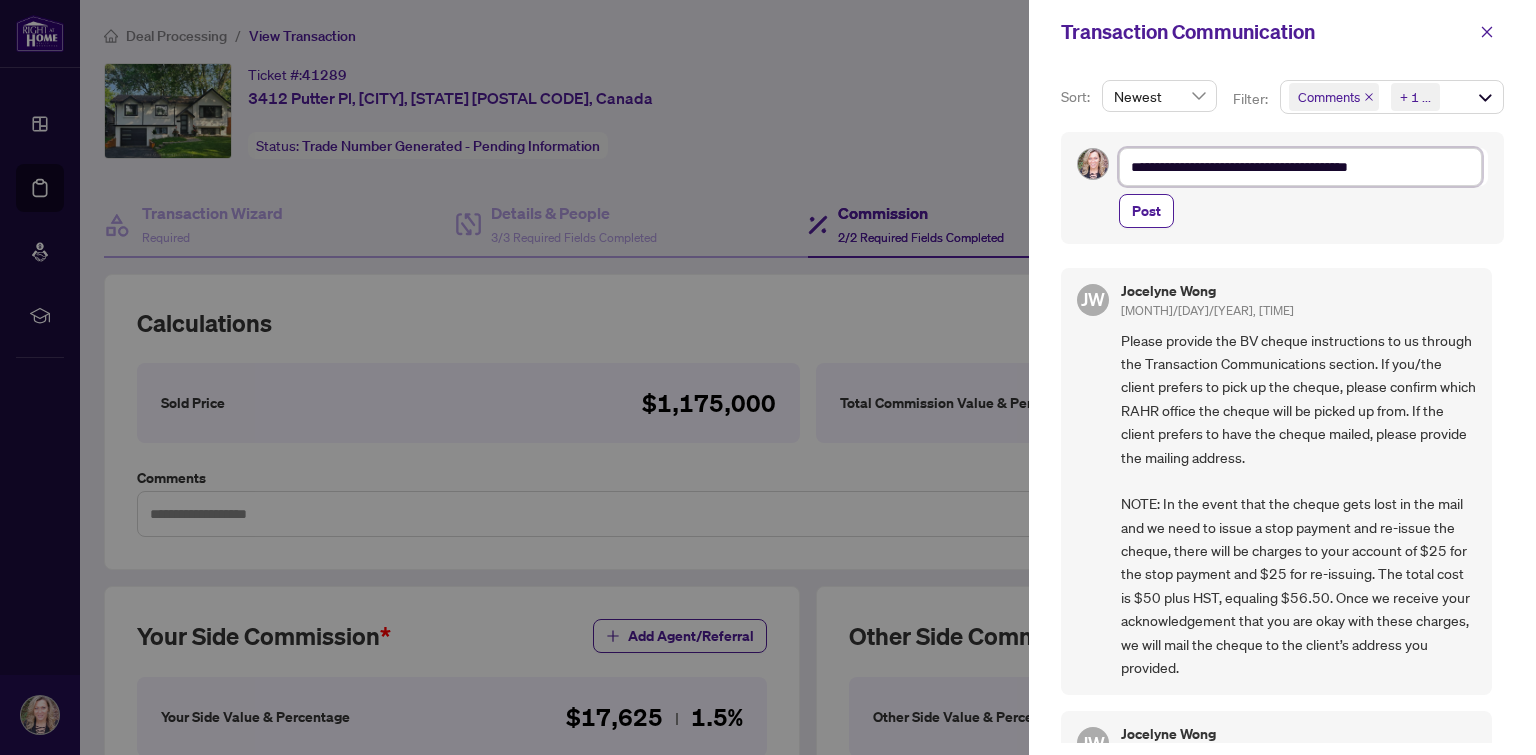 type on "**********" 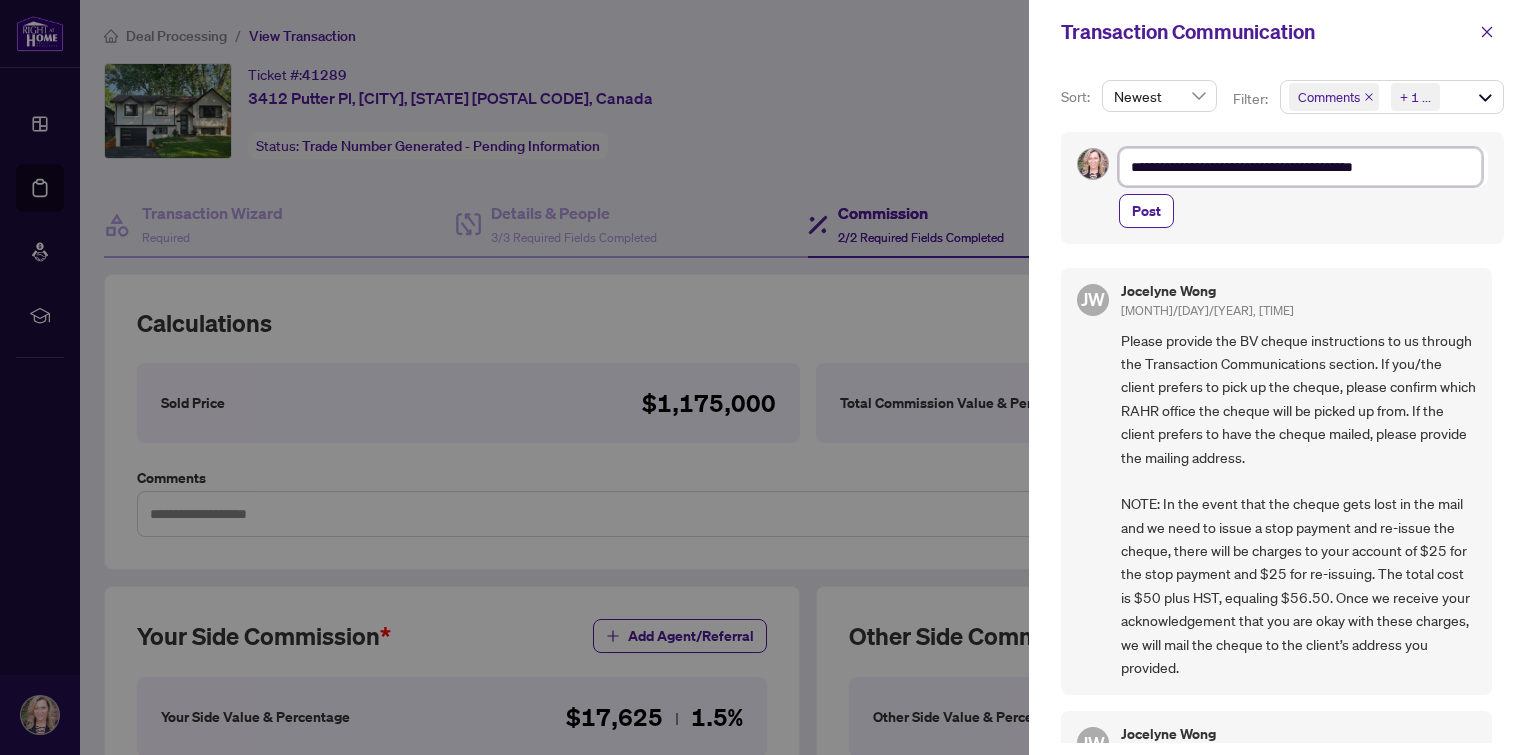 type on "**********" 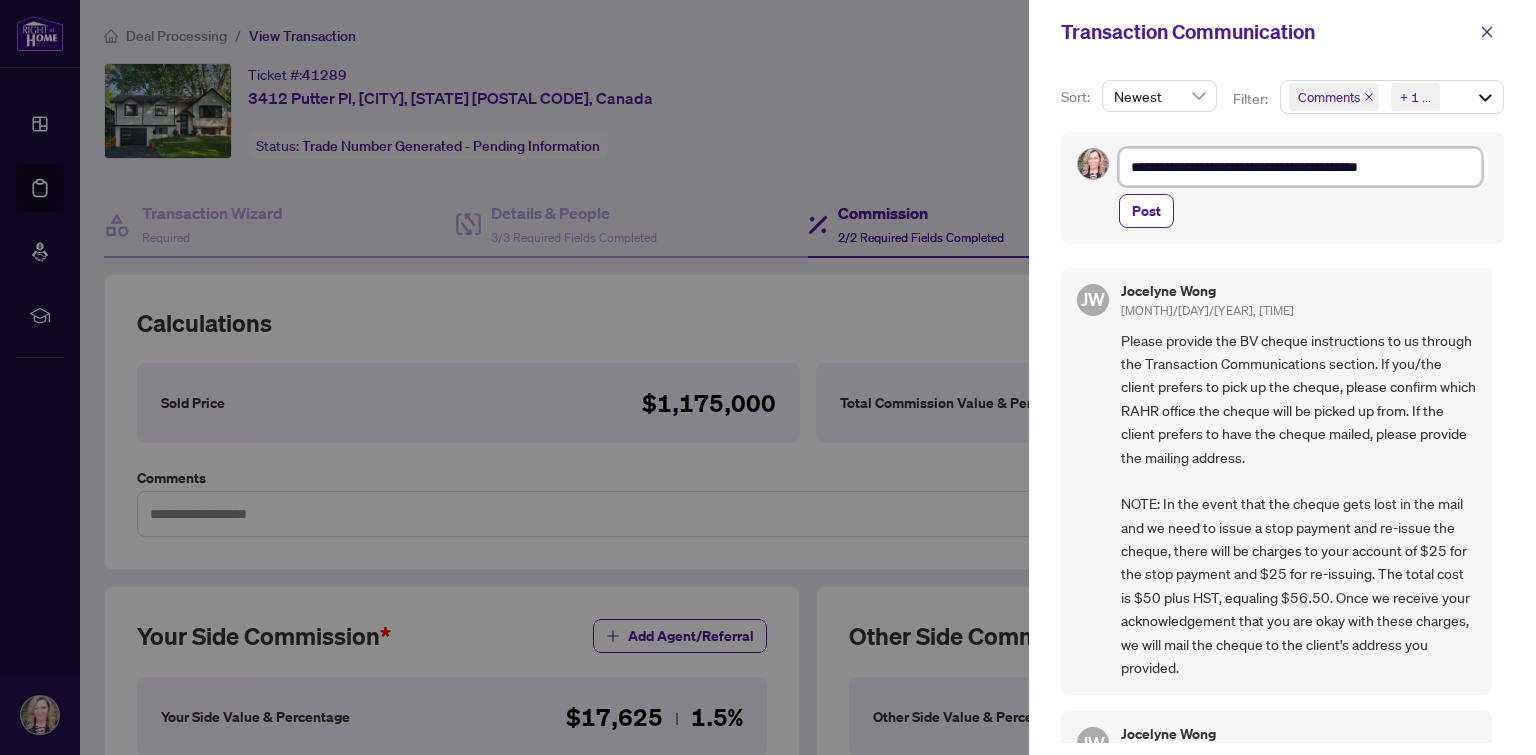 type on "**********" 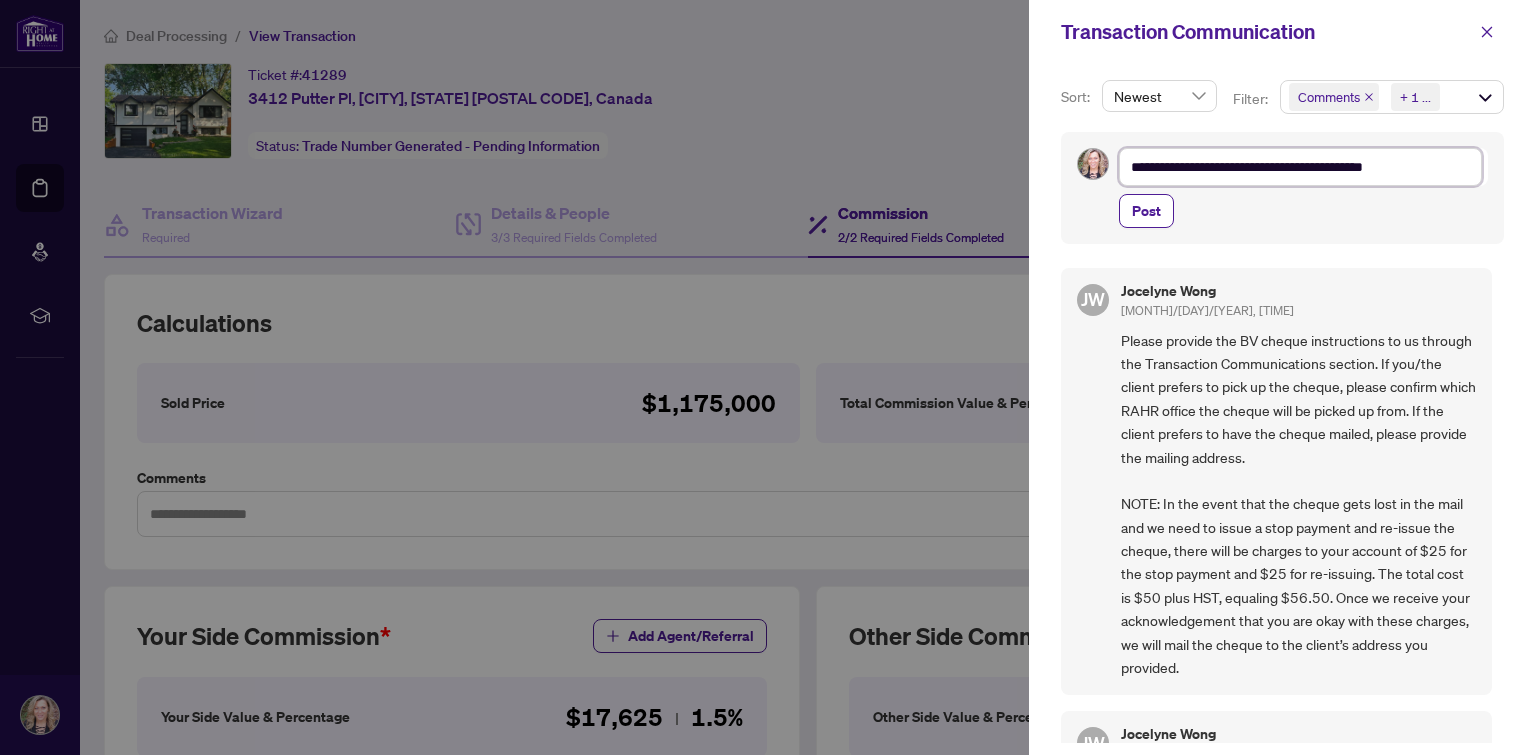 type on "**********" 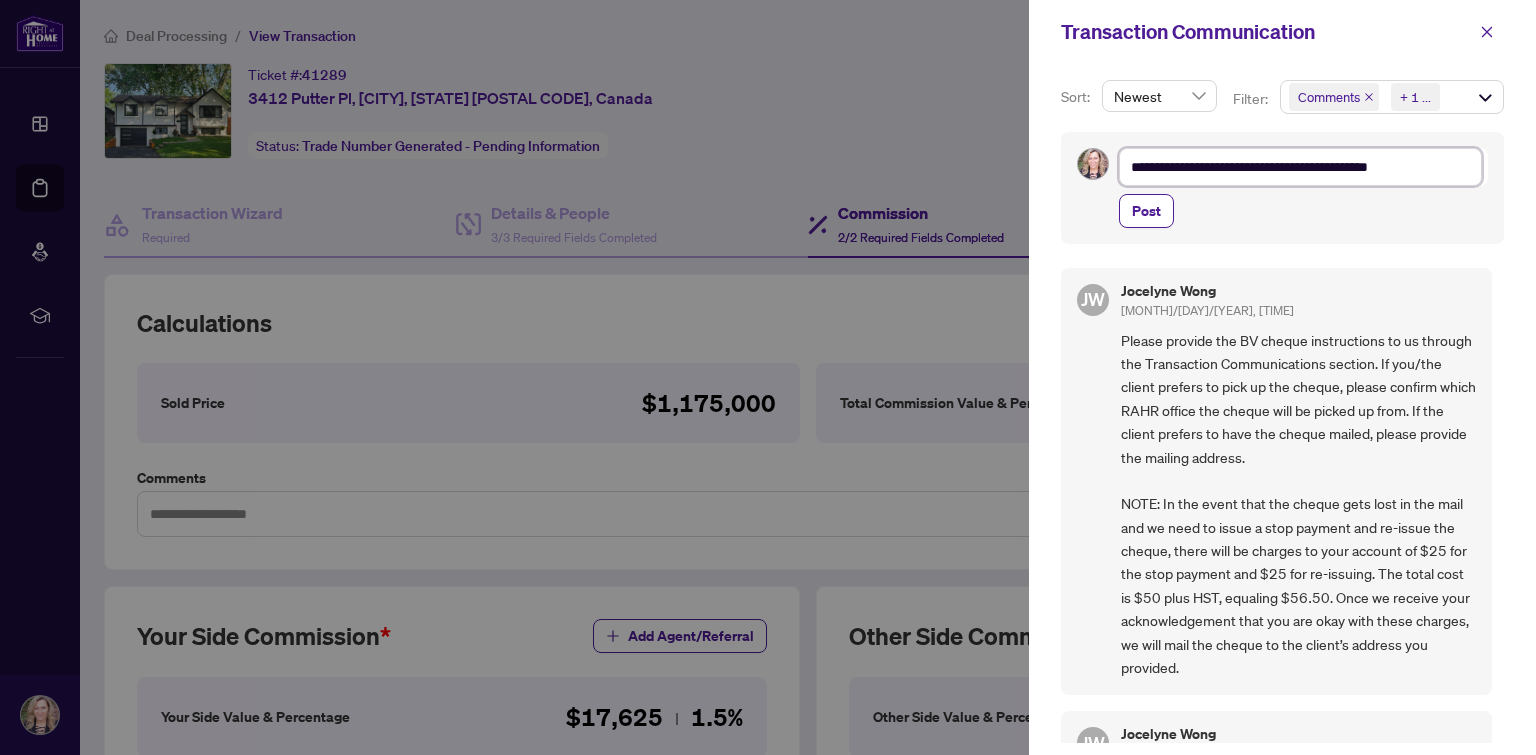 type on "**********" 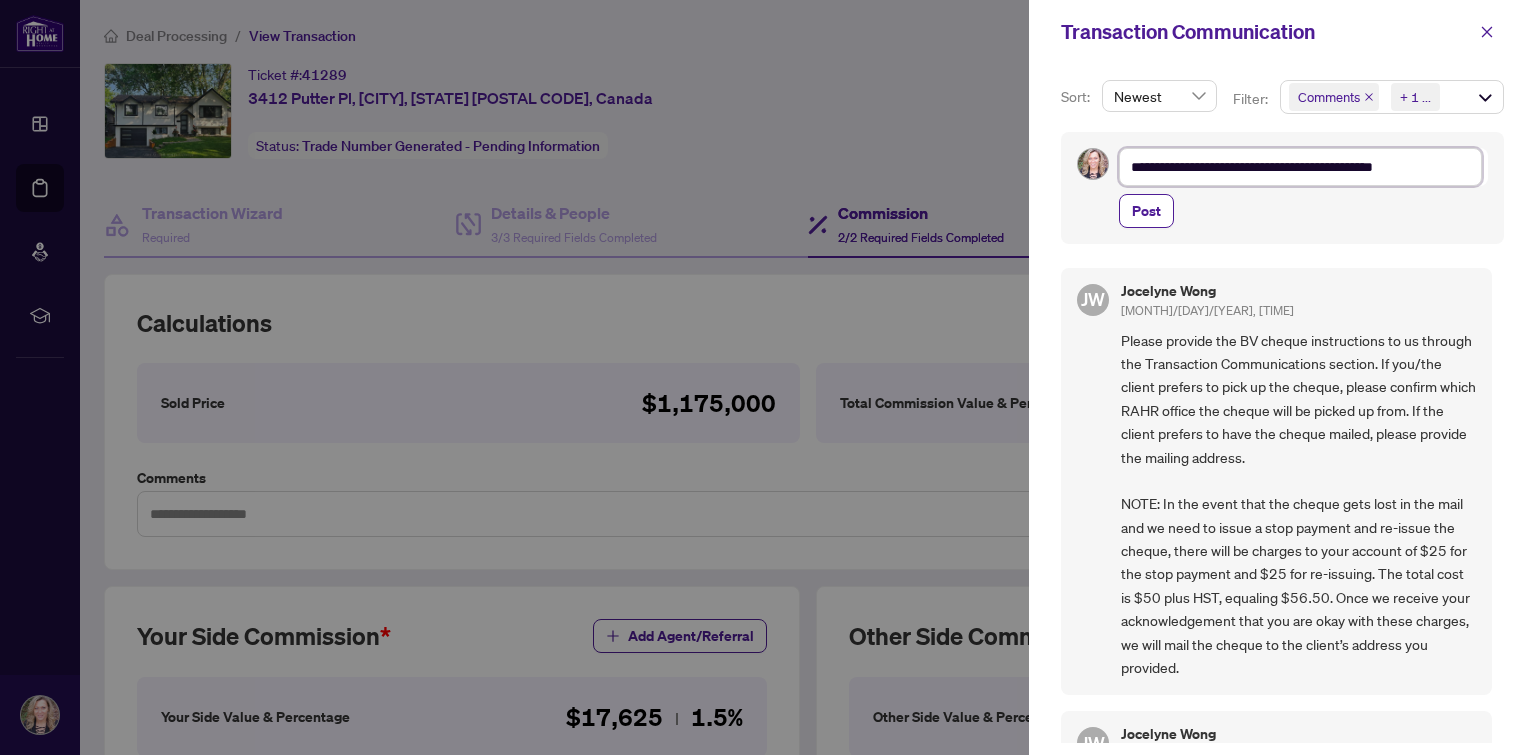 type on "**********" 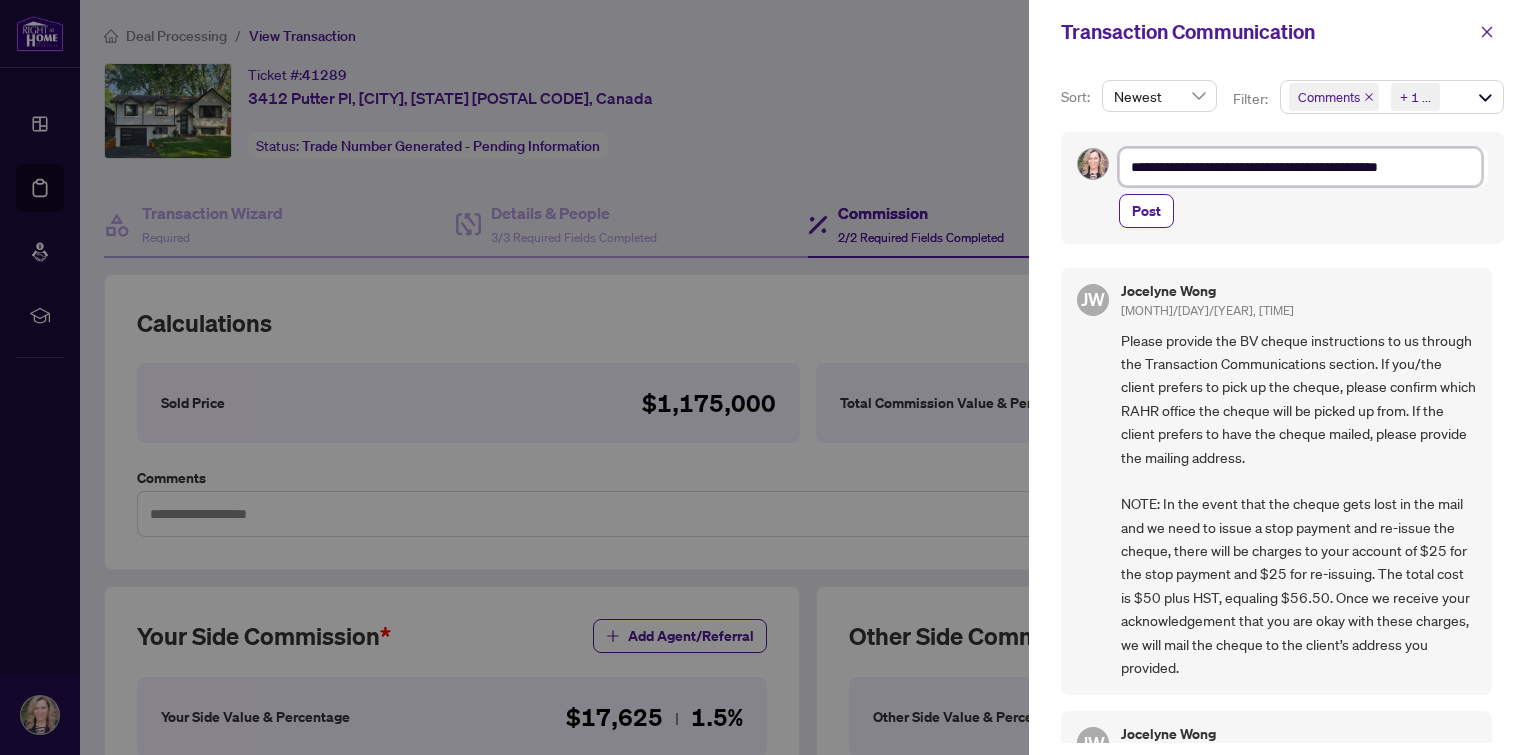type on "**********" 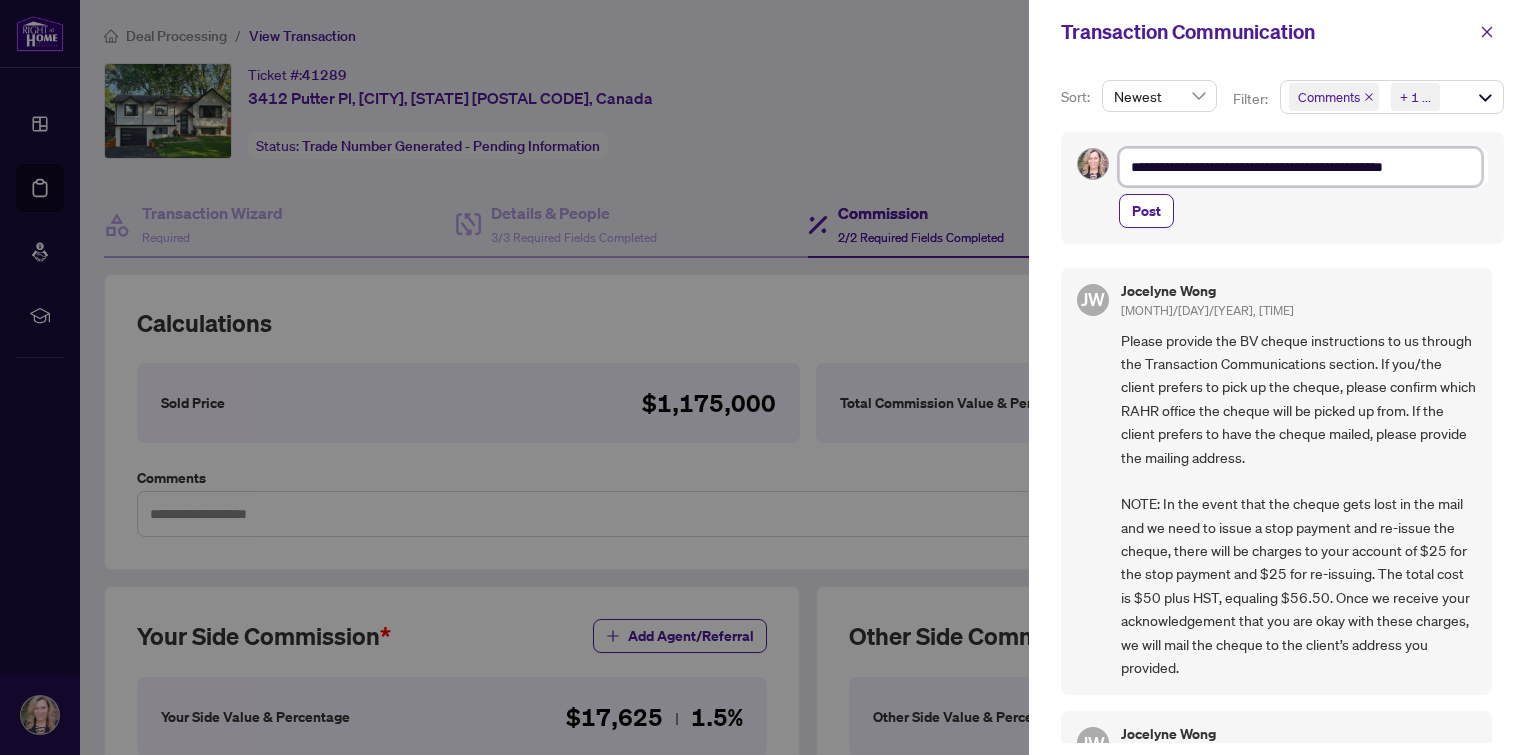 type on "**********" 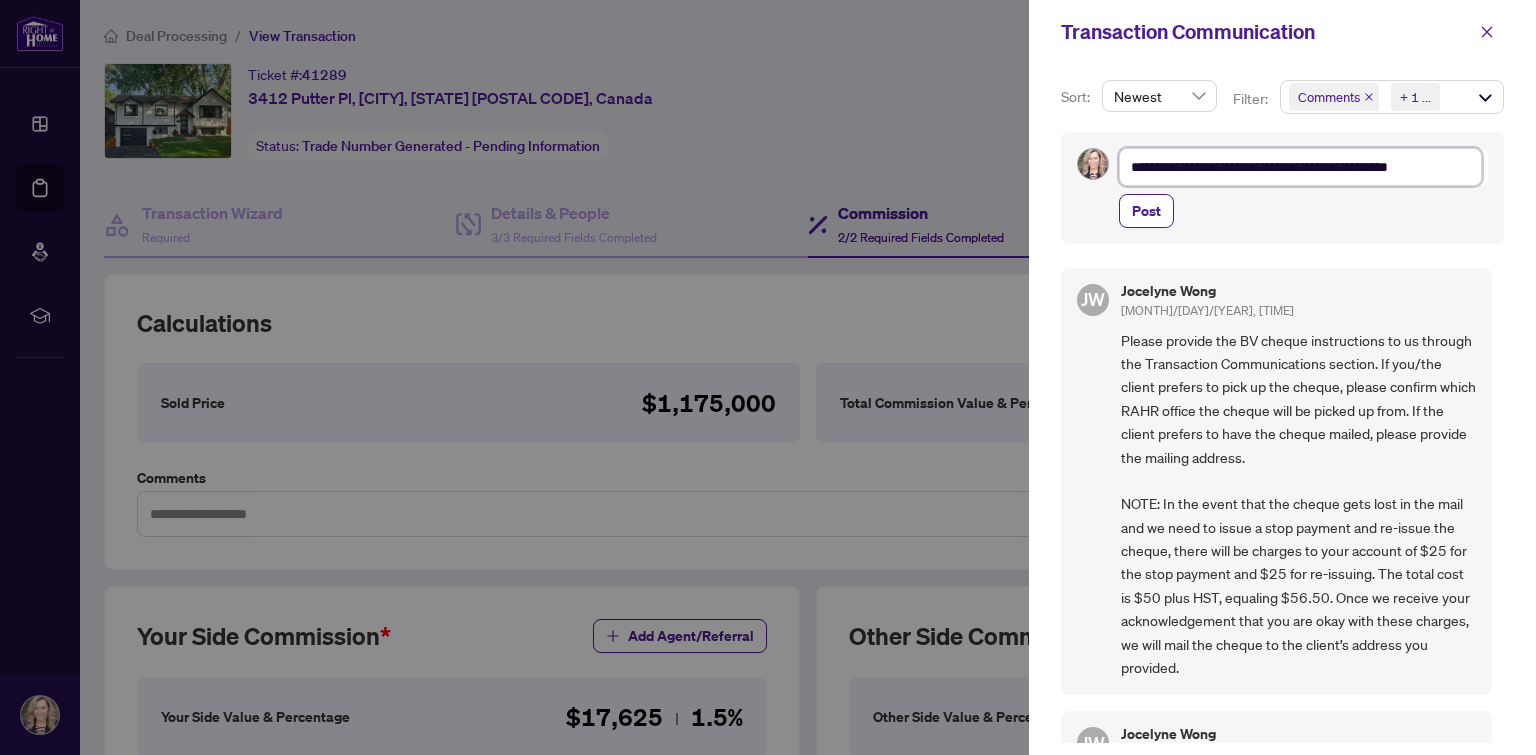 type on "**********" 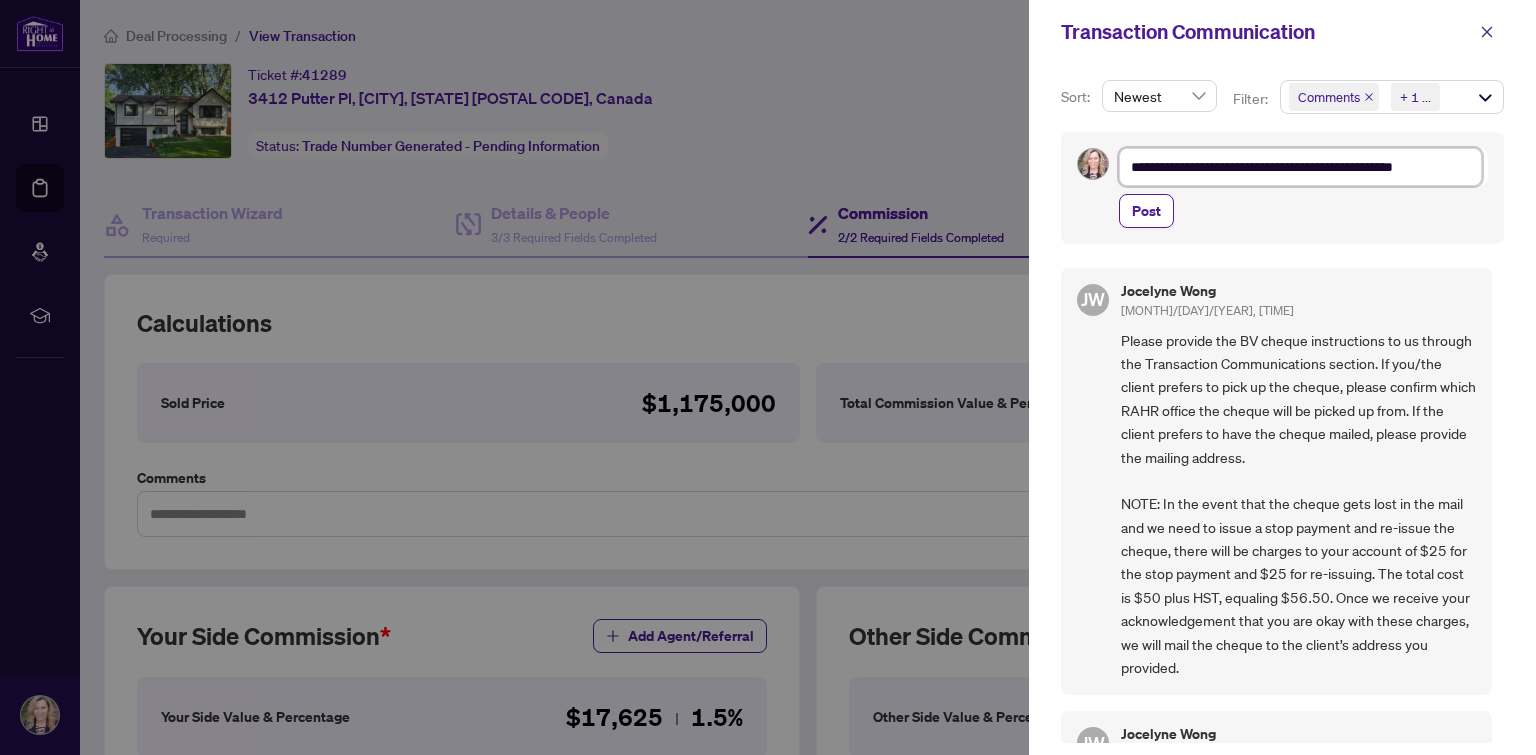 type on "**********" 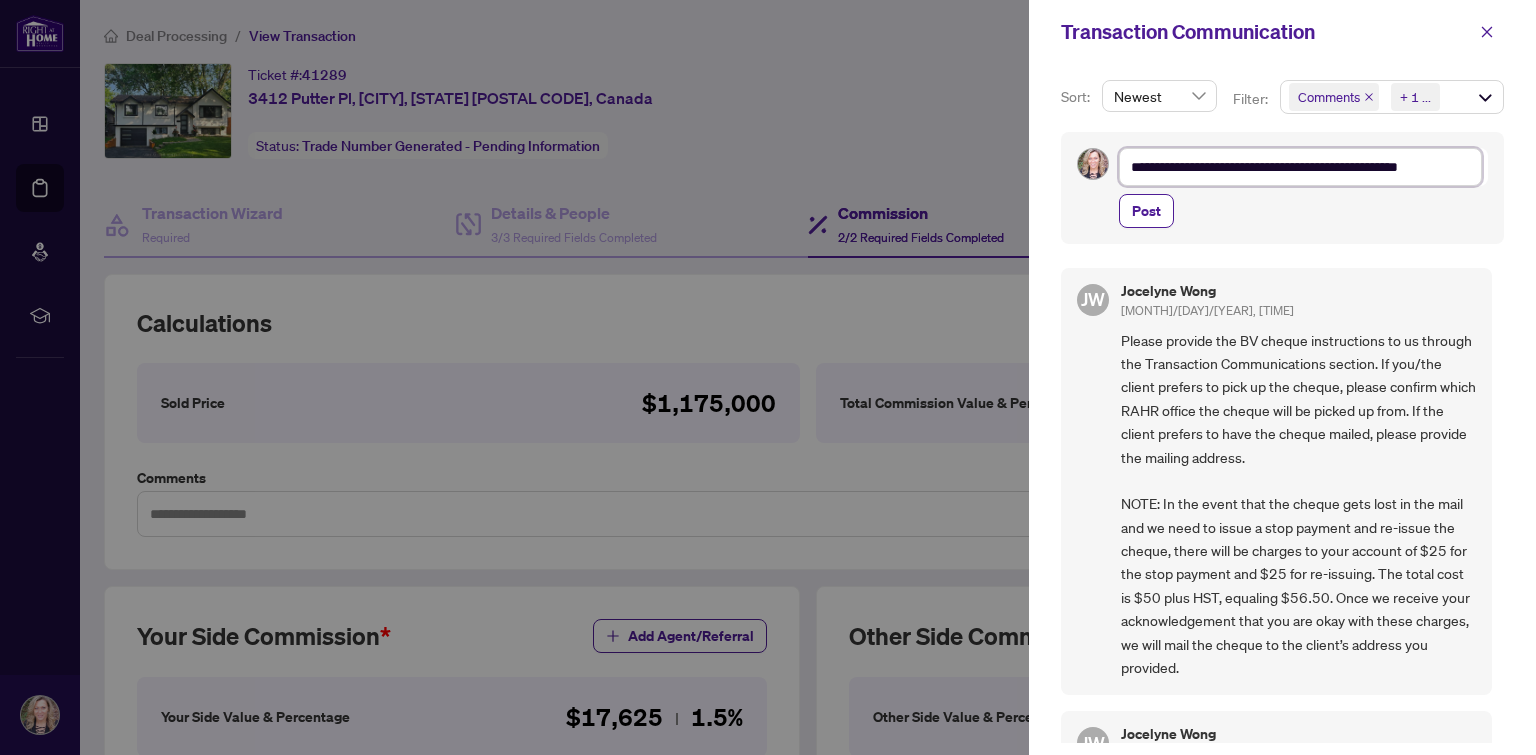 type on "**********" 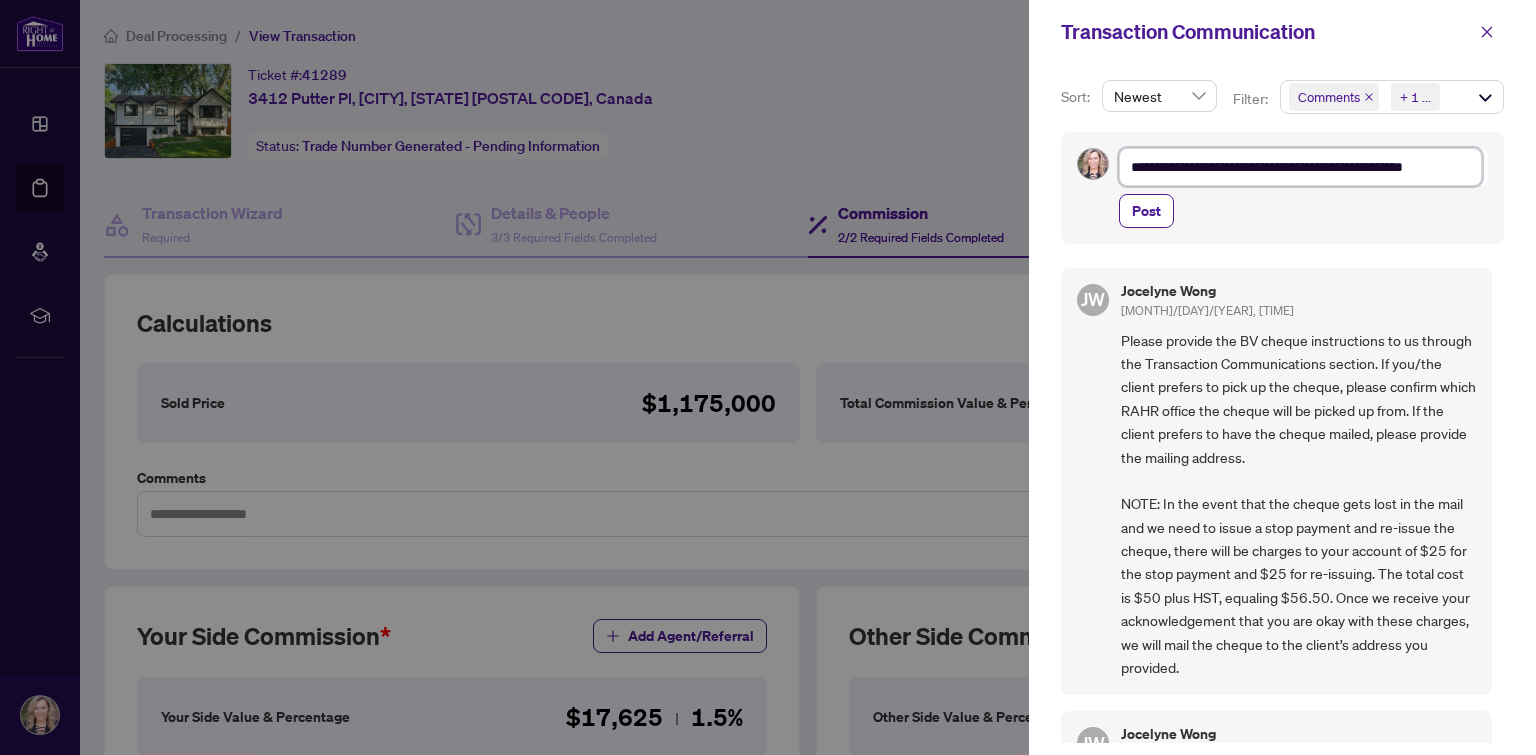 type on "**********" 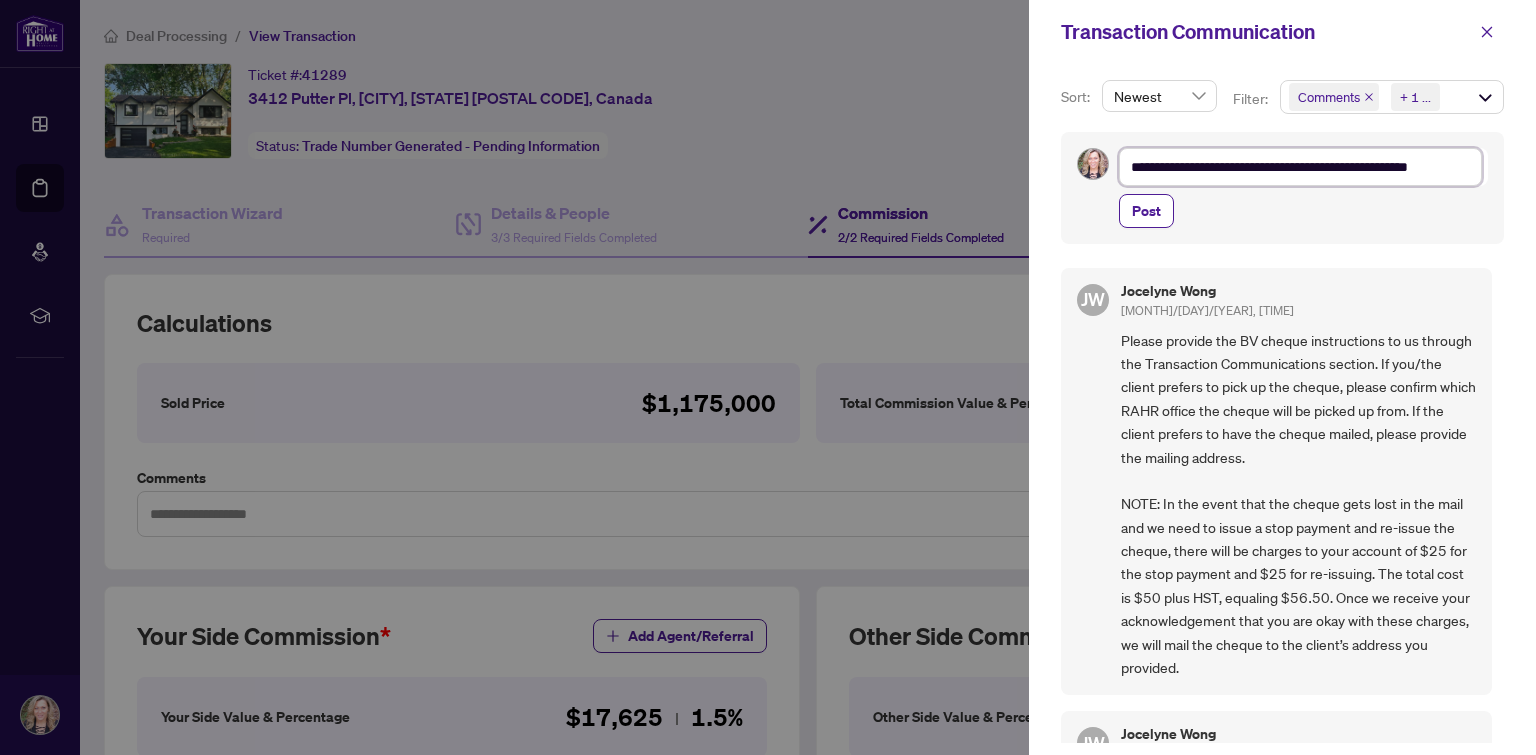 type on "**********" 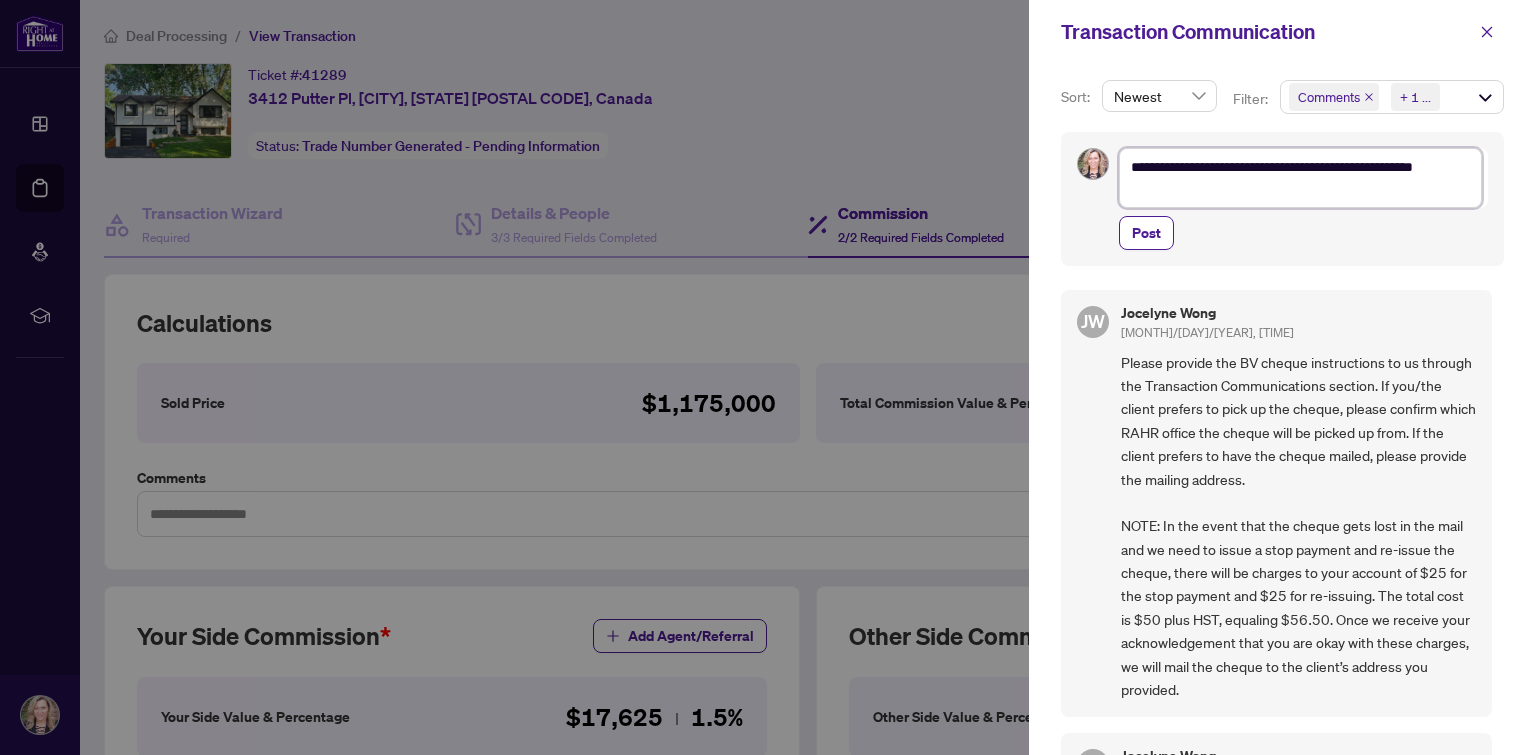 type on "**********" 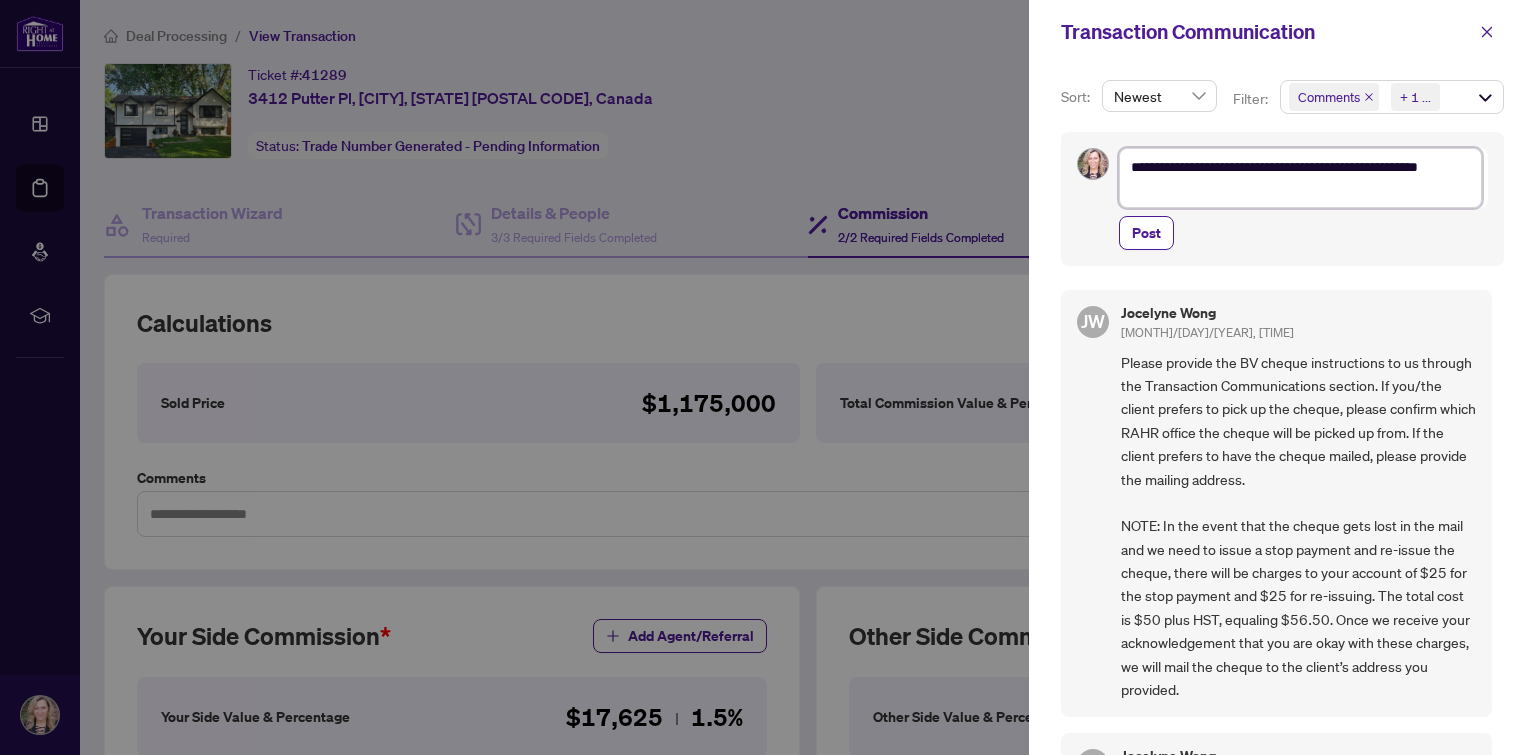 type on "**********" 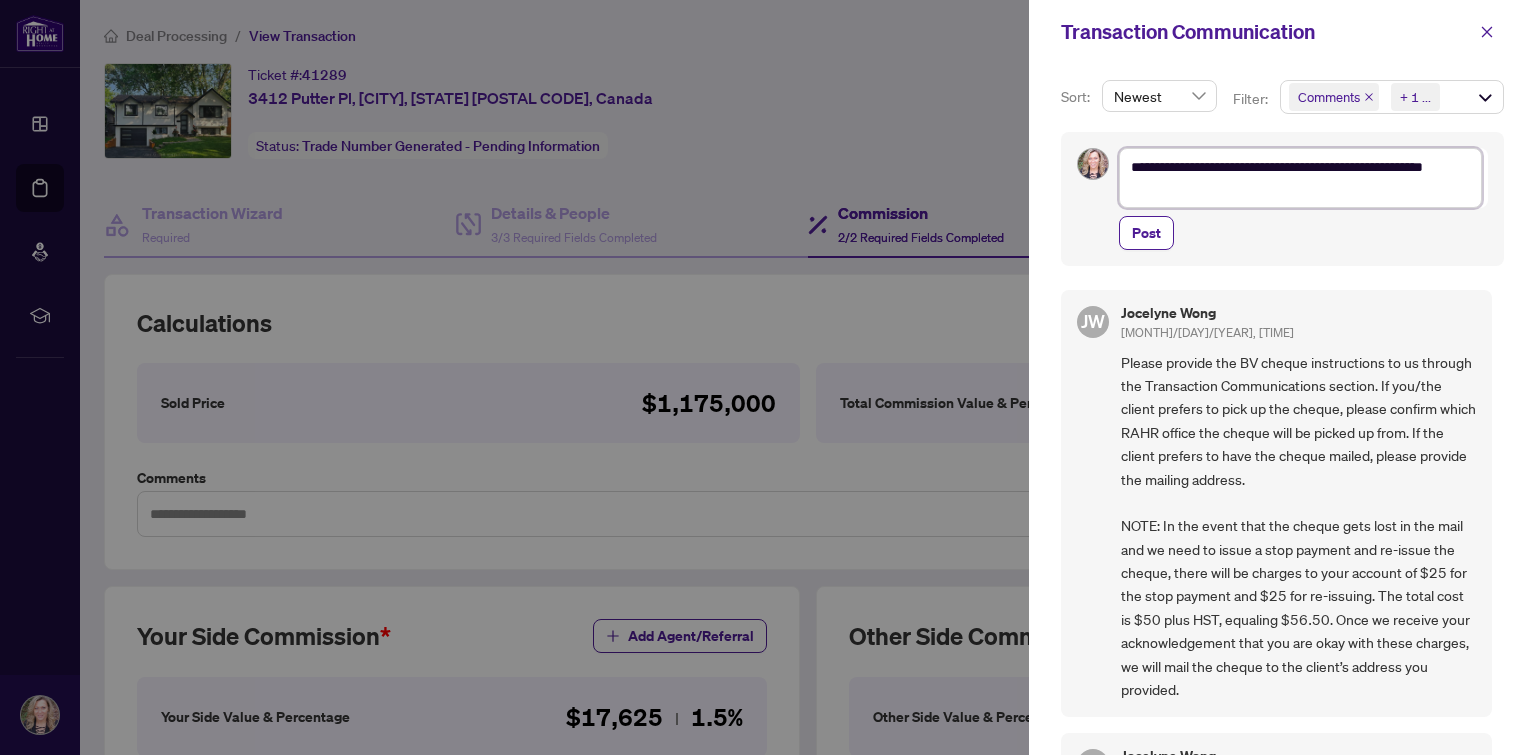 type on "**********" 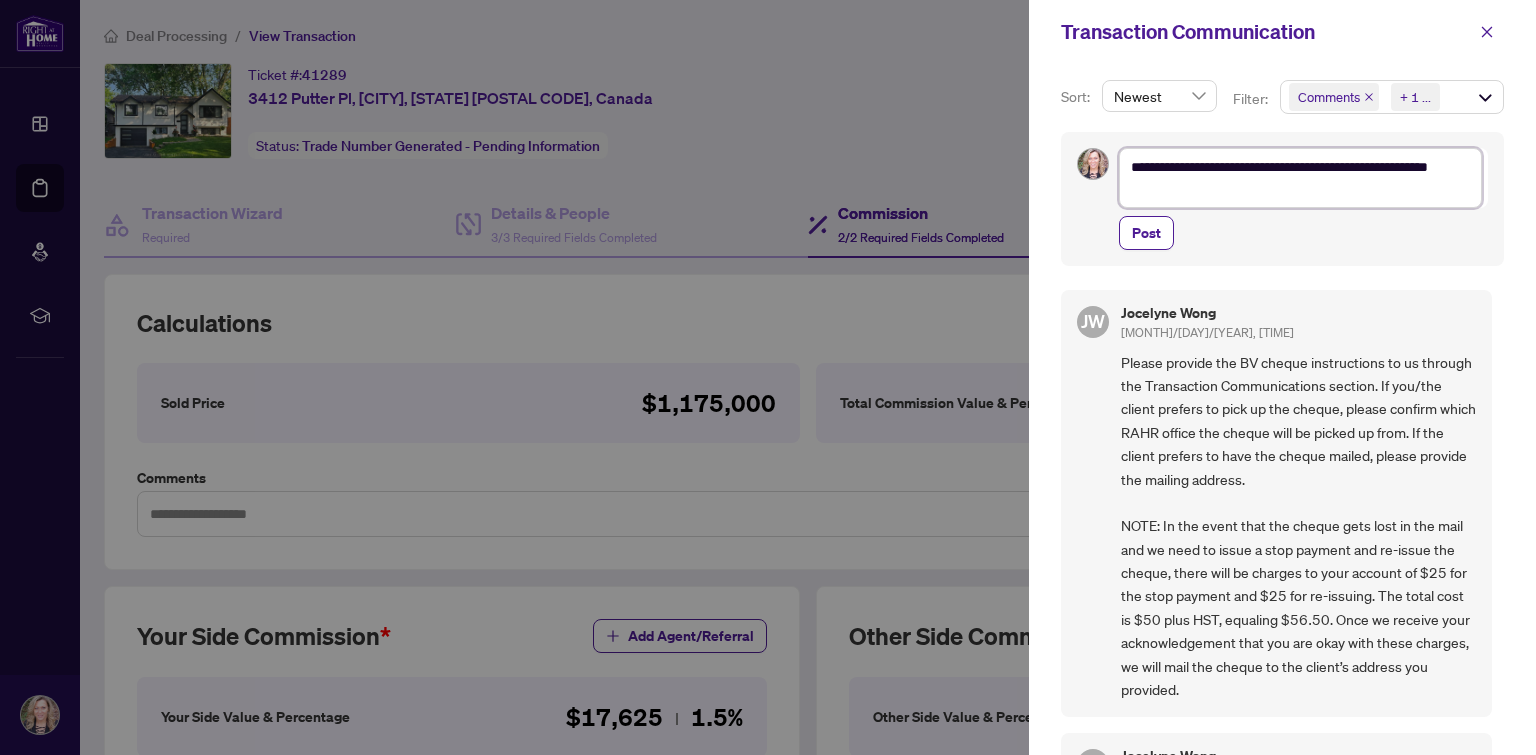 type on "**********" 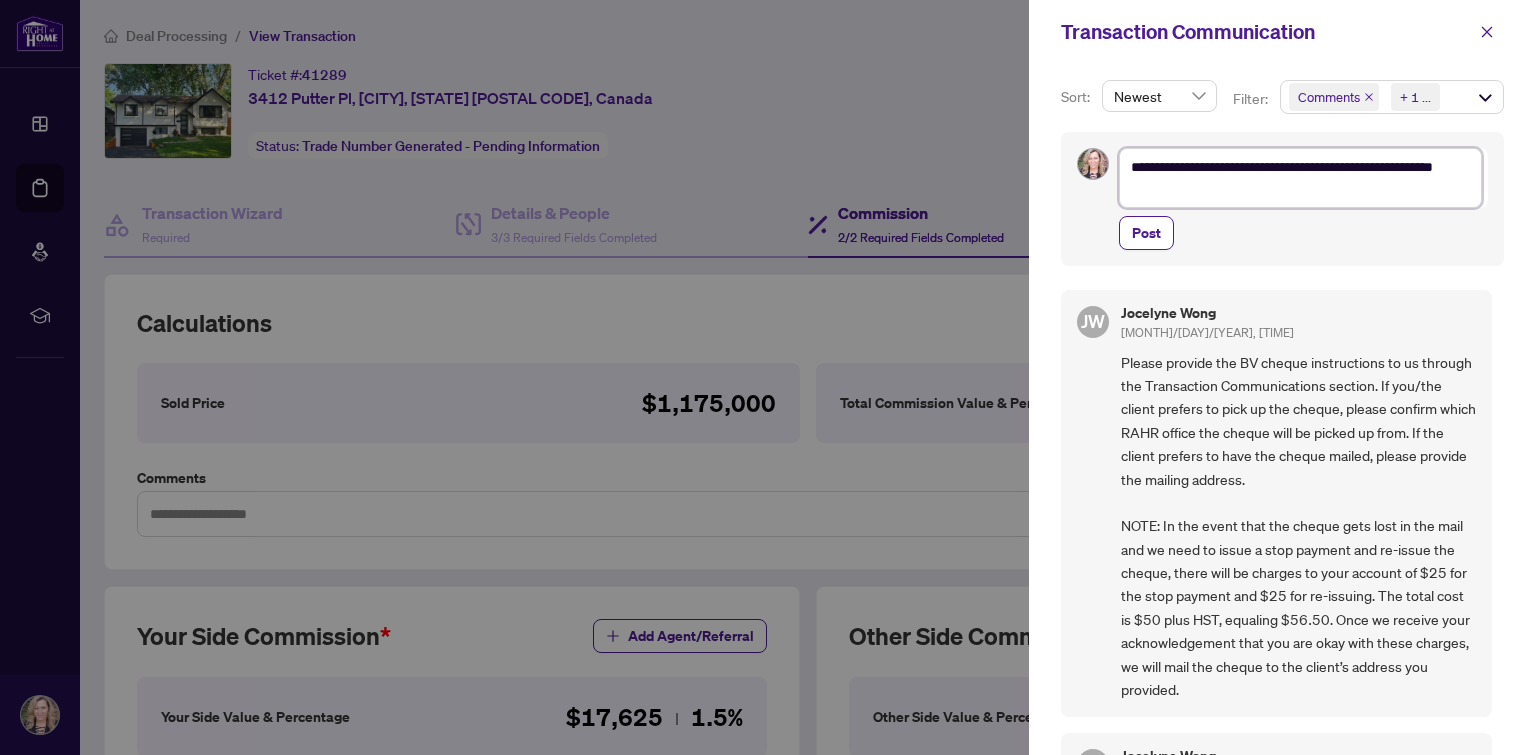 type on "**********" 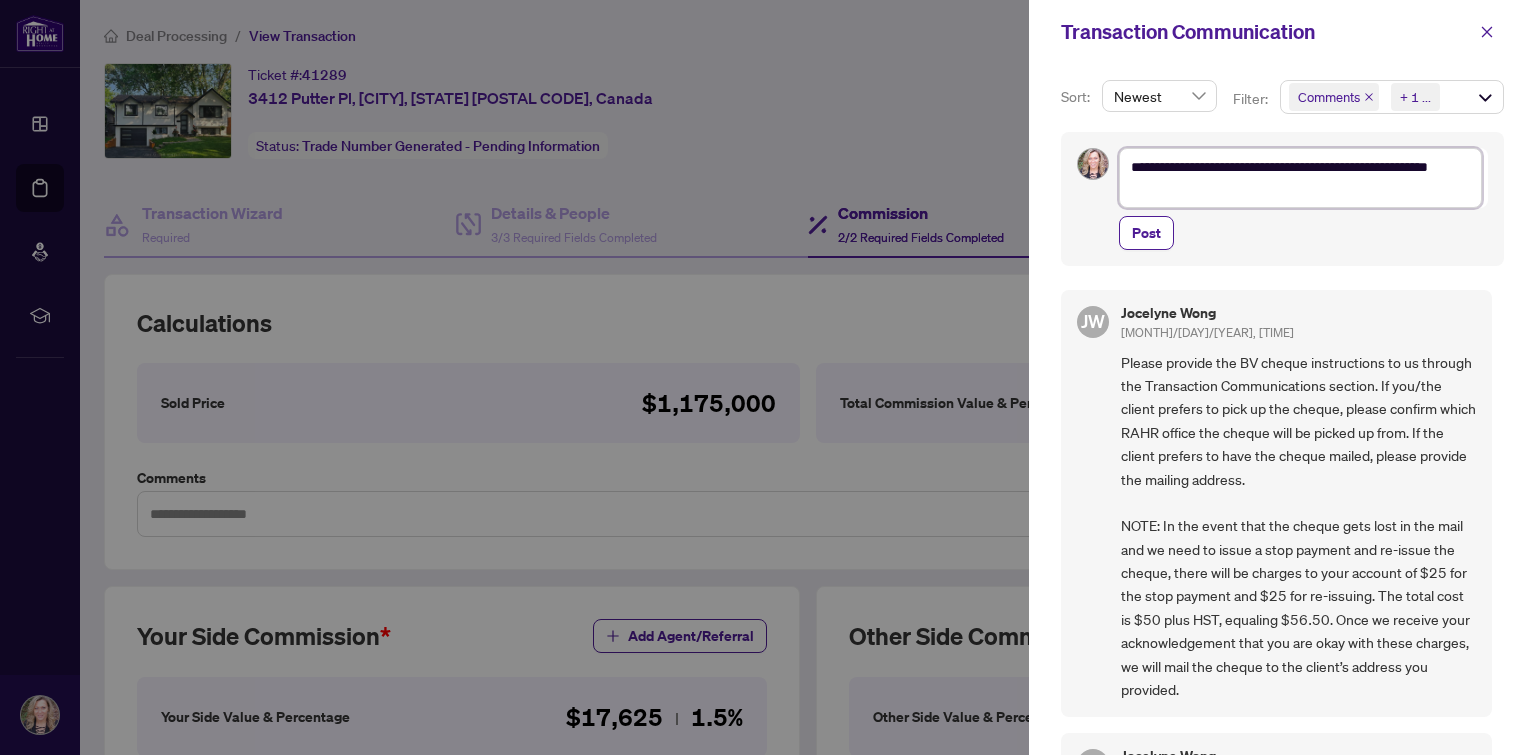type on "**********" 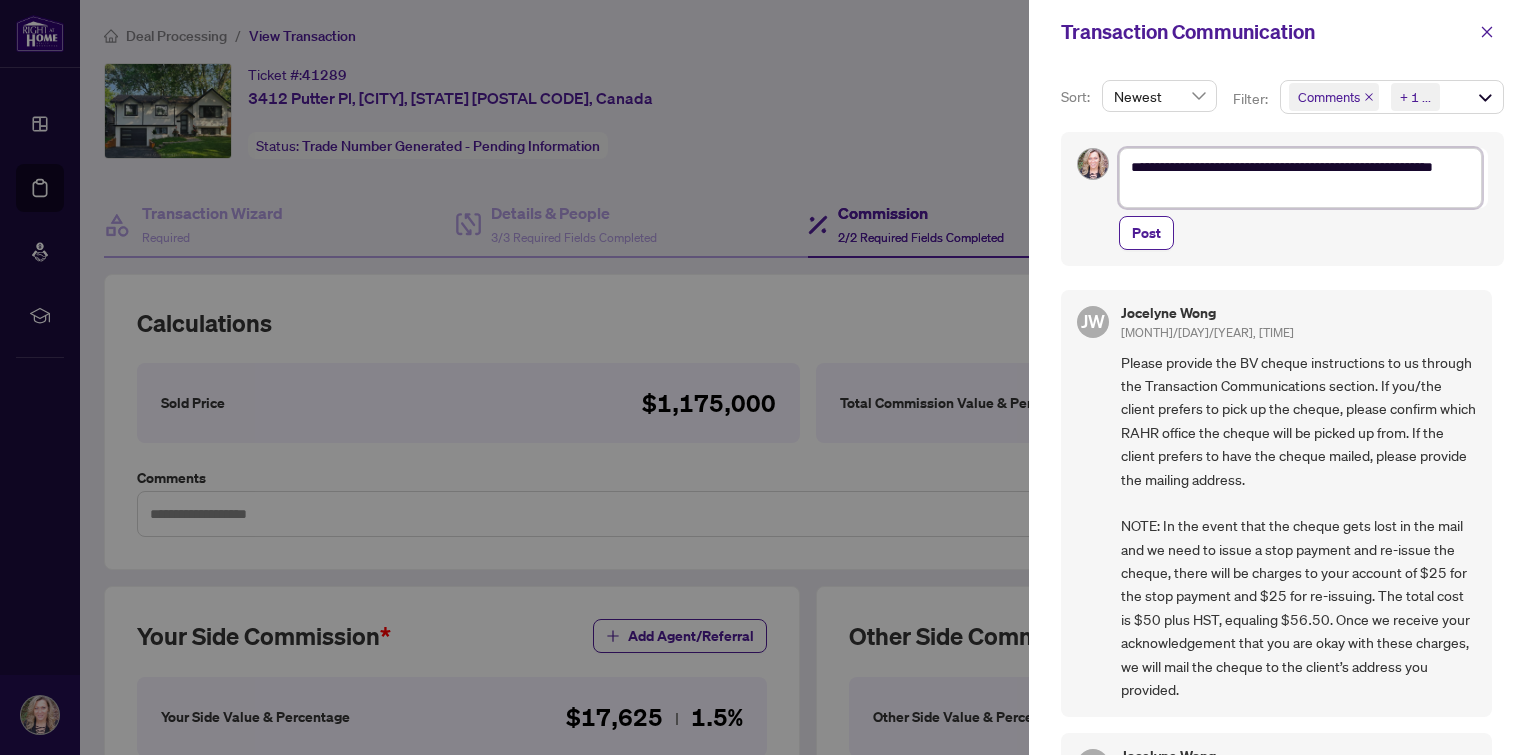 type on "**********" 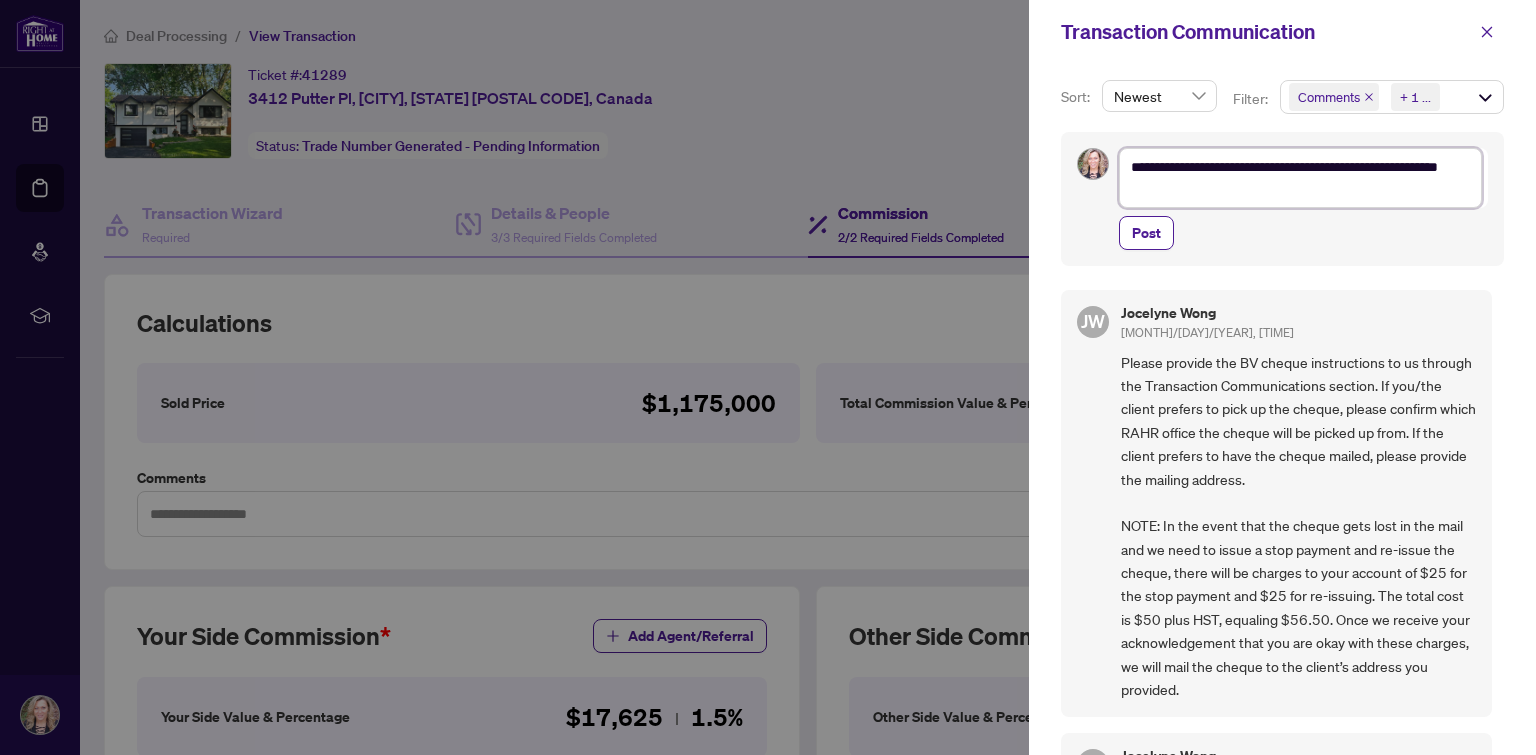 type on "**********" 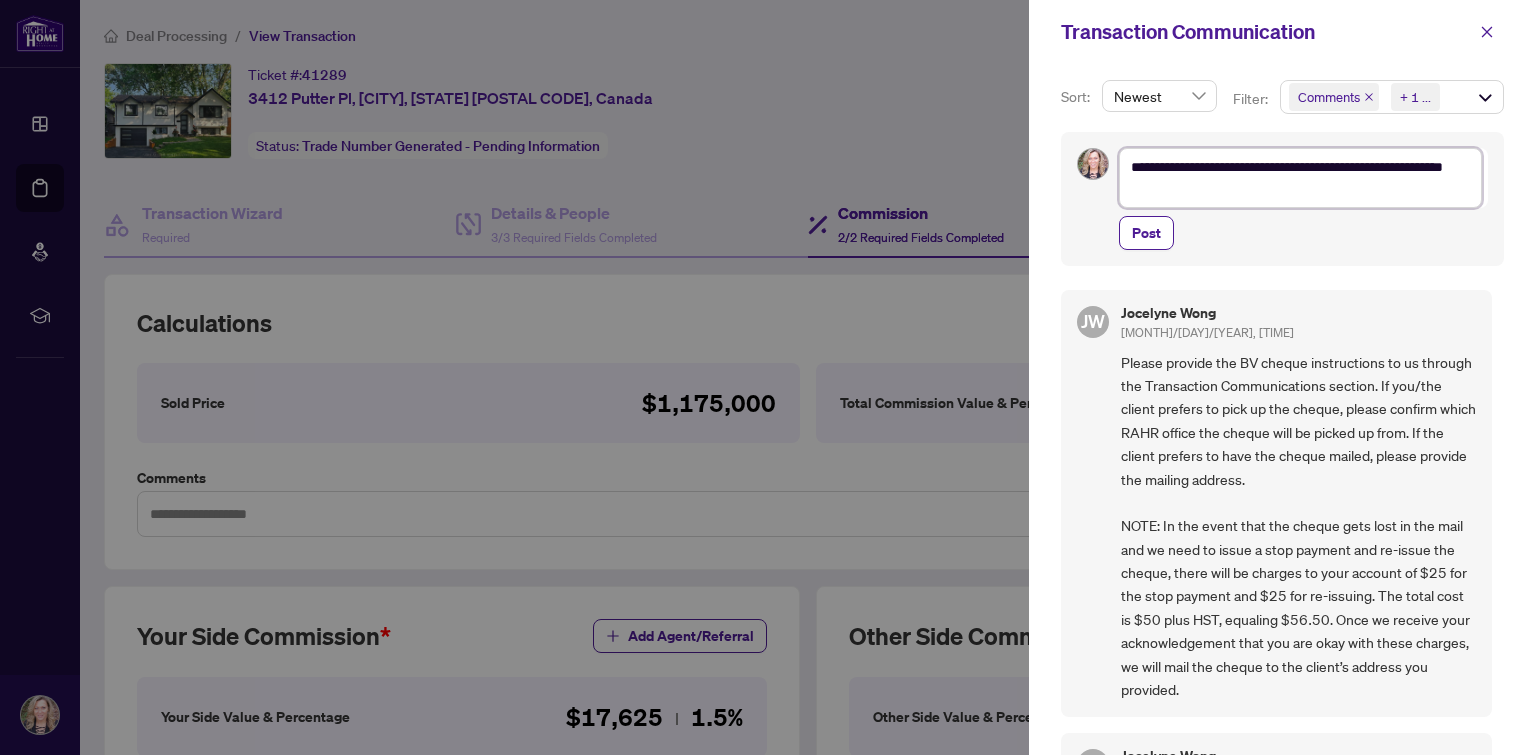 type on "**********" 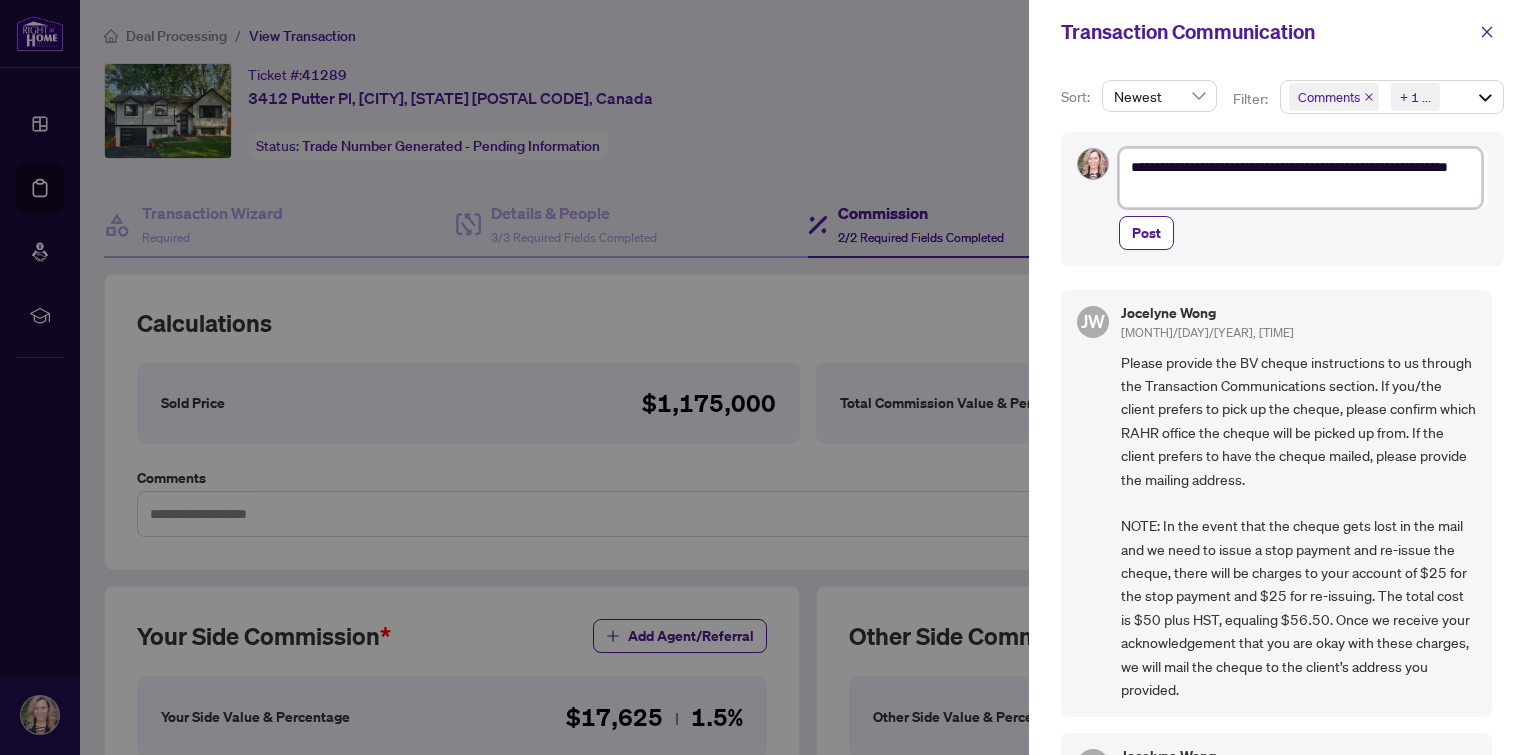 type on "**********" 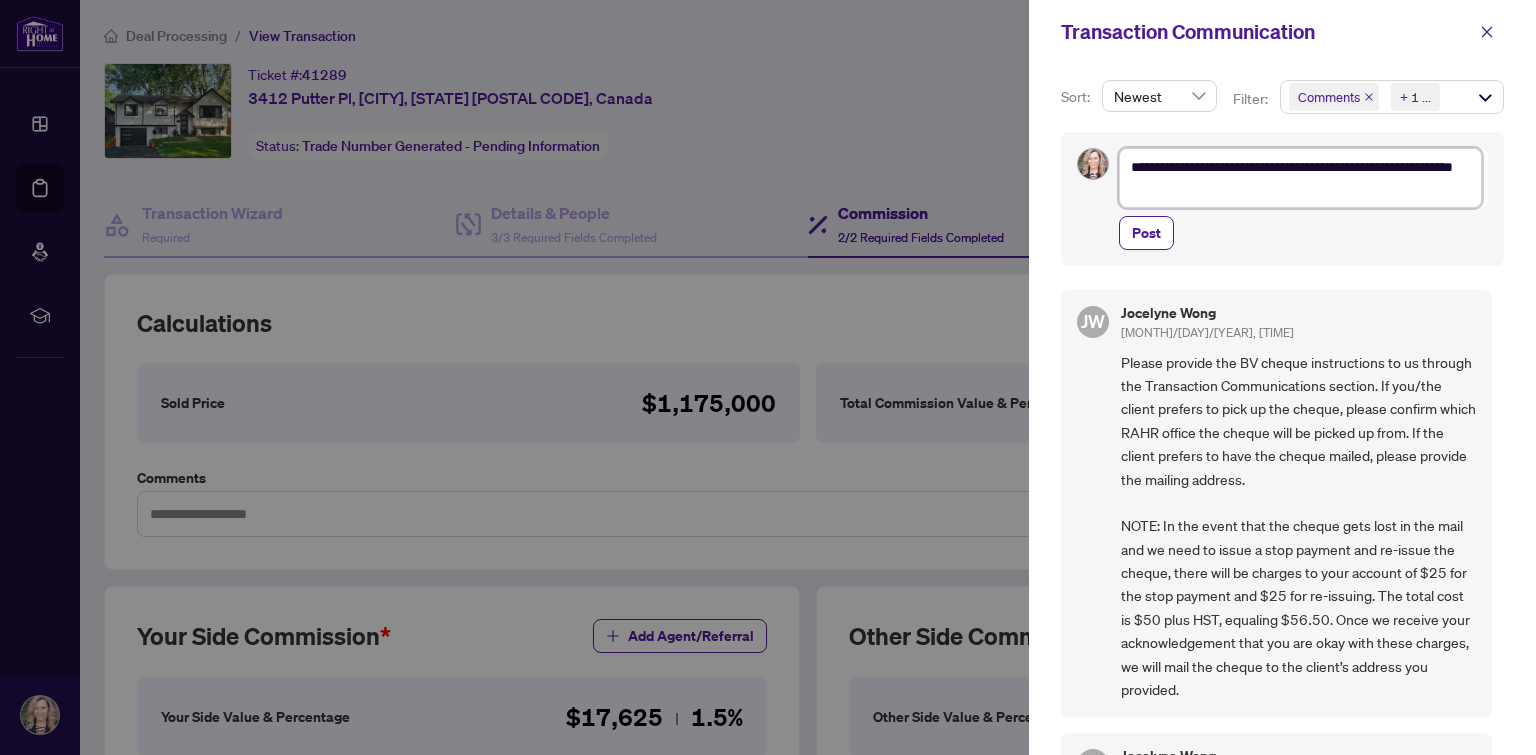 type on "**********" 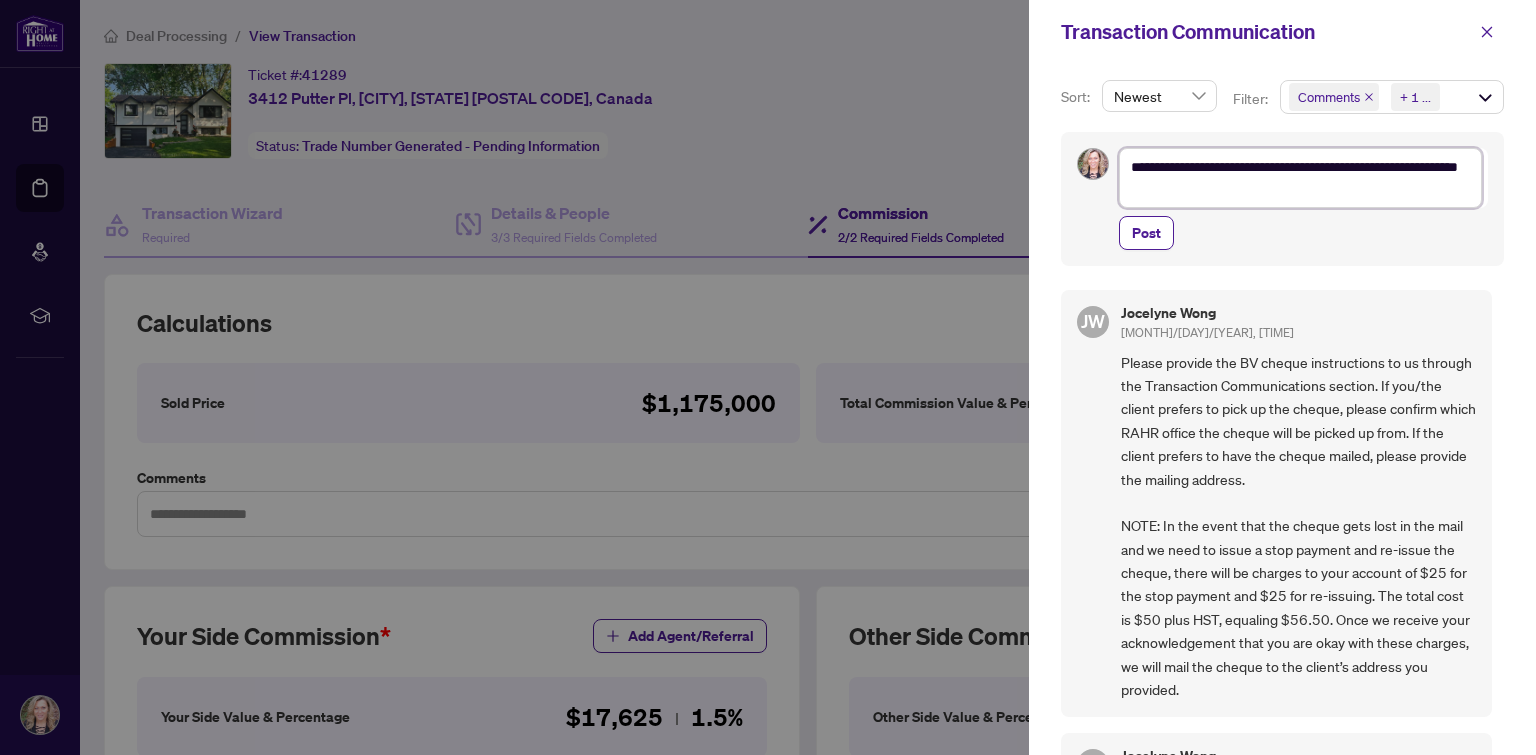 type on "**********" 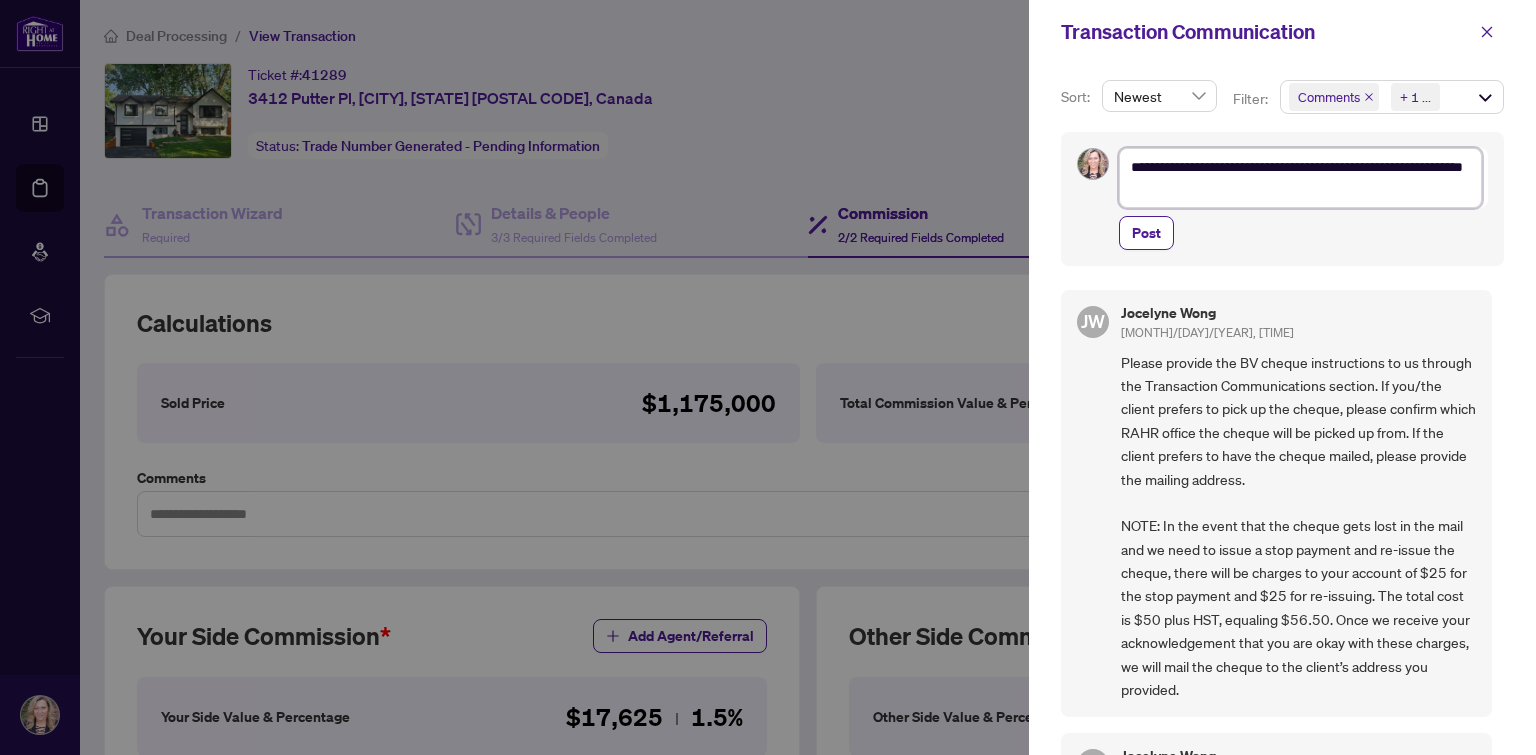 type on "**********" 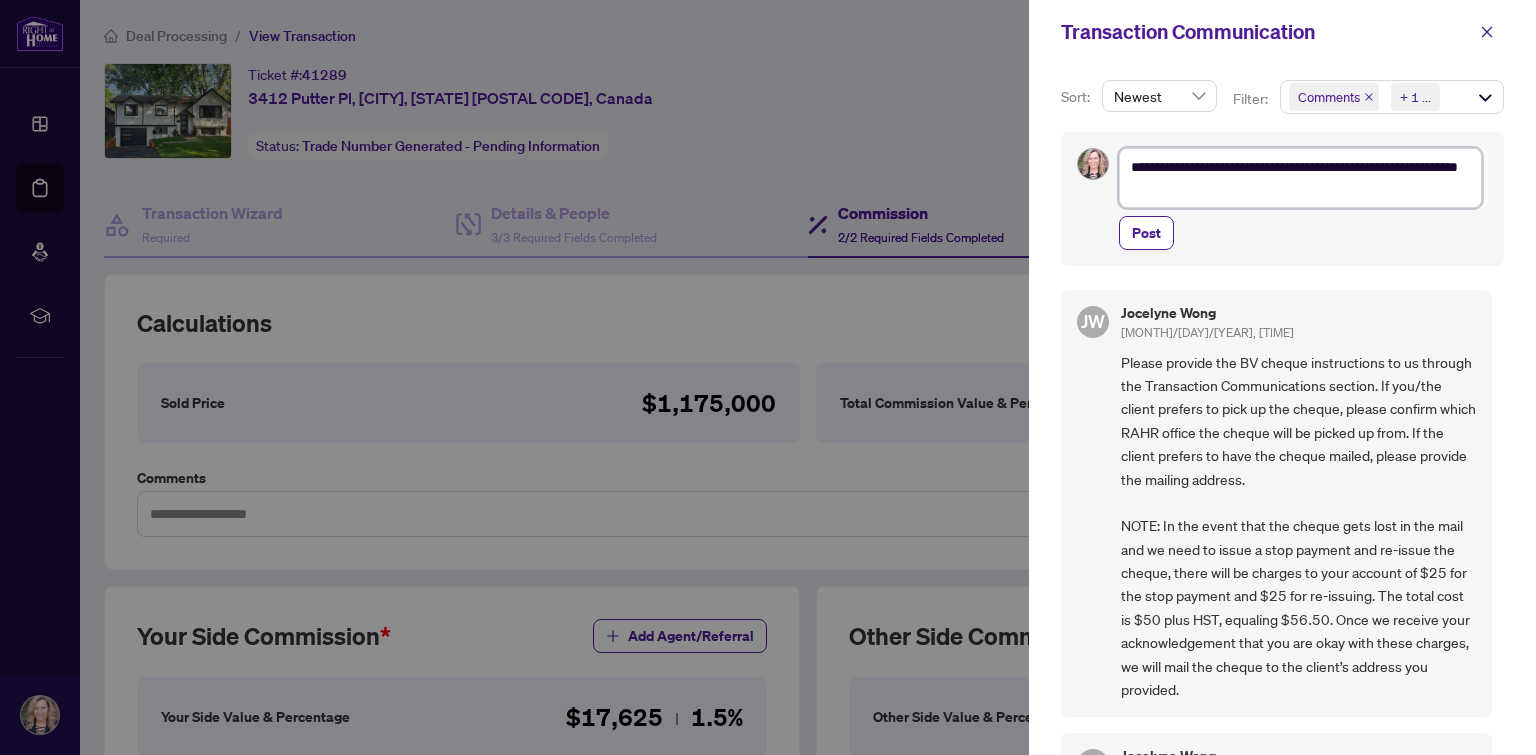 type on "**********" 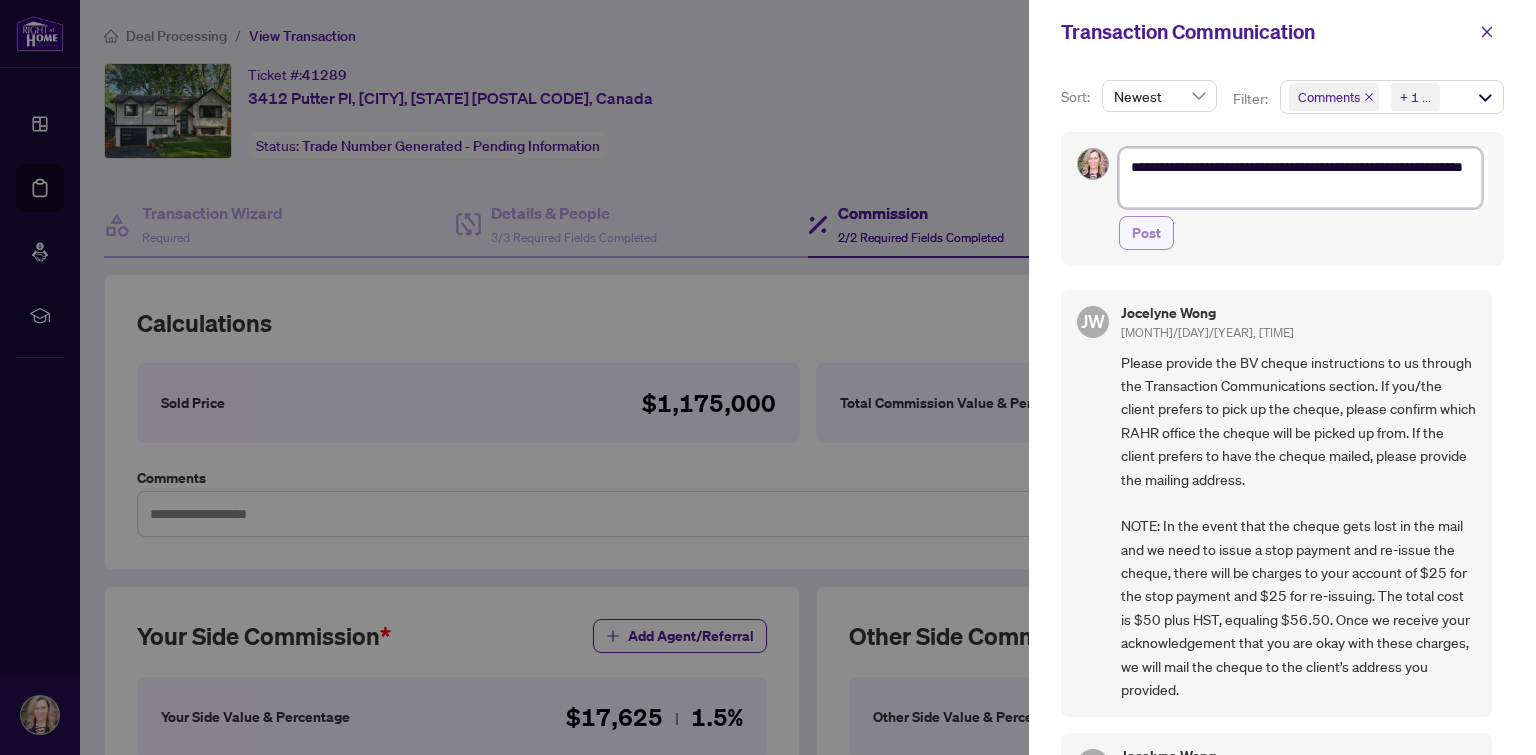 type on "**********" 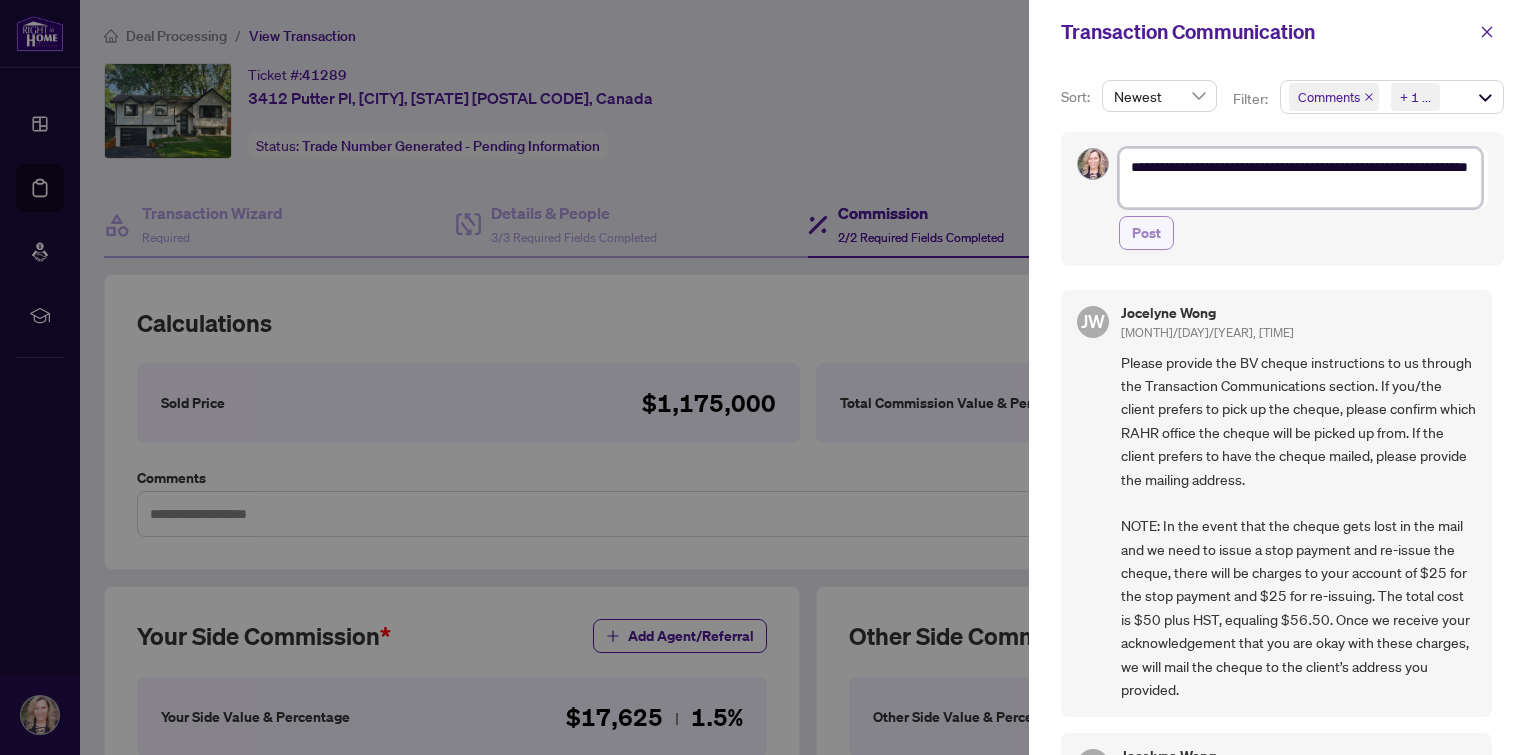 type on "**********" 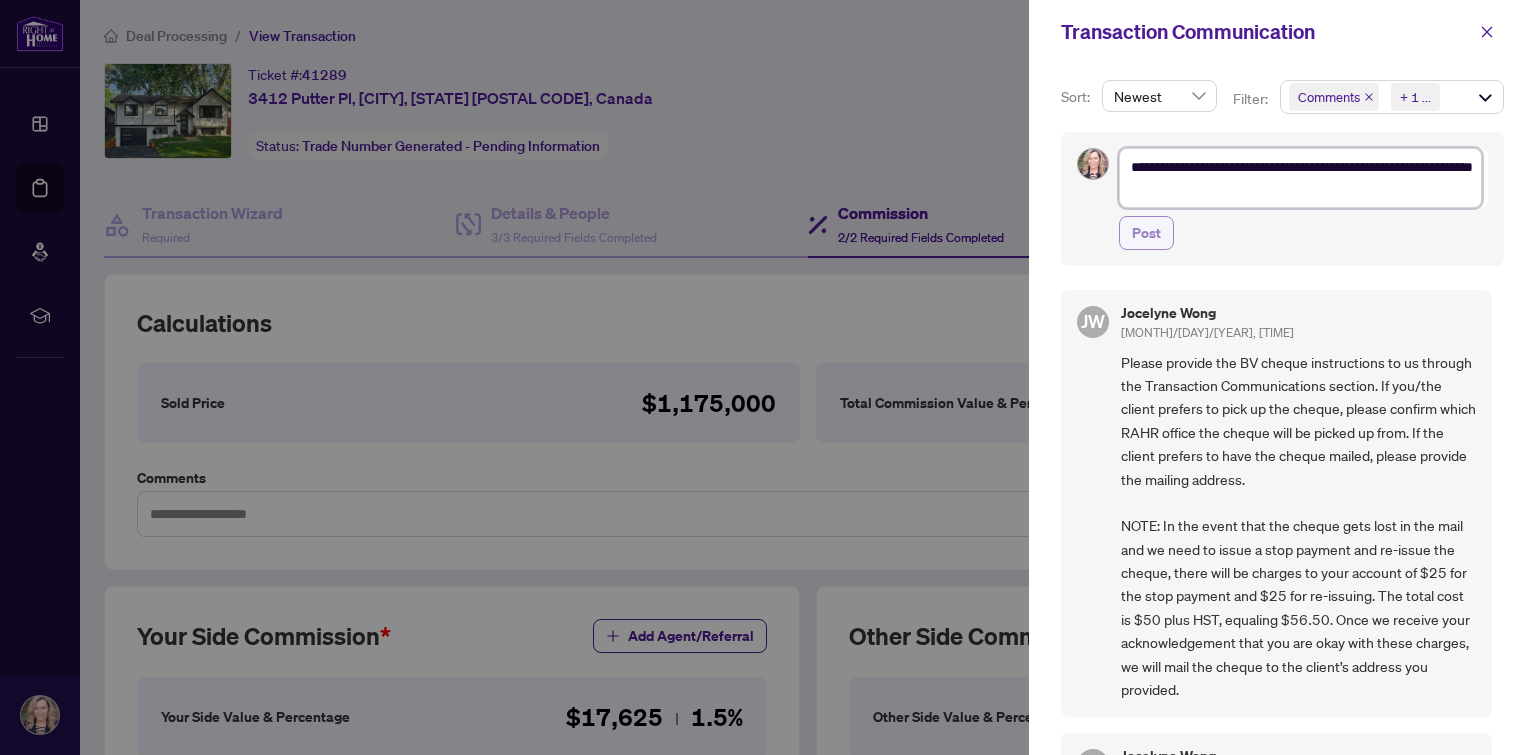 type on "**********" 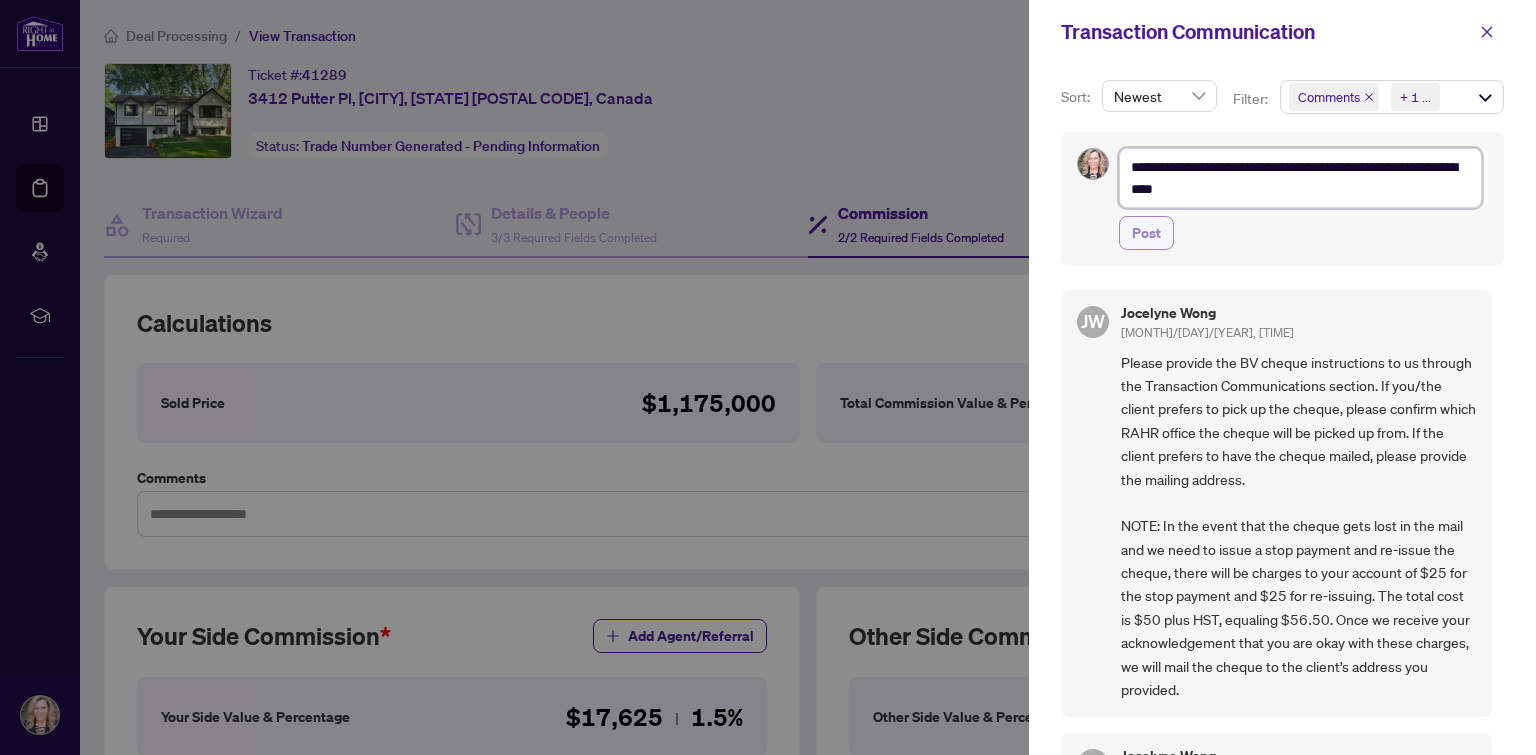 type on "**********" 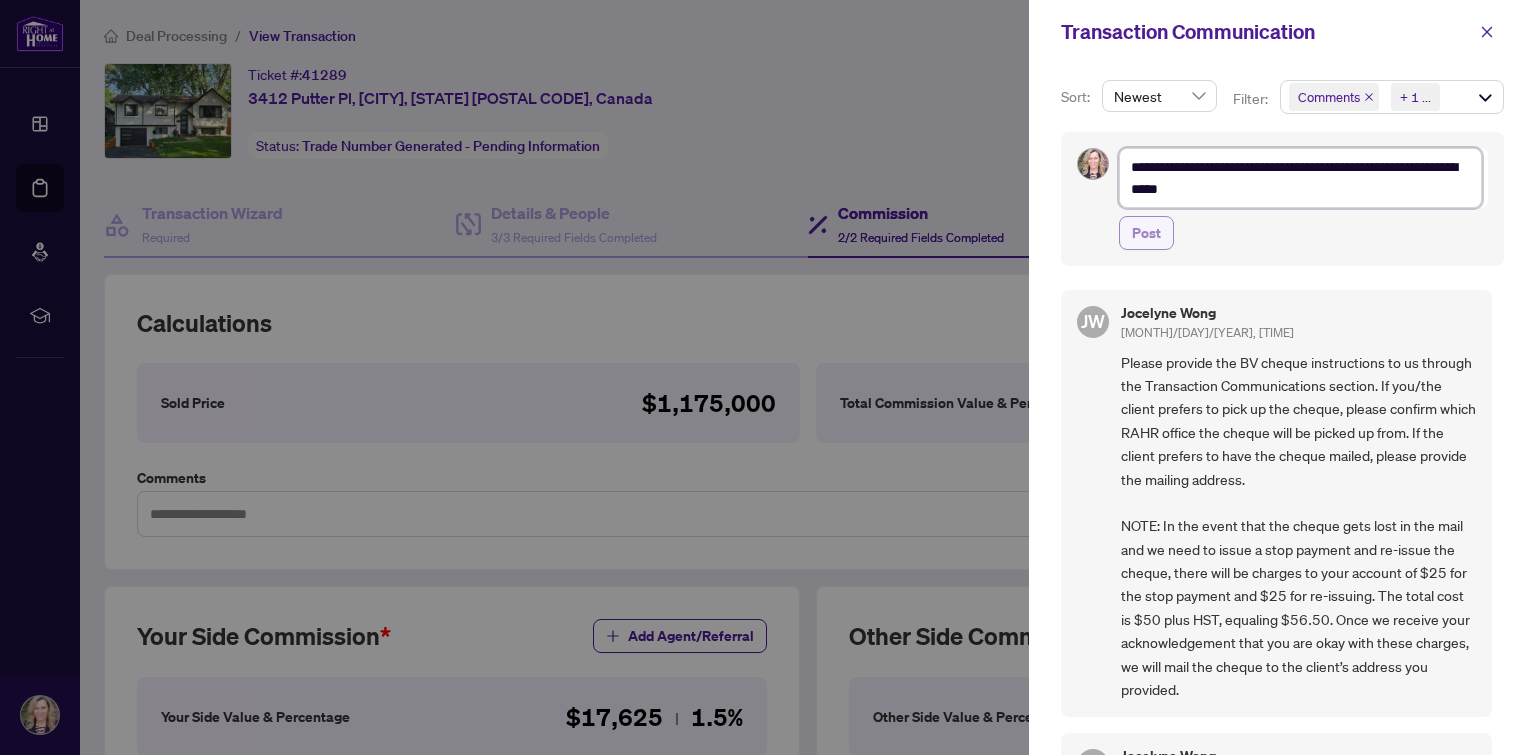 type on "**********" 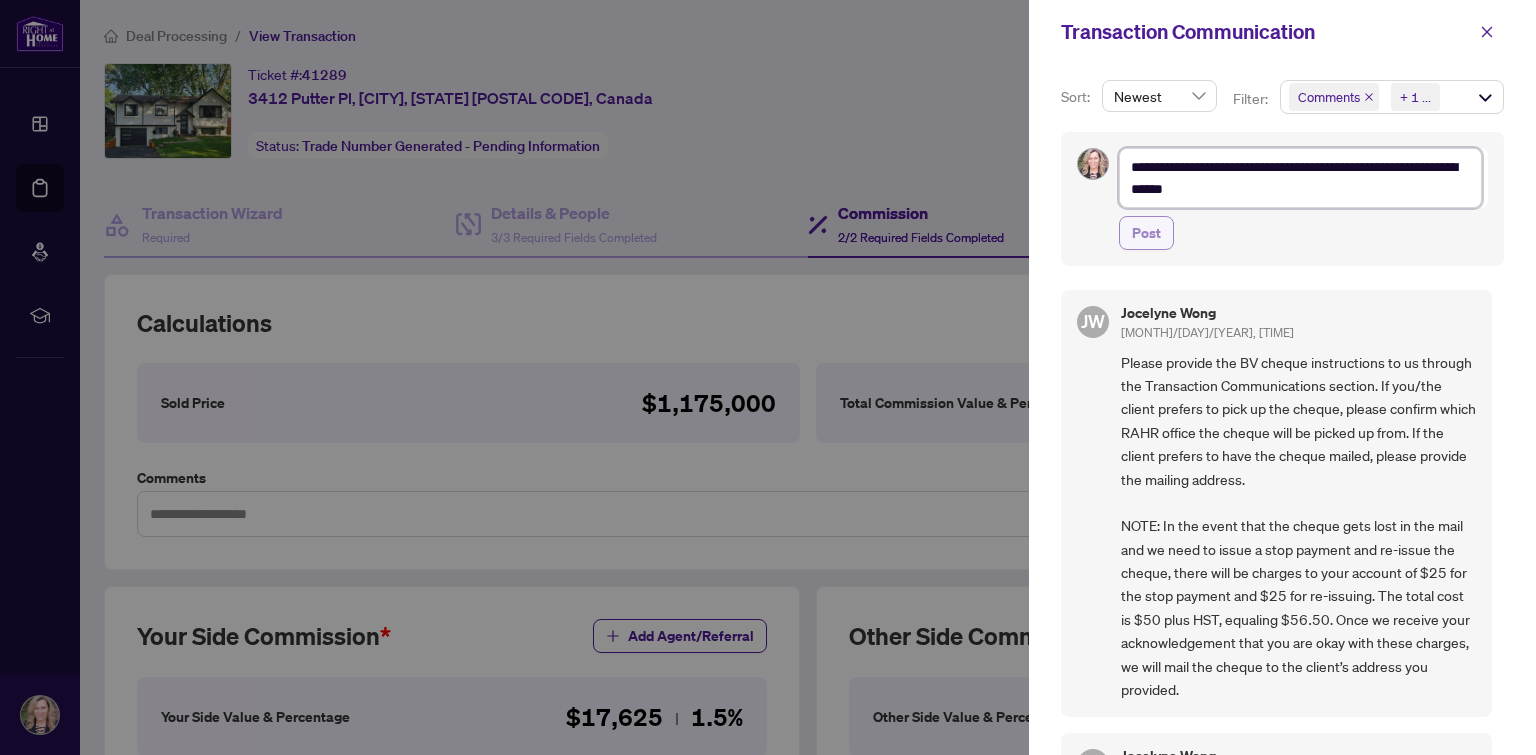 type on "**********" 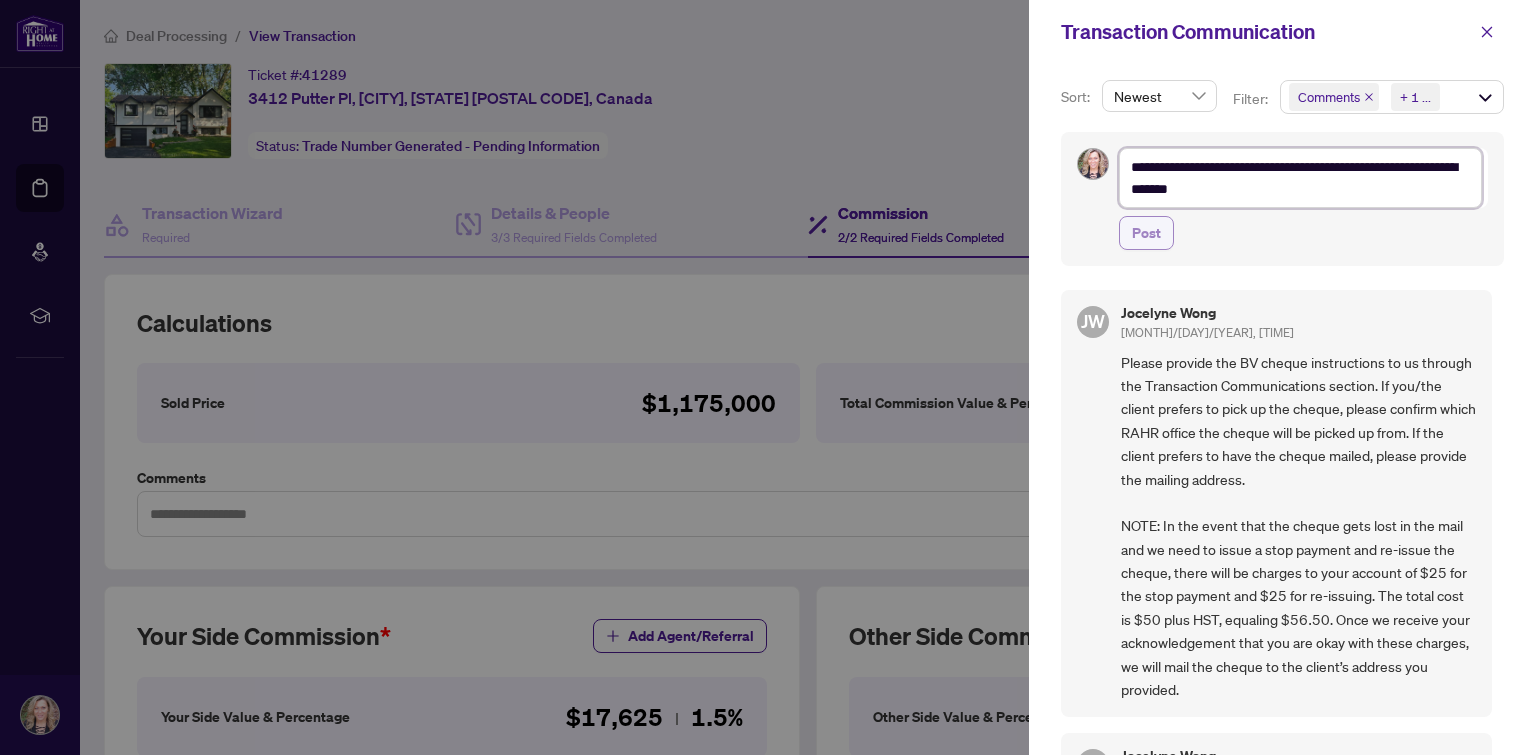 type on "**********" 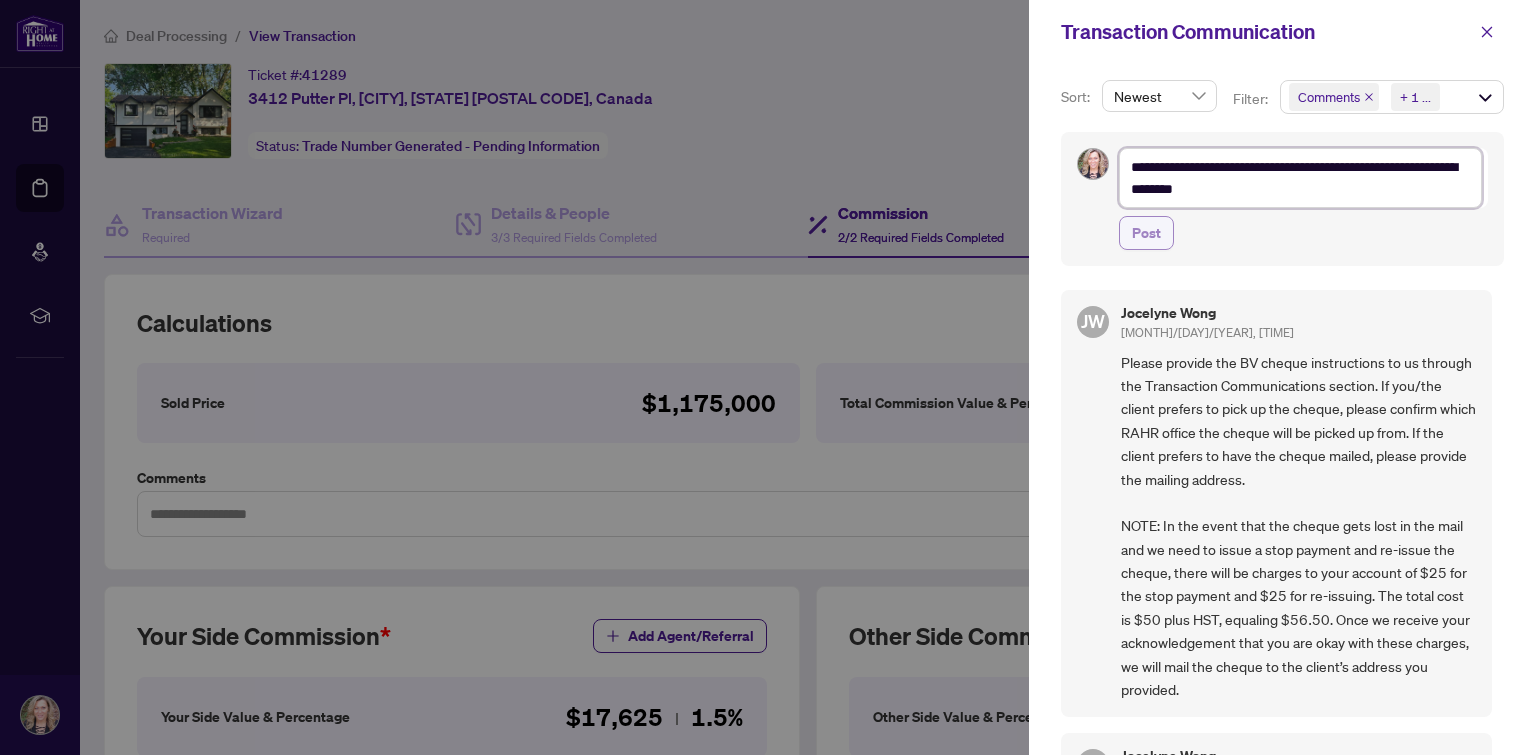 type on "**********" 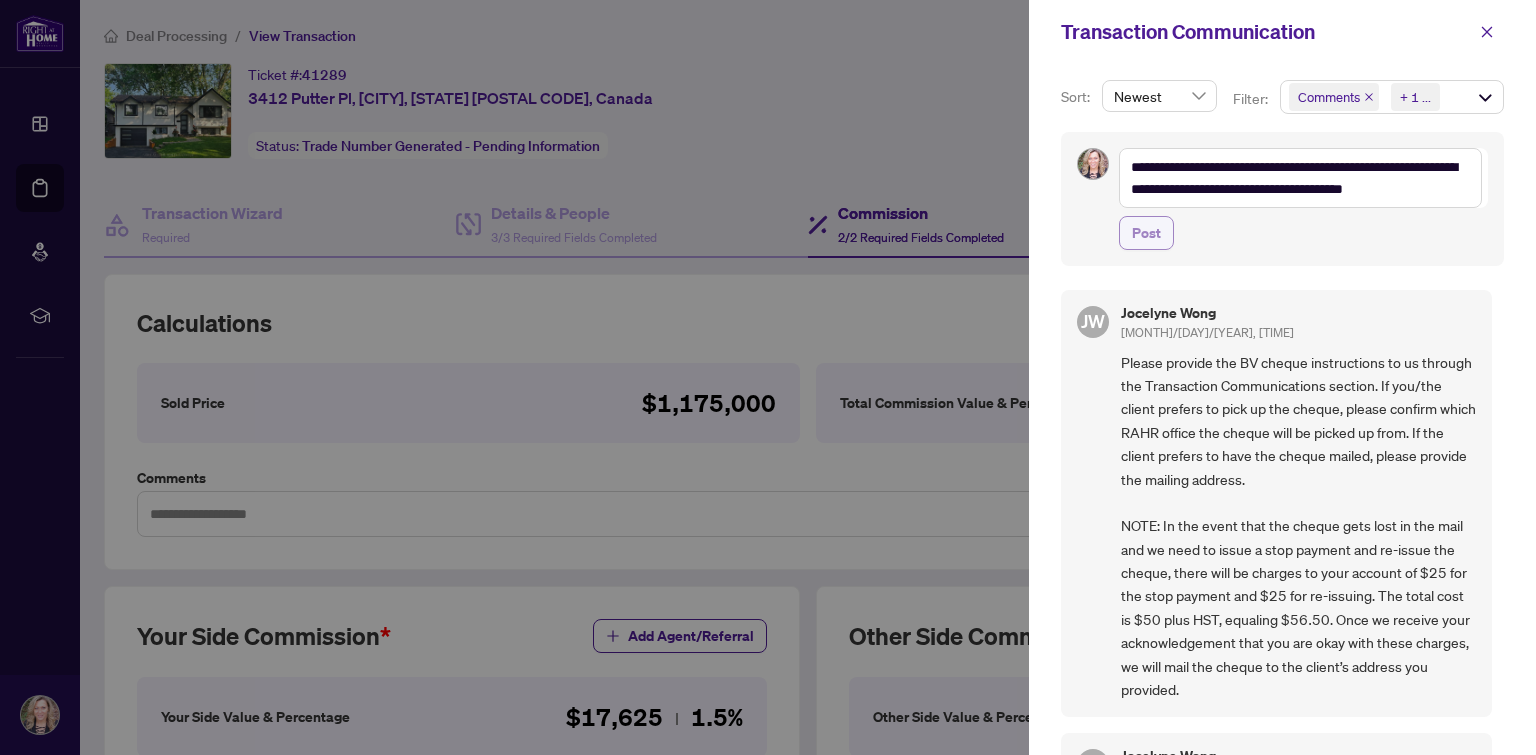 click on "Post" at bounding box center (1146, 233) 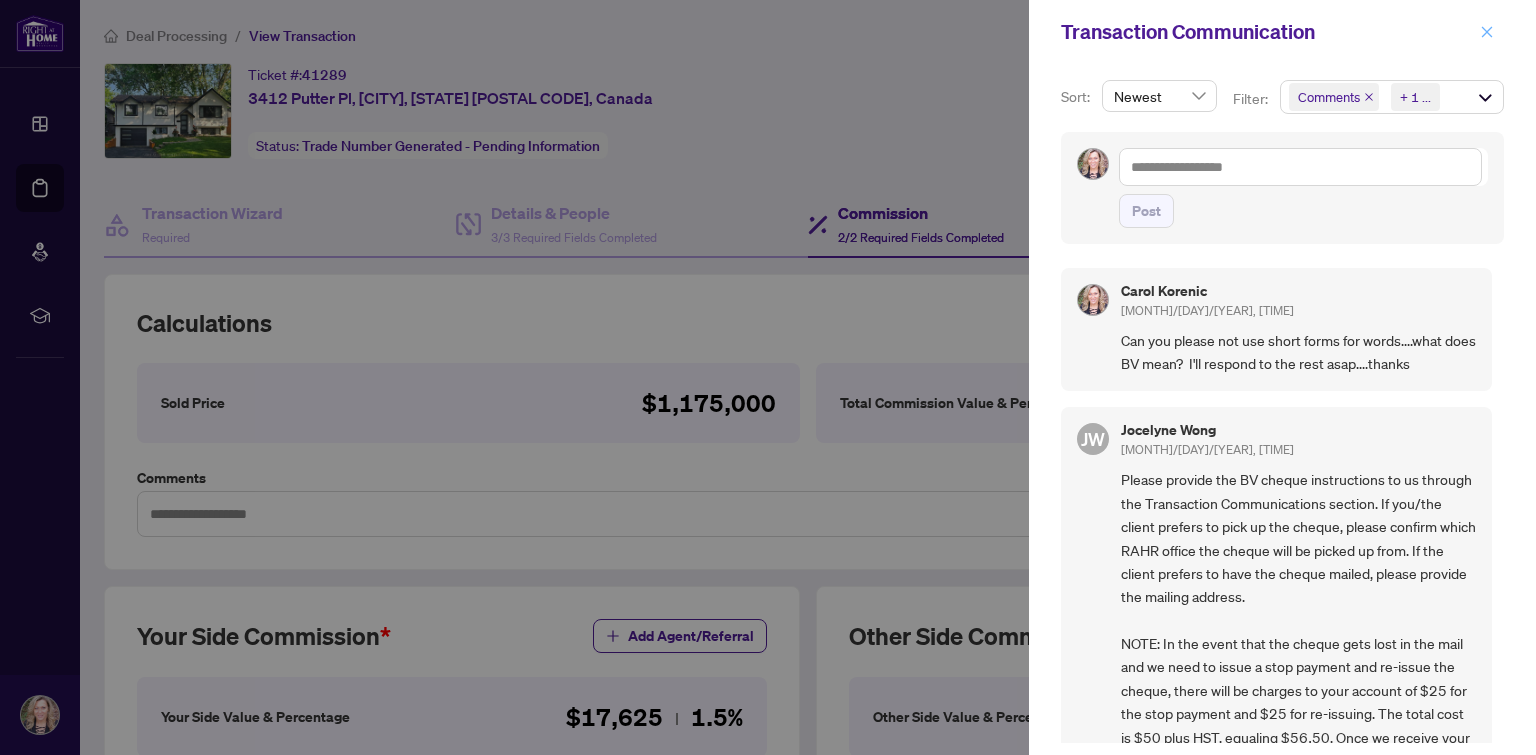 click 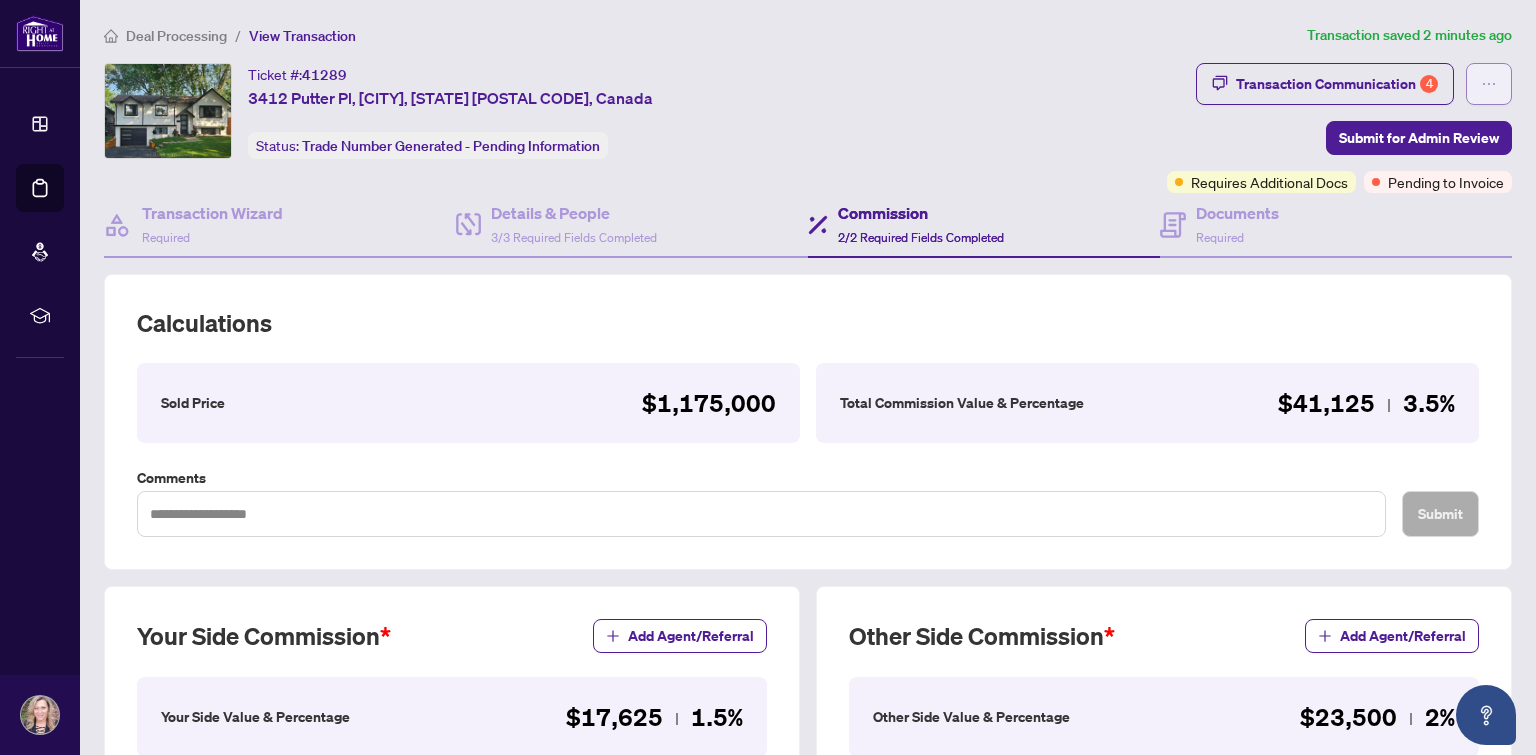 click at bounding box center (1489, 84) 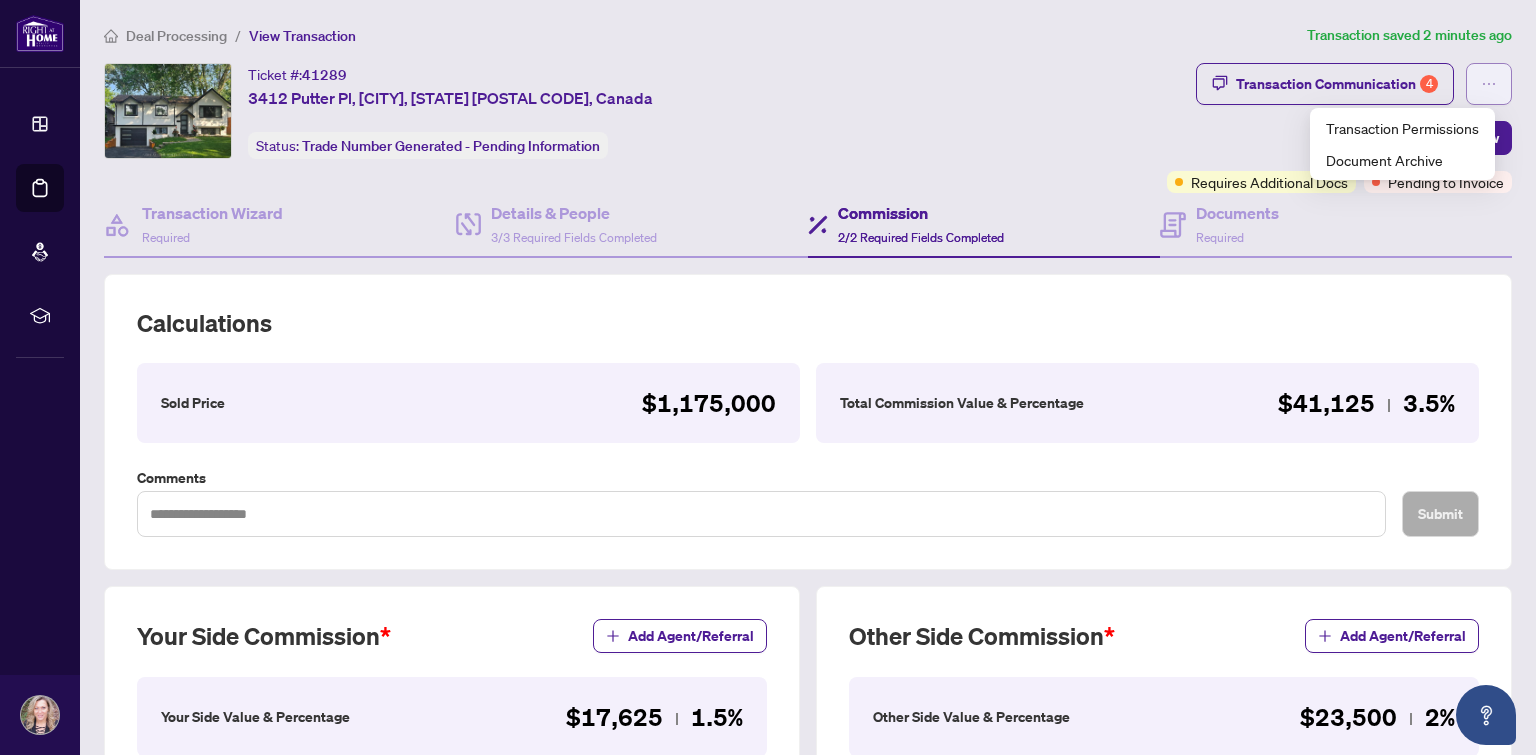 click at bounding box center [1489, 84] 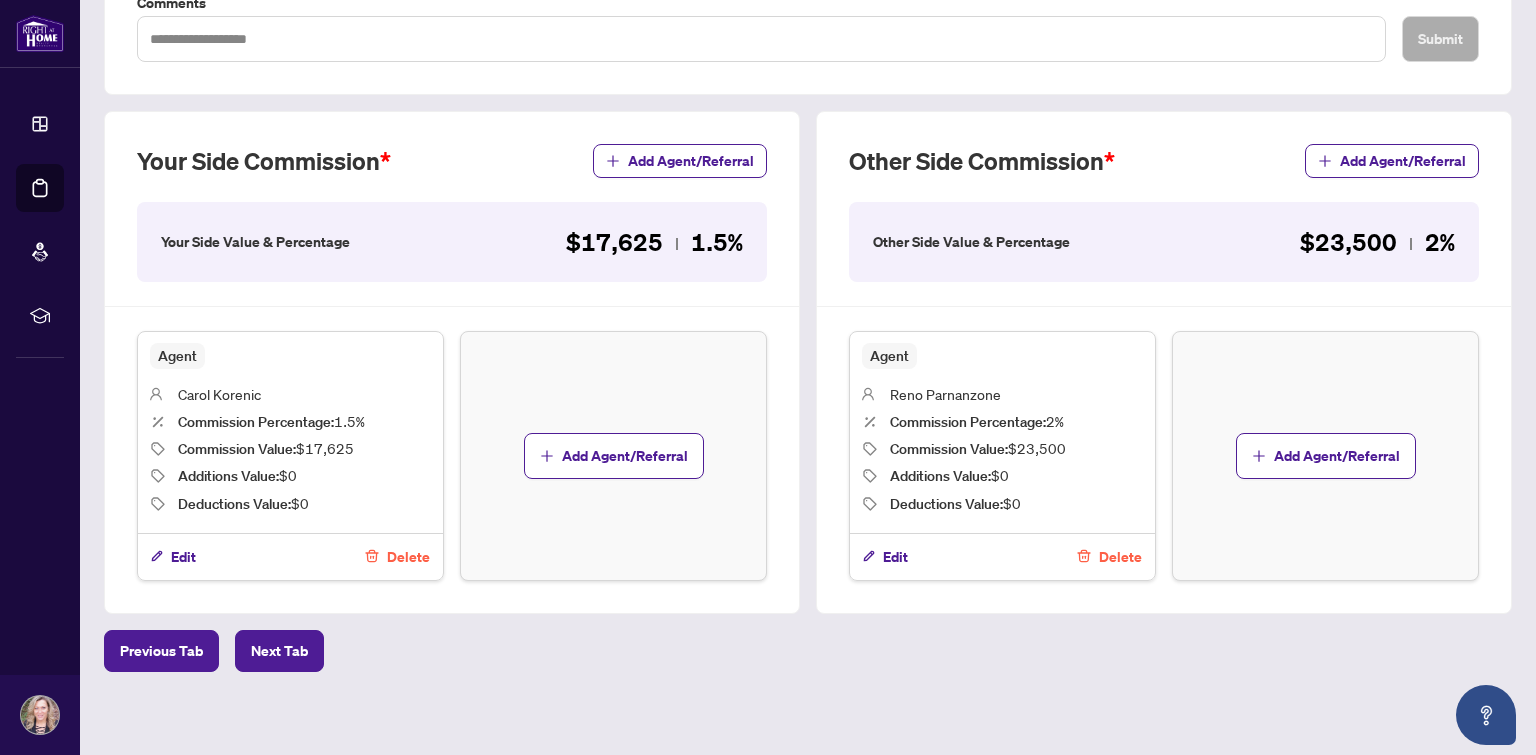 scroll, scrollTop: 0, scrollLeft: 0, axis: both 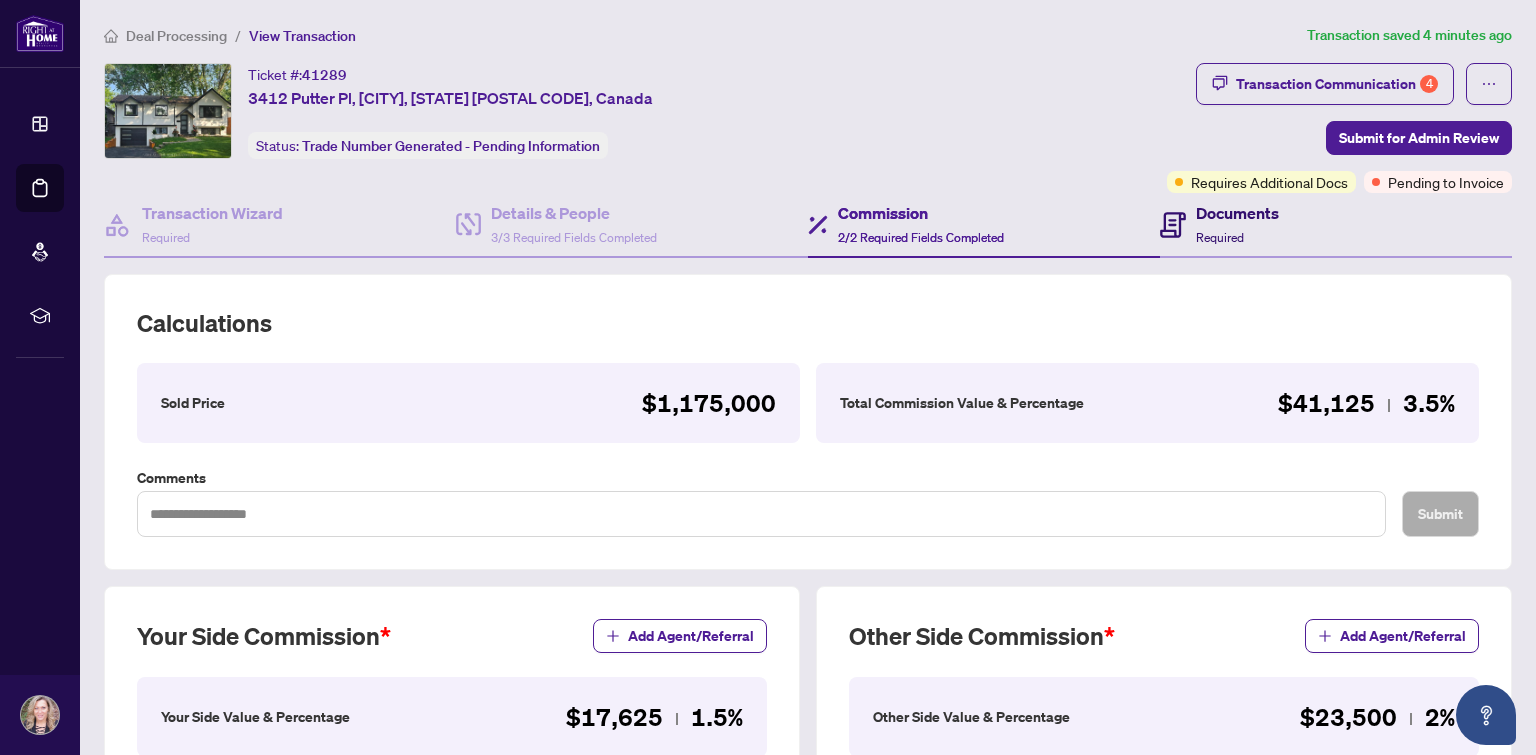 click on "Documents" at bounding box center (1237, 213) 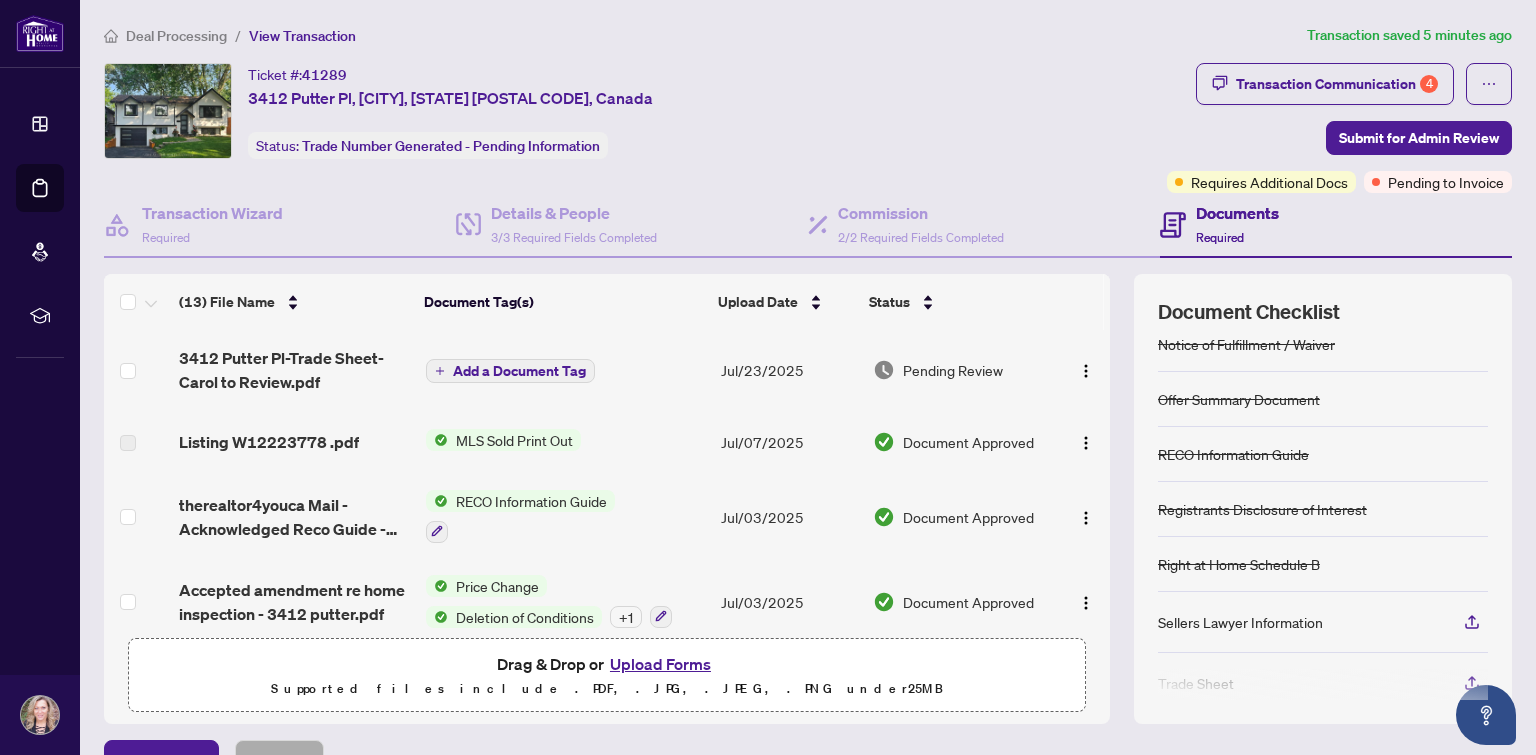 scroll, scrollTop: 343, scrollLeft: 0, axis: vertical 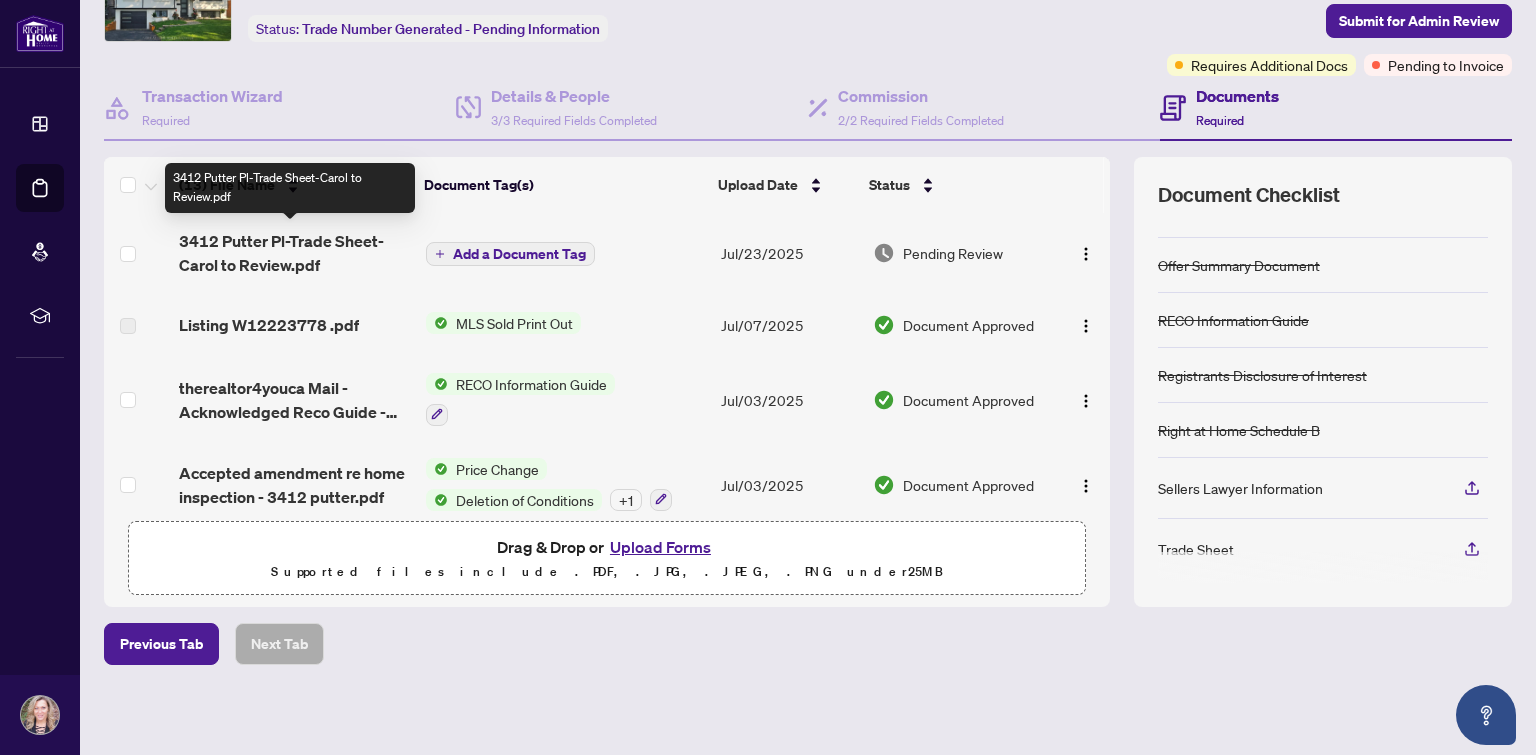 click on "3412 Putter Pl-Trade Sheet-Carol to Review.pdf" at bounding box center [294, 253] 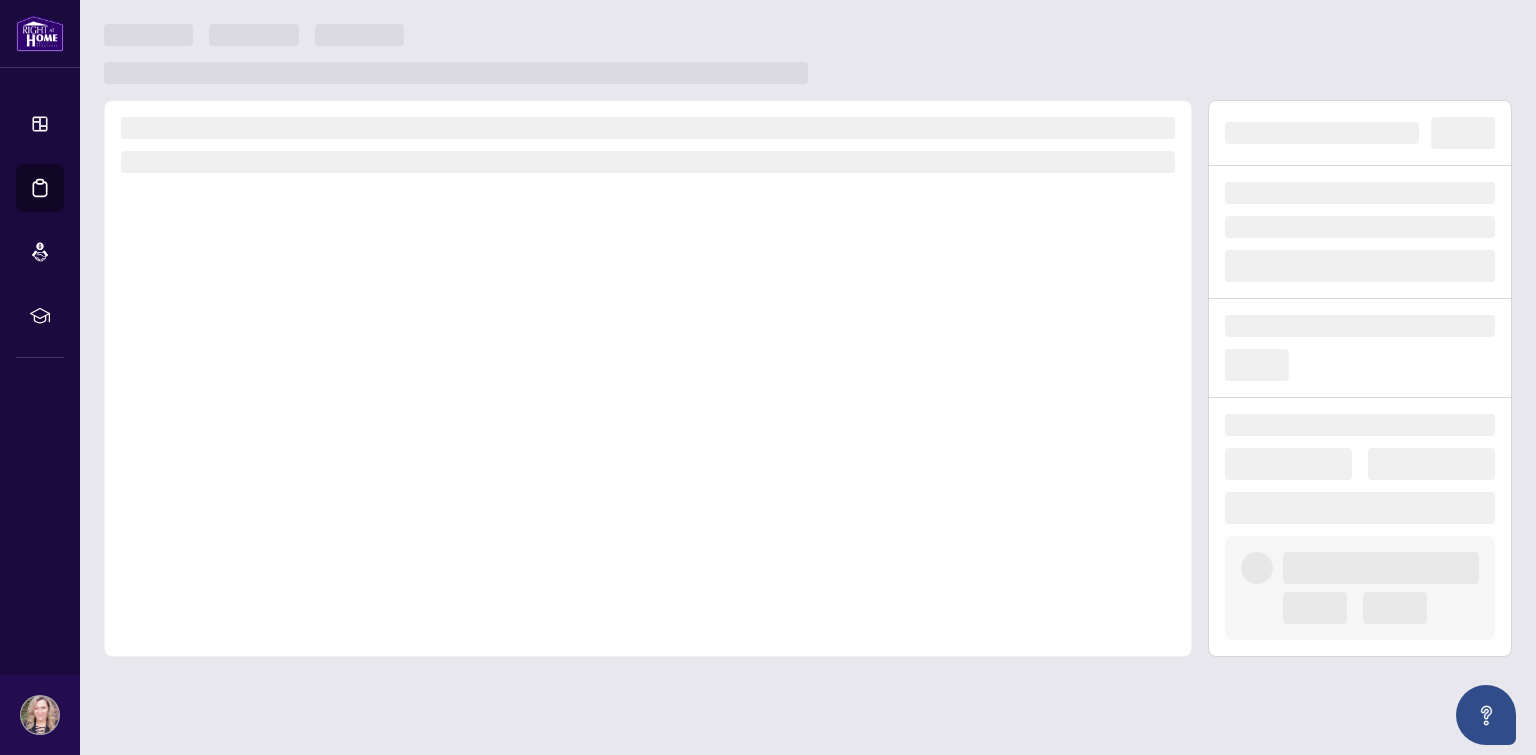 scroll, scrollTop: 0, scrollLeft: 0, axis: both 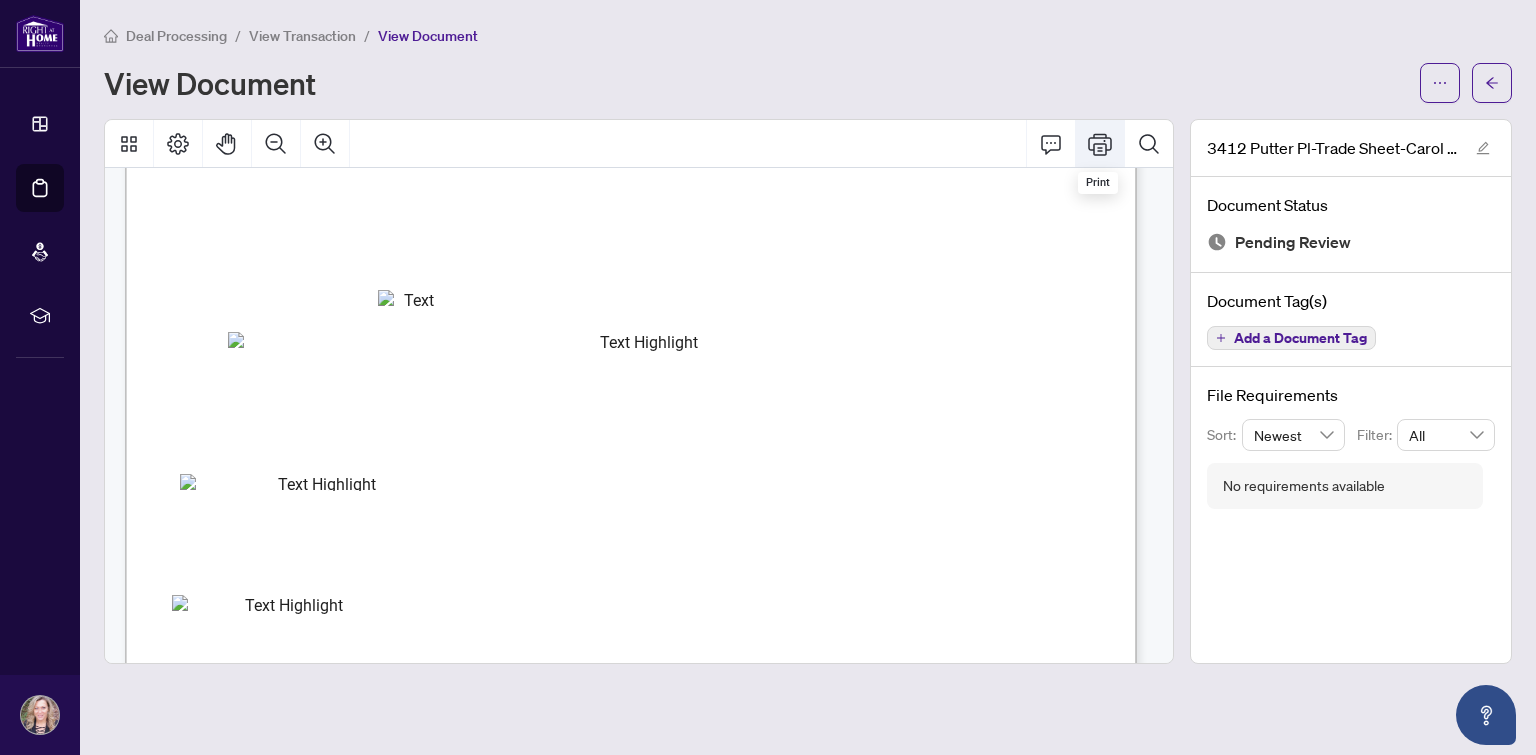 click 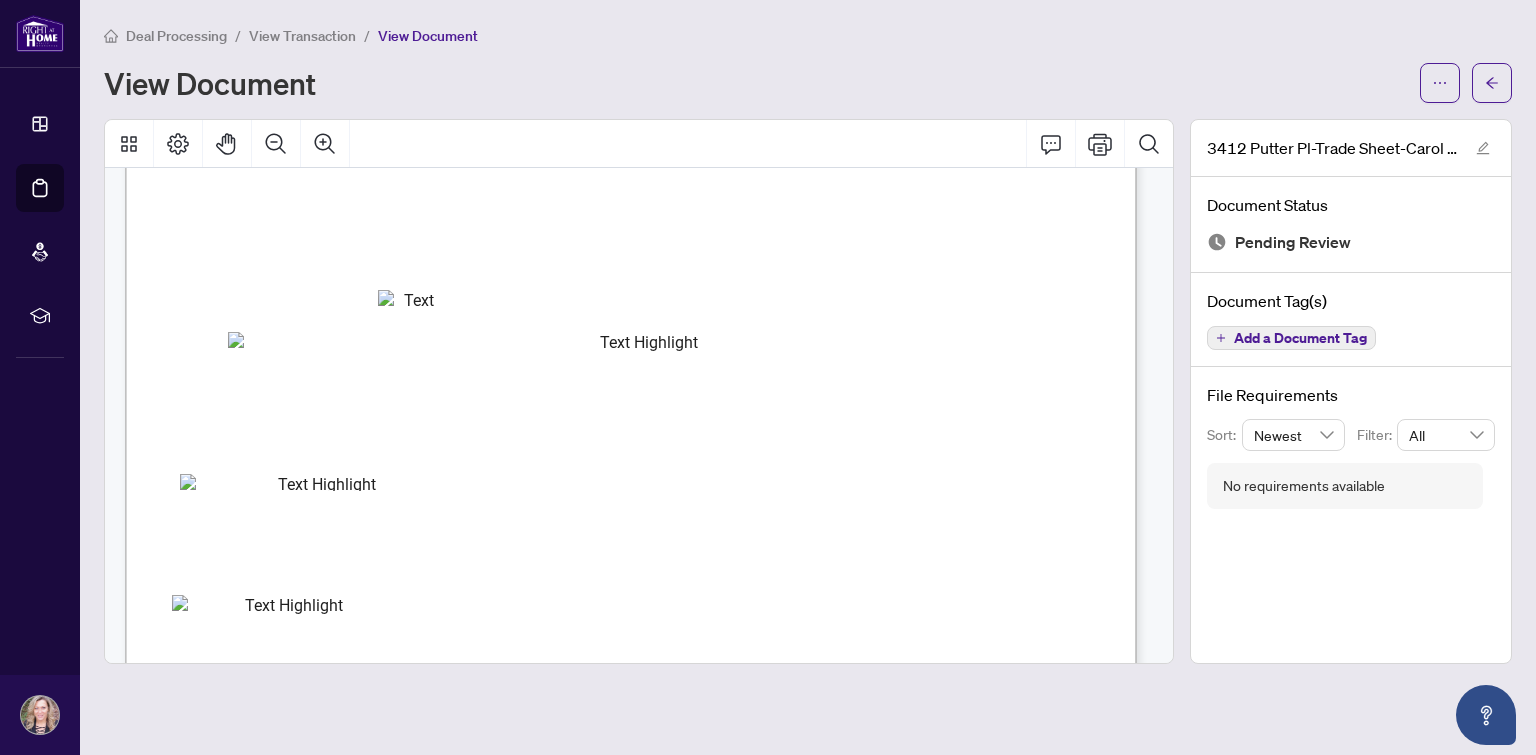 click on "Deal Processing" at bounding box center (176, 36) 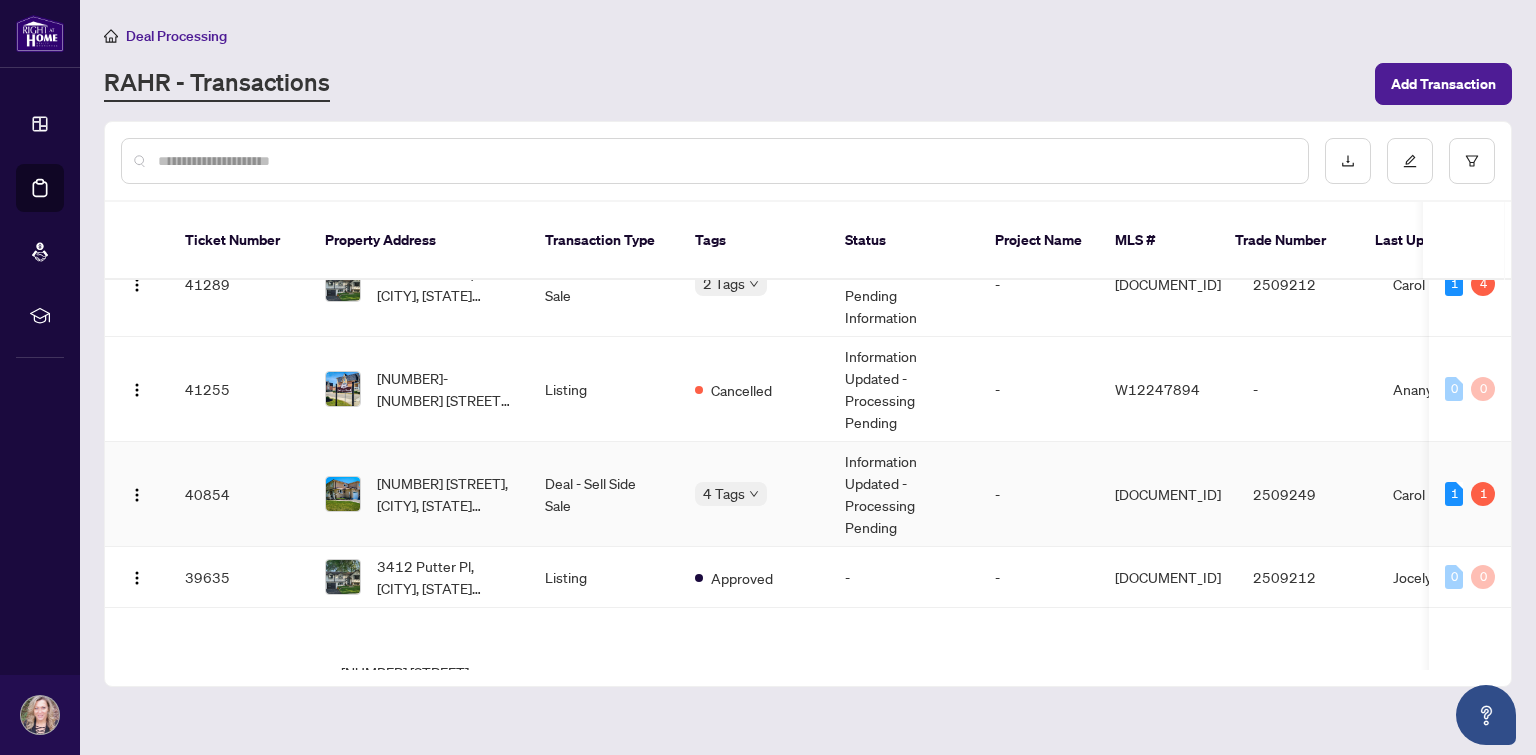 scroll, scrollTop: 300, scrollLeft: 0, axis: vertical 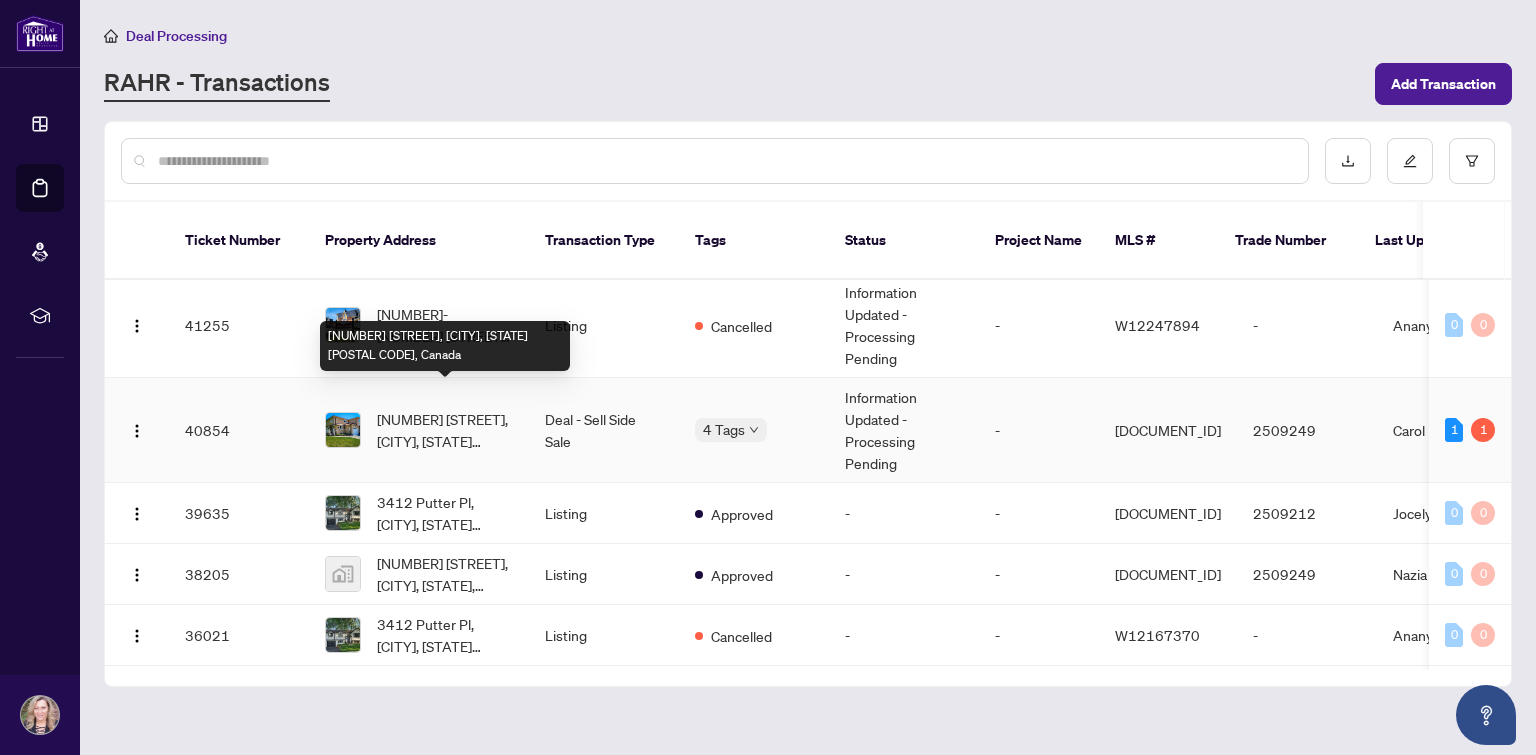 click on "[NUMBER] [STREET], [CITY], [STATE] [POSTAL CODE], Canada" at bounding box center (445, 430) 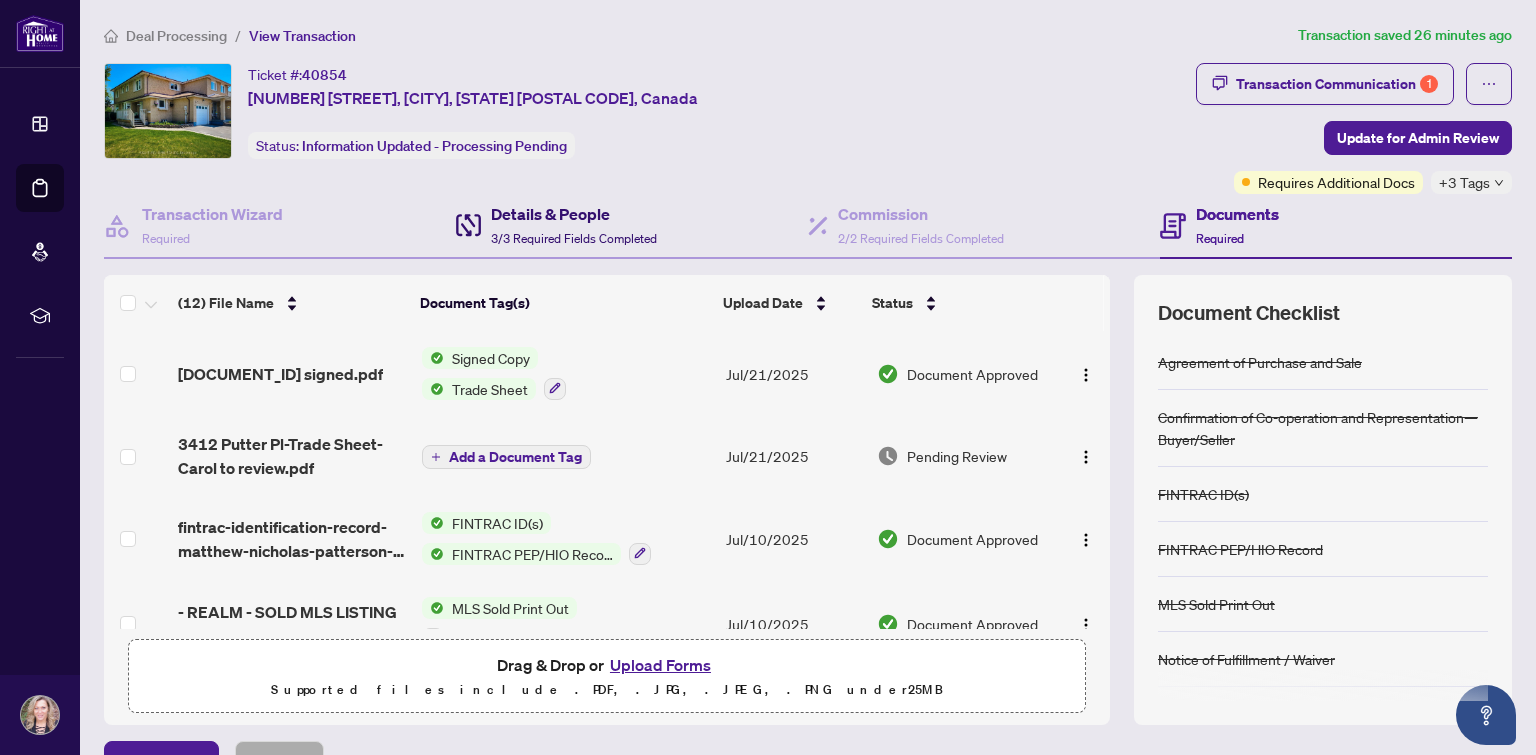 click on "Details & People" at bounding box center [574, 214] 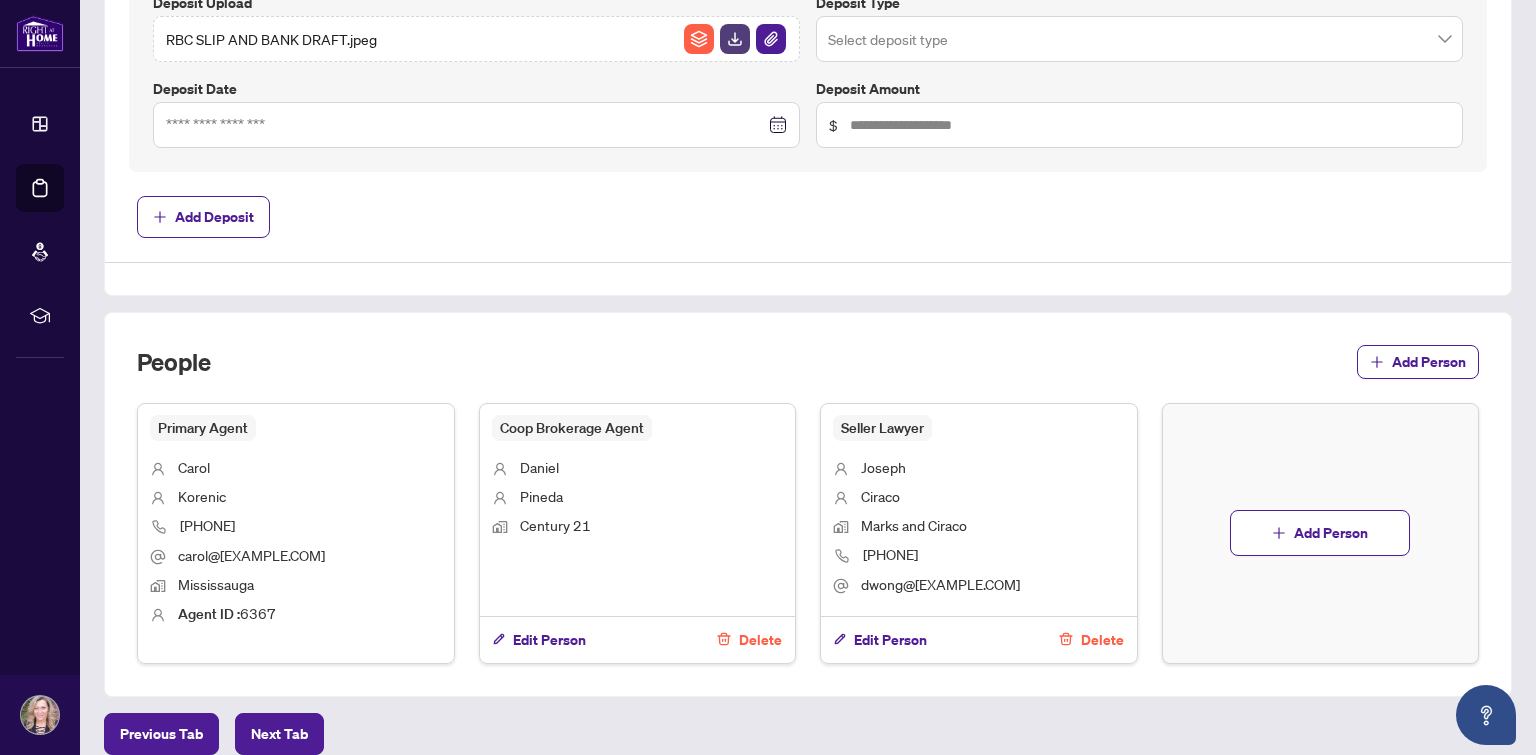 scroll, scrollTop: 1057, scrollLeft: 0, axis: vertical 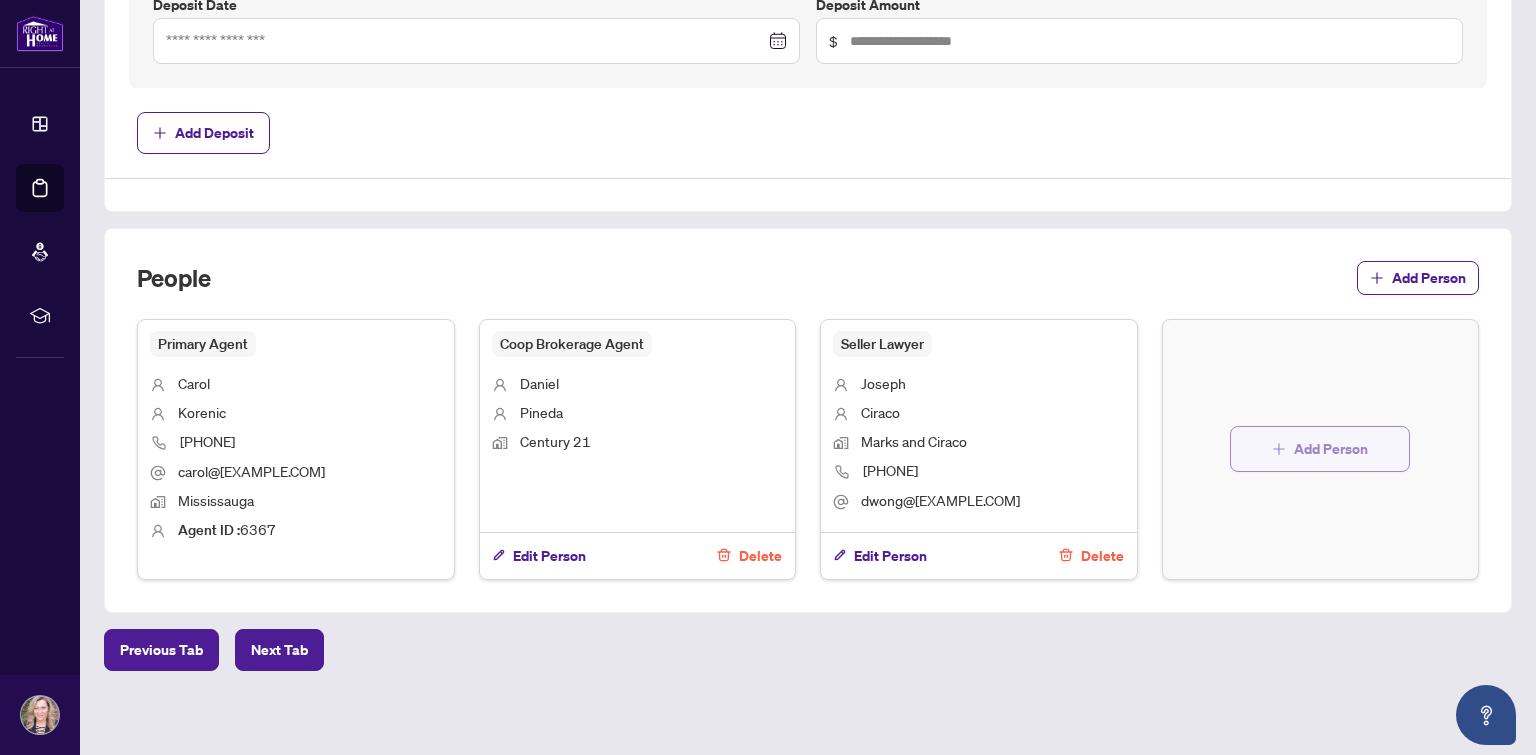 click on "Add Person" at bounding box center [1331, 449] 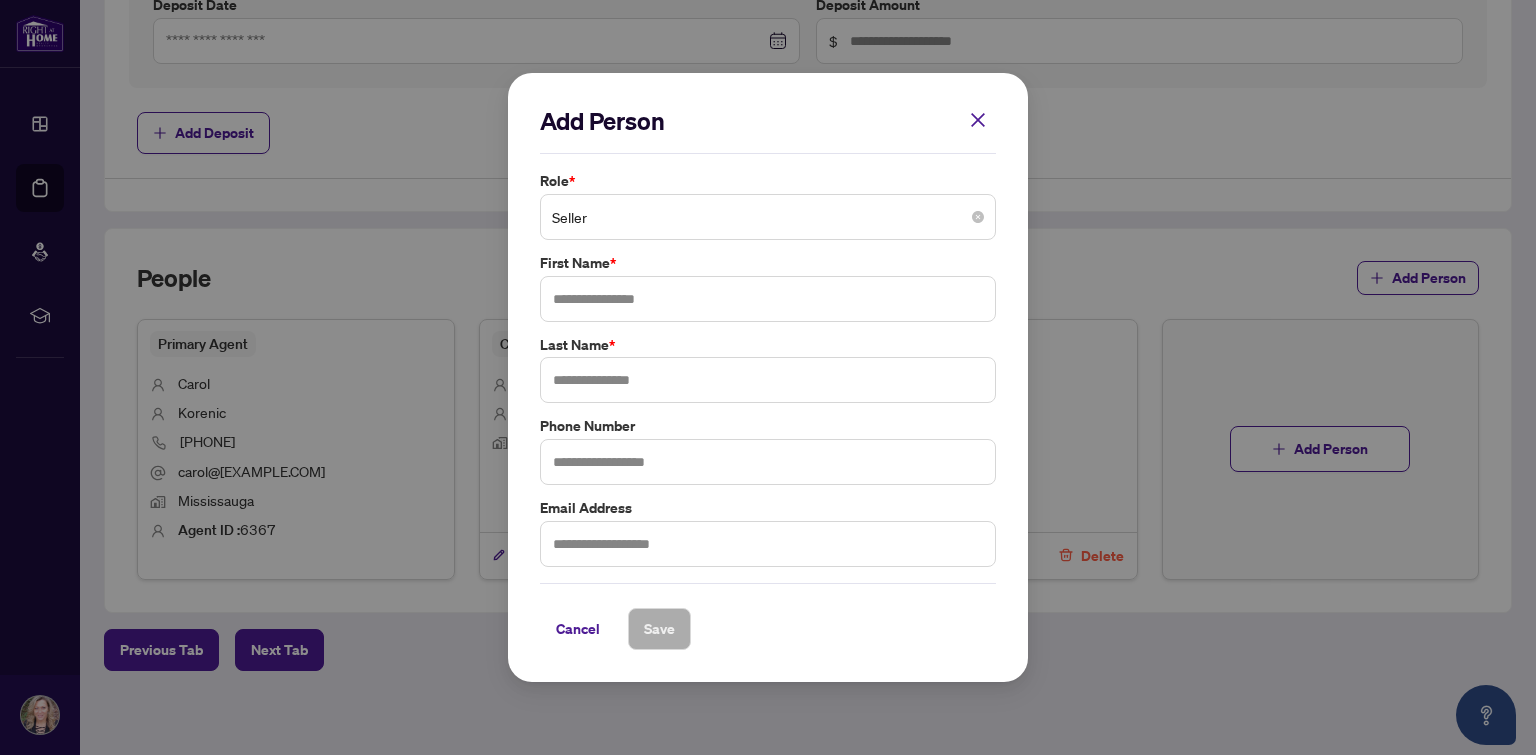click on "Seller" at bounding box center [768, 217] 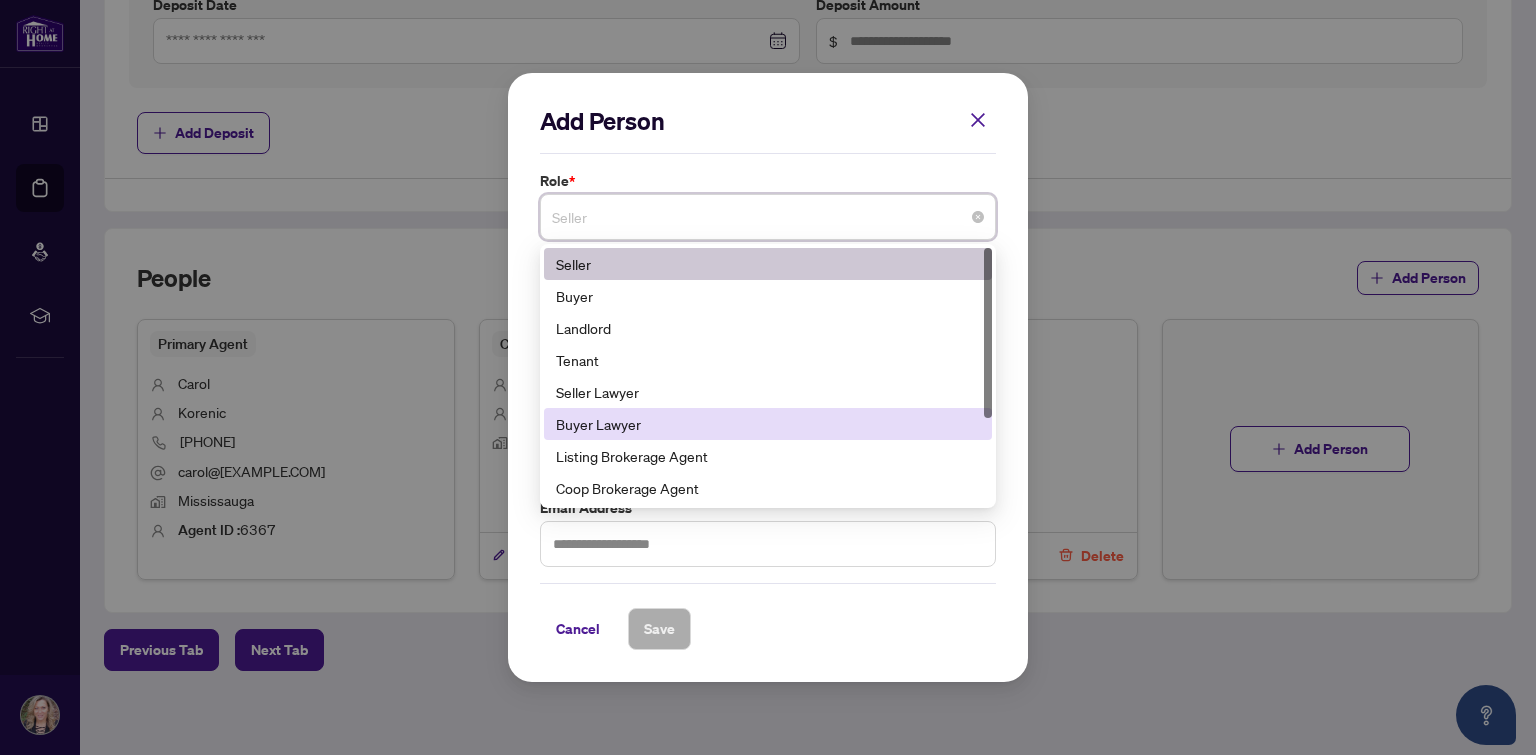 click on "Buyer Lawyer" at bounding box center (768, 424) 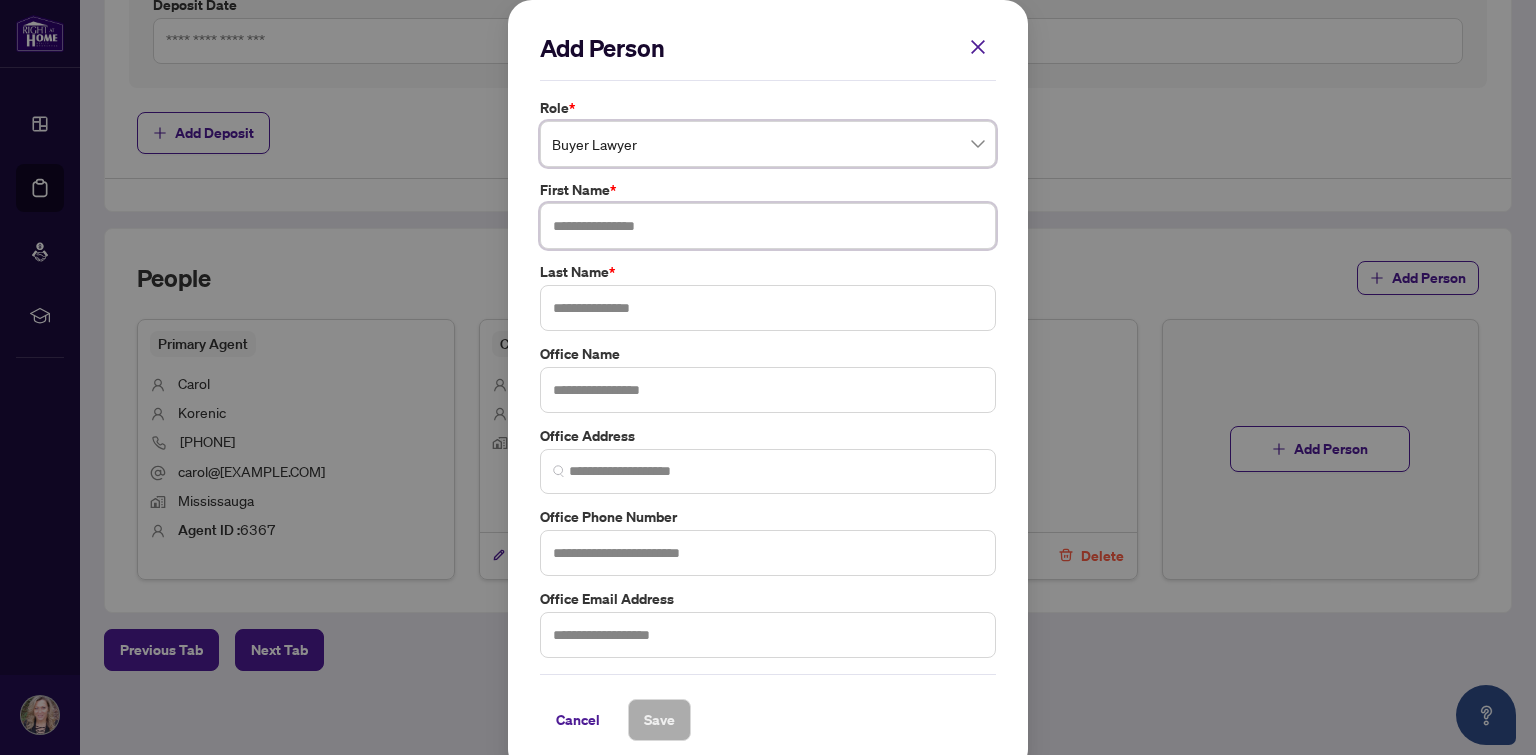 click at bounding box center [768, 226] 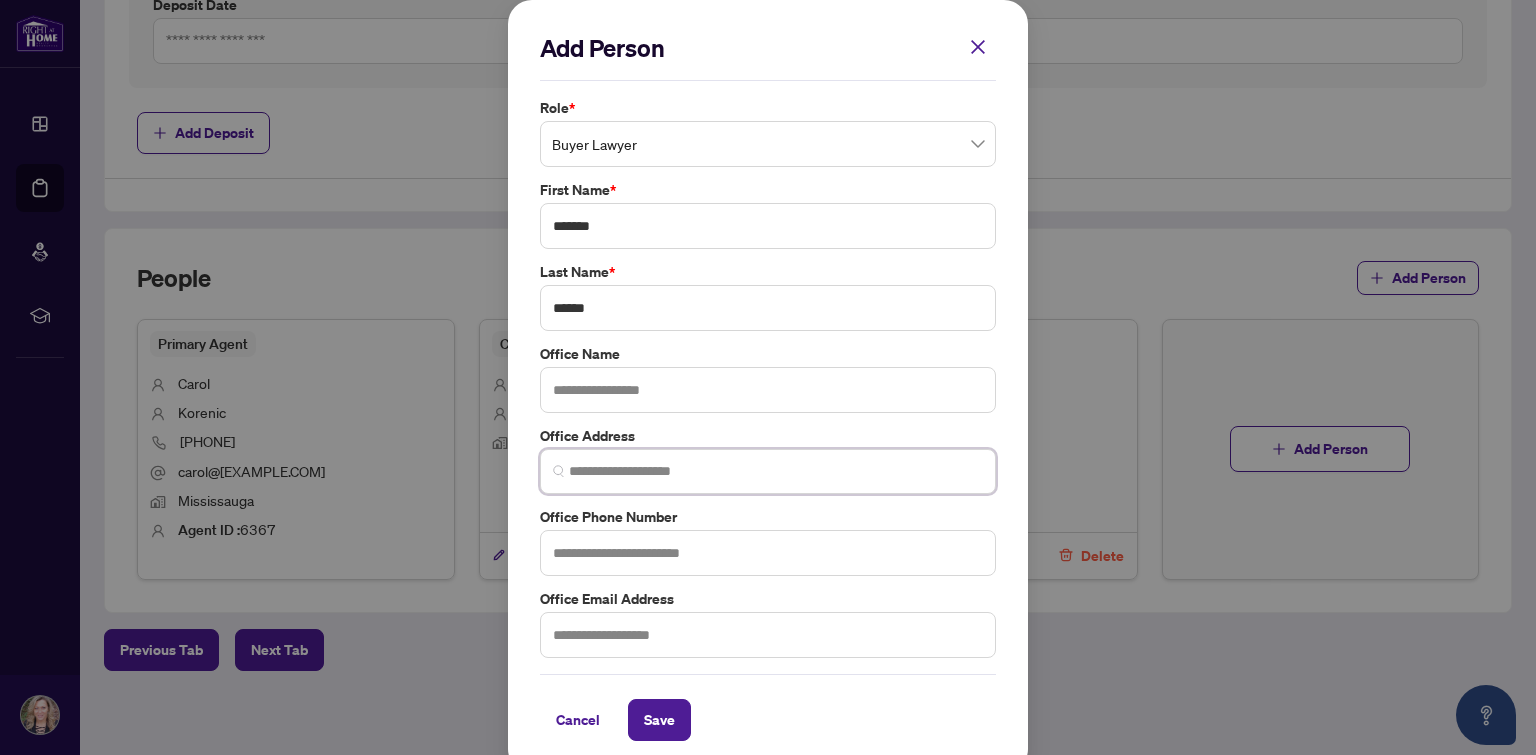 click at bounding box center (776, 471) 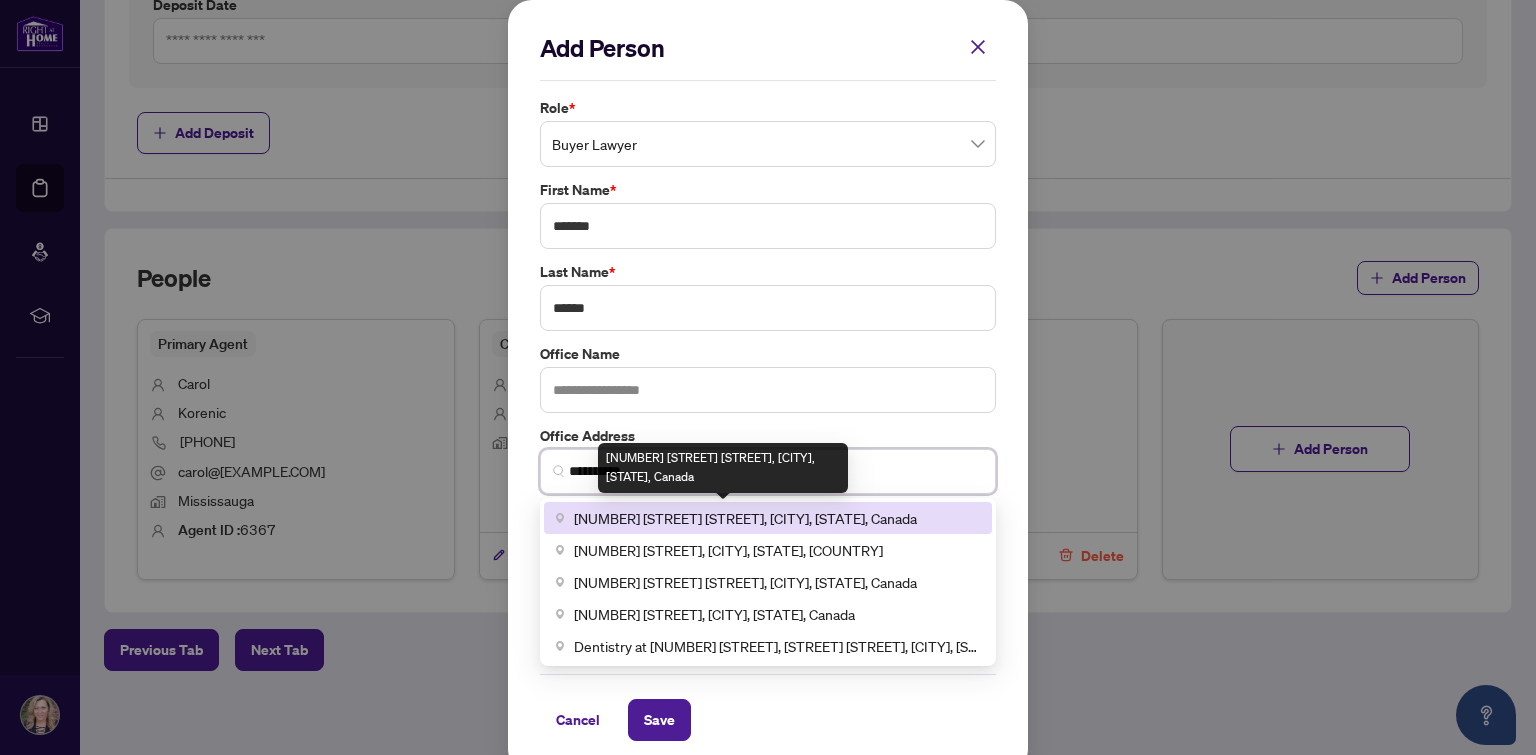 click on "[NUMBER] [STREET] [STREET], [CITY], [STATE], Canada" at bounding box center [745, 518] 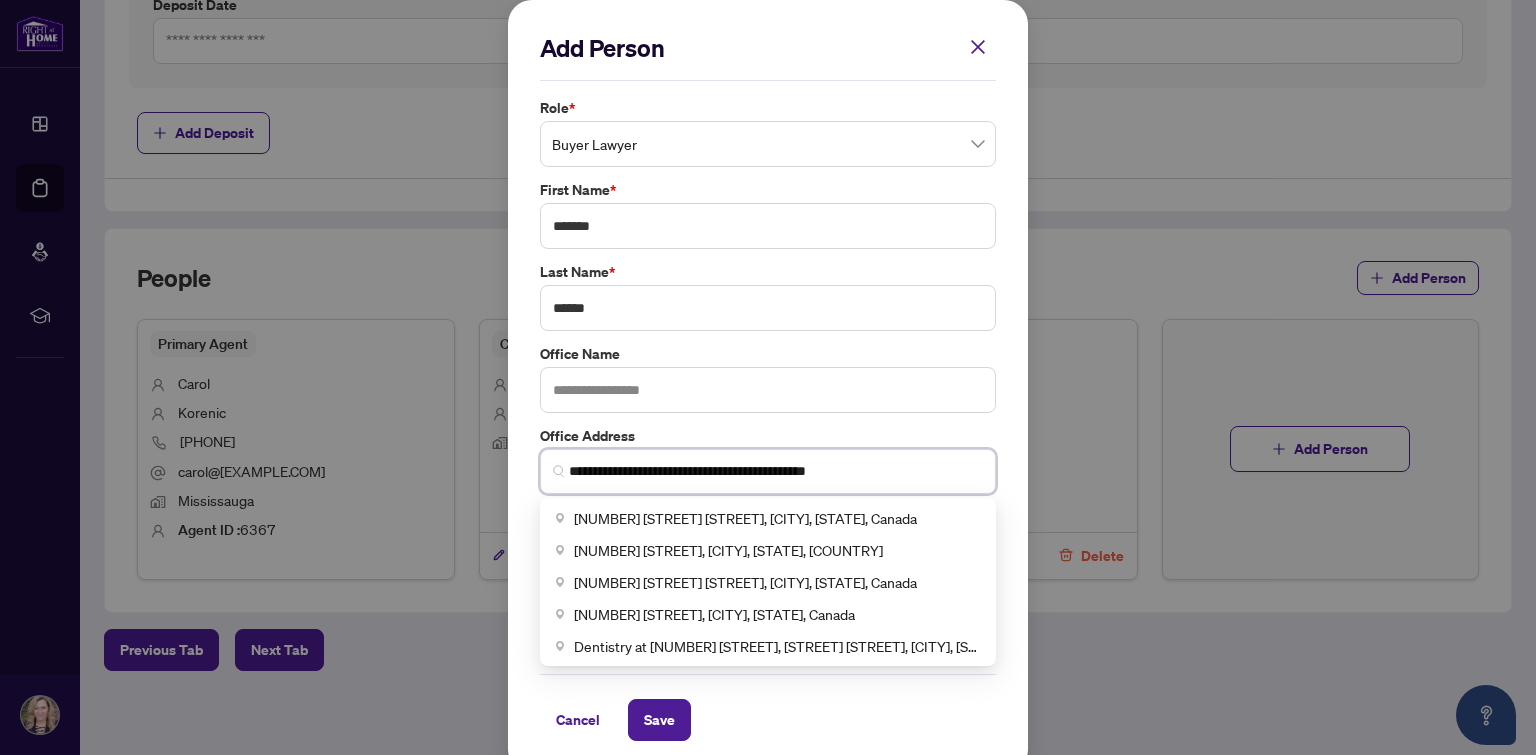 click on "**********" at bounding box center [776, 471] 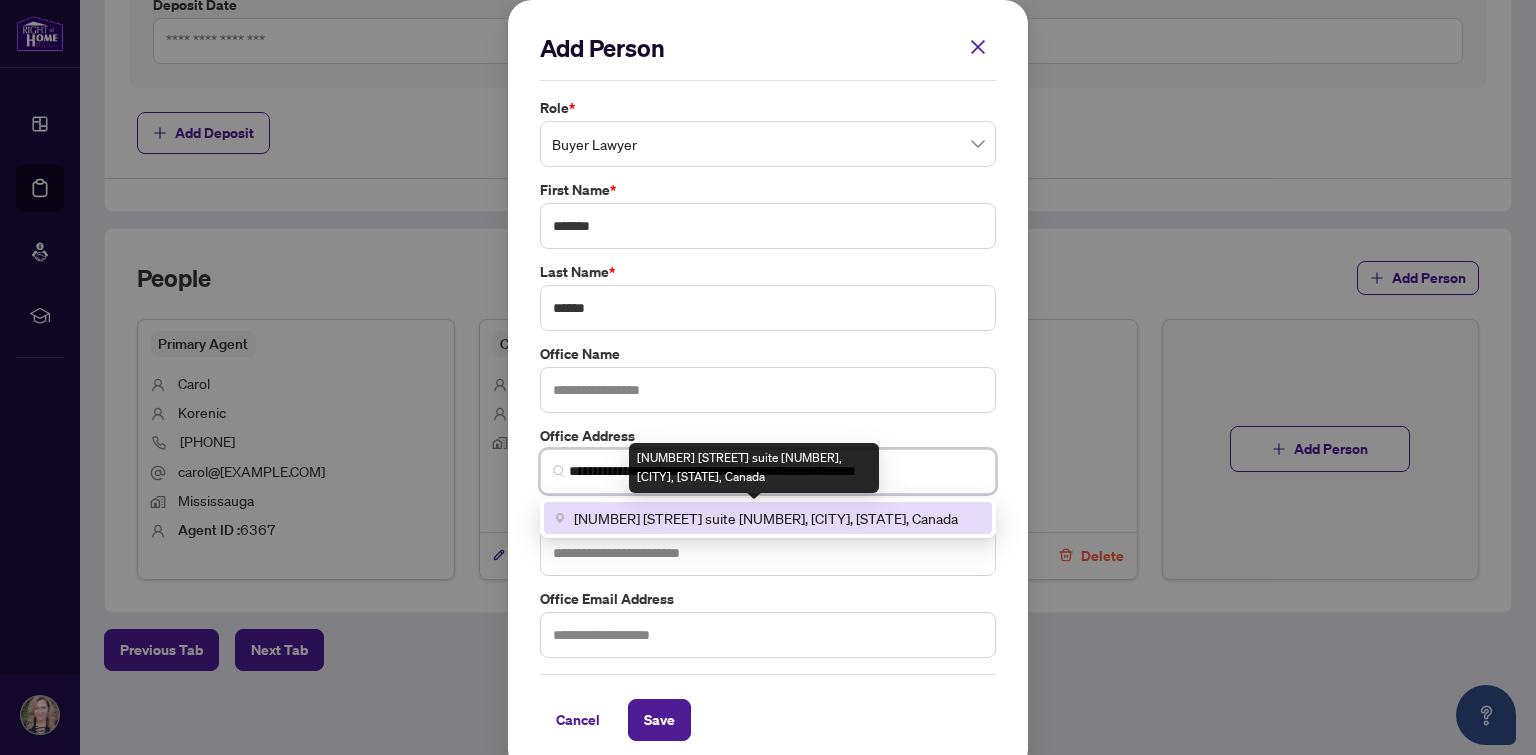 click on "[NUMBER] [STREET] suite [NUMBER], [CITY], [STATE], Canada" at bounding box center (766, 518) 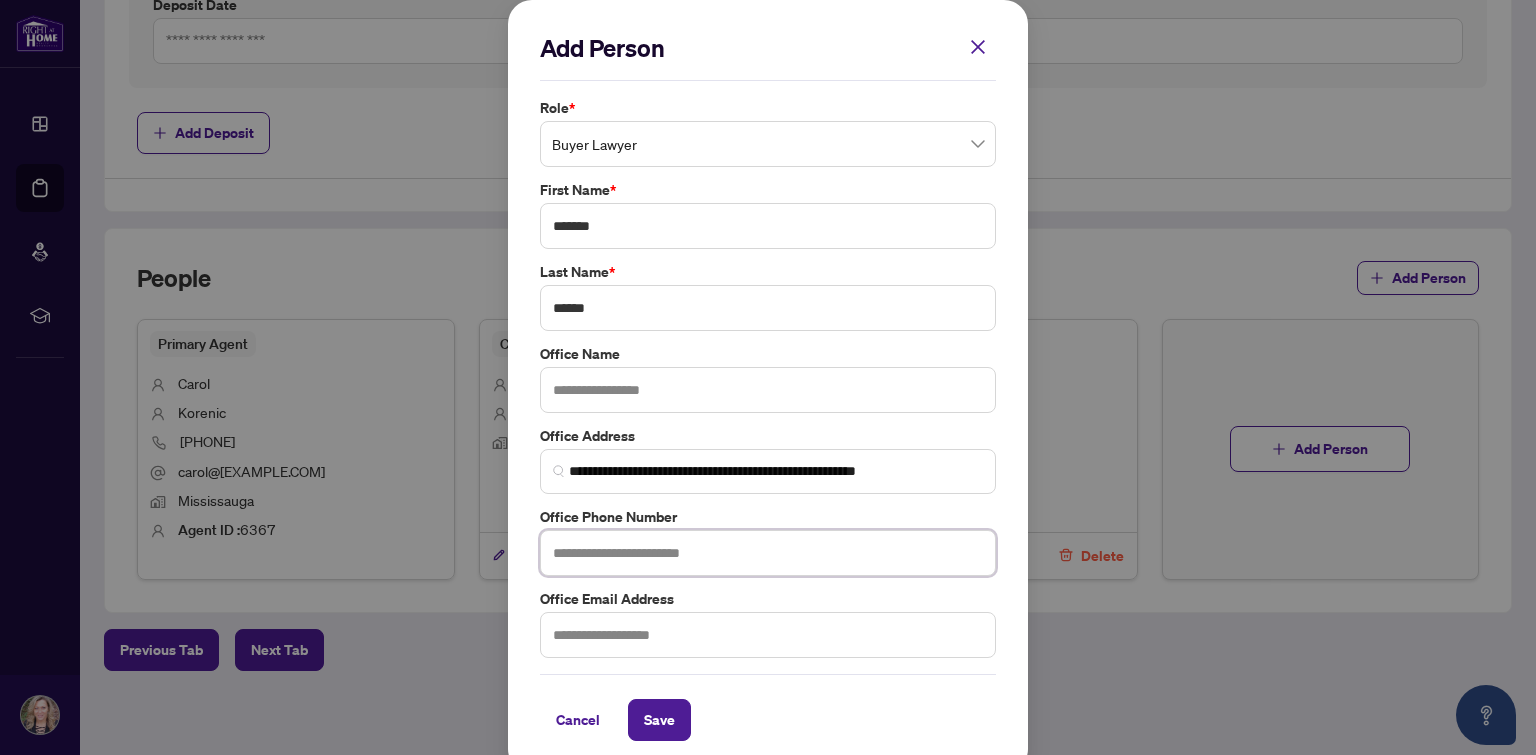 click at bounding box center (768, 553) 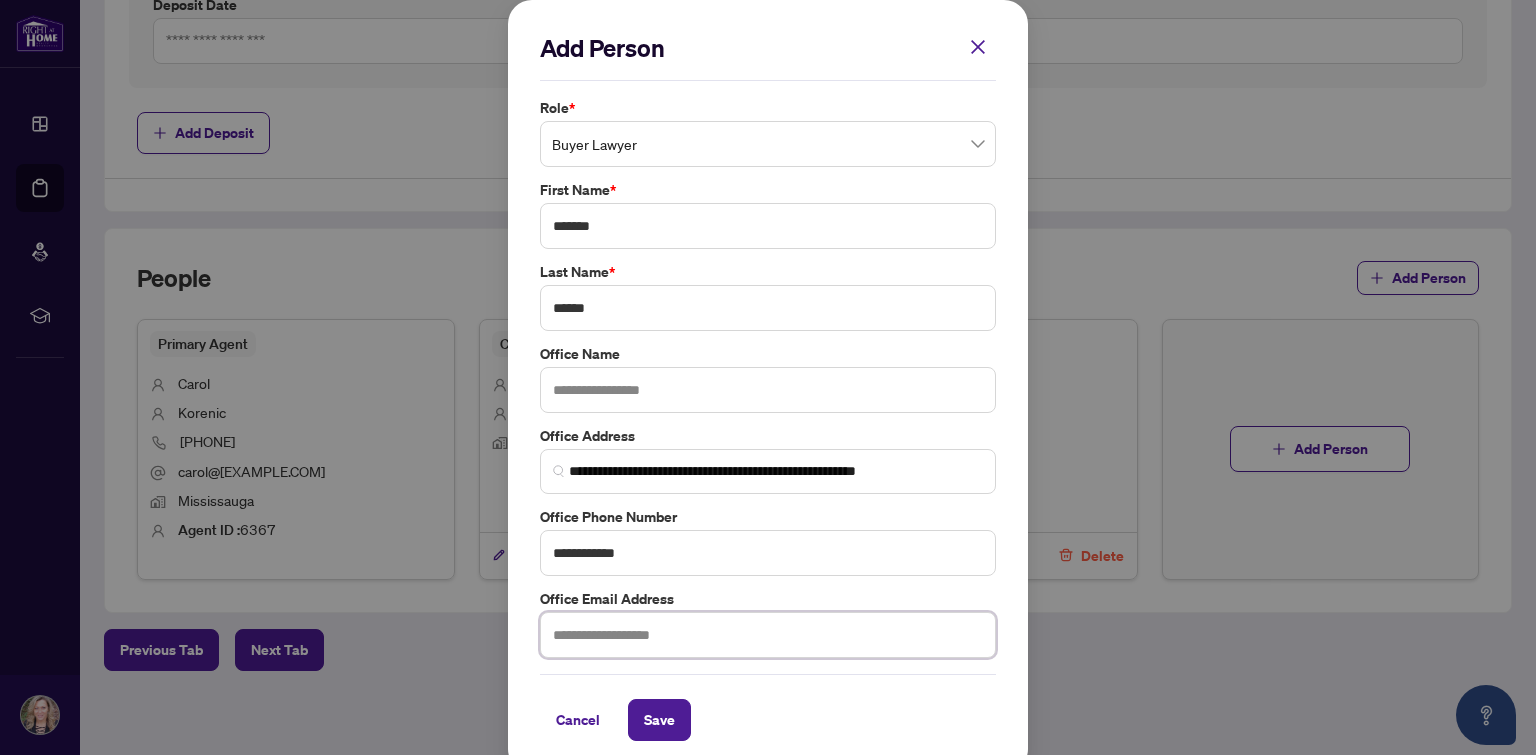 click at bounding box center (768, 635) 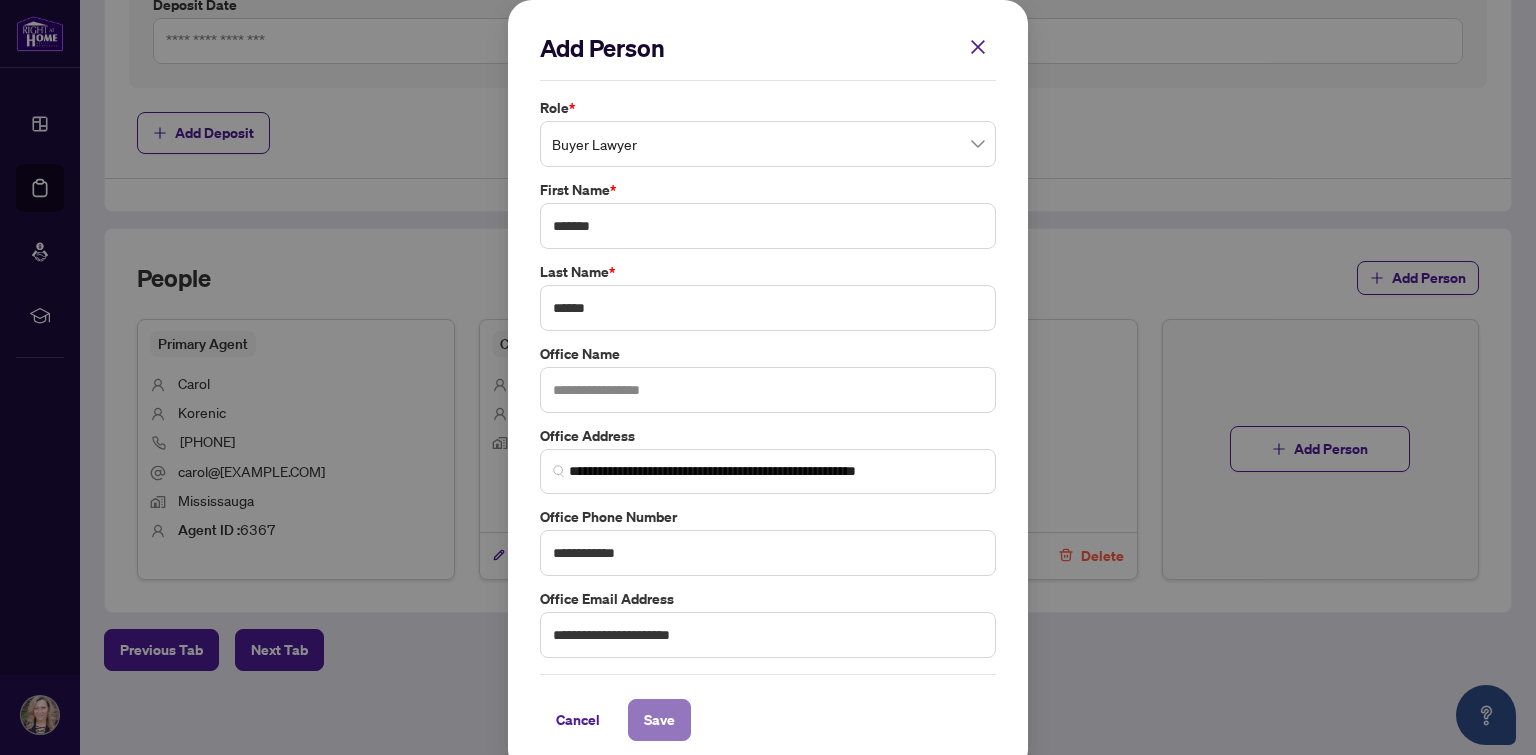 click on "Save" at bounding box center [659, 720] 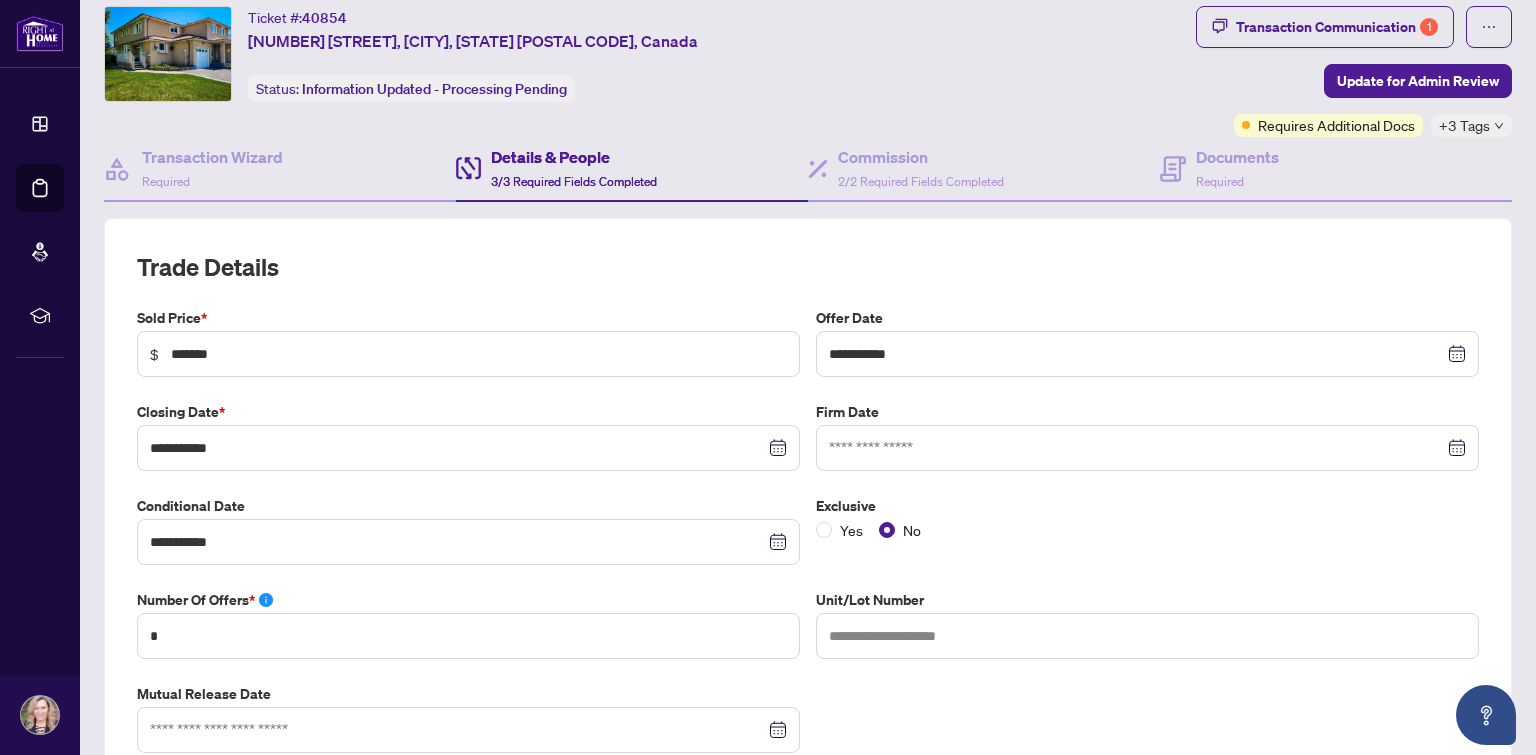 scroll, scrollTop: 0, scrollLeft: 0, axis: both 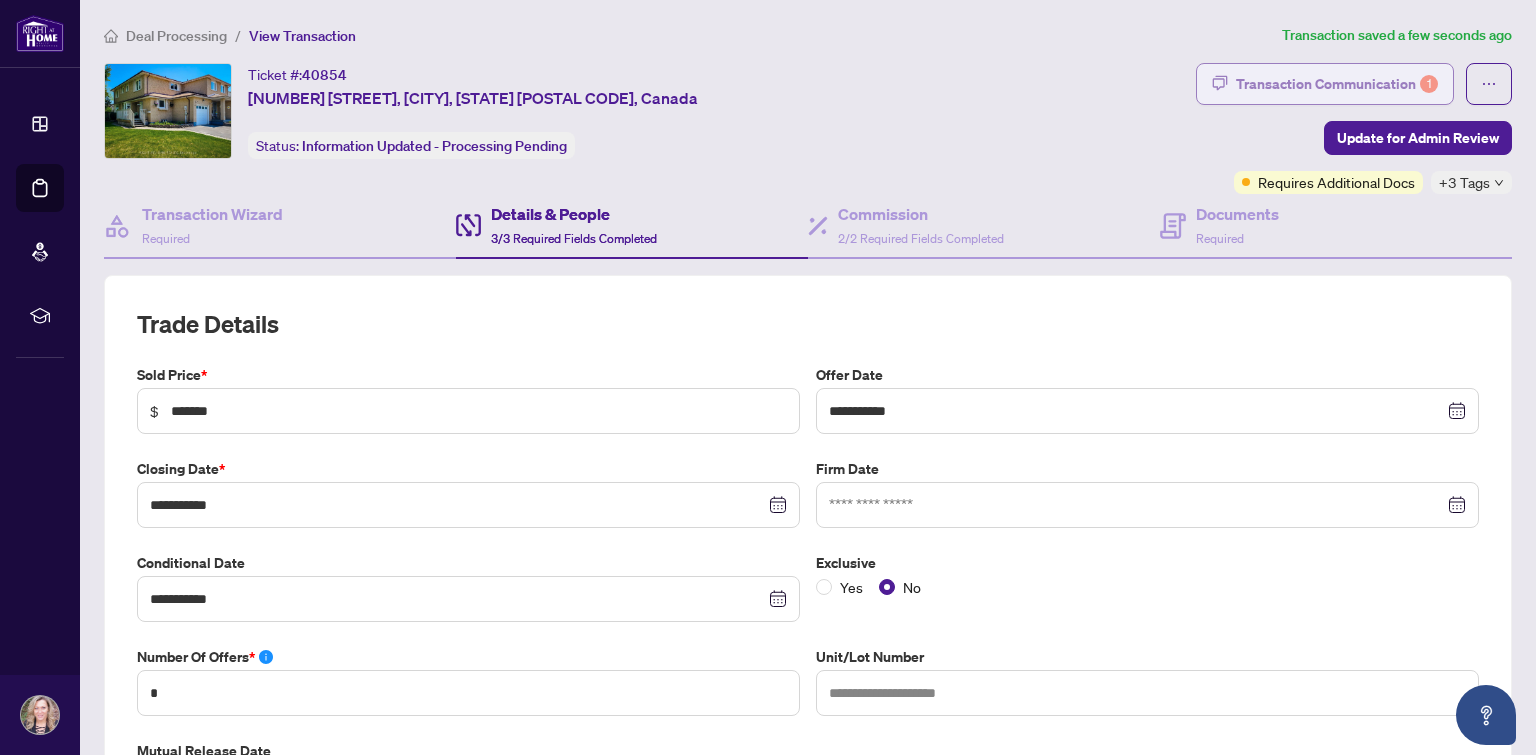 click on "Transaction Communication 1" at bounding box center [1337, 84] 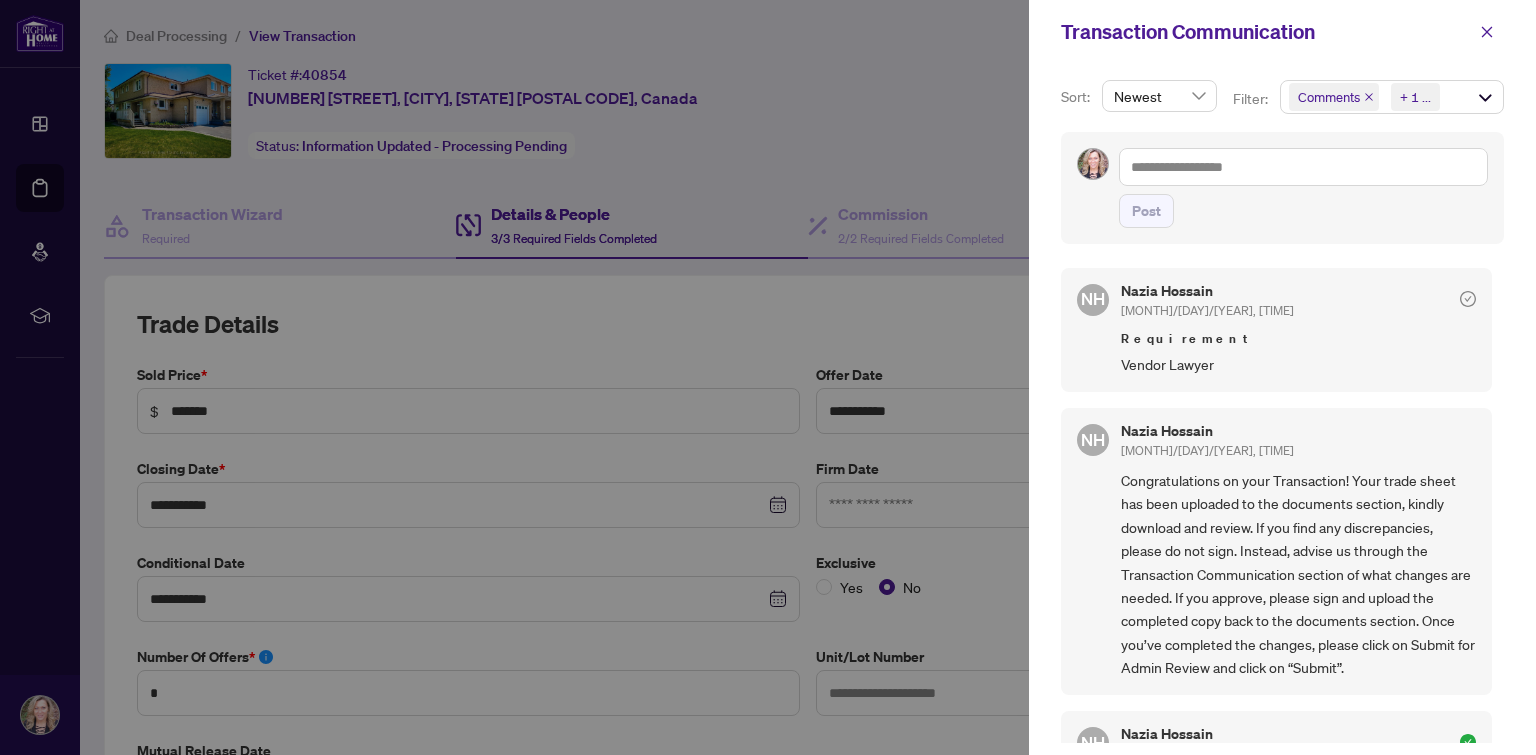 scroll, scrollTop: 3, scrollLeft: 0, axis: vertical 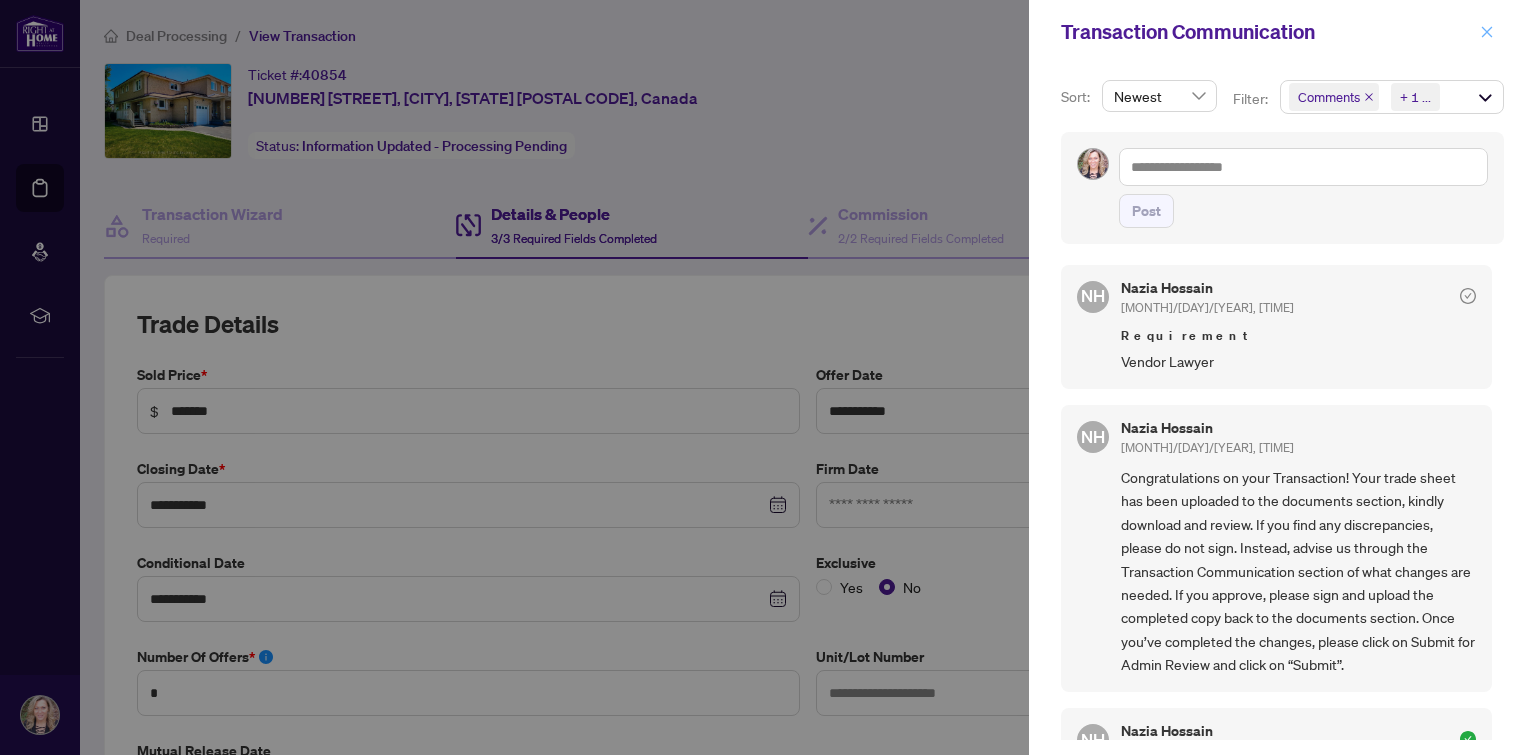 click at bounding box center [1487, 32] 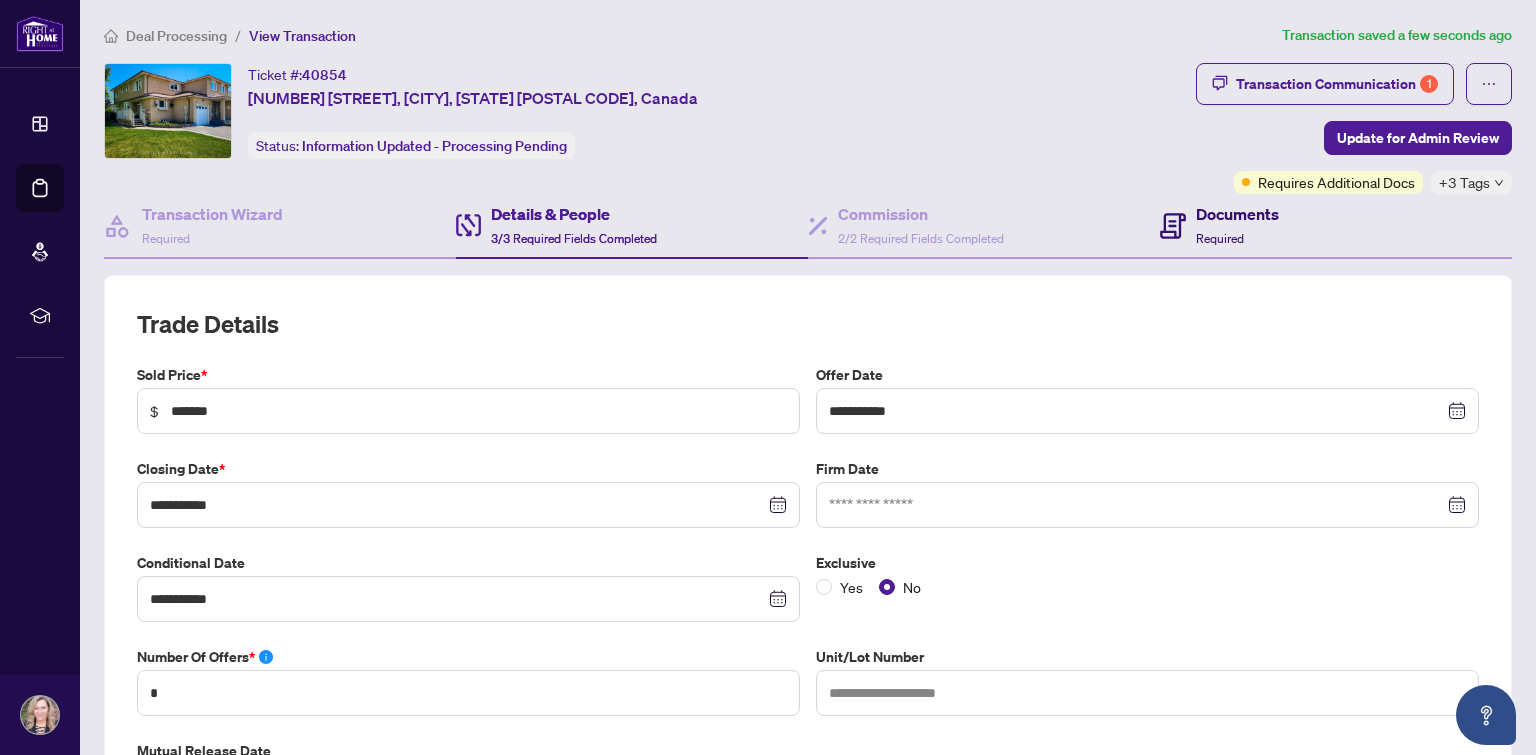 click on "Documents" at bounding box center [1237, 214] 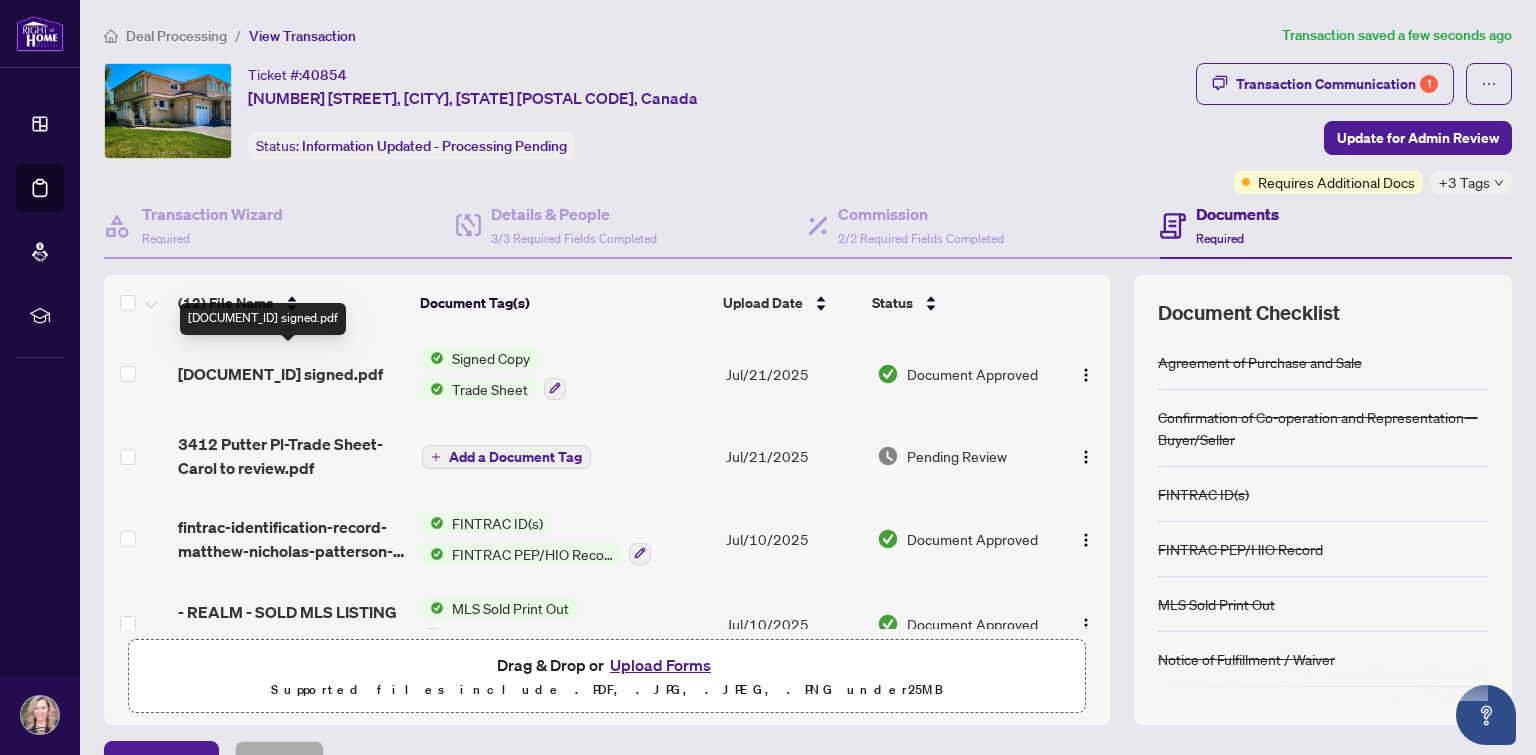 click on "[DOCUMENT_ID] signed.pdf" at bounding box center [280, 374] 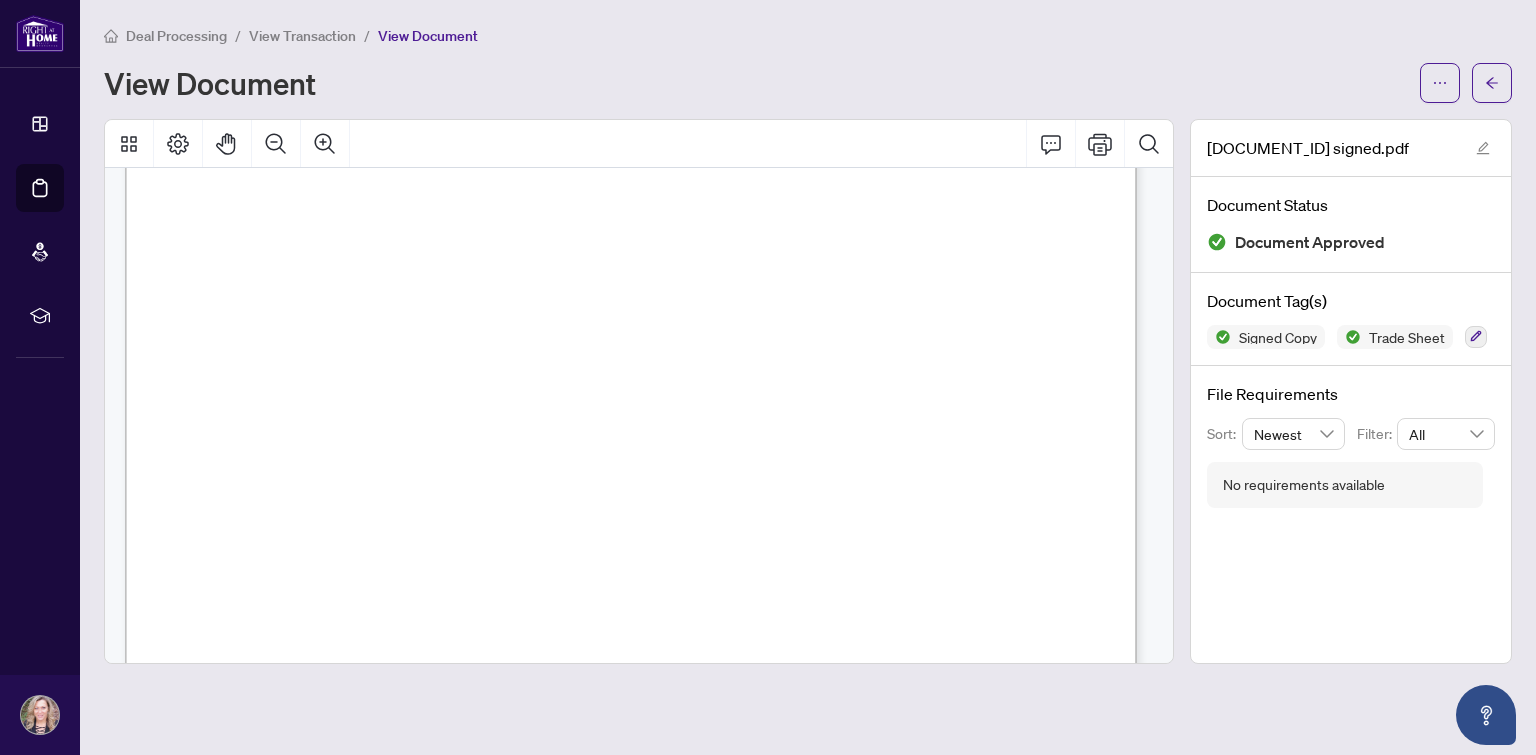 scroll, scrollTop: 0, scrollLeft: 0, axis: both 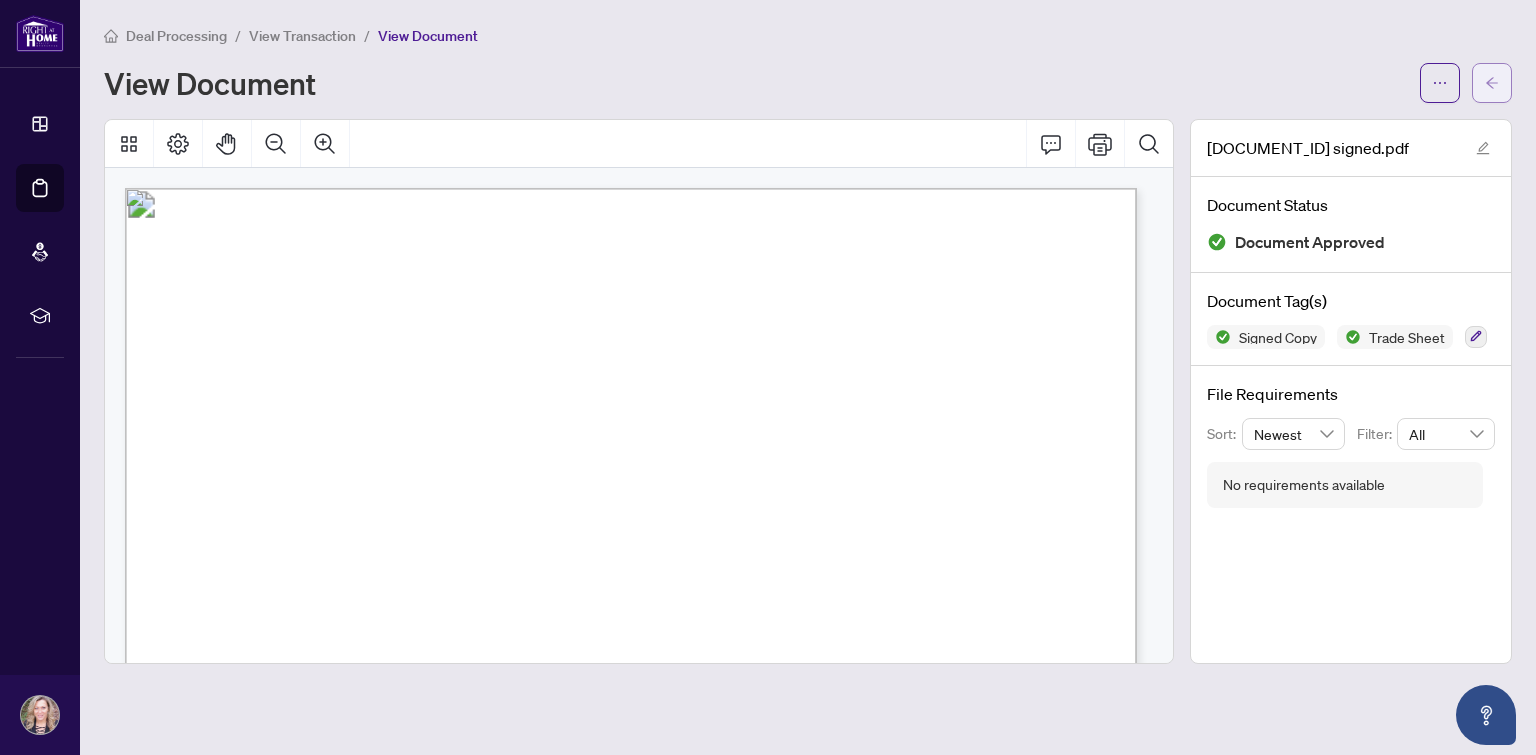click 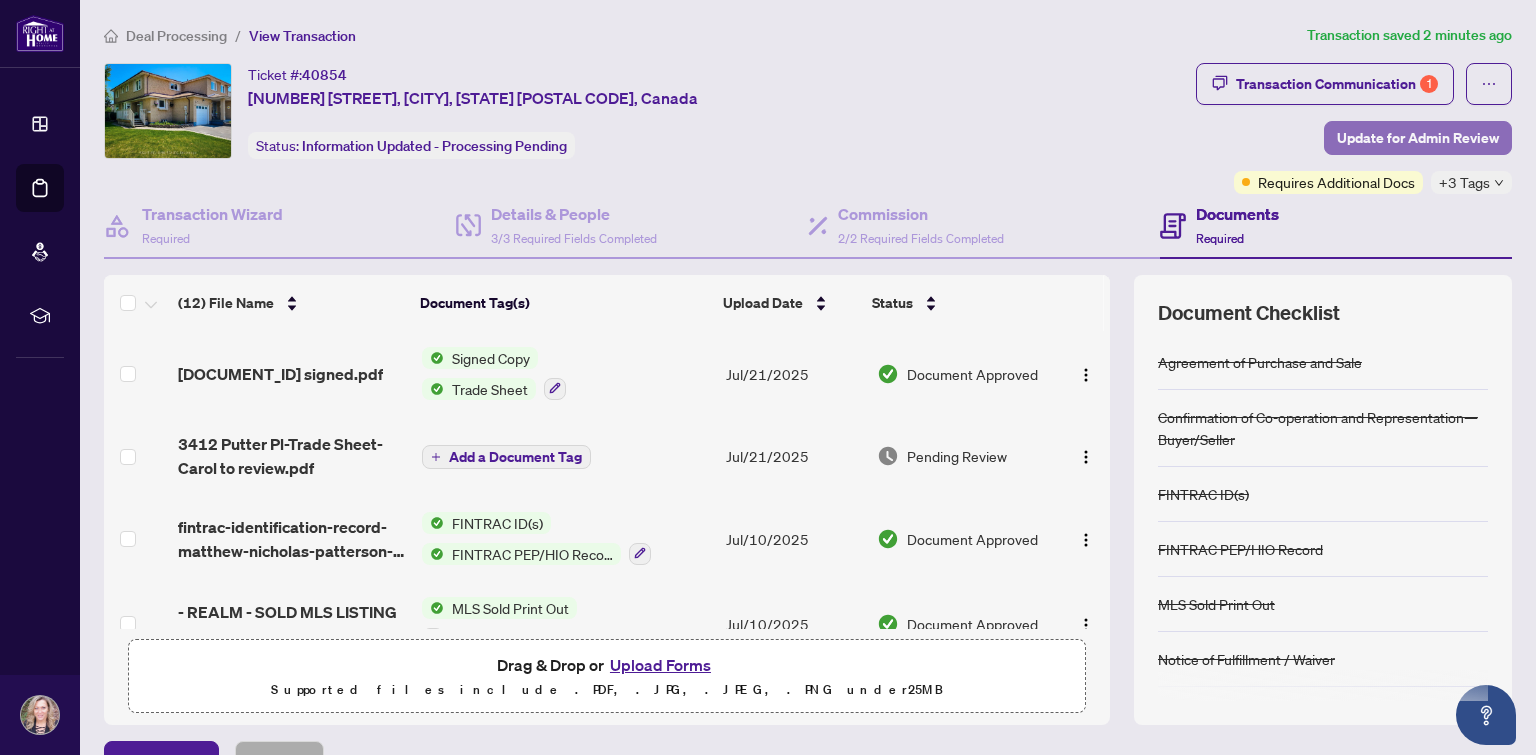 click on "Update for Admin Review" at bounding box center (1418, 138) 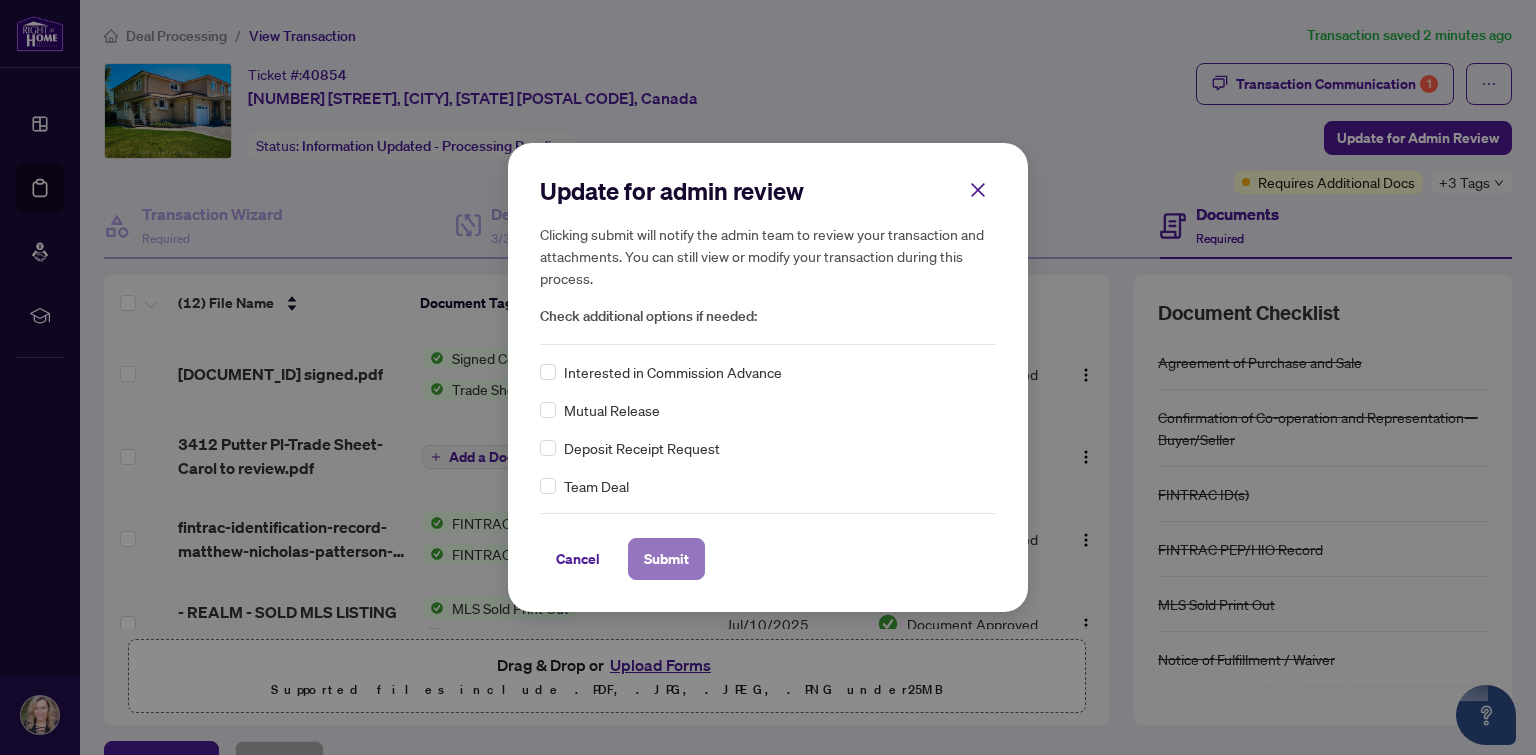 click on "Submit" at bounding box center (666, 559) 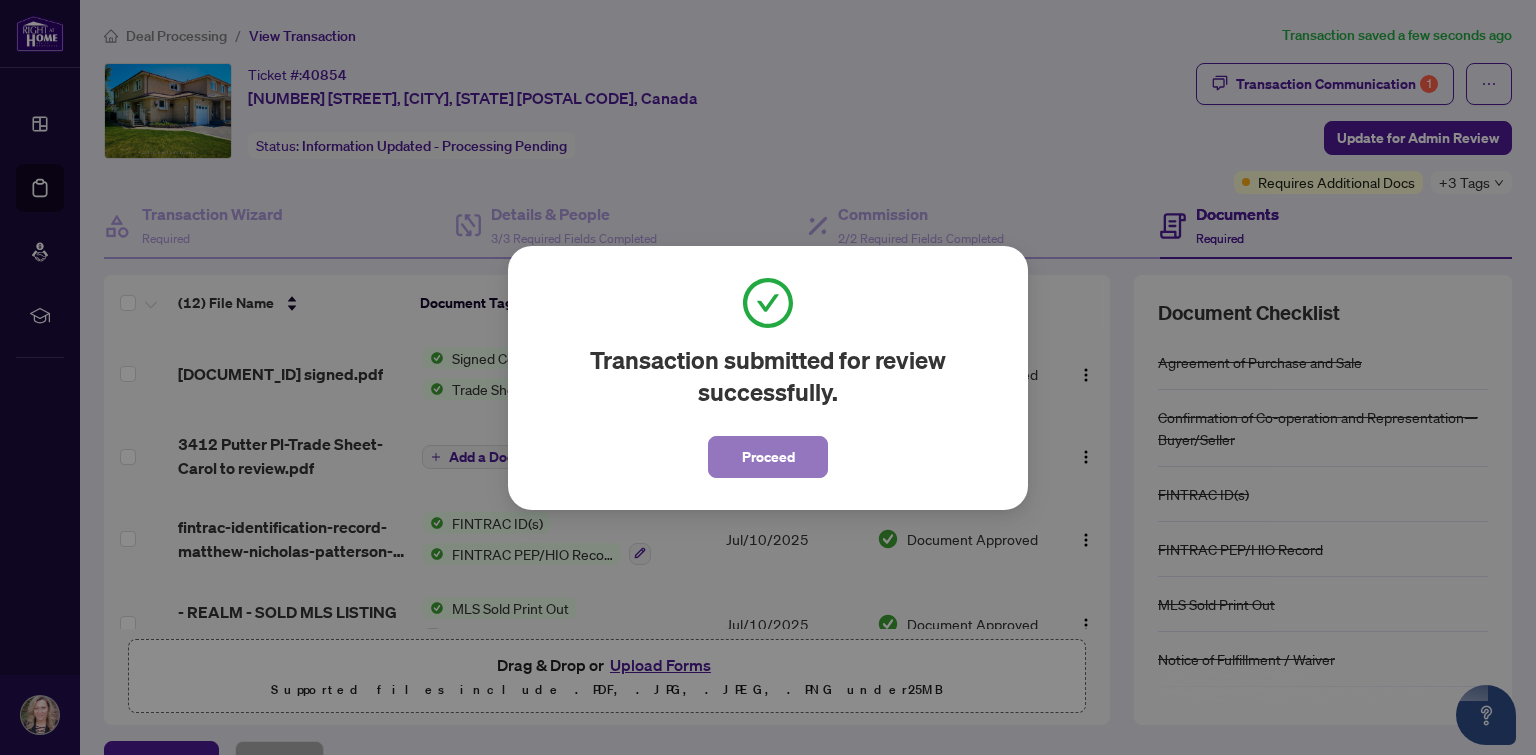 click on "Proceed" at bounding box center [768, 457] 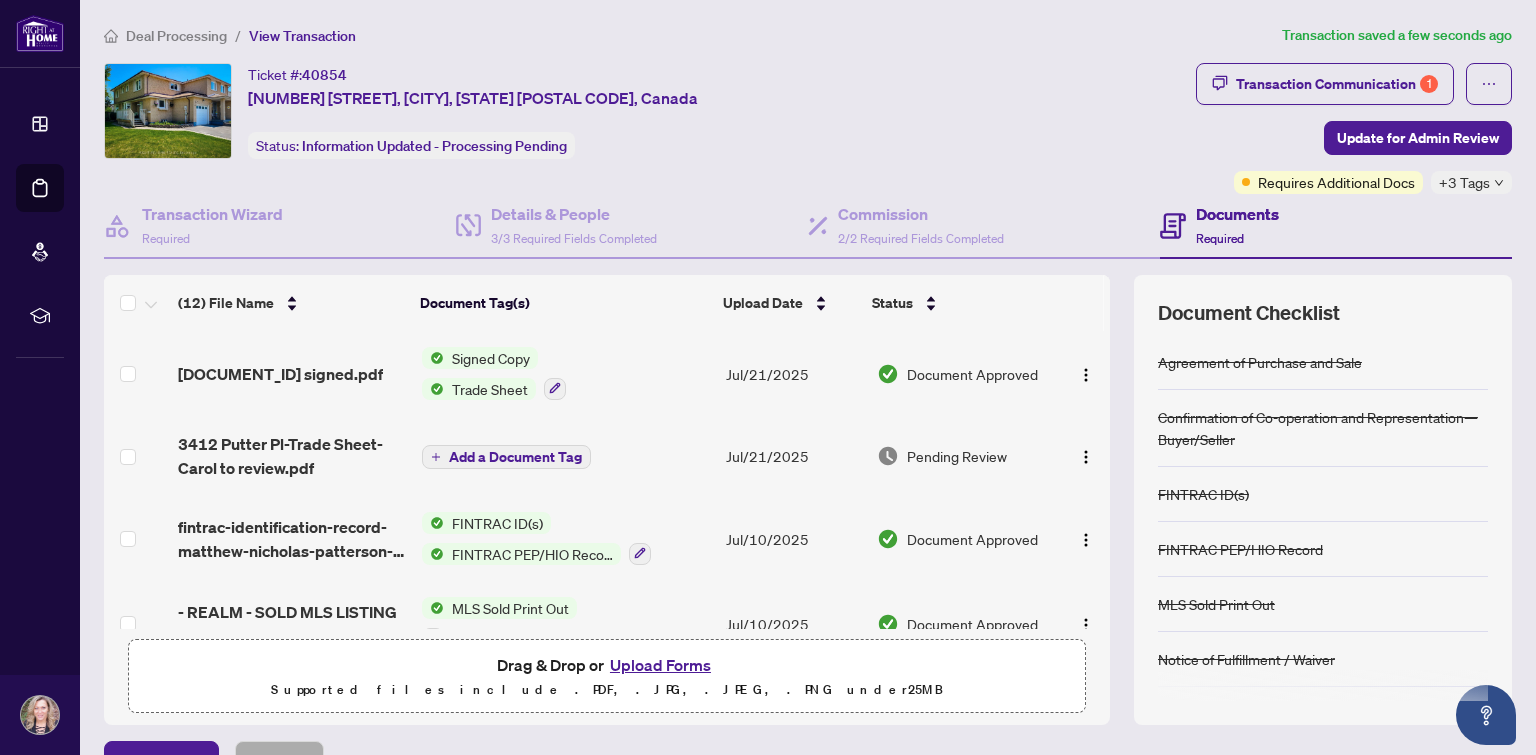 click on "Deal Processing" at bounding box center (176, 36) 